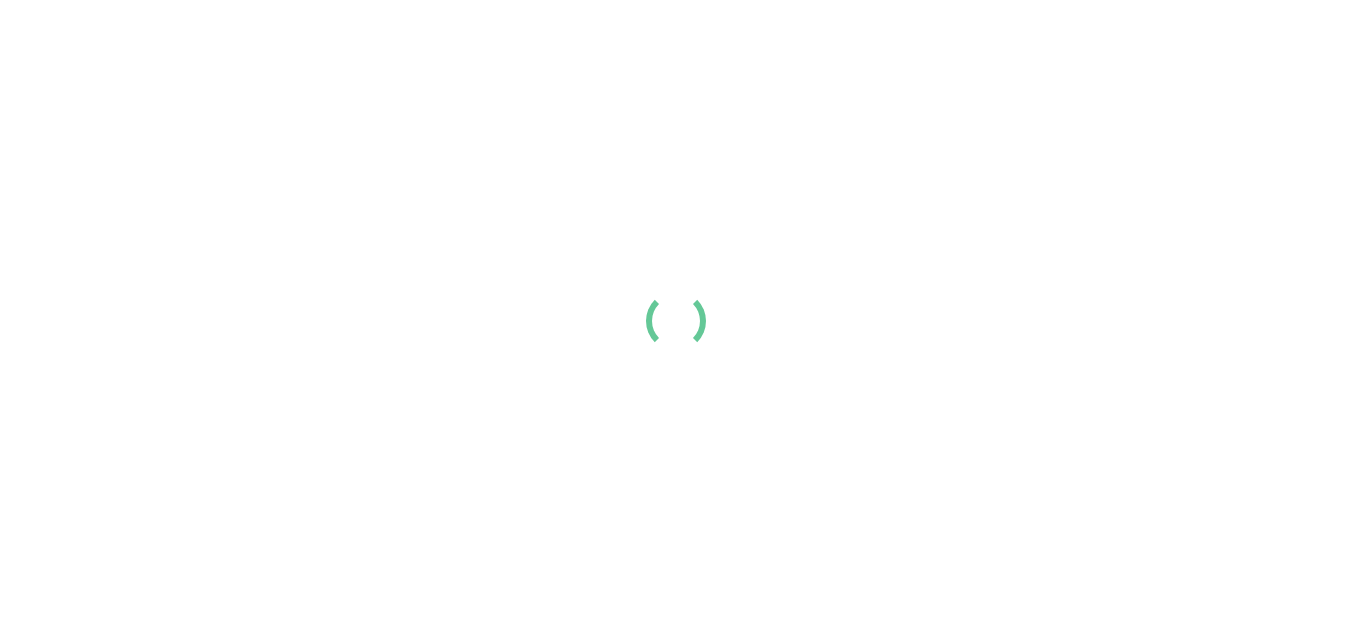 scroll, scrollTop: 0, scrollLeft: 0, axis: both 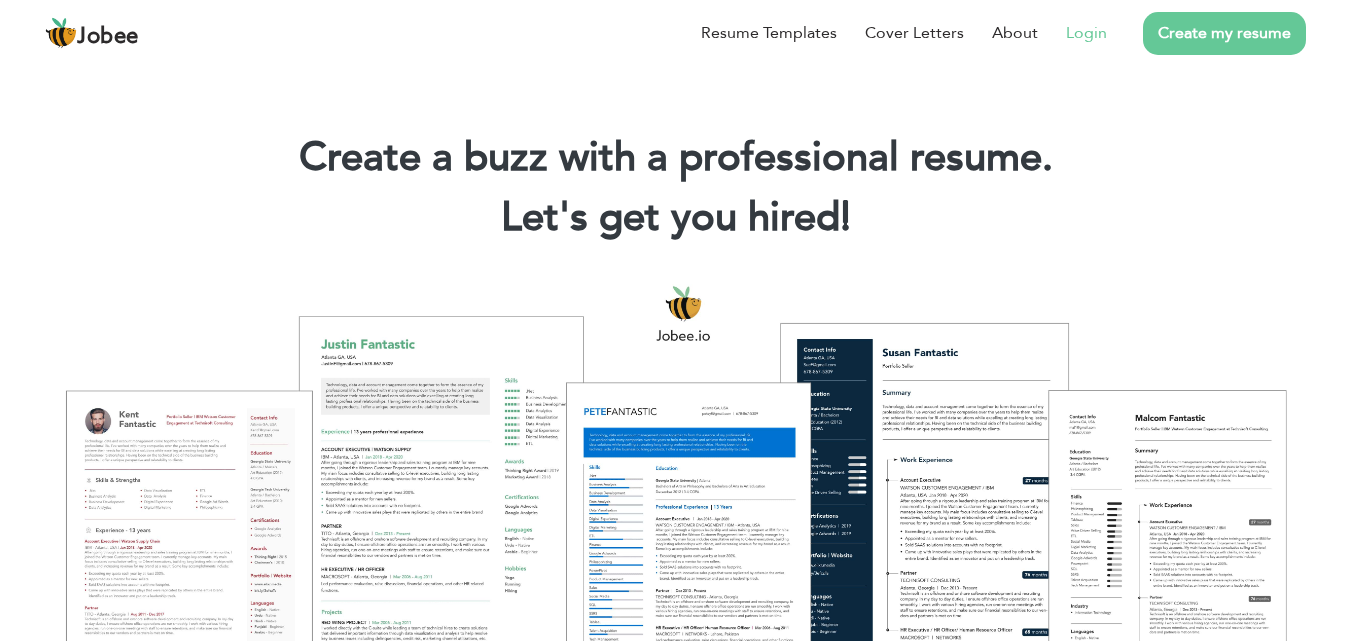 click on "Login" at bounding box center (1086, 33) 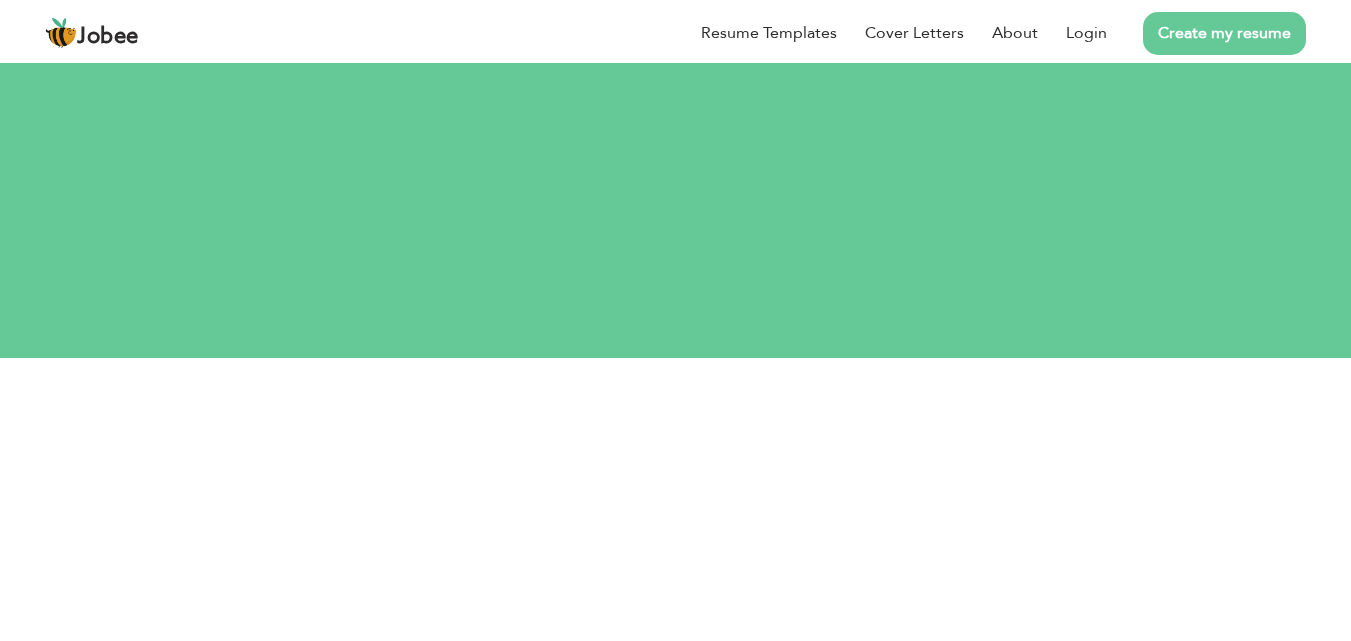 scroll, scrollTop: 0, scrollLeft: 0, axis: both 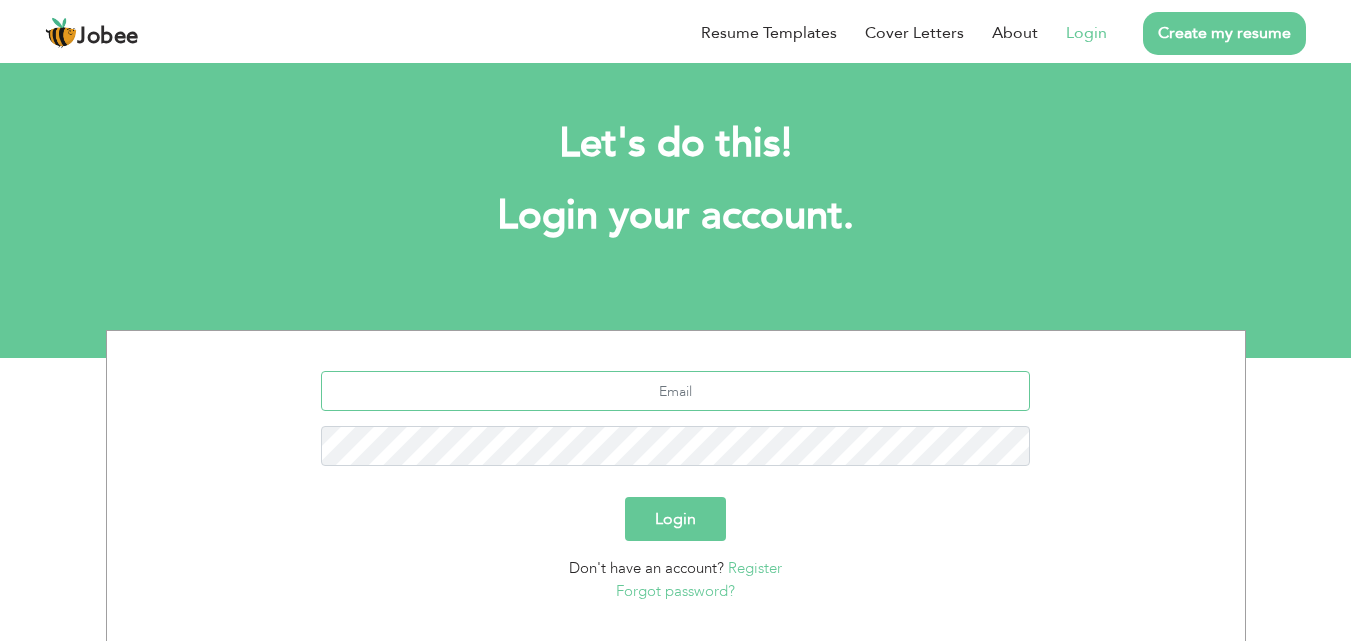 click at bounding box center [675, 391] 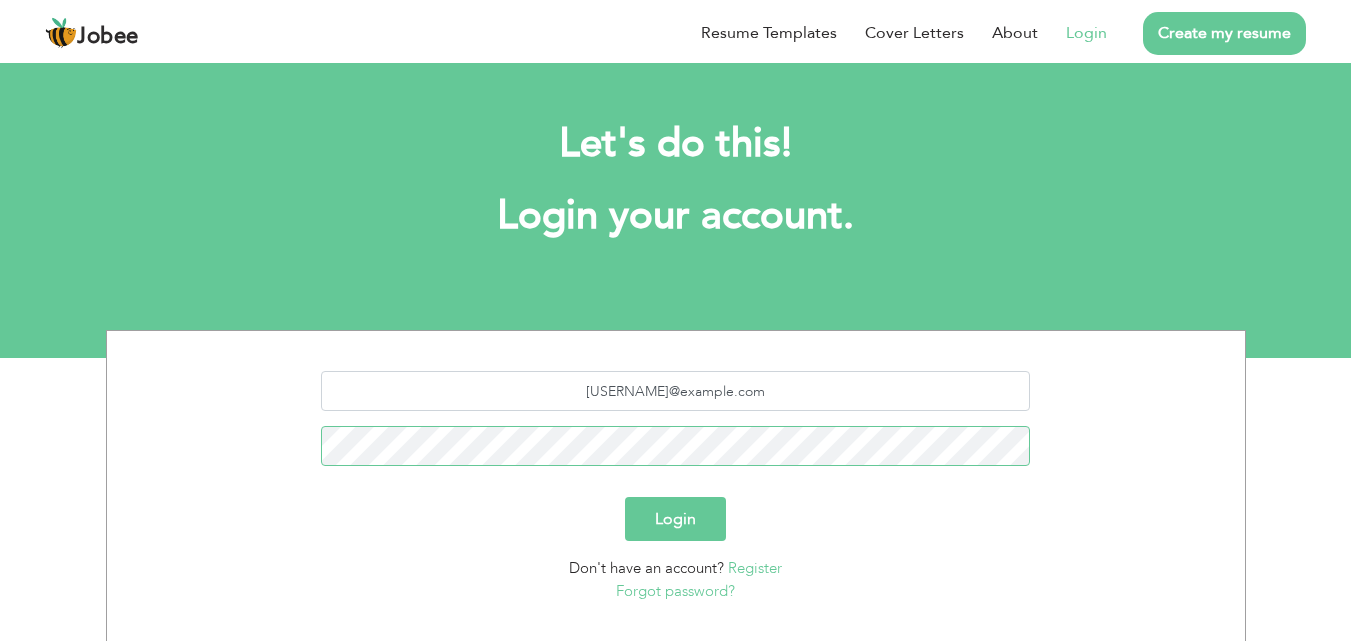click on "Login" at bounding box center [675, 519] 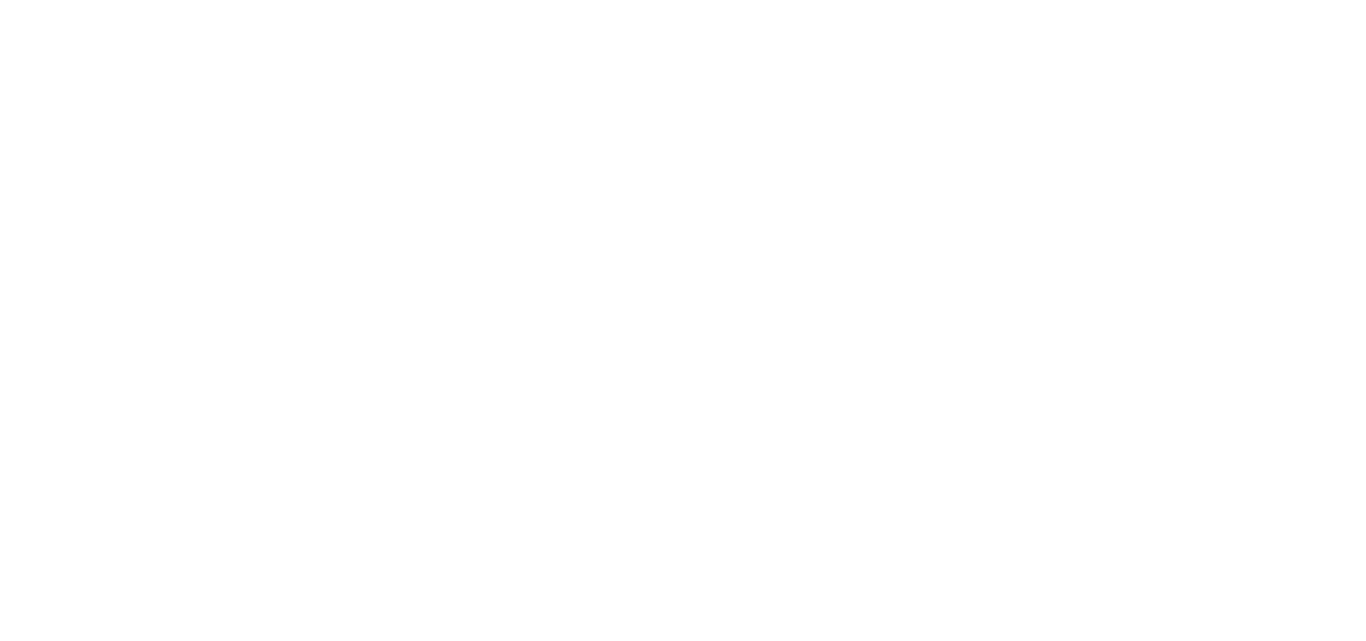 scroll, scrollTop: 0, scrollLeft: 0, axis: both 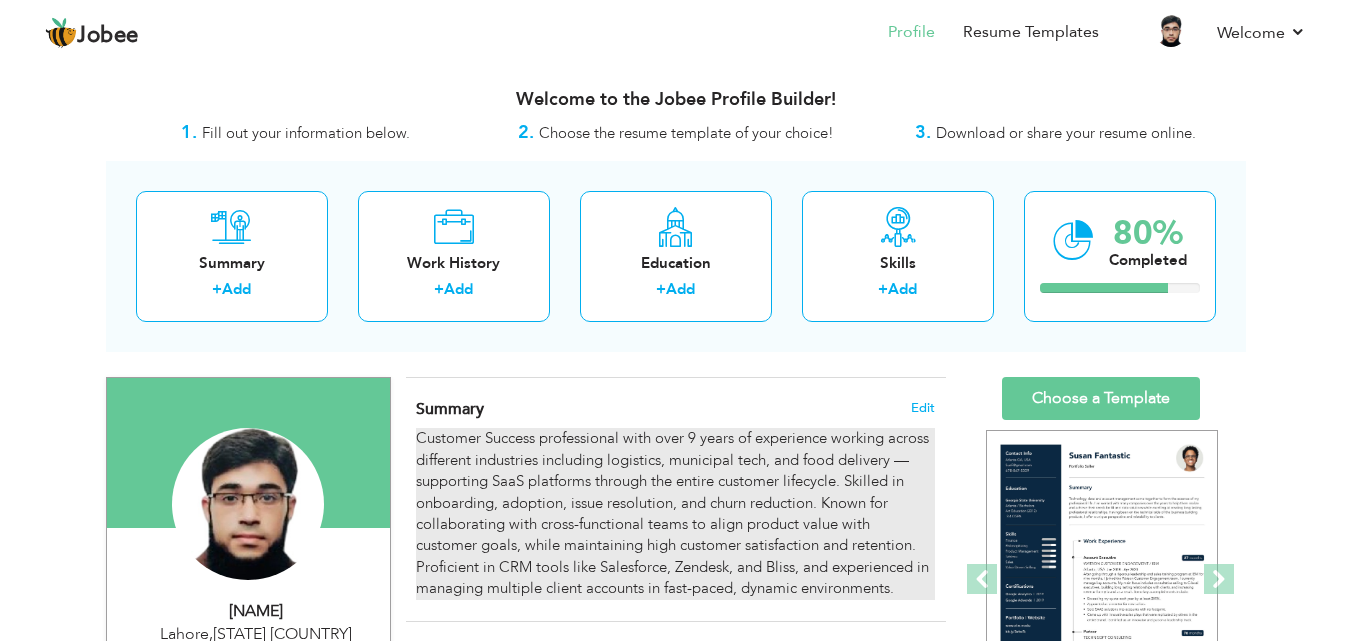 click on "Customer Success professional with over 9 years of experience working across different industries including logistics, municipal tech, and food delivery — supporting SaaS platforms through the entire customer lifecycle. Skilled in onboarding, adoption, issue resolution, and churn reduction. Known for collaborating with cross-functional teams to align product value with customer goals, while maintaining high customer satisfaction and retention. Proficient in CRM tools like Salesforce, Zendesk, and Bliss, and experienced in managing multiple client accounts in fast-paced, dynamic environments." at bounding box center (675, 513) 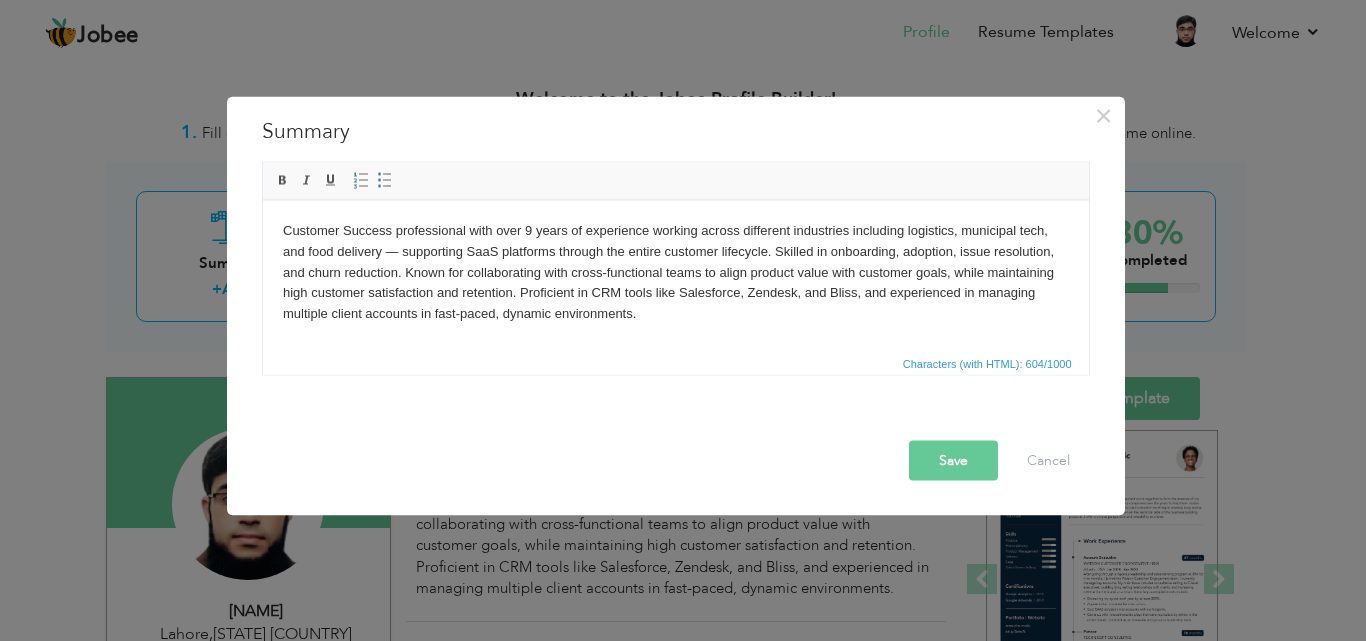 click on "Customer Success professional with over 9 years of experience working across different industries including logistics, municipal tech, and food delivery — supporting SaaS platforms through the entire customer lifecycle. Skilled in onboarding, adoption, issue resolution, and churn reduction. Known for collaborating with cross-functional teams to align product value with customer goals, while maintaining high customer satisfaction and retention. Proficient in CRM tools like Salesforce, Zendesk, and Bliss, and experienced in managing multiple client accounts in fast-paced, dynamic environments." at bounding box center [675, 272] 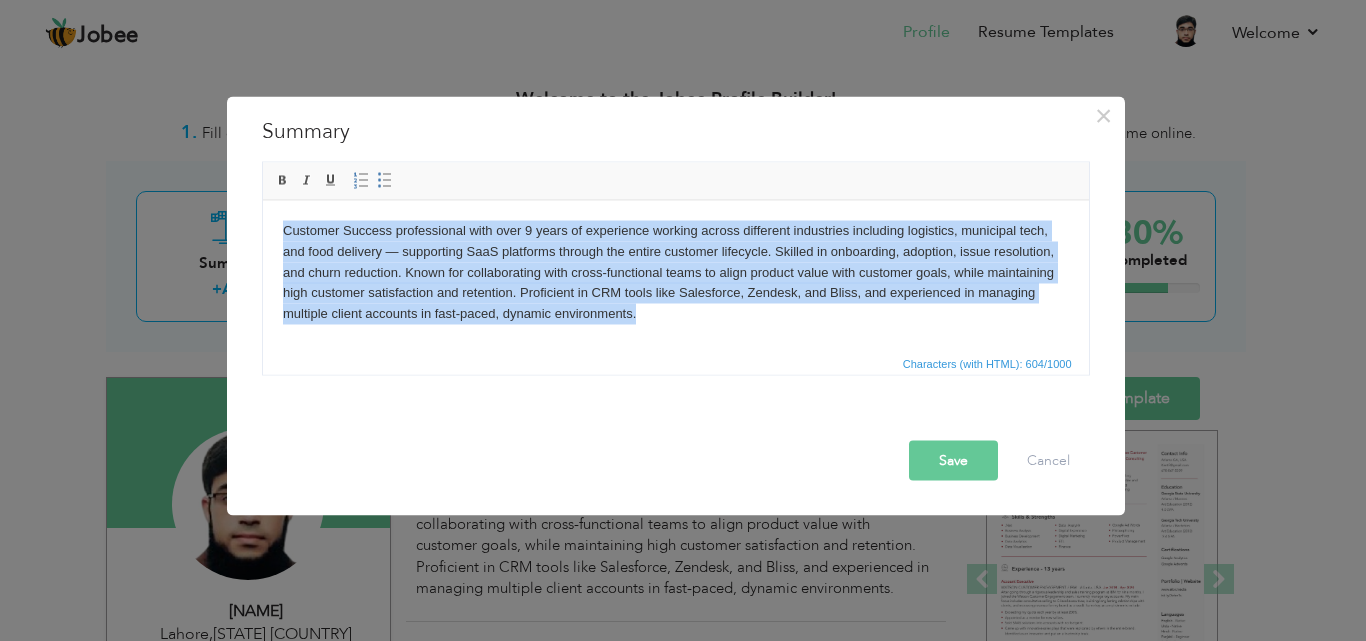 drag, startPoint x: 738, startPoint y: 311, endPoint x: 217, endPoint y: 209, distance: 530.89075 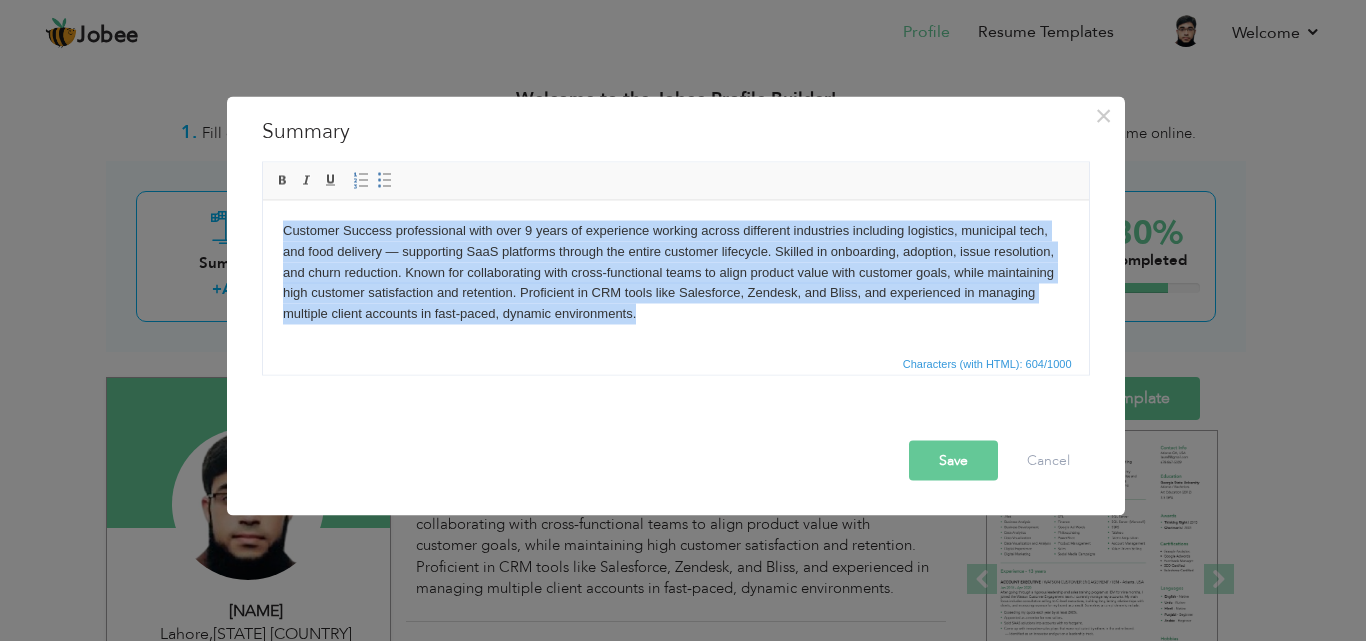 click on "Customer Success professional with over 9 years of experience working across different industries including logistics, municipal tech, and food delivery — supporting SaaS platforms through the entire customer lifecycle. Skilled in onboarding, adoption, issue resolution, and churn reduction. Known for collaborating with cross-functional teams to align product value with customer goals, while maintaining high customer satisfaction and retention. Proficient in CRM tools like Salesforce, Zendesk, and Bliss, and experienced in managing multiple client accounts in fast-paced, dynamic environments." at bounding box center (675, 272) 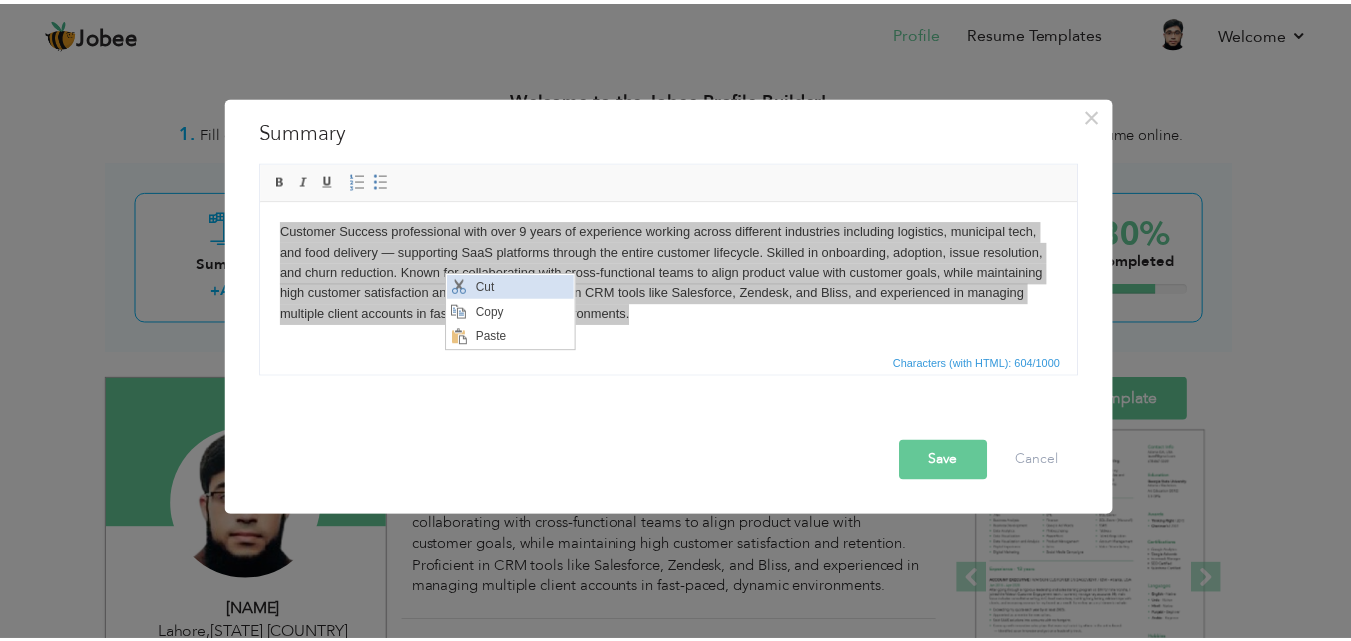scroll, scrollTop: 0, scrollLeft: 0, axis: both 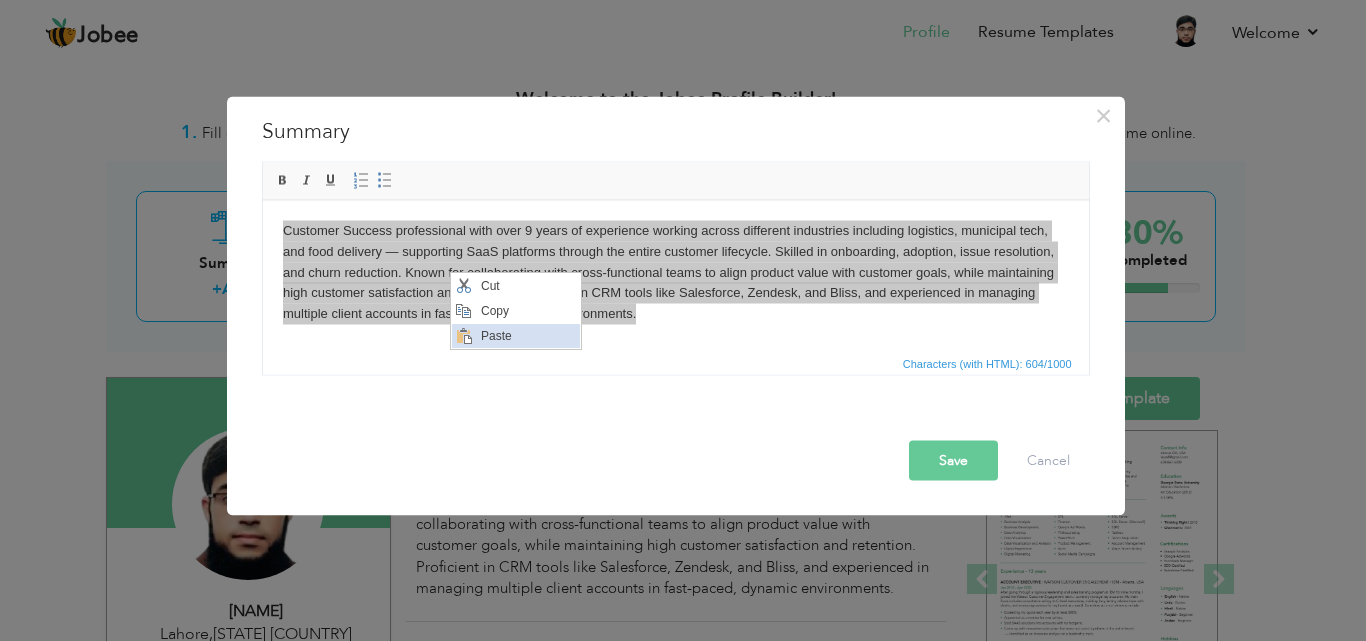click on "Paste" at bounding box center (527, 336) 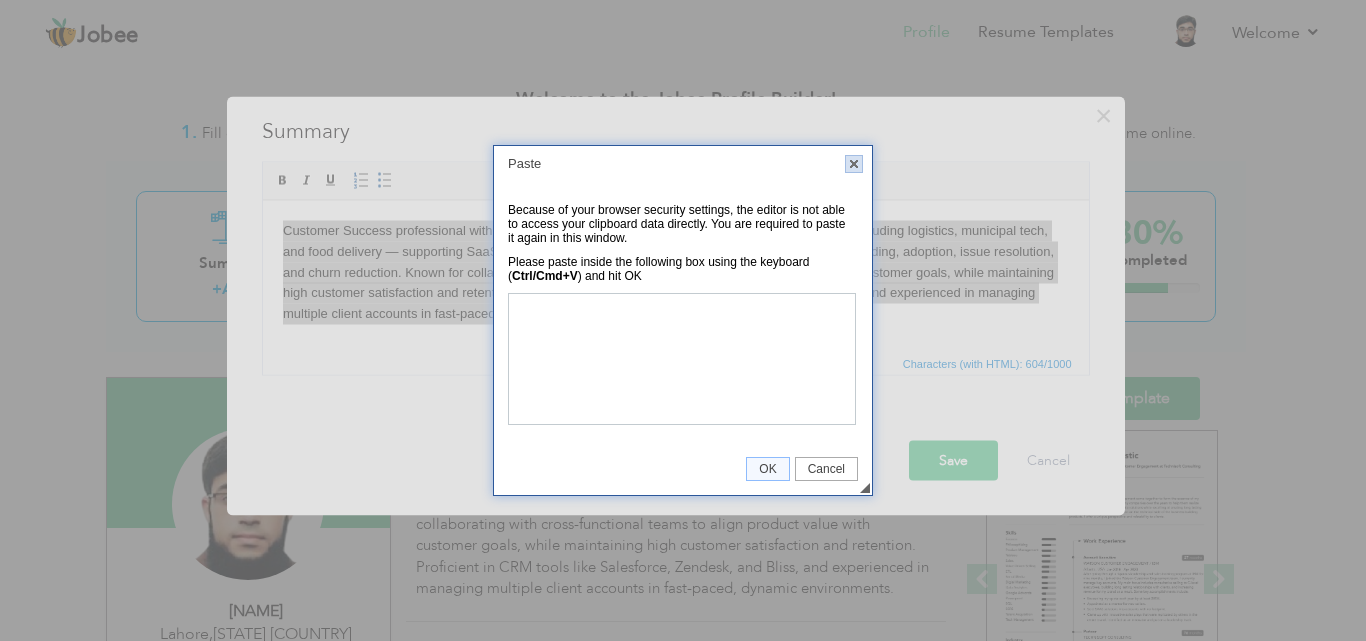 click on "X" at bounding box center [854, 164] 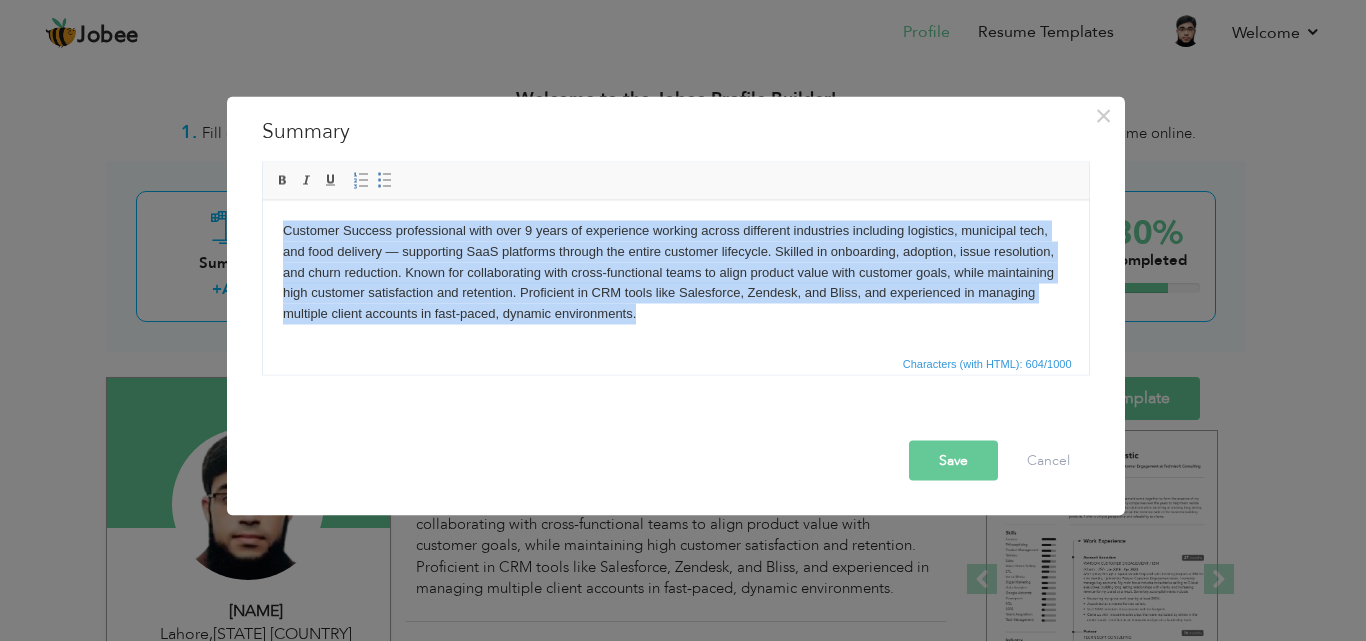 click on "Customer Success professional with over 9 years of experience working across different industries including logistics, municipal tech, and food delivery — supporting SaaS platforms through the entire customer lifecycle. Skilled in onboarding, adoption, issue resolution, and churn reduction. Known for collaborating with cross-functional teams to align product value with customer goals, while maintaining high customer satisfaction and retention. Proficient in CRM tools like Salesforce, Zendesk, and Bliss, and experienced in managing multiple client accounts in fast-paced, dynamic environments." at bounding box center [675, 272] 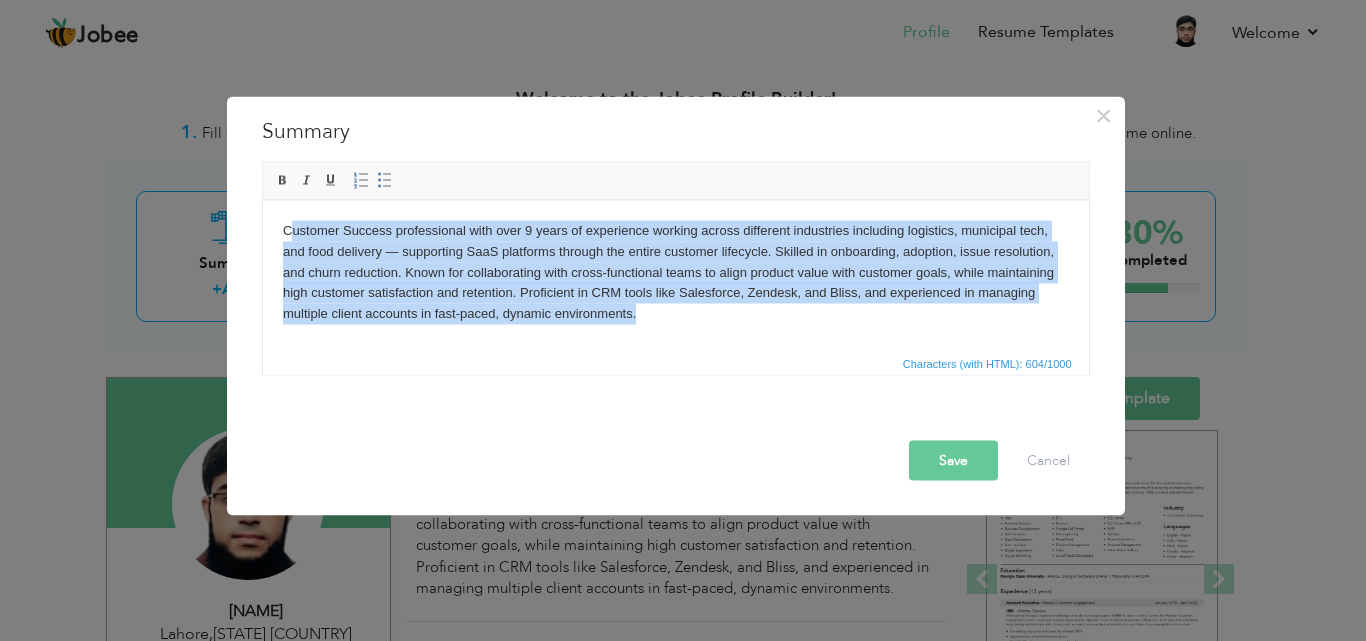 drag, startPoint x: 692, startPoint y: 331, endPoint x: 289, endPoint y: 224, distance: 416.96283 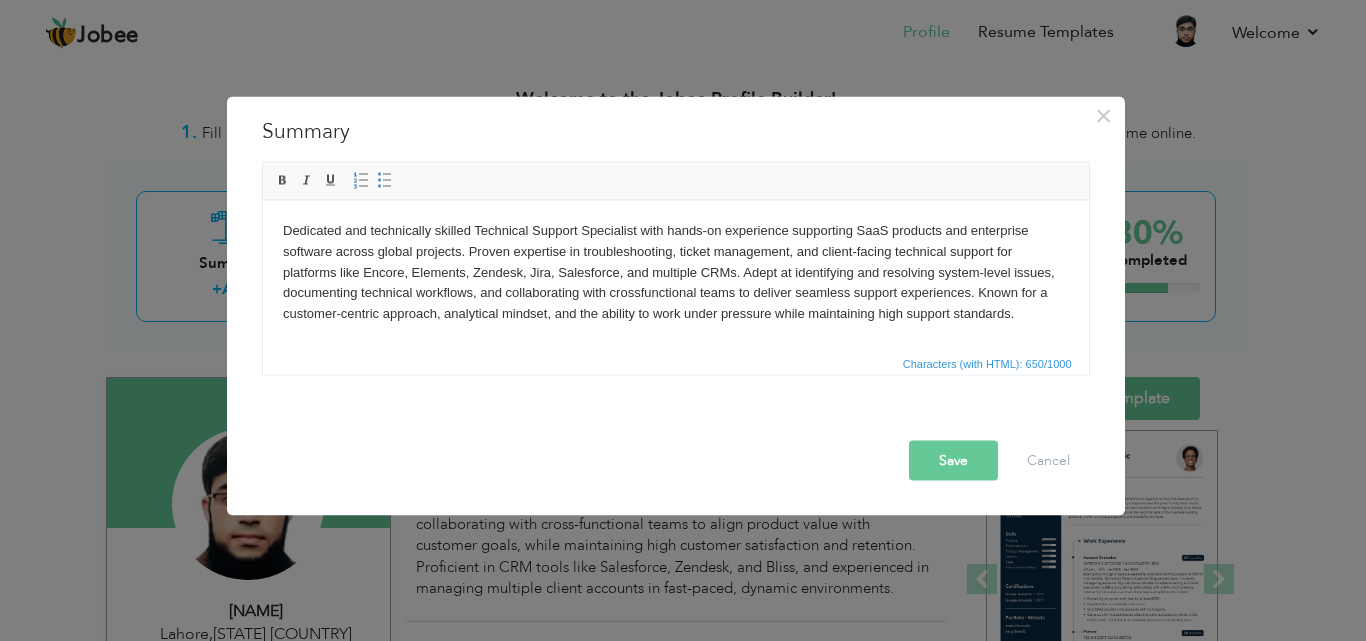 click on "Save" at bounding box center [953, 460] 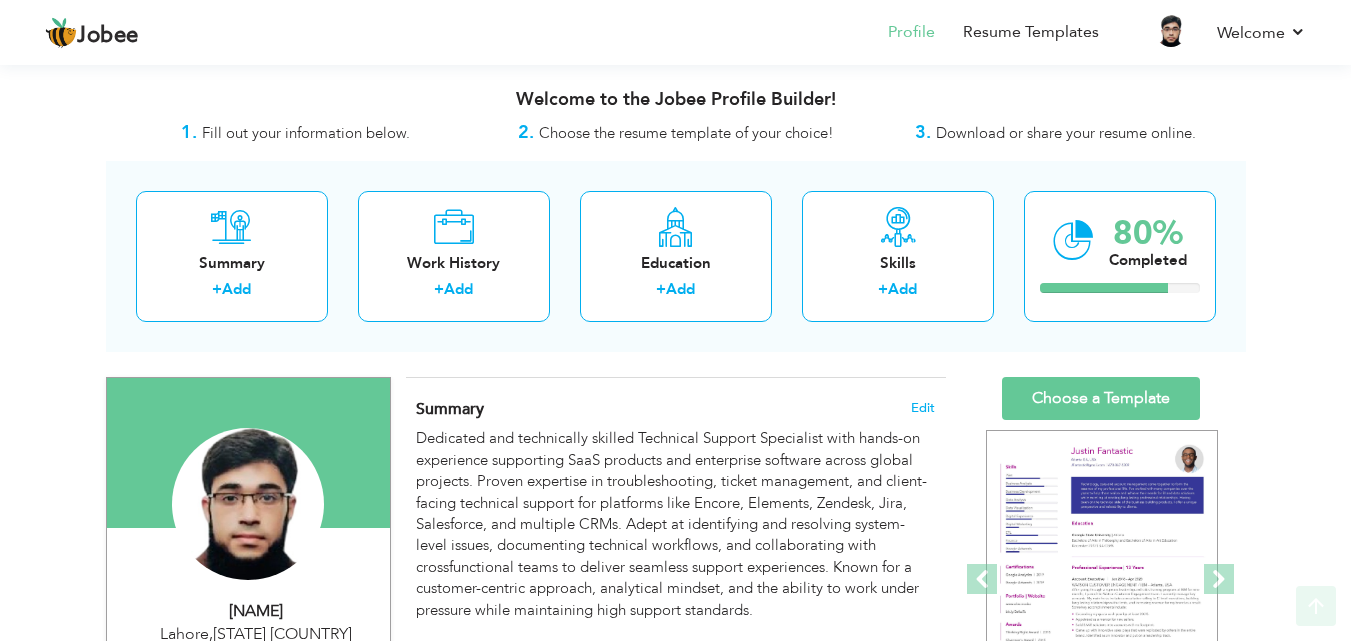 scroll, scrollTop: 733, scrollLeft: 0, axis: vertical 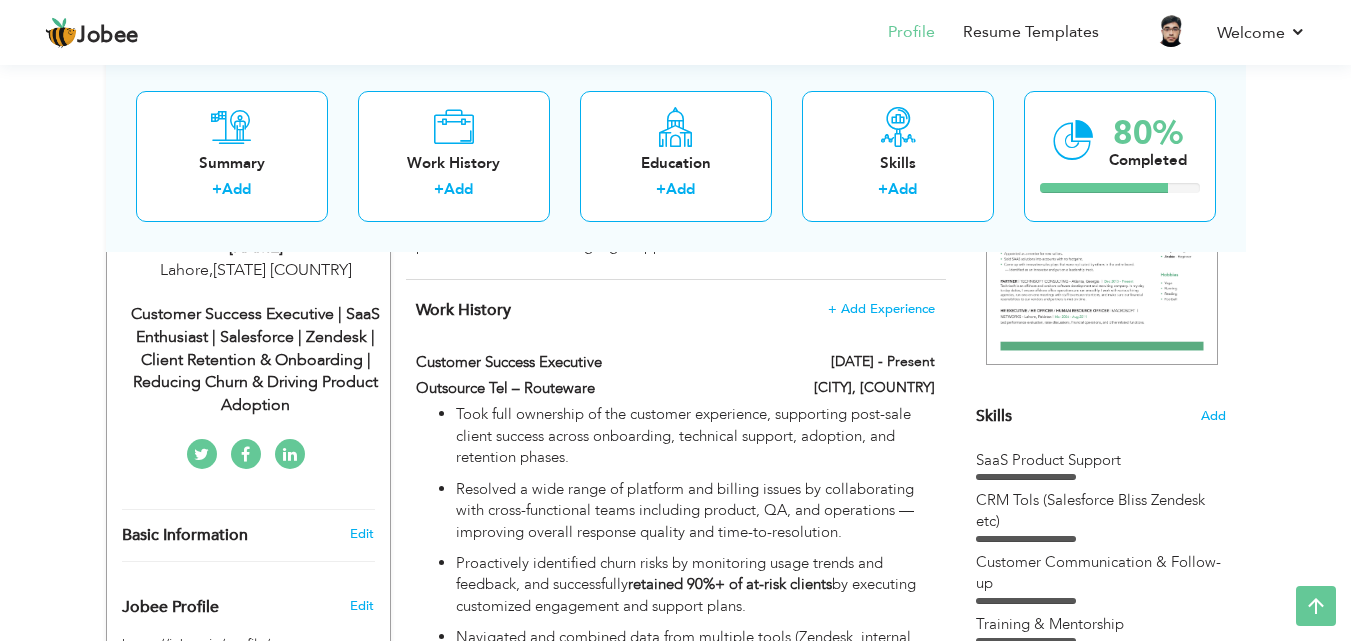click on "Customer Success Executive | SaaS Enthusiast | Salesforce | Zendesk |  Client Retention & Onboarding | Reducing Churn & Driving Product Adoption" at bounding box center [256, 360] 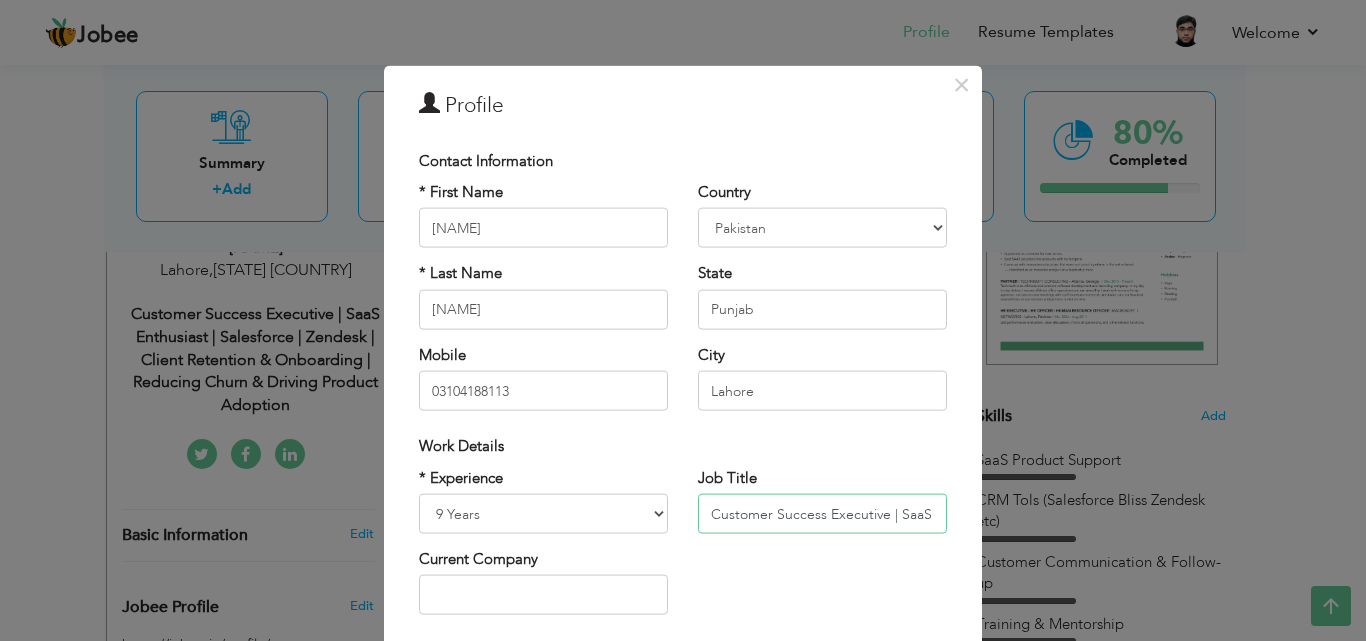click on "Customer Success Executive | SaaS Enthusiast | Salesforce | Zendesk |  Client Retention & Onboarding | Reducing Churn & Driving Product Adoption" at bounding box center (822, 514) 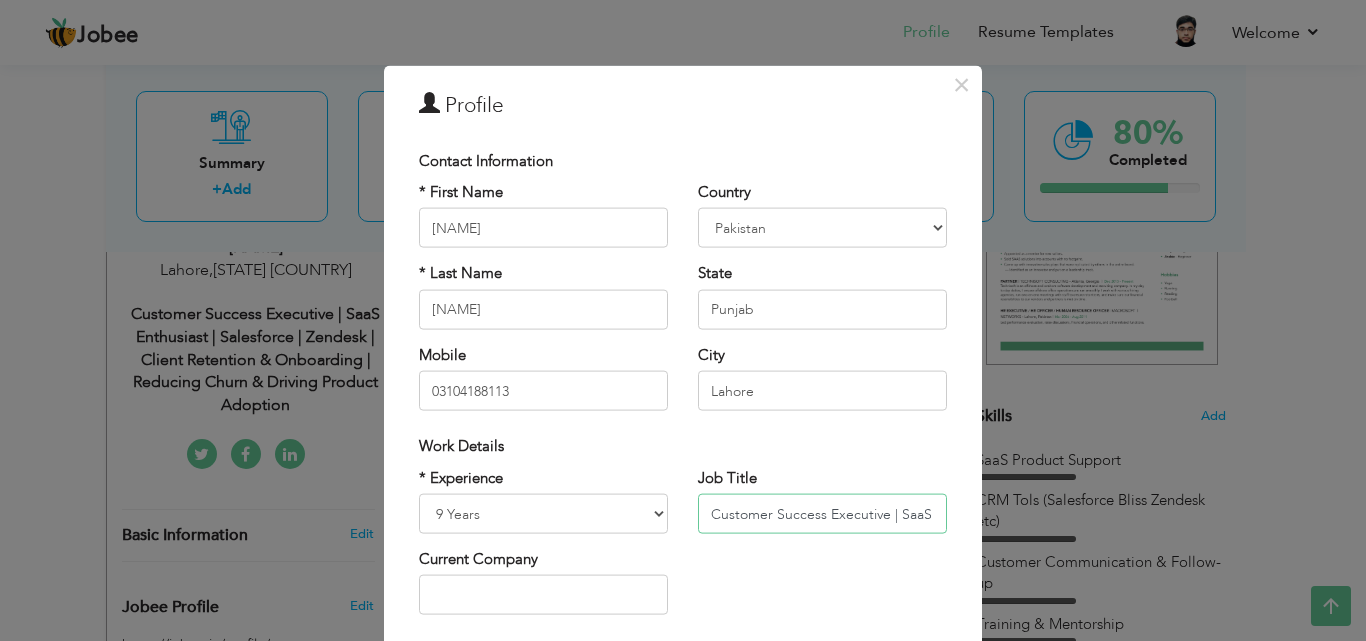 paste on "Technical Support Specialist | SaaS Platforms | Salesforce | Zendesk | Elements | EnCore" 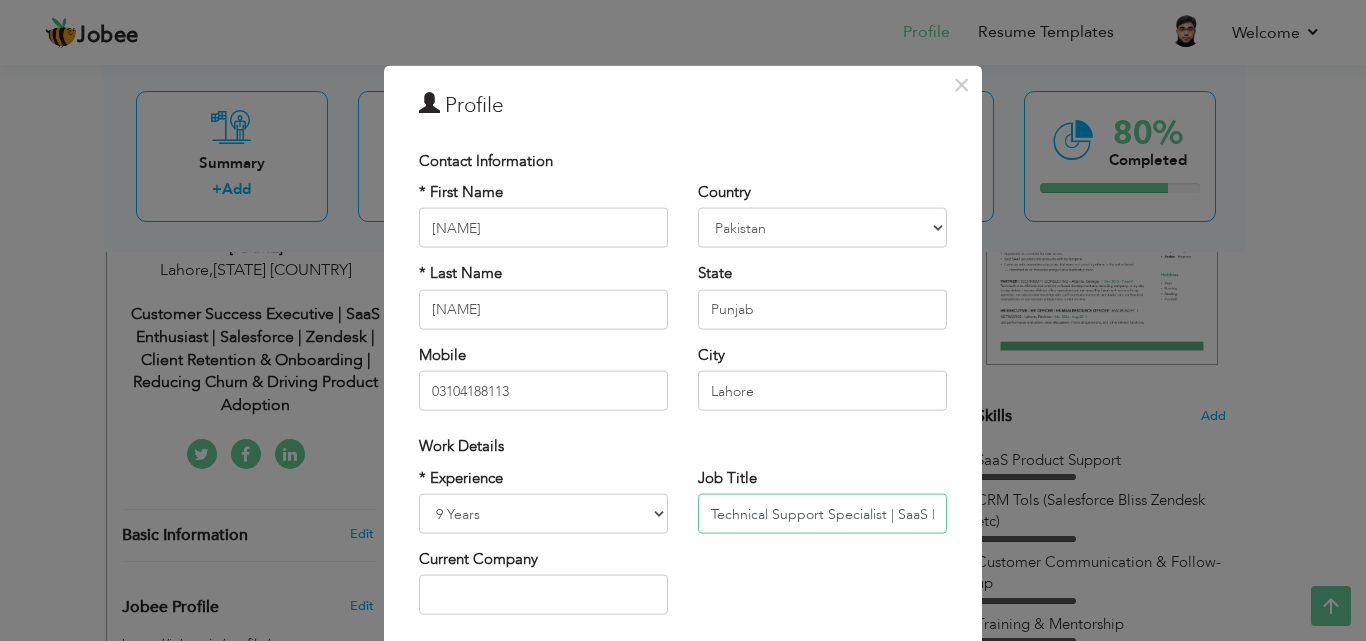 scroll, scrollTop: 0, scrollLeft: 315, axis: horizontal 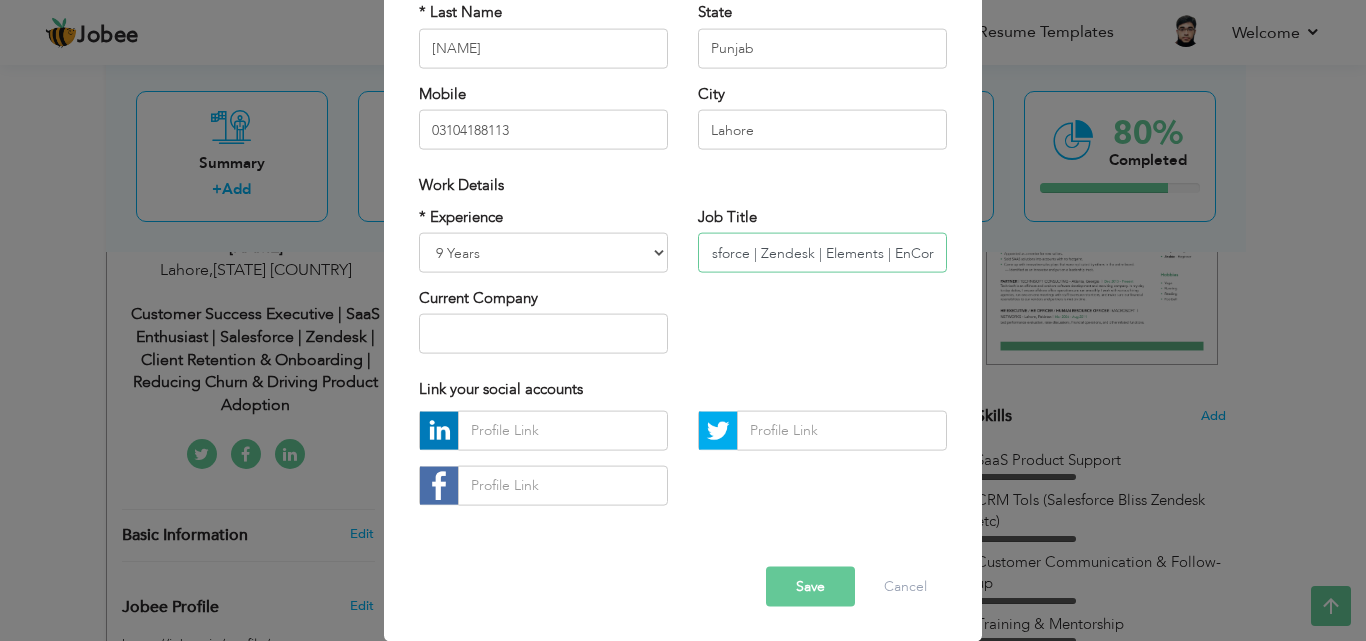 type on "Technical Support Specialist | SaaS Platforms | Salesforce | Zendesk | Elements | EnCore" 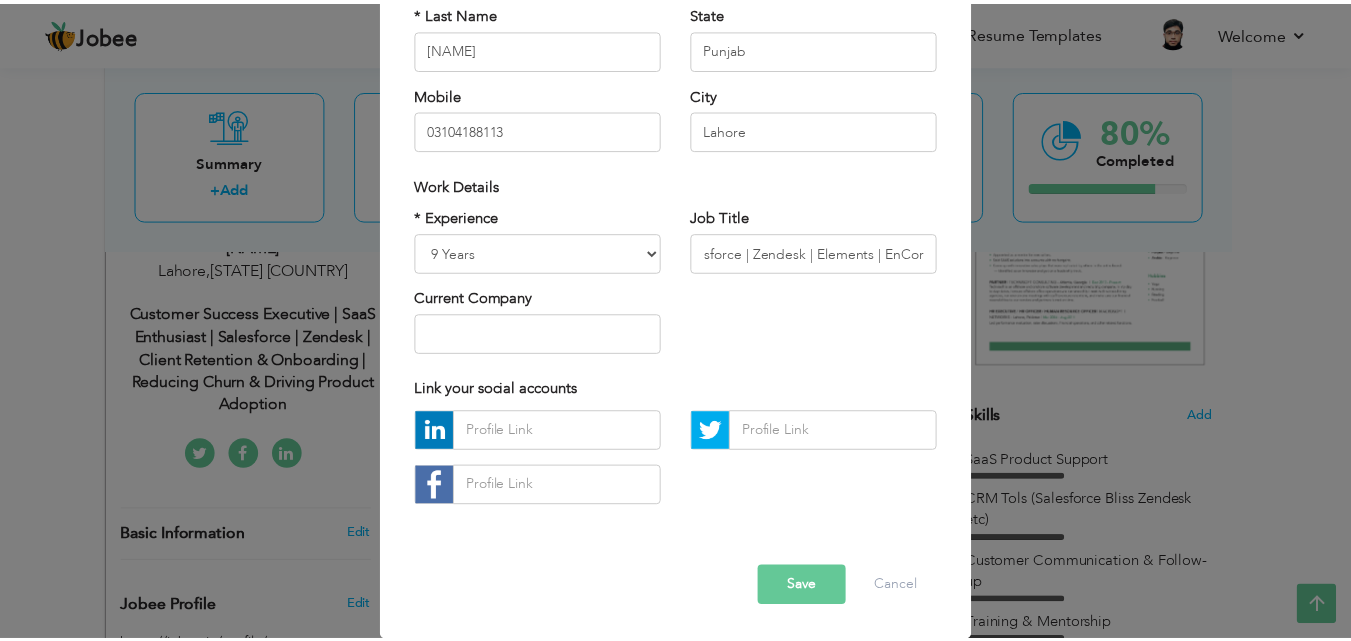 scroll, scrollTop: 0, scrollLeft: 0, axis: both 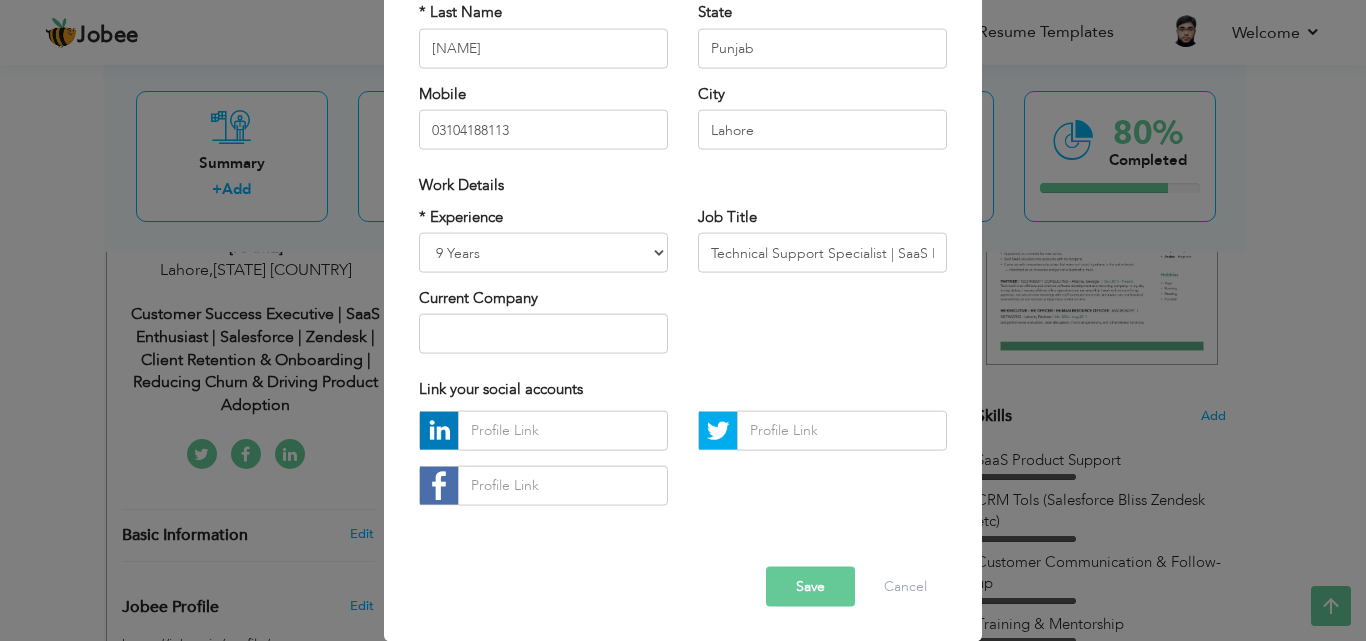 click on "Save" at bounding box center [810, 586] 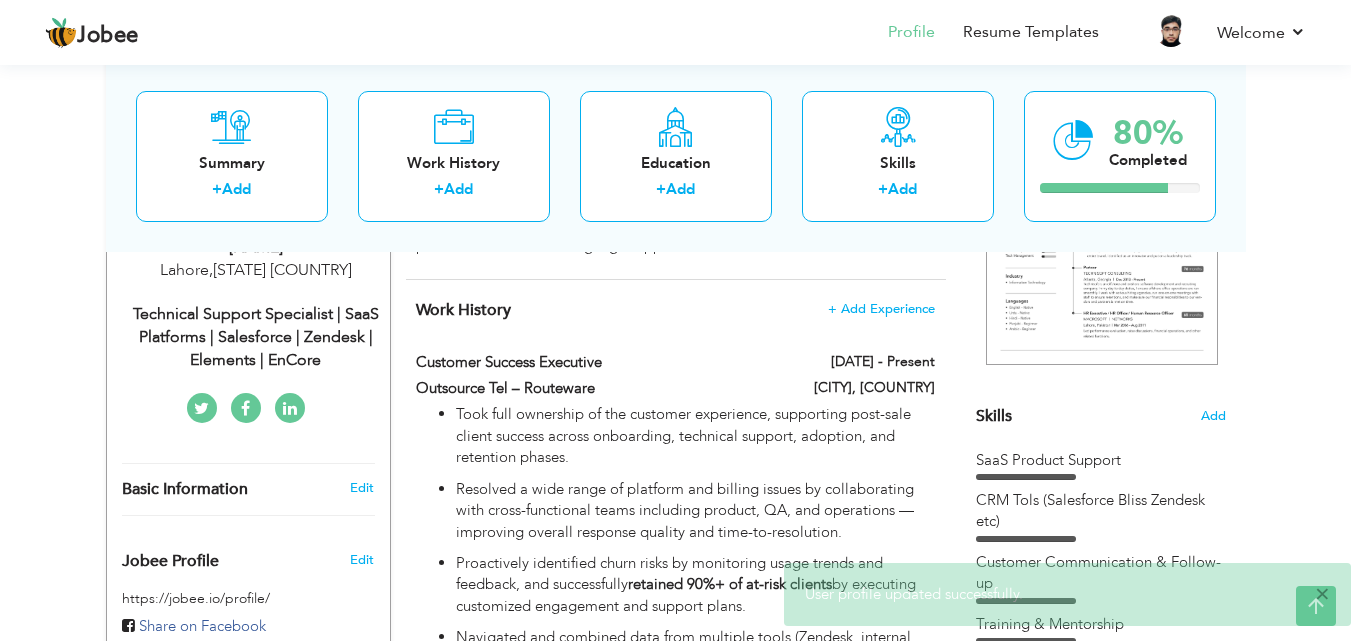 click on "×" at bounding box center (1322, 594) 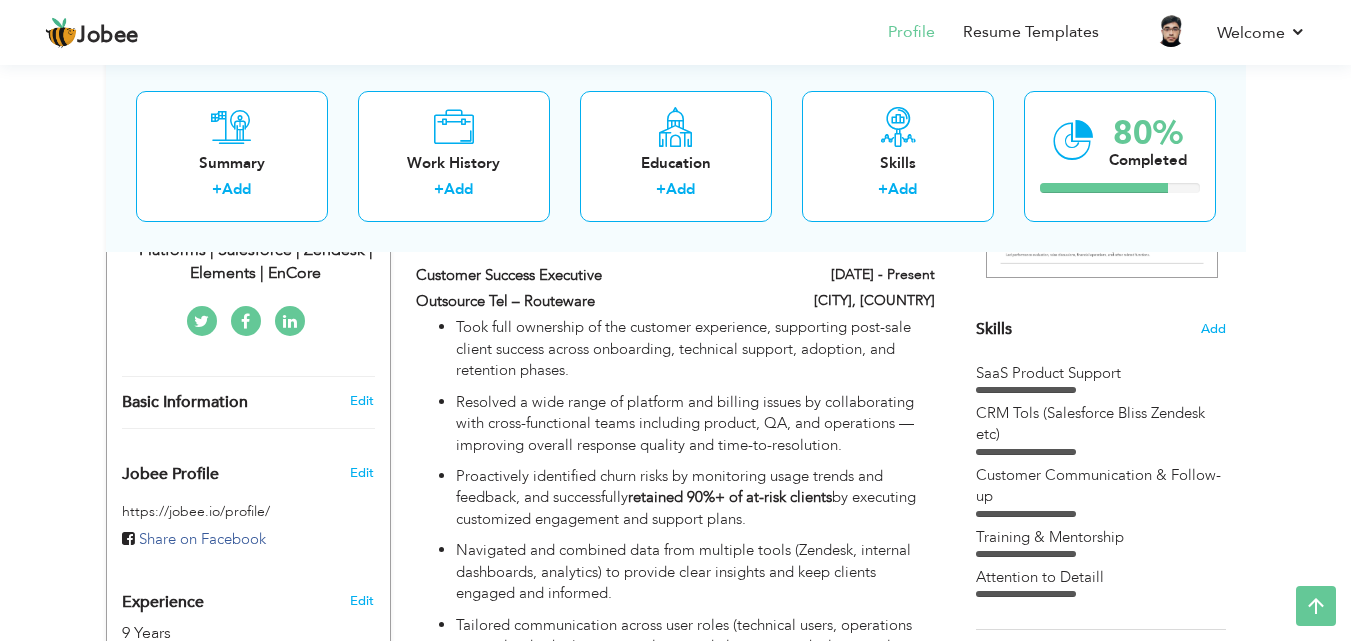 scroll, scrollTop: 446, scrollLeft: 0, axis: vertical 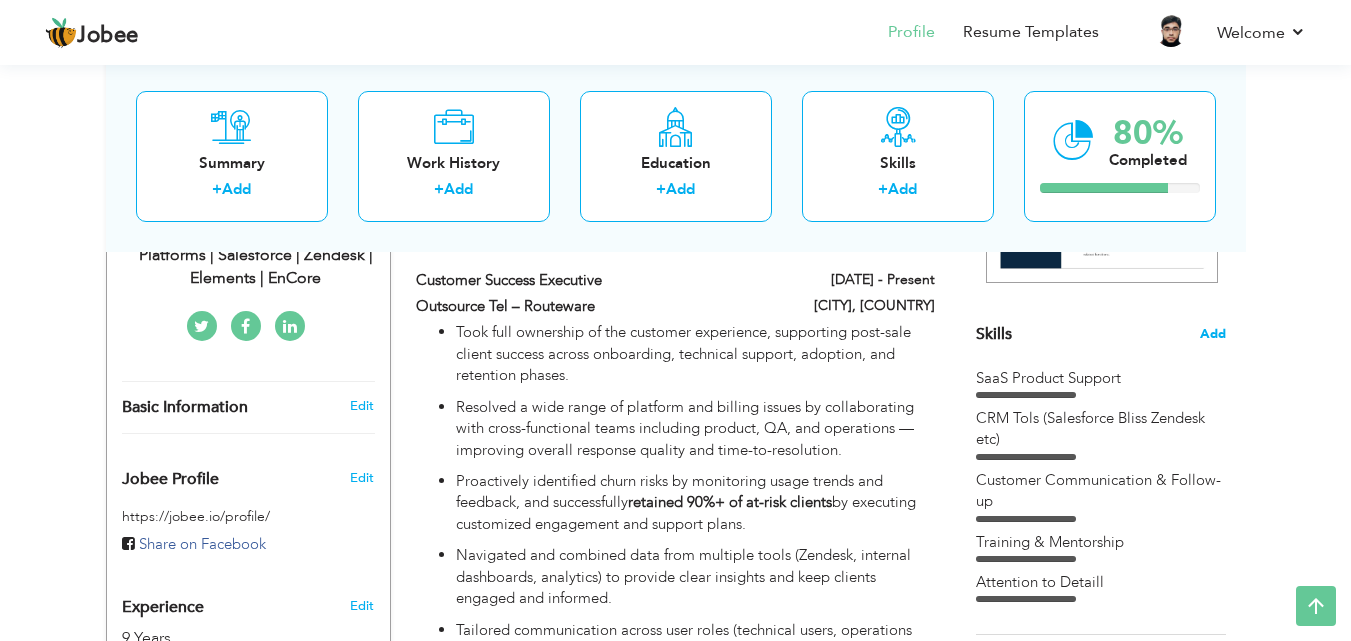 click on "Add" at bounding box center (1213, 334) 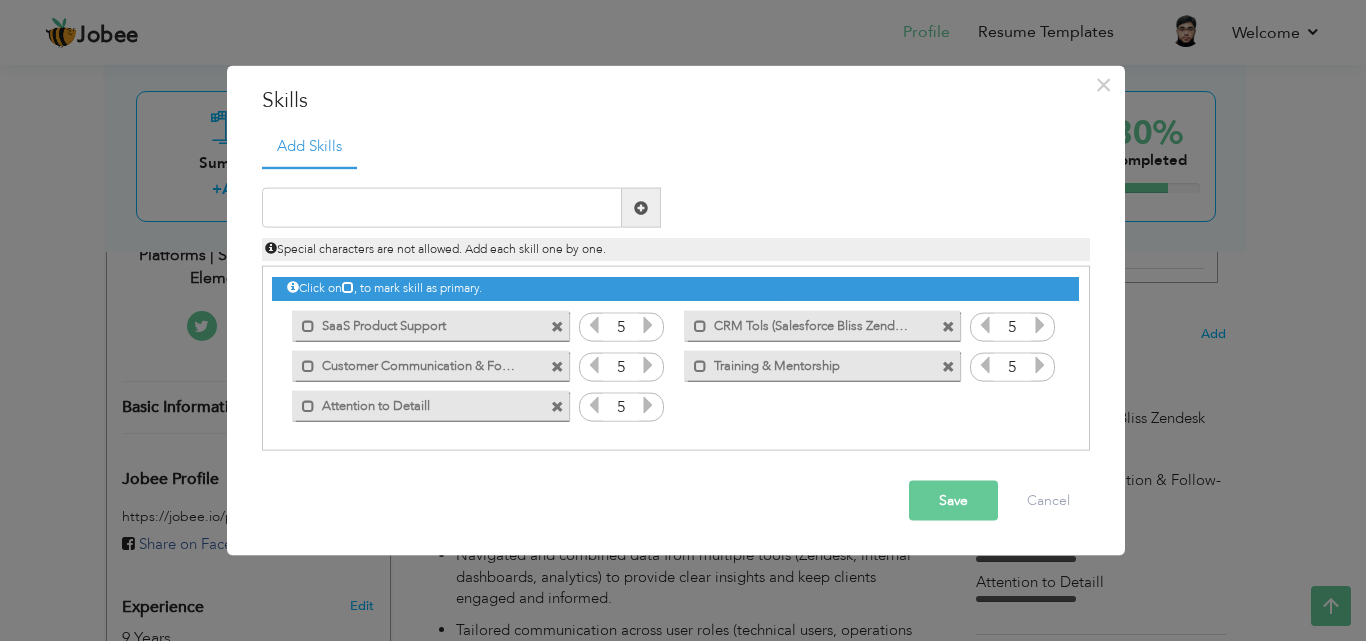 click at bounding box center (557, 366) 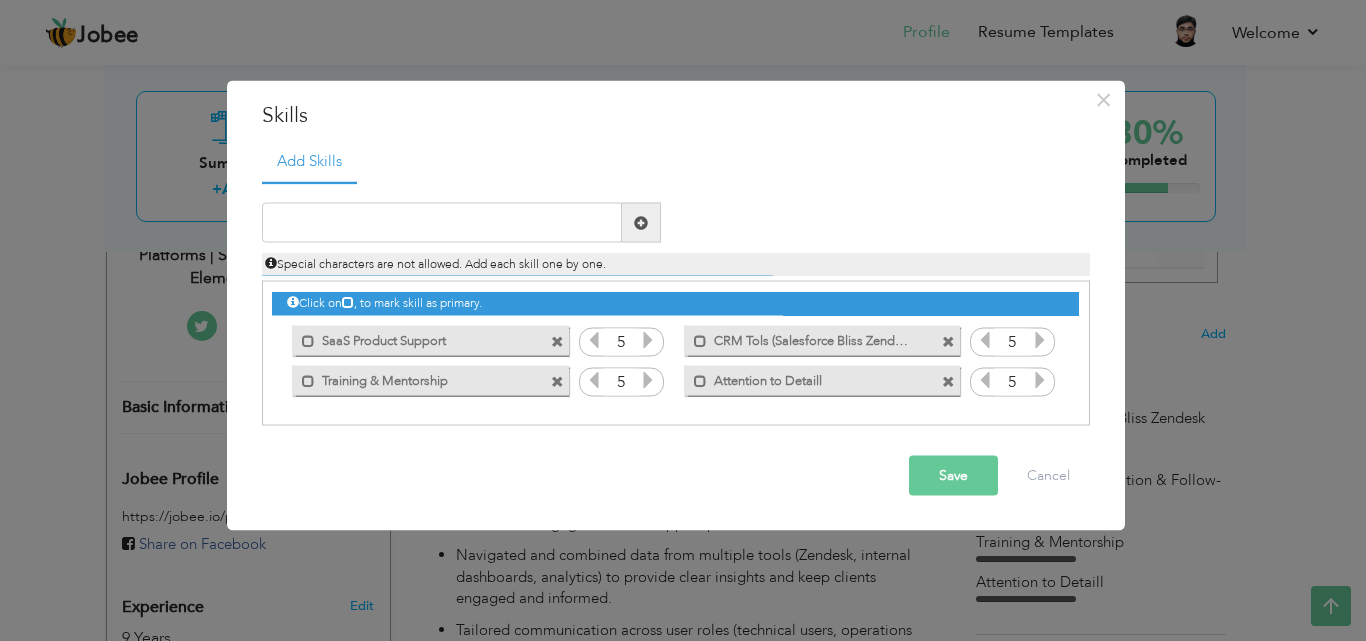 click on "Mark as primary skill.
Training & Mentorship" at bounding box center [425, 380] 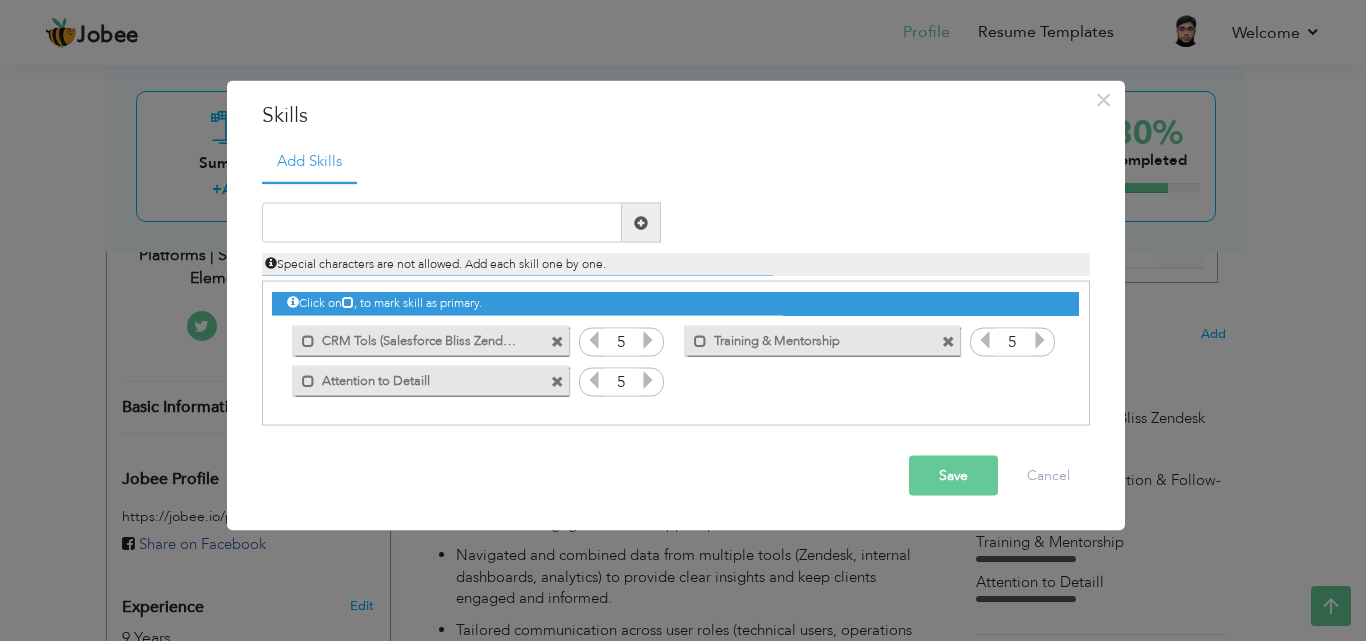 click at bounding box center [560, 375] 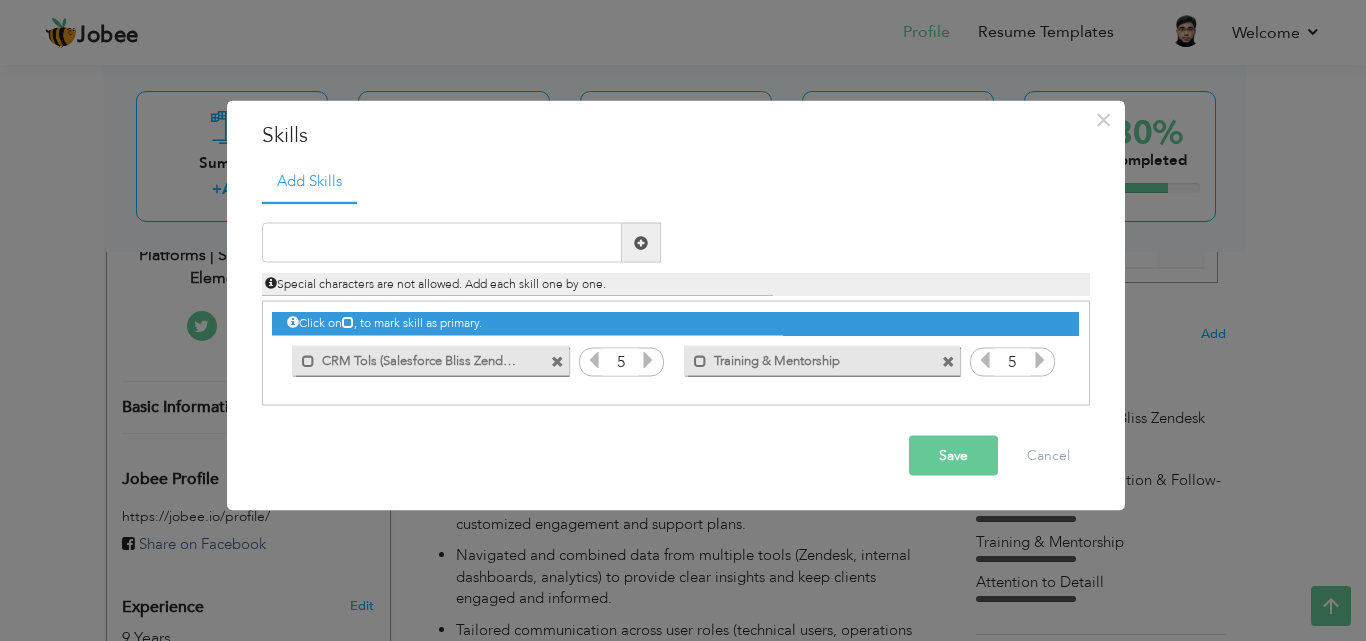 click at bounding box center [557, 361] 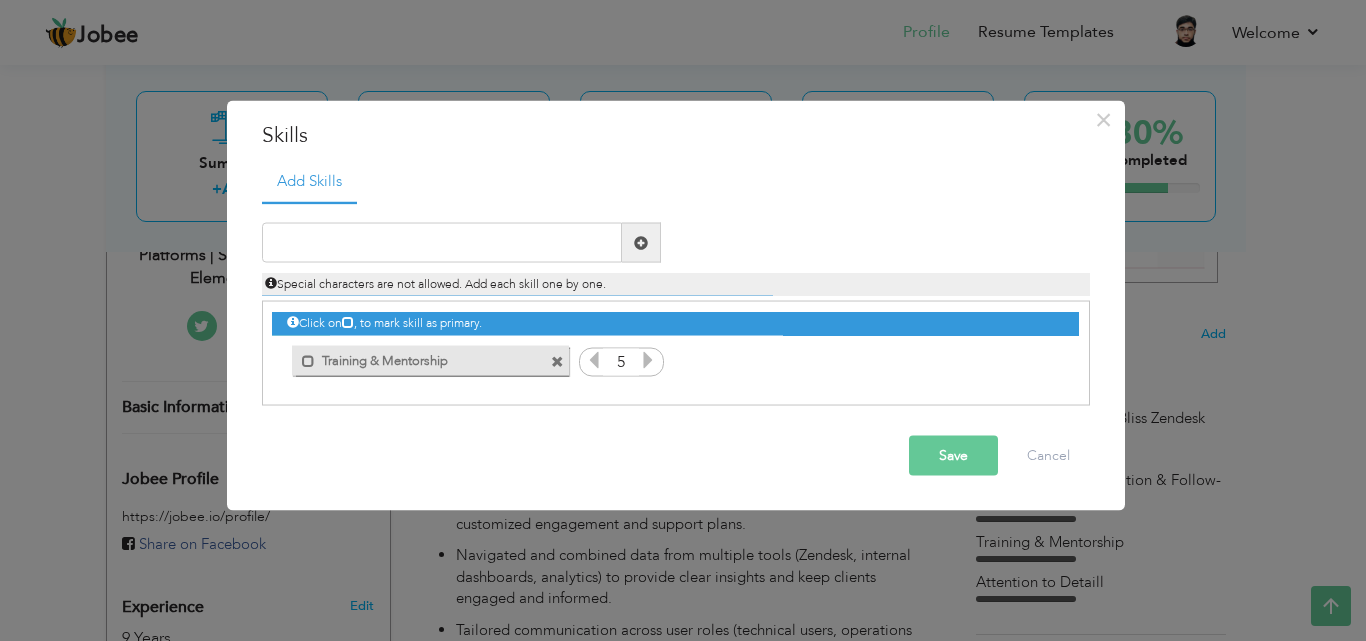 click at bounding box center [557, 361] 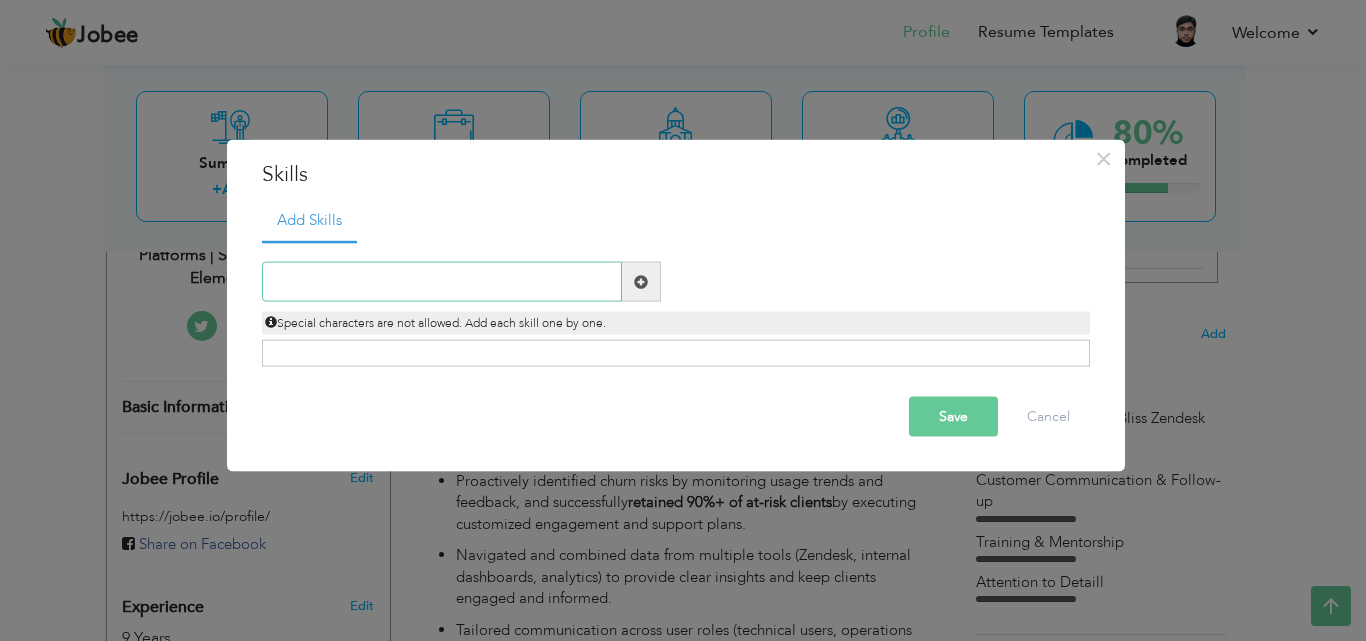 click at bounding box center [442, 282] 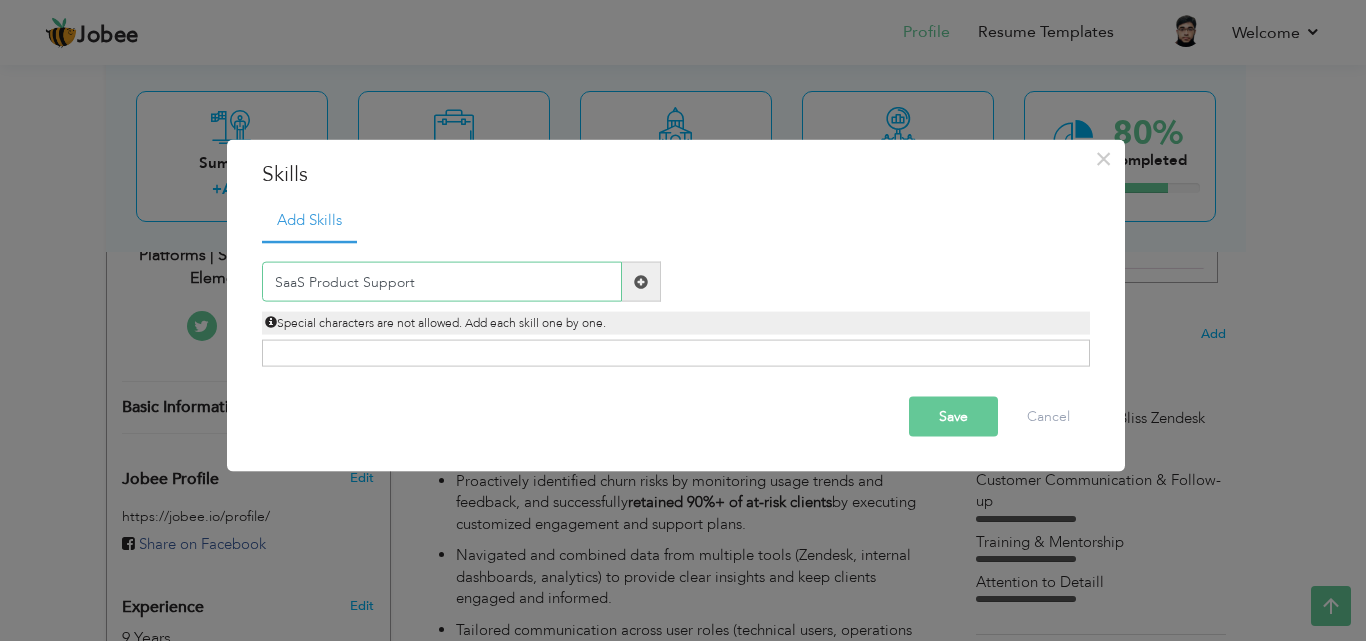 type on "SaaS Product Support" 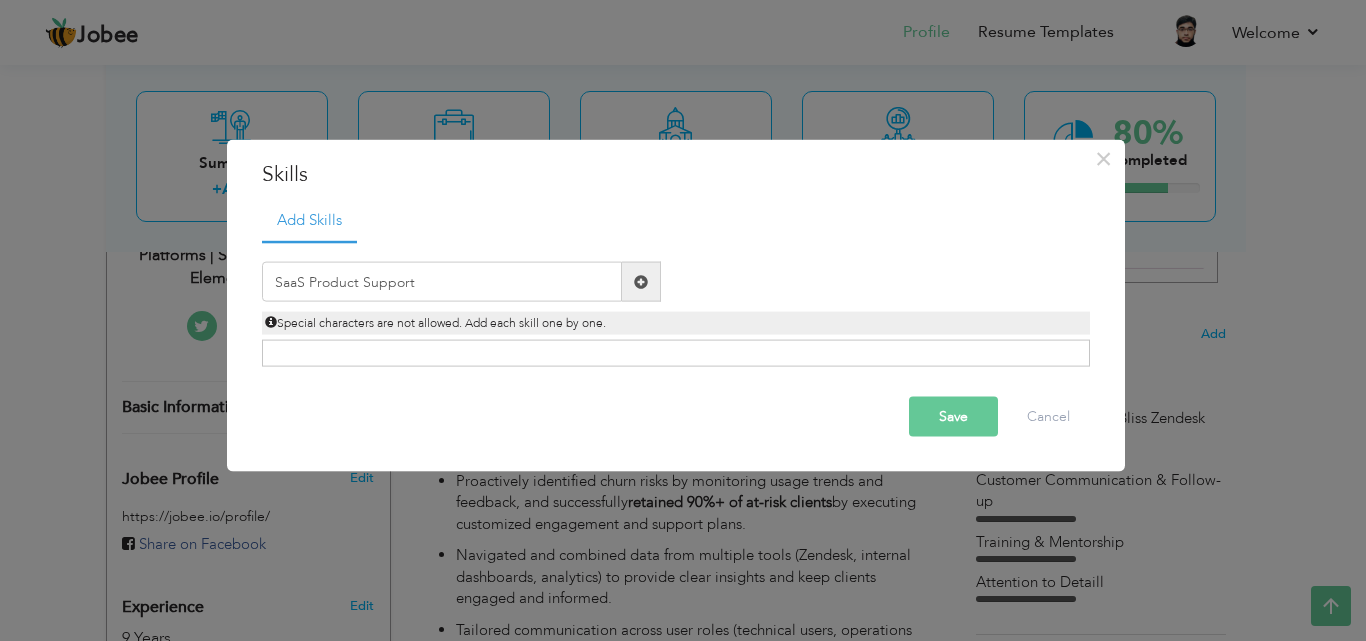 click at bounding box center [641, 282] 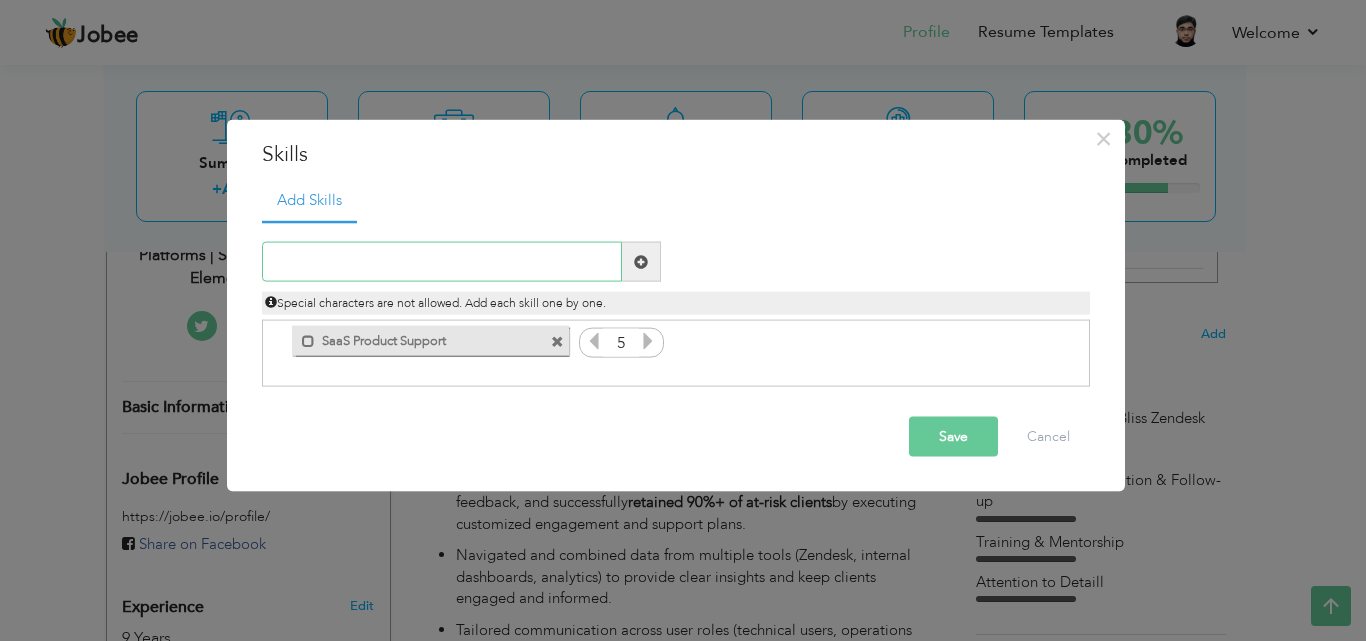 click at bounding box center (442, 262) 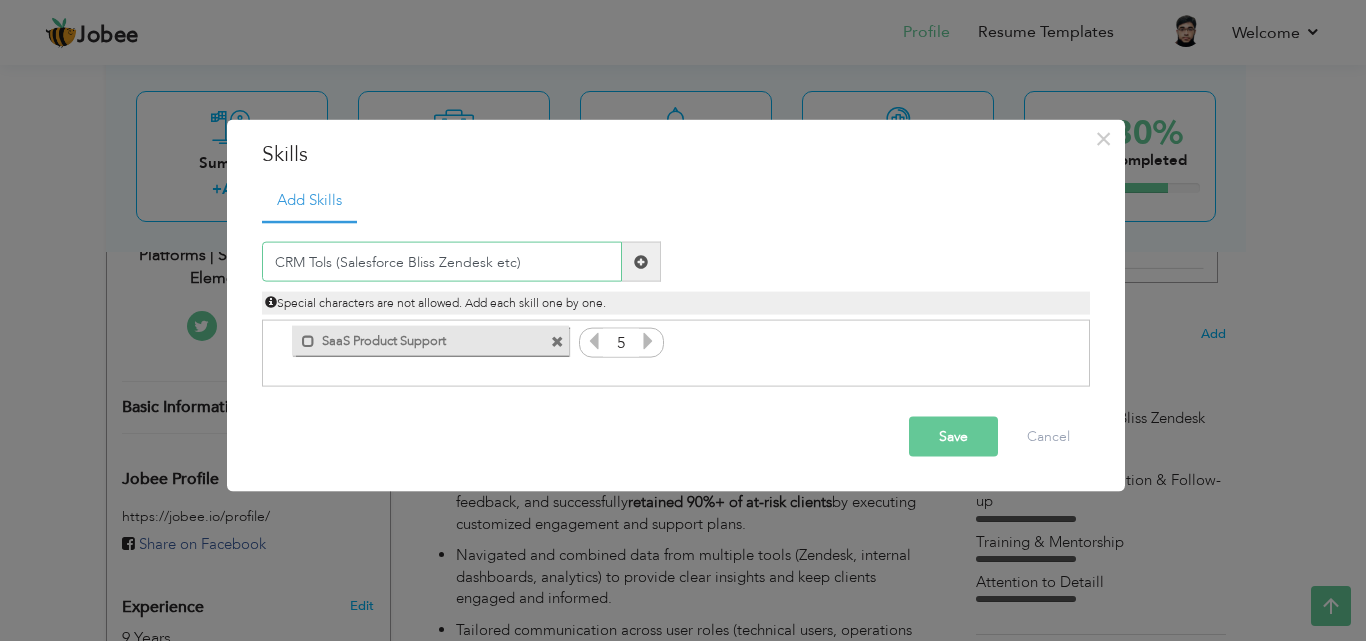 type on "CRM Tols (Salesforce Bliss Zendesk etc)" 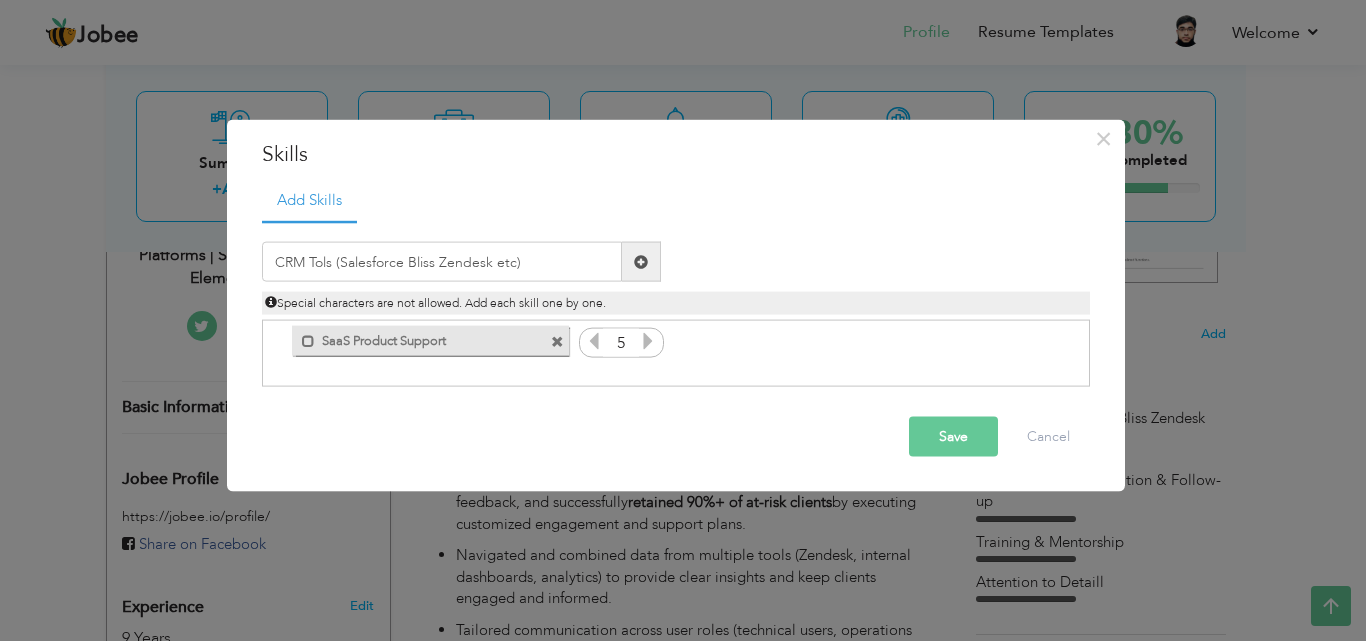 click at bounding box center (641, 261) 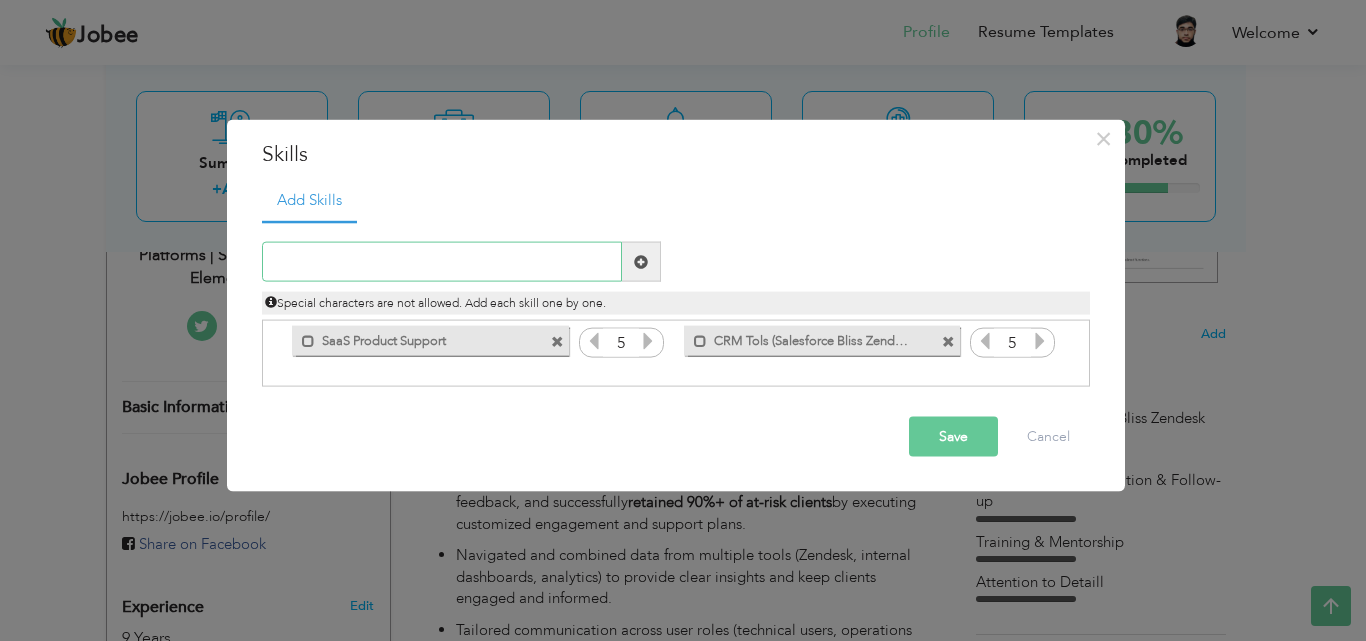 click at bounding box center (442, 262) 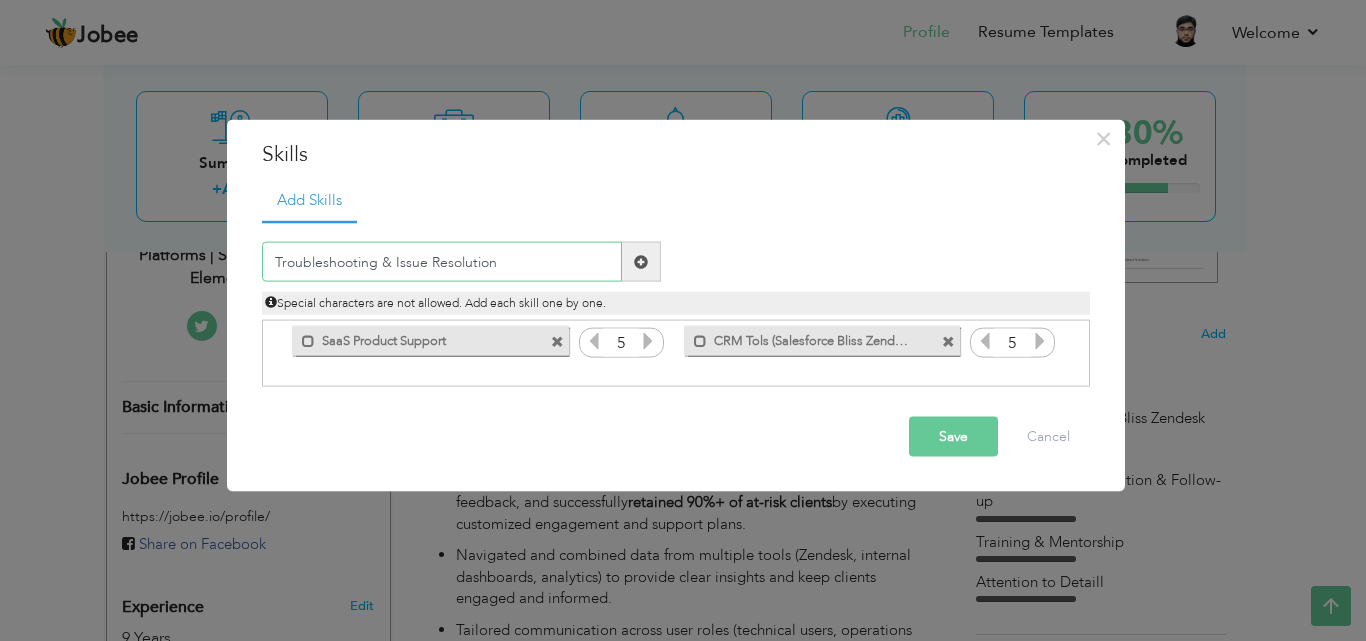 type on "Troubleshooting & Issue Resolution" 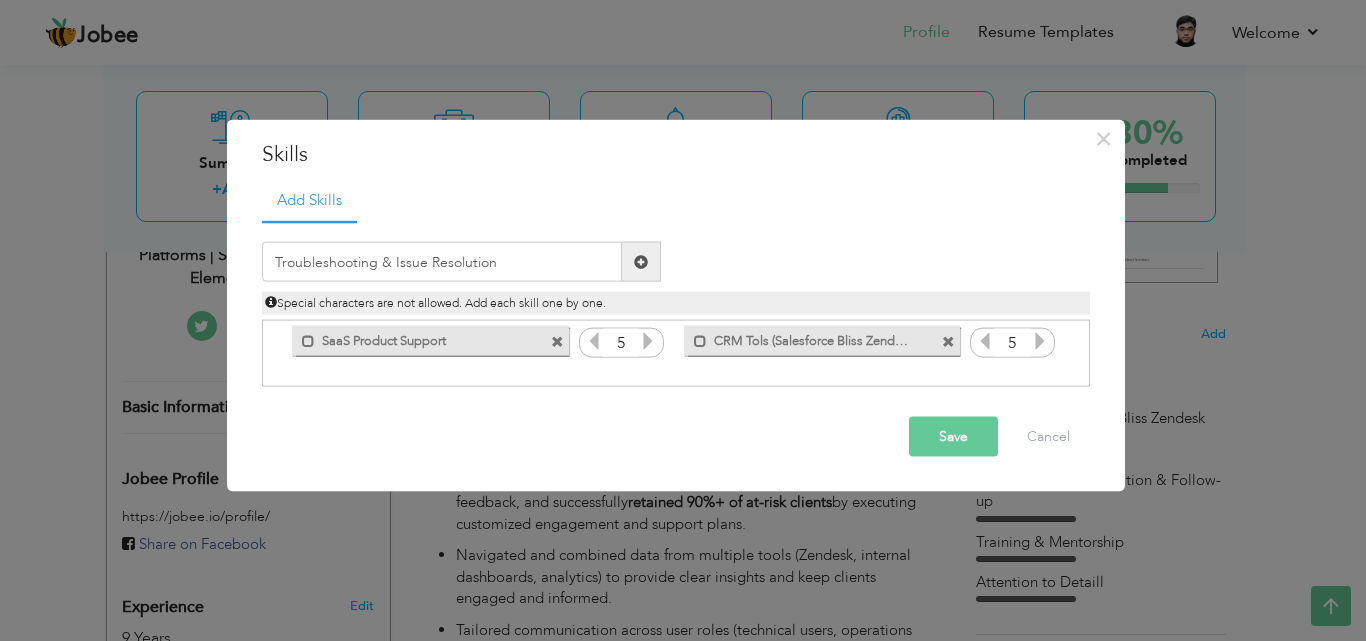 click at bounding box center (641, 261) 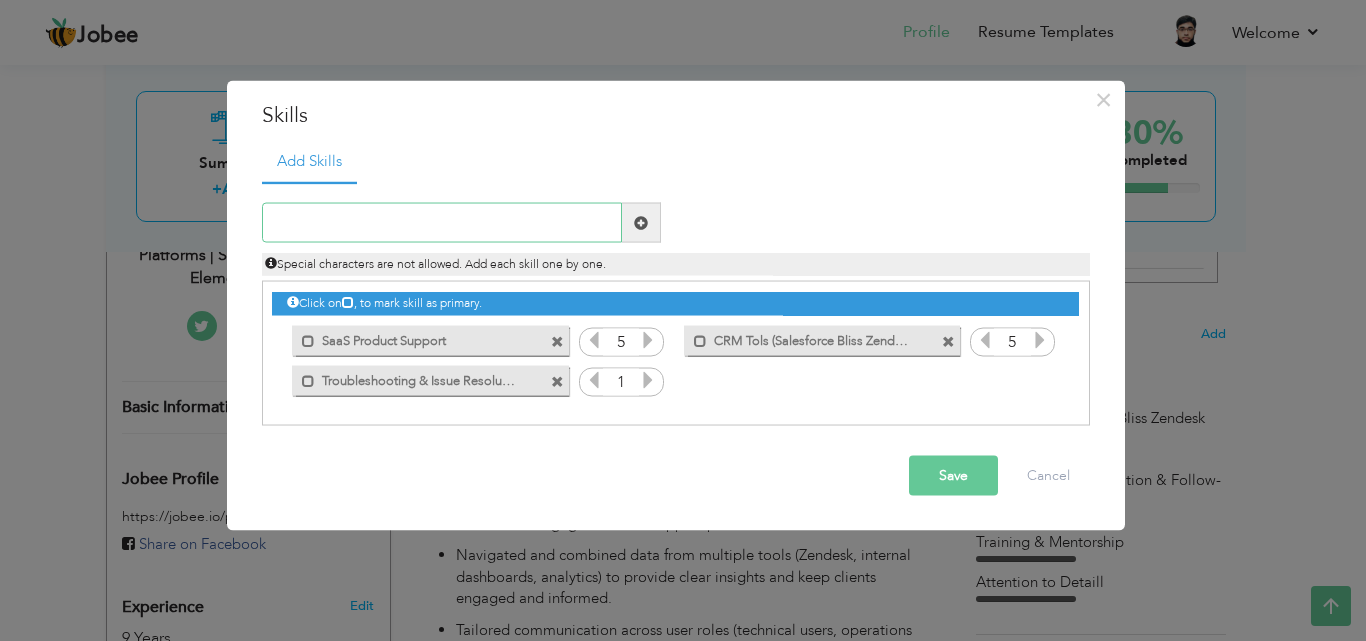 drag, startPoint x: 546, startPoint y: 222, endPoint x: 538, endPoint y: 203, distance: 20.615528 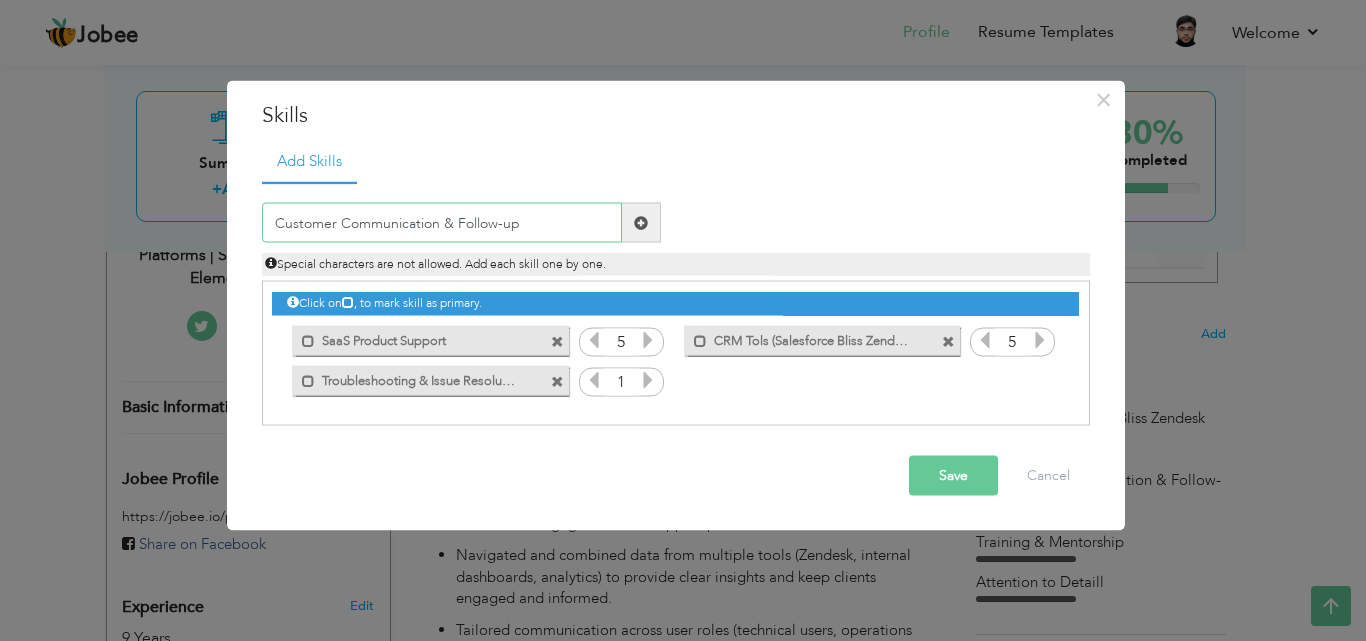 type on "Customer Communication & Follow-up" 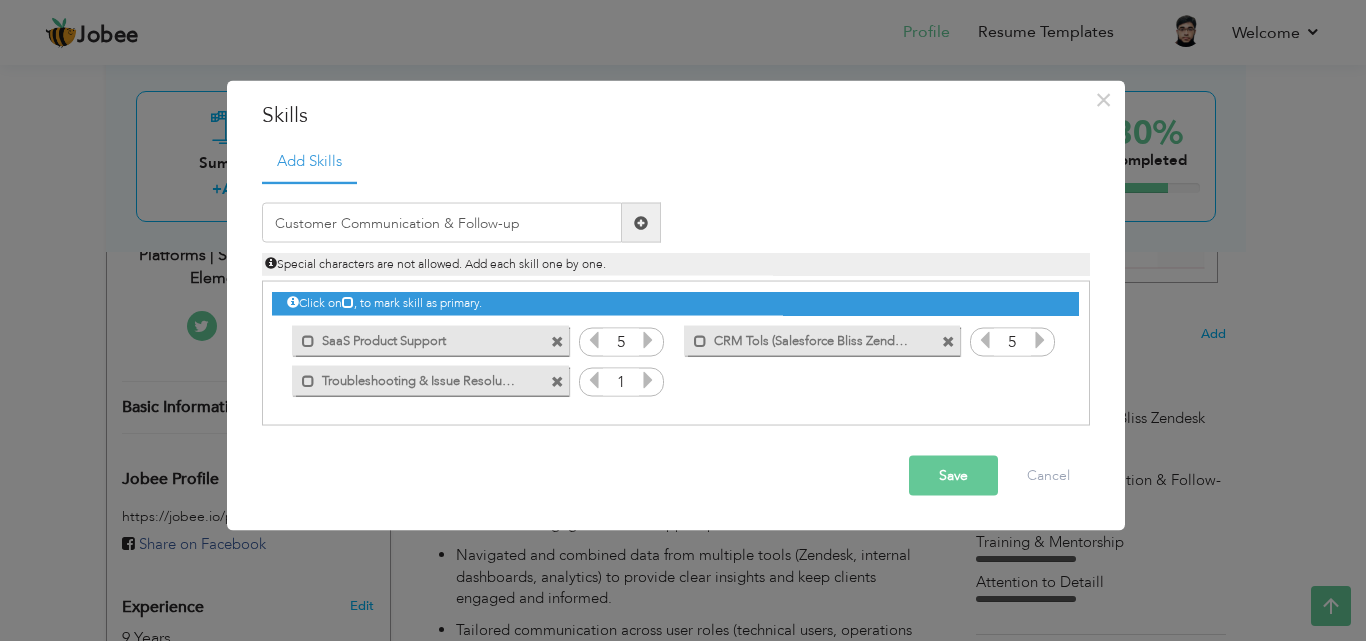 click at bounding box center [641, 222] 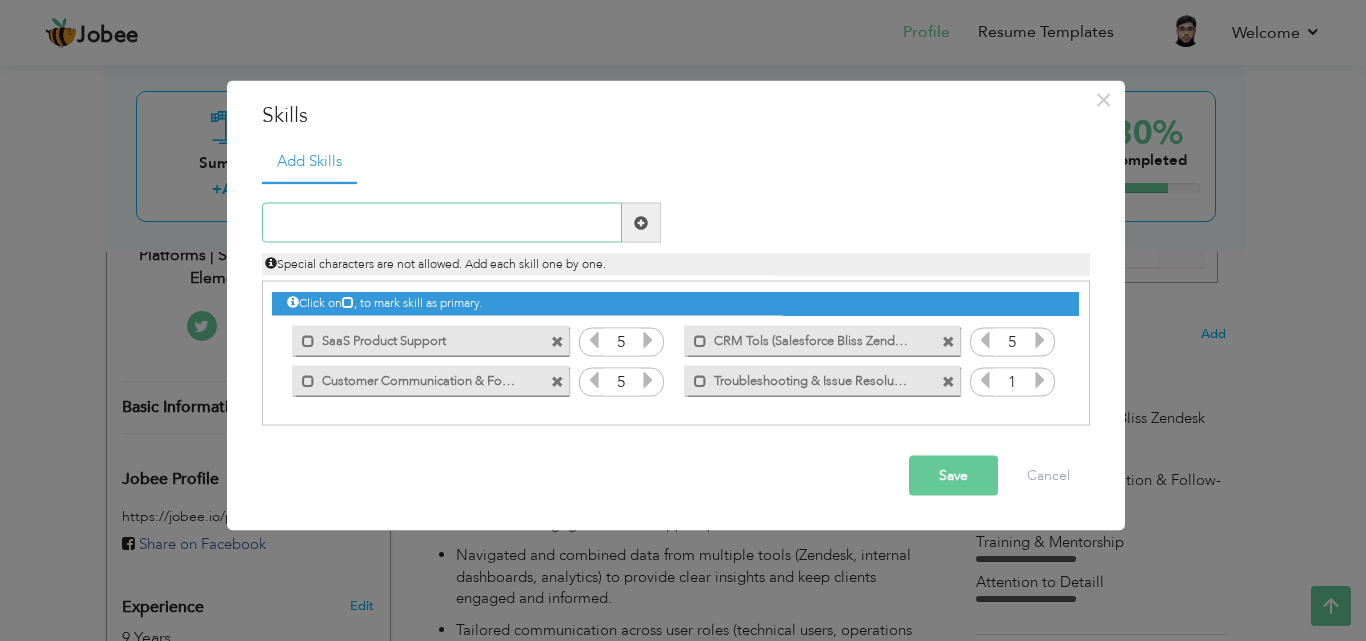 click at bounding box center [442, 223] 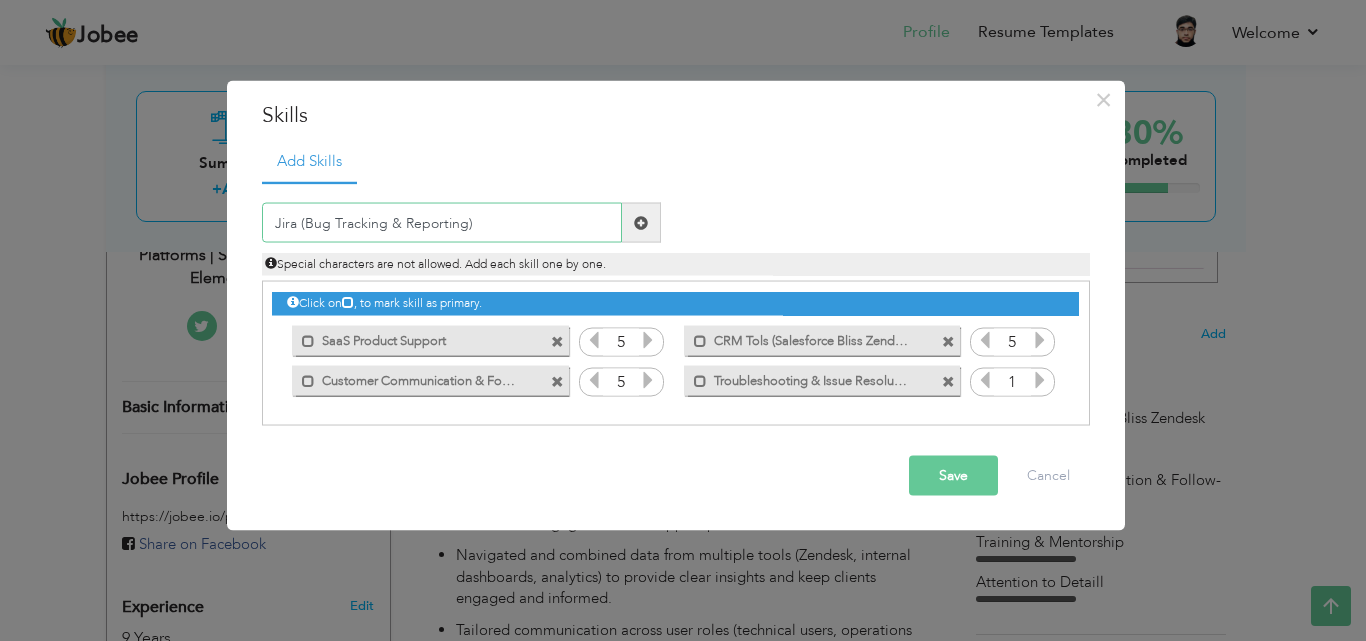 type on "Jira (Bug Tracking & Reporting)" 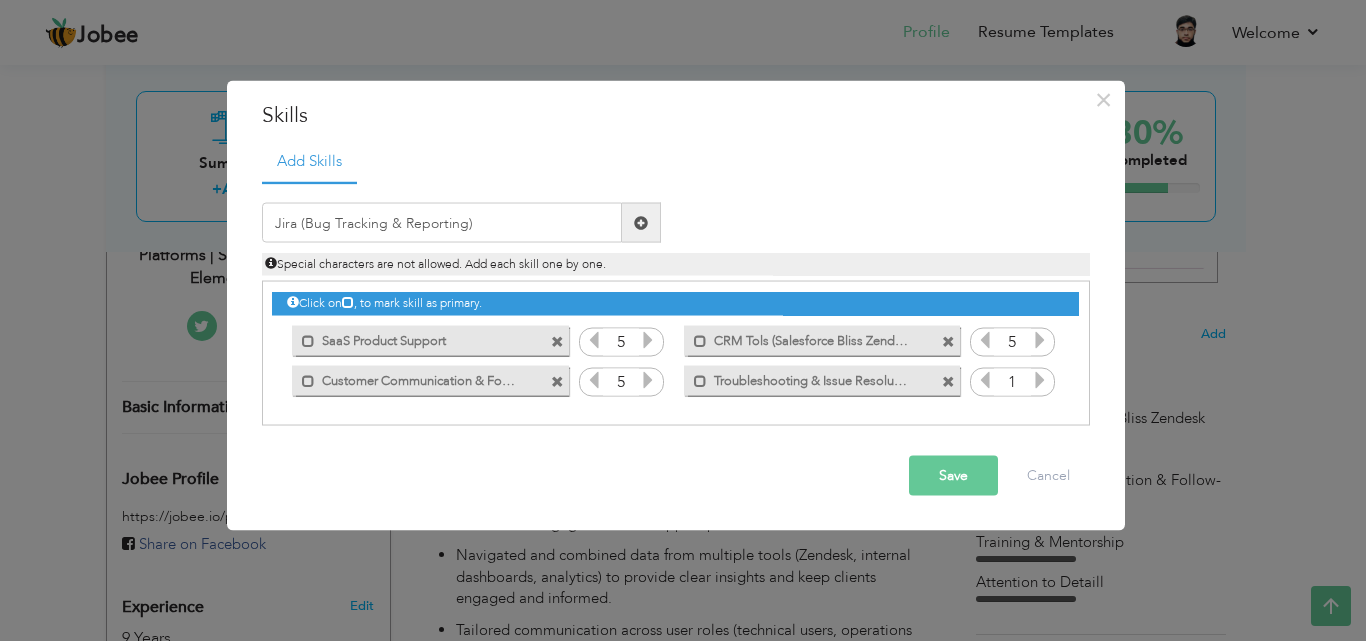 click at bounding box center (641, 222) 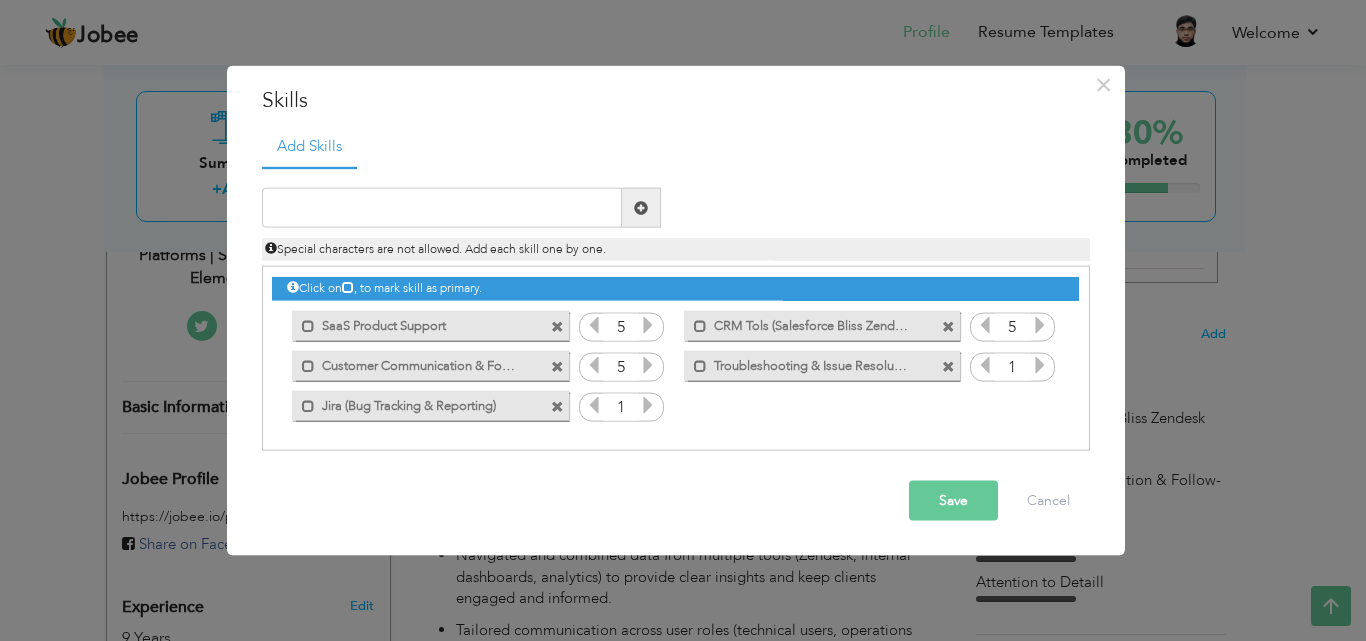click on "1" at bounding box center (621, 407) 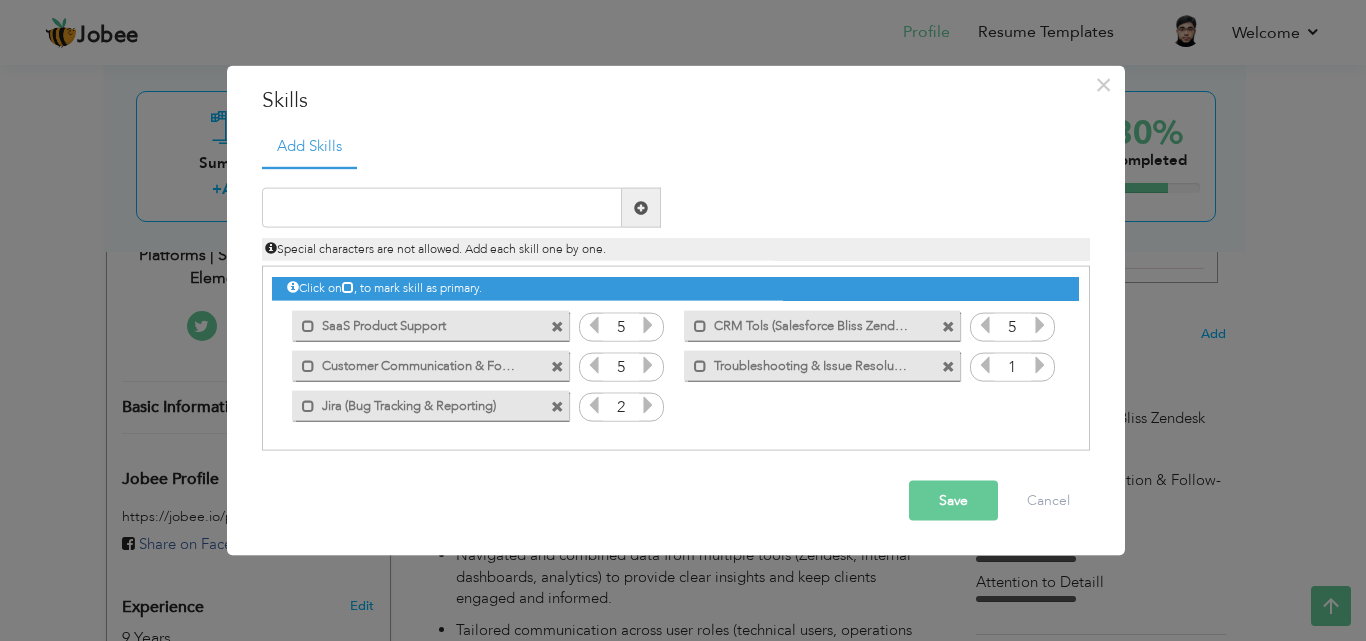 click at bounding box center [648, 405] 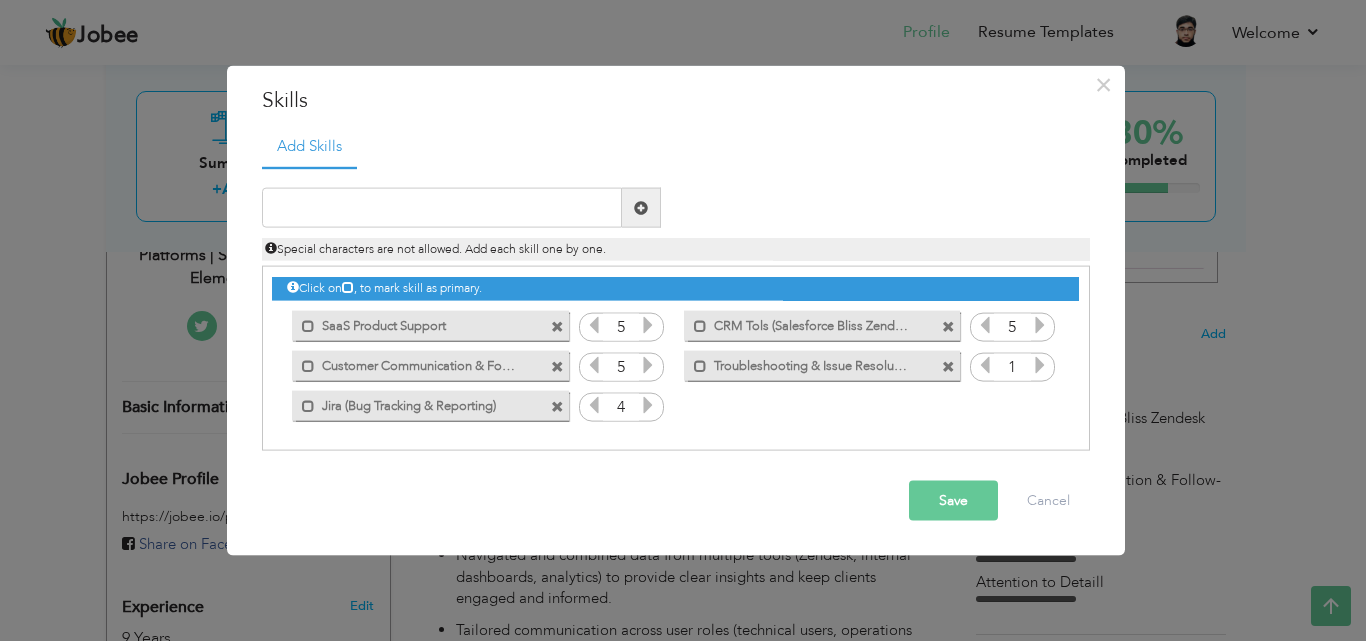 click at bounding box center (648, 405) 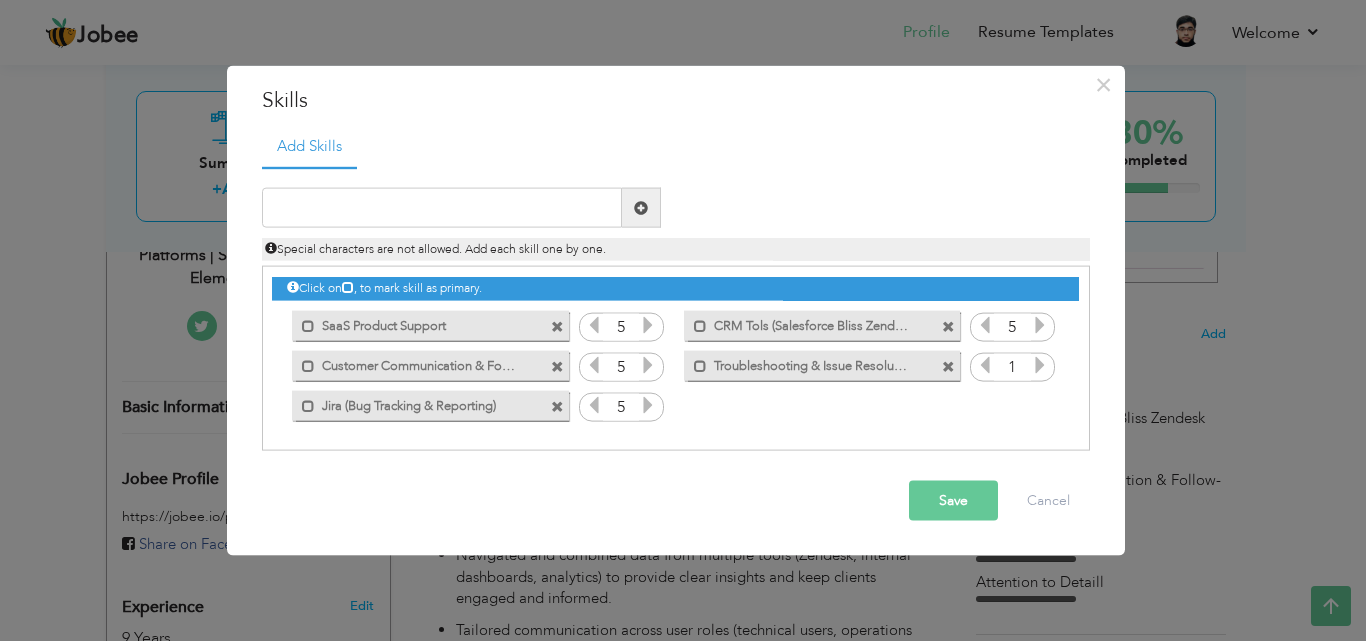 click at bounding box center [648, 405] 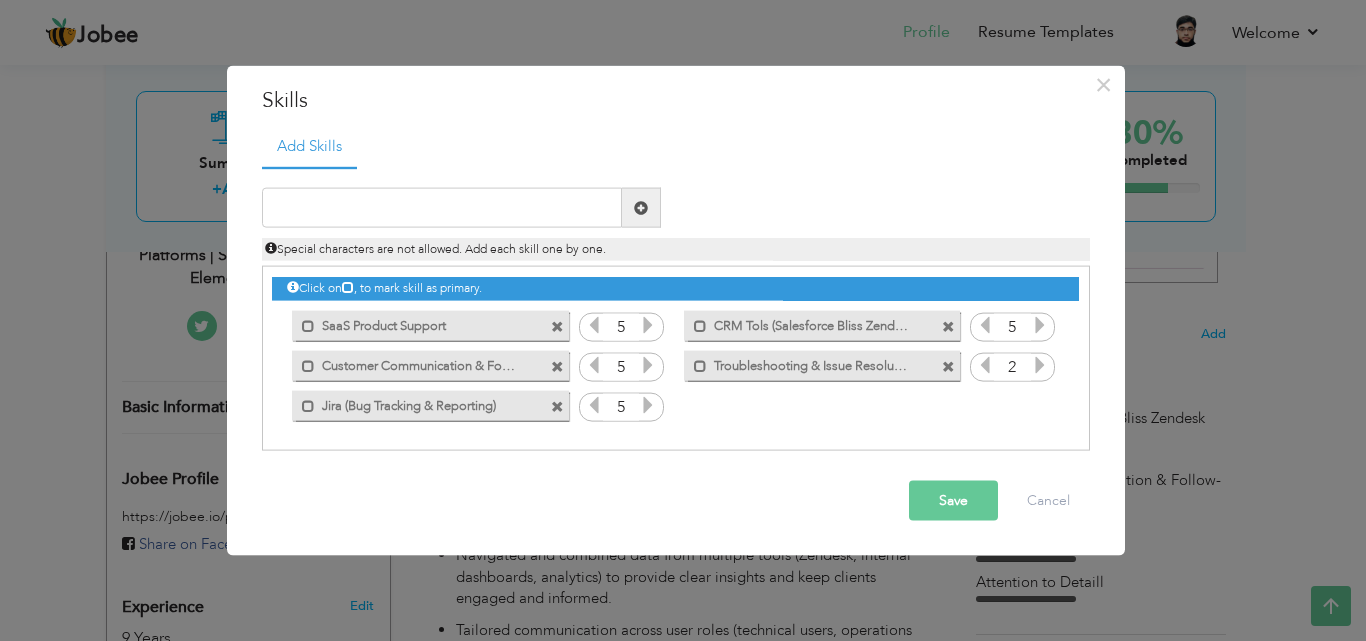 click at bounding box center [1040, 365] 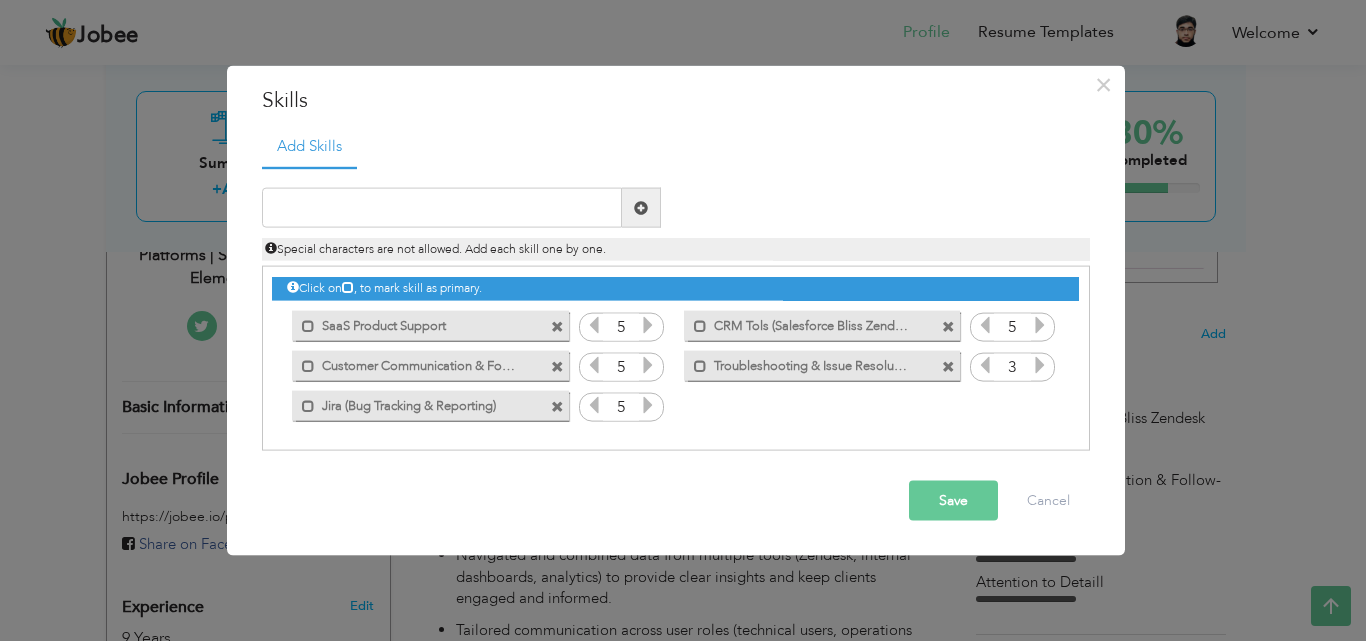 click at bounding box center (1040, 365) 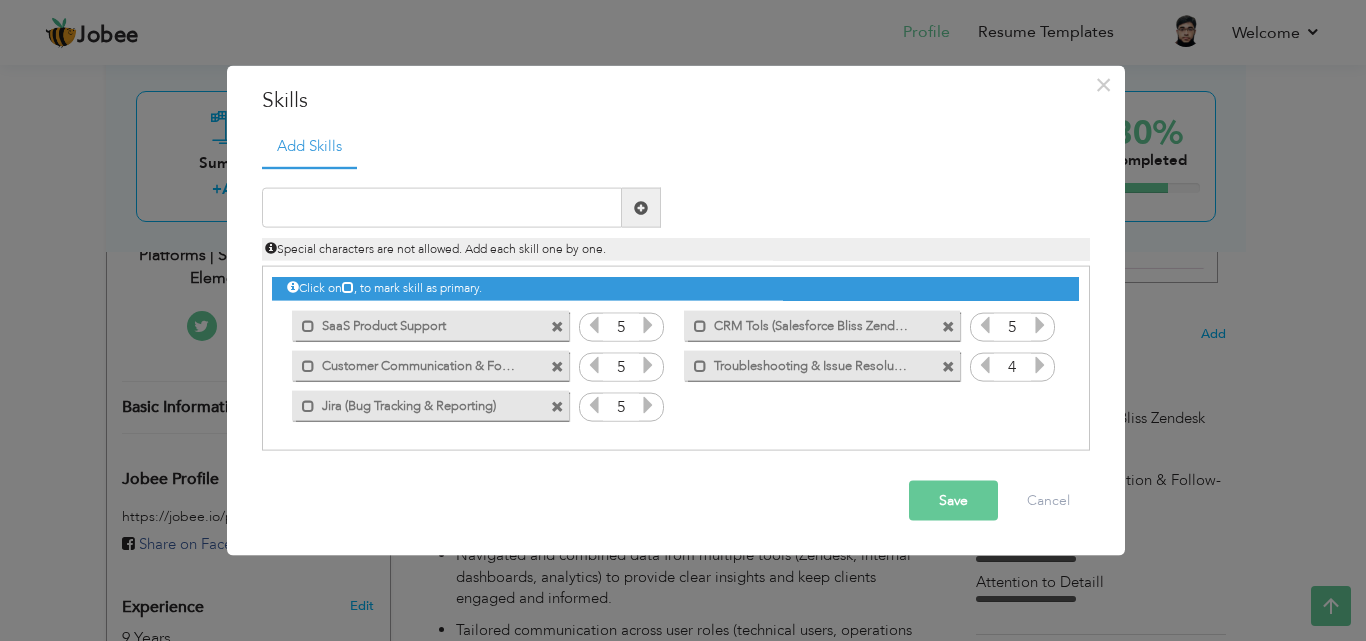 click at bounding box center (1040, 365) 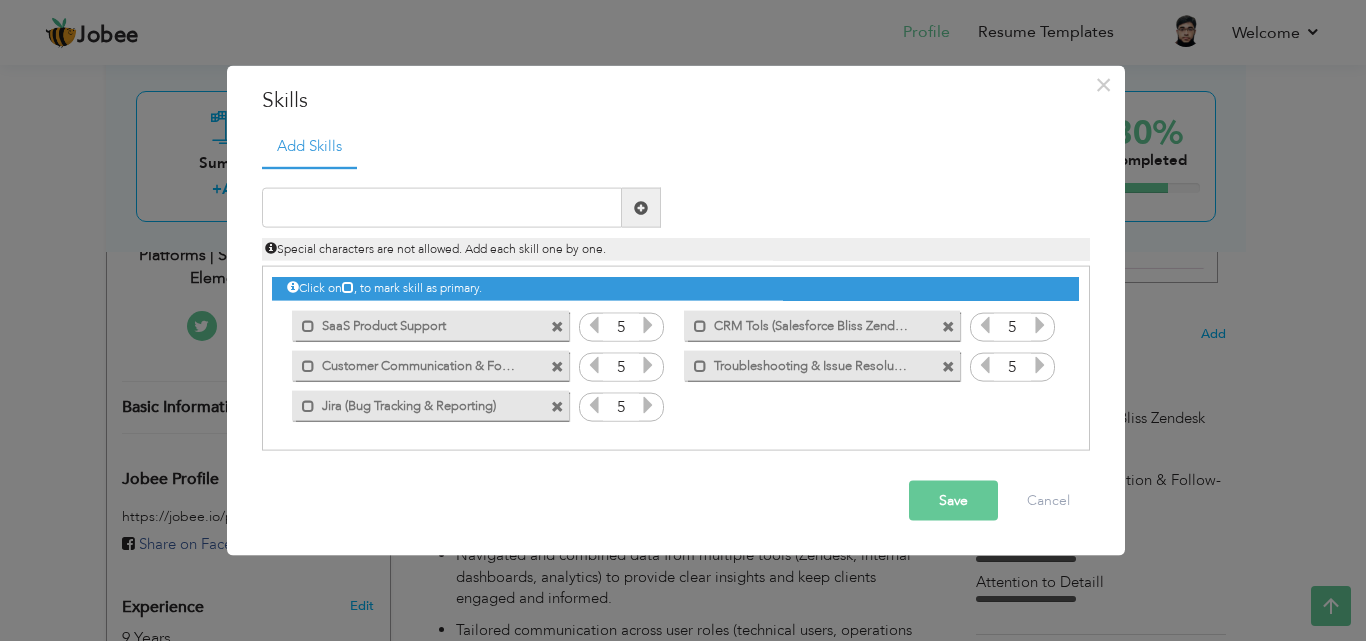 click at bounding box center (1040, 365) 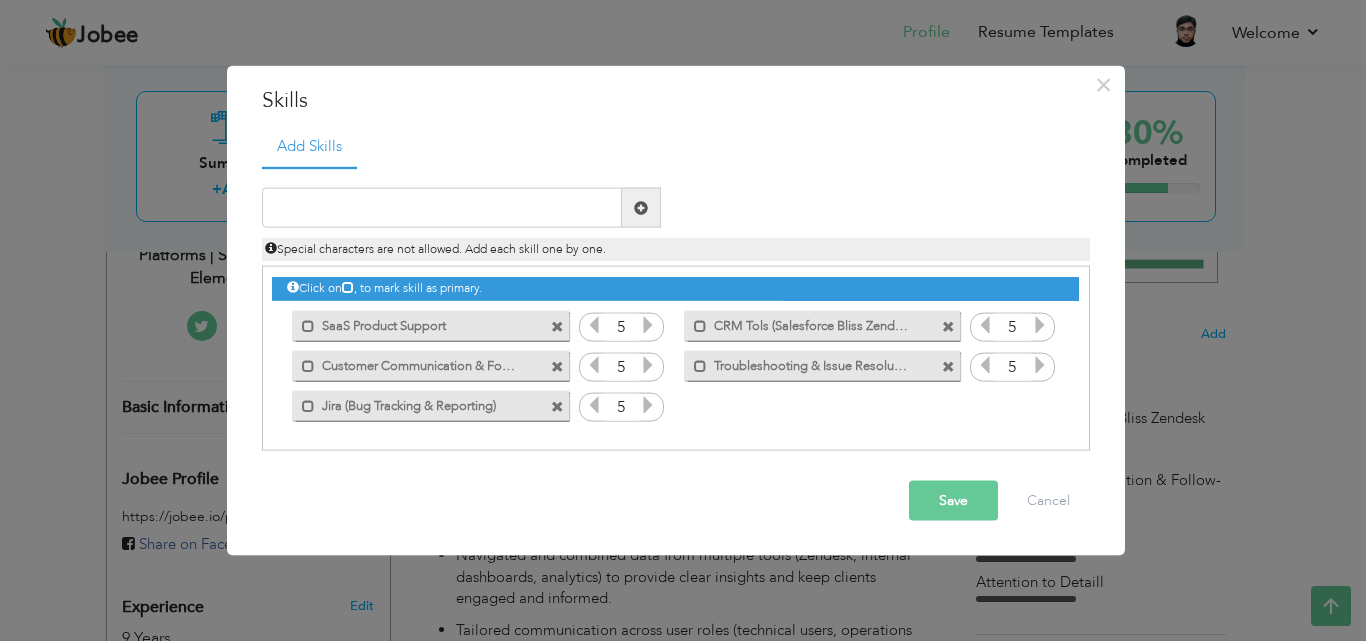 click on "Save" at bounding box center [953, 501] 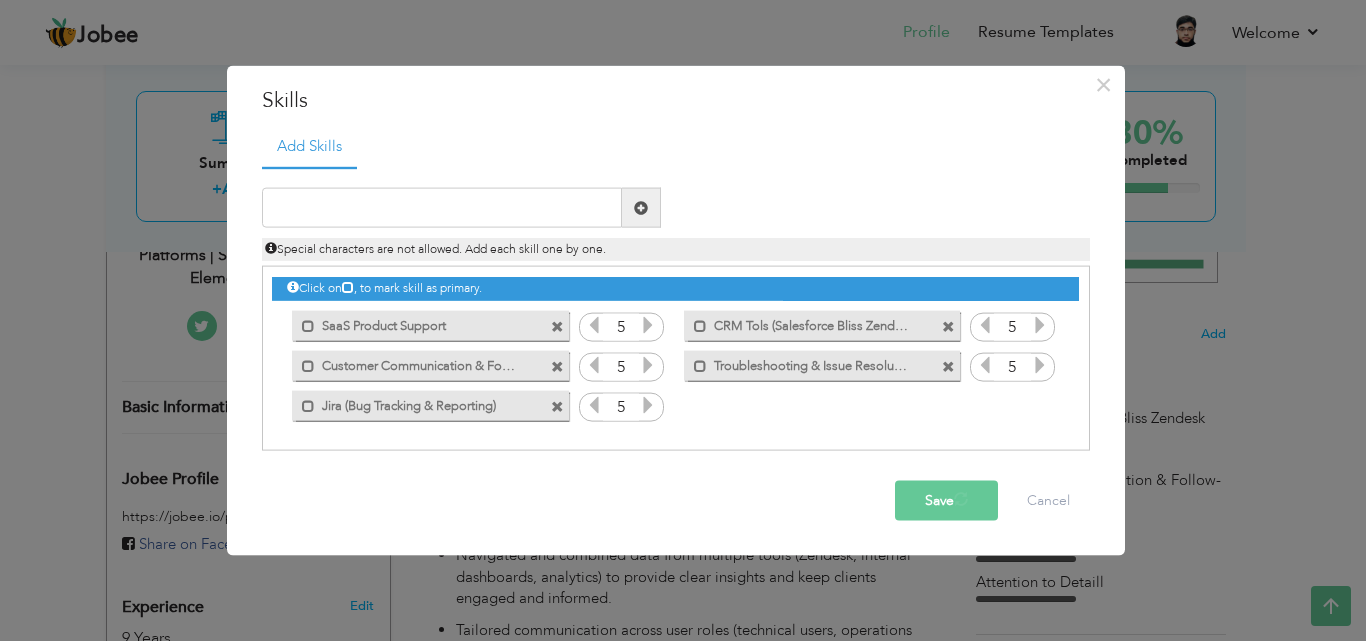 click on "Save" at bounding box center (946, 501) 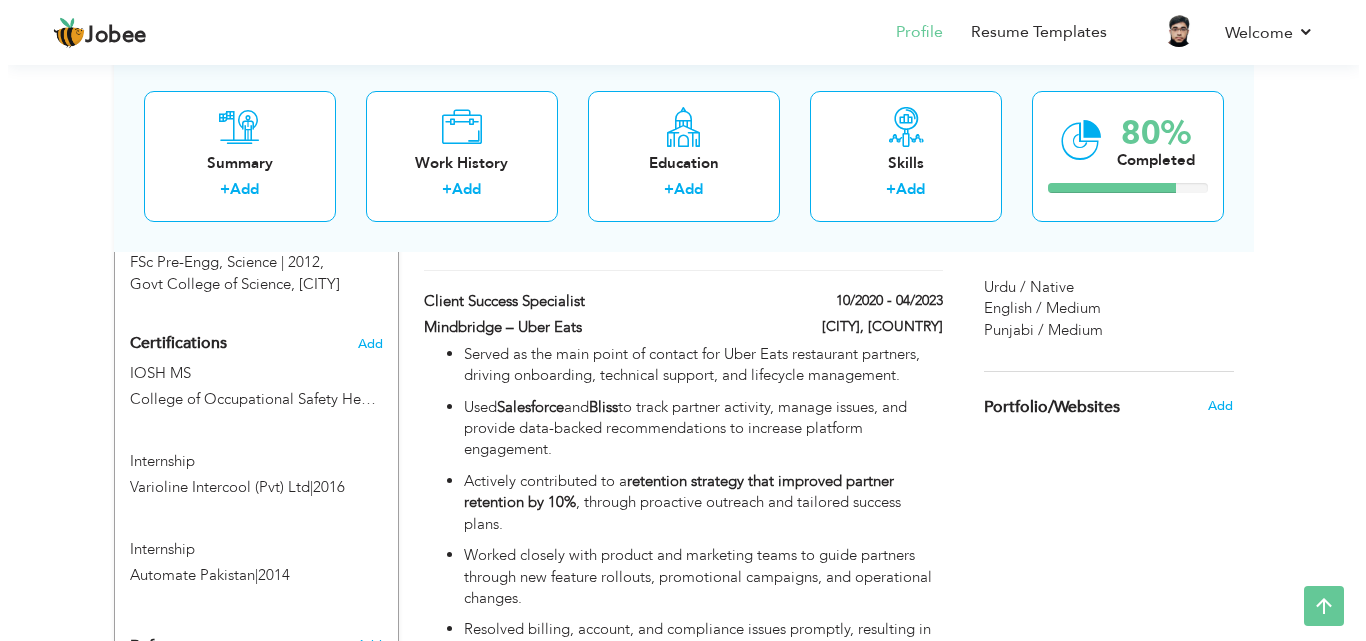 scroll, scrollTop: 991, scrollLeft: 0, axis: vertical 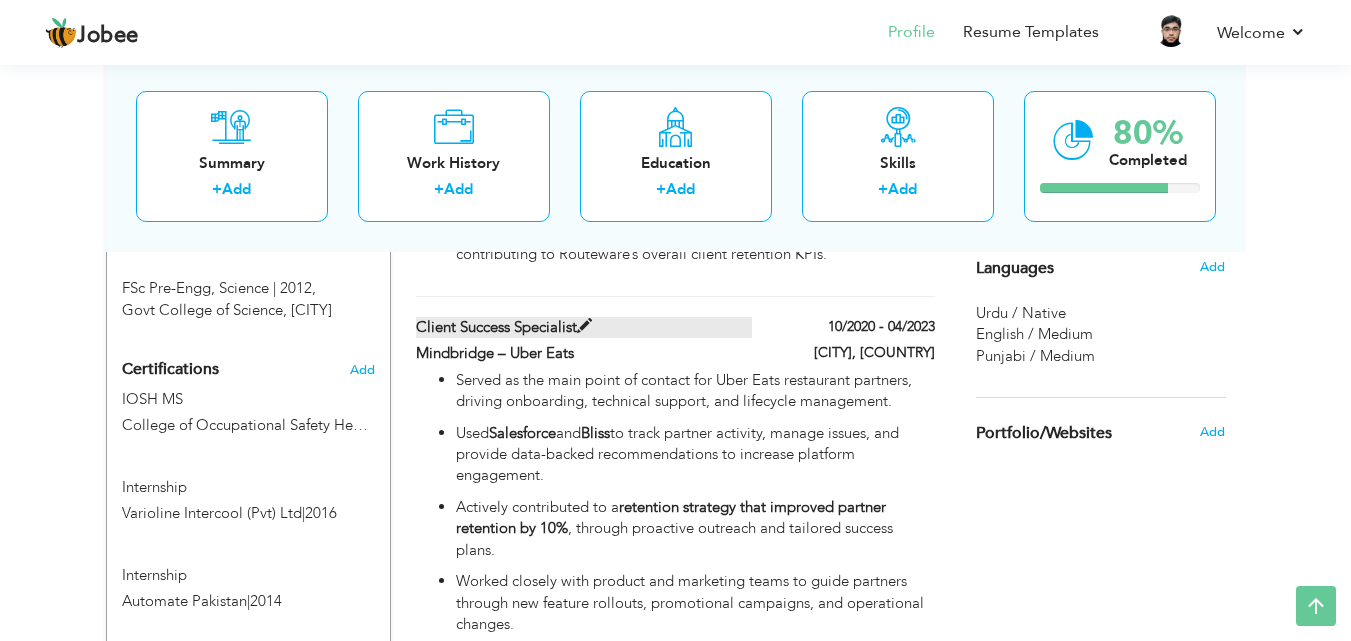 click at bounding box center (584, 326) 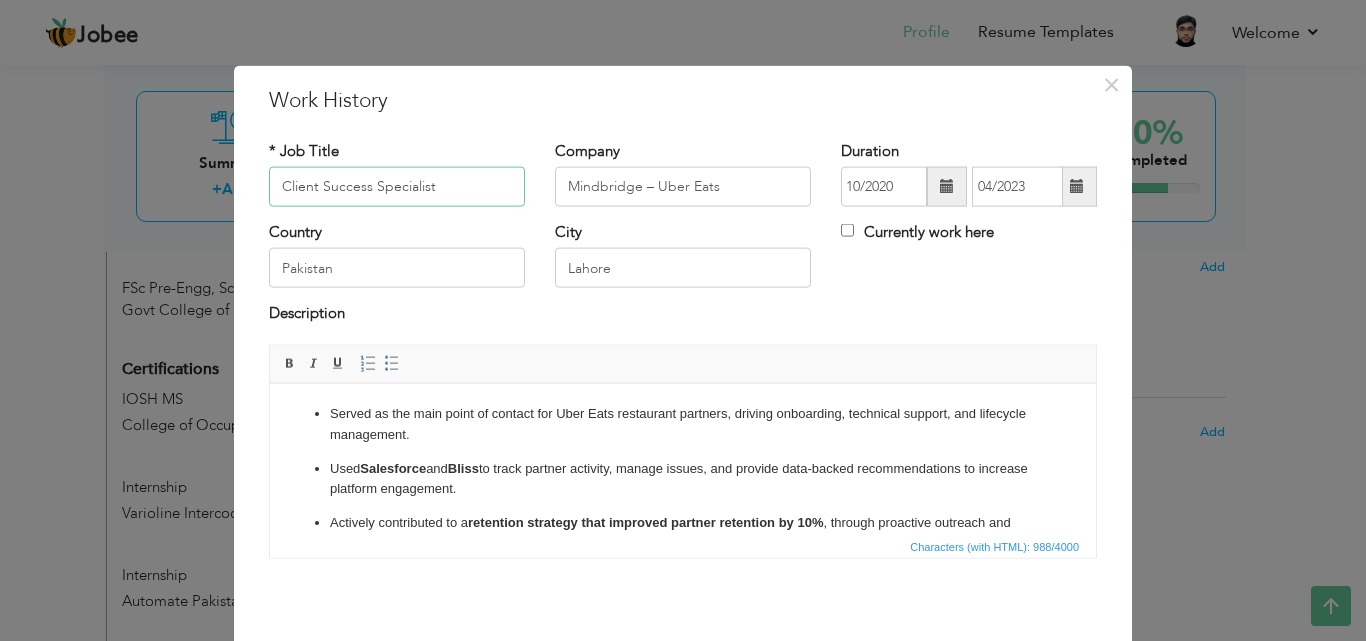 drag, startPoint x: 479, startPoint y: 186, endPoint x: 197, endPoint y: 160, distance: 283.19604 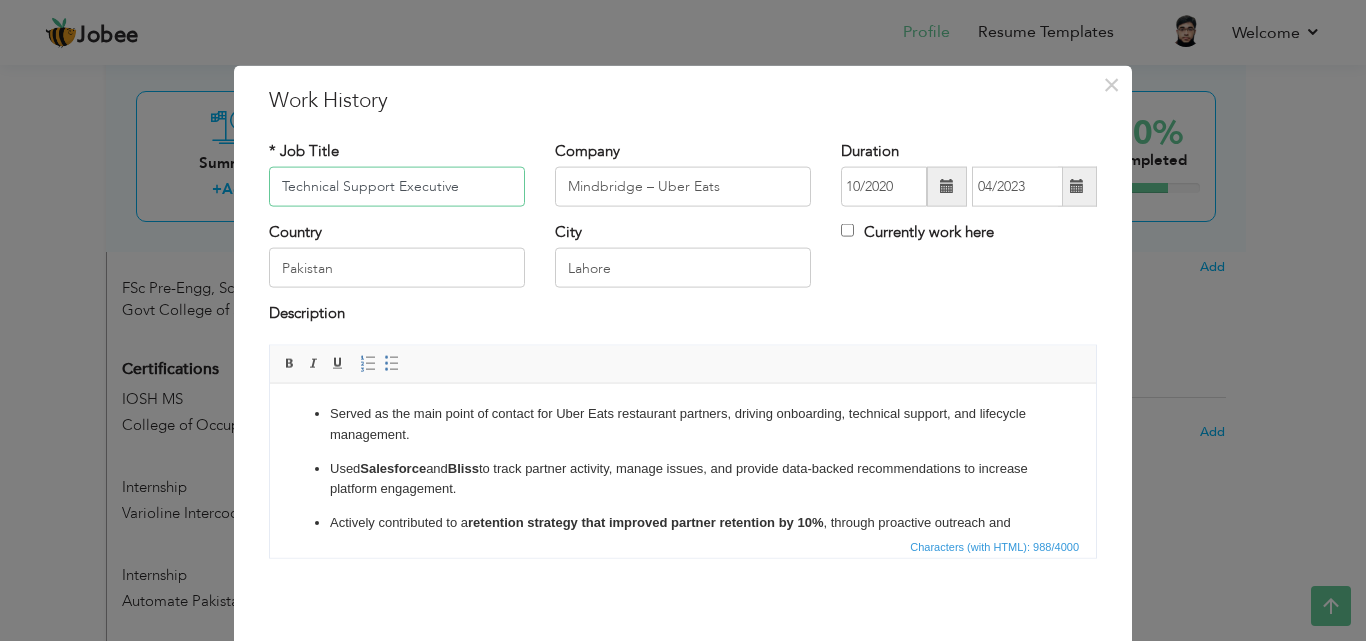 type on "Technical Support Executive" 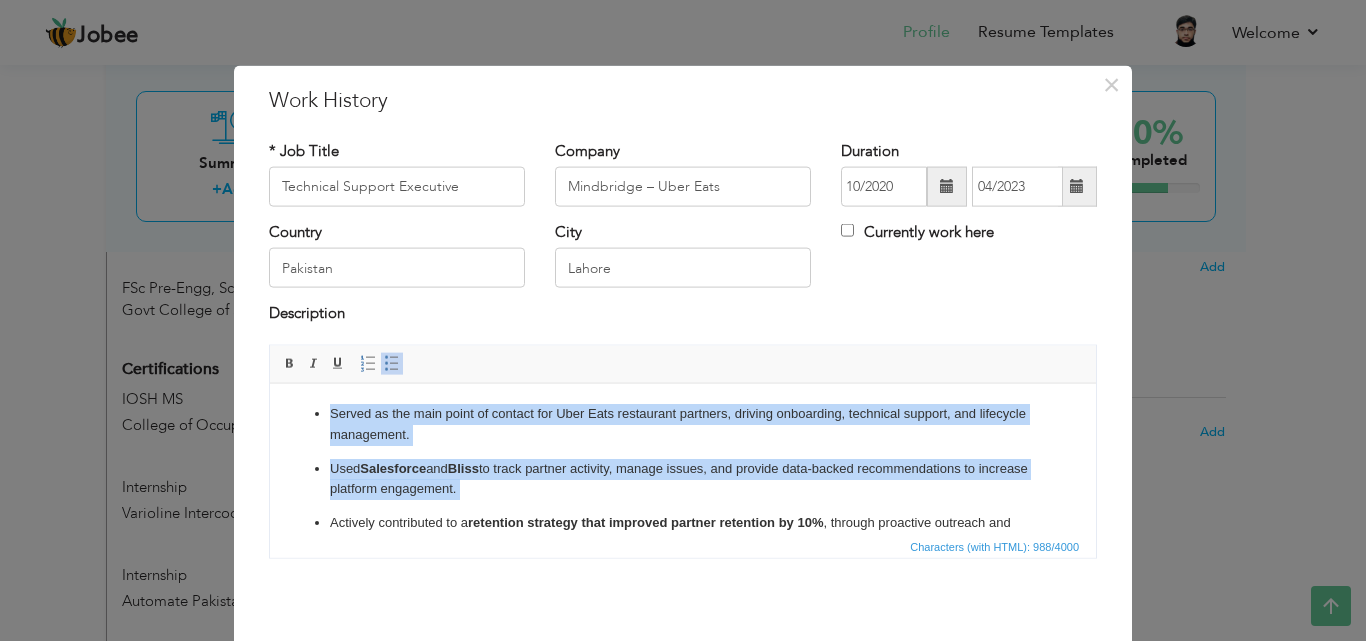 drag, startPoint x: 1031, startPoint y: 527, endPoint x: 678, endPoint y: 726, distance: 405.22833 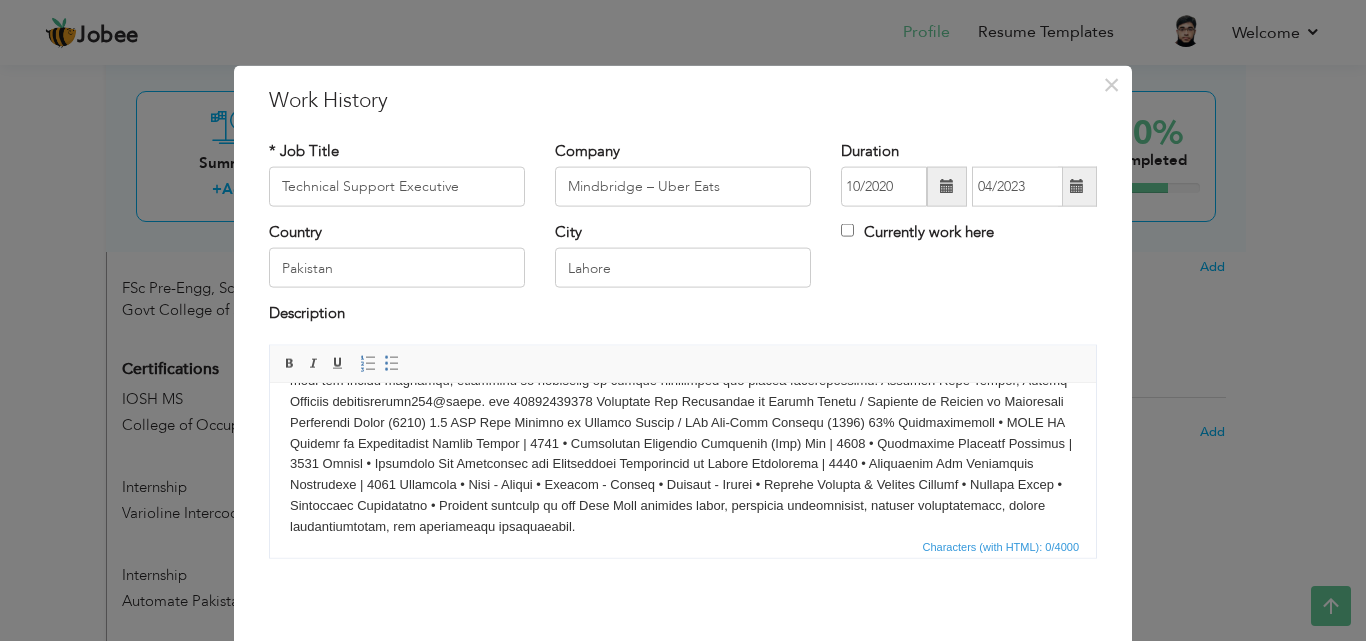 scroll, scrollTop: 0, scrollLeft: 0, axis: both 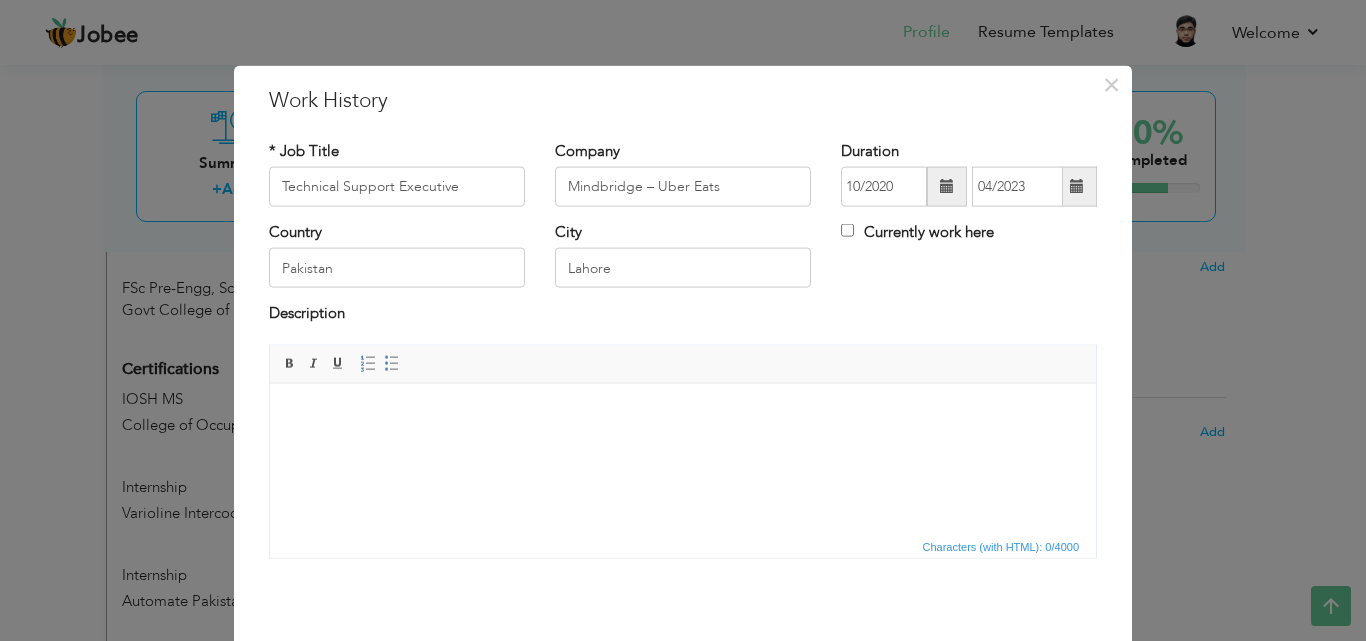 click at bounding box center [683, 413] 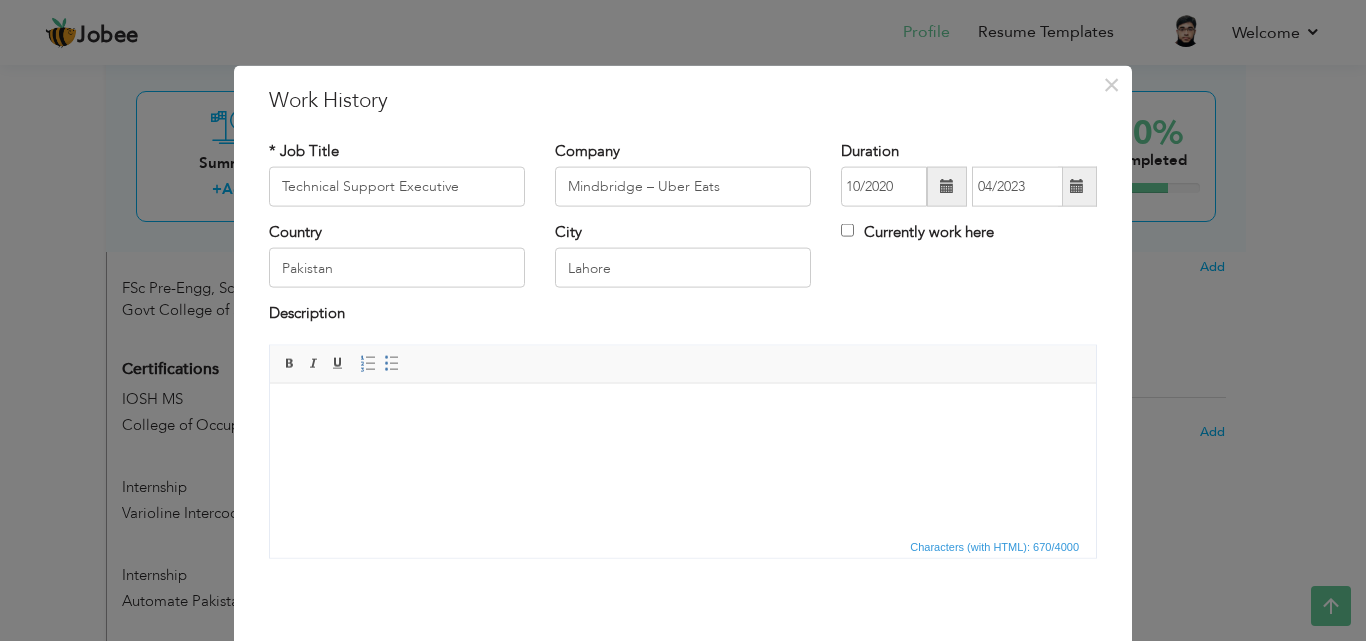 scroll, scrollTop: 53, scrollLeft: 0, axis: vertical 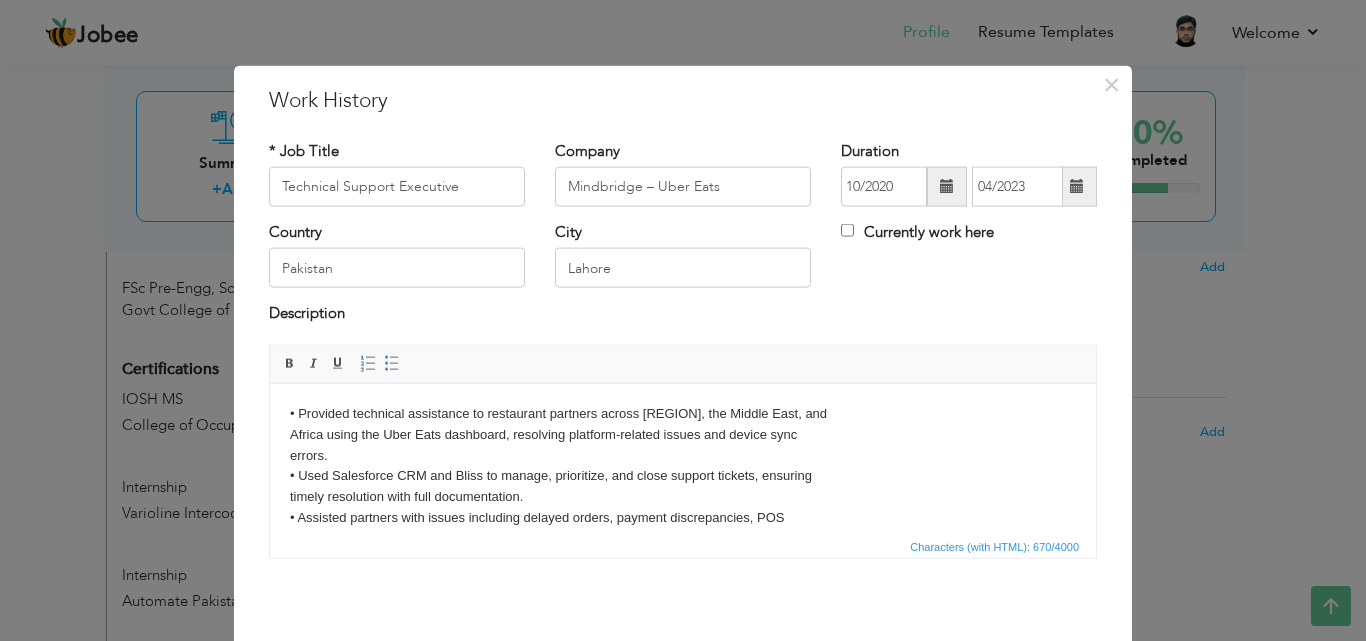 click on "• Provided technical assistance to restaurant partners across Europe, the Middle East, and Africa using the Uber Eats dashboard, resolving platform-related issues and device sync errors. • Used Salesforce CRM and Bliss to manage, prioritize, and close support tickets, ensuring timely resolution with full documentation. • Assisted partners with issues including delayed orders, payment discrepancies, POS integration, account settings, and data visibility errors. • Worked closely with technical teams to escalate bugs and system glitches, following up regularly to ensure resolution and client communication." at bounding box center [683, 496] 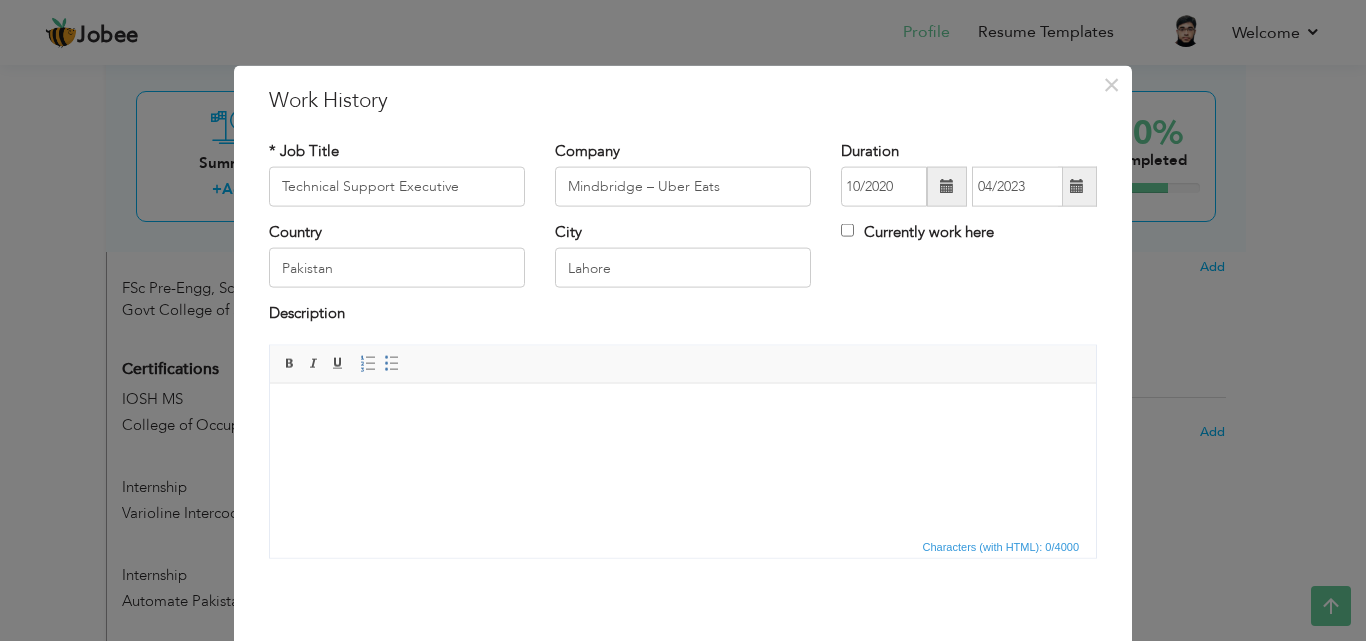 click at bounding box center (683, 413) 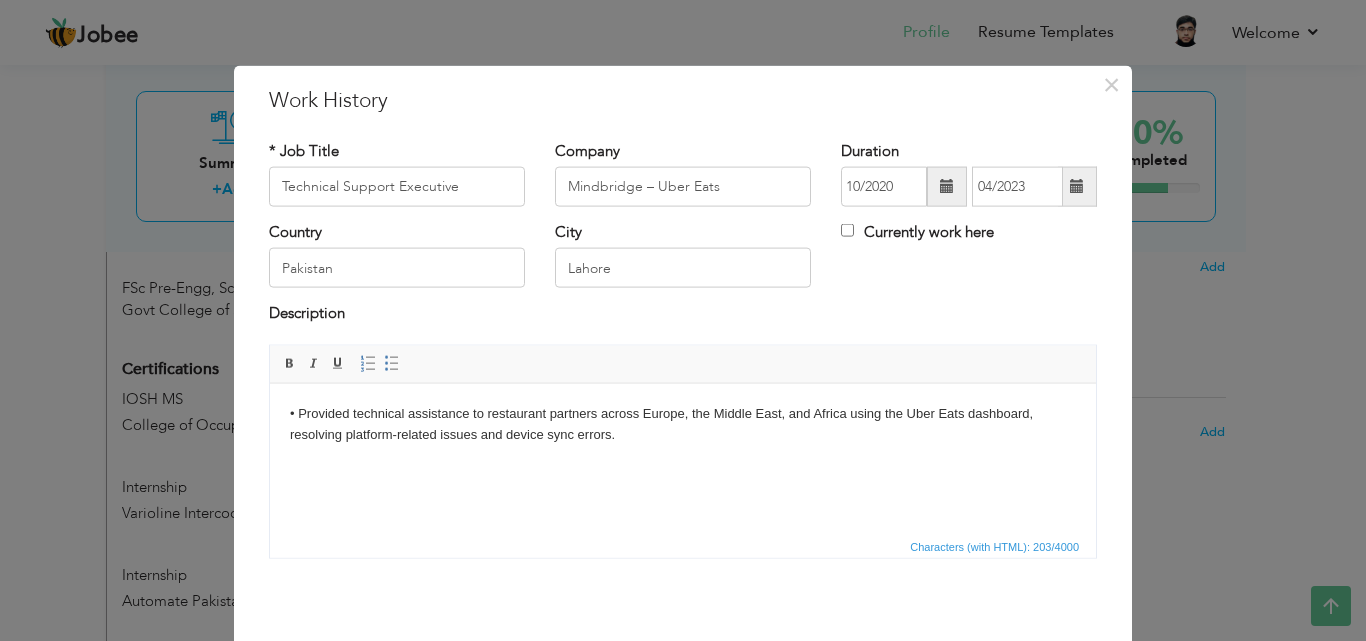 click on "• Provided technical assistance to restaurant partners across Europe, the Middle East, and Africa using the Uber Eats dashboard, resolving platform-related issues and device sync errors. ​​​​​​​" at bounding box center (683, 434) 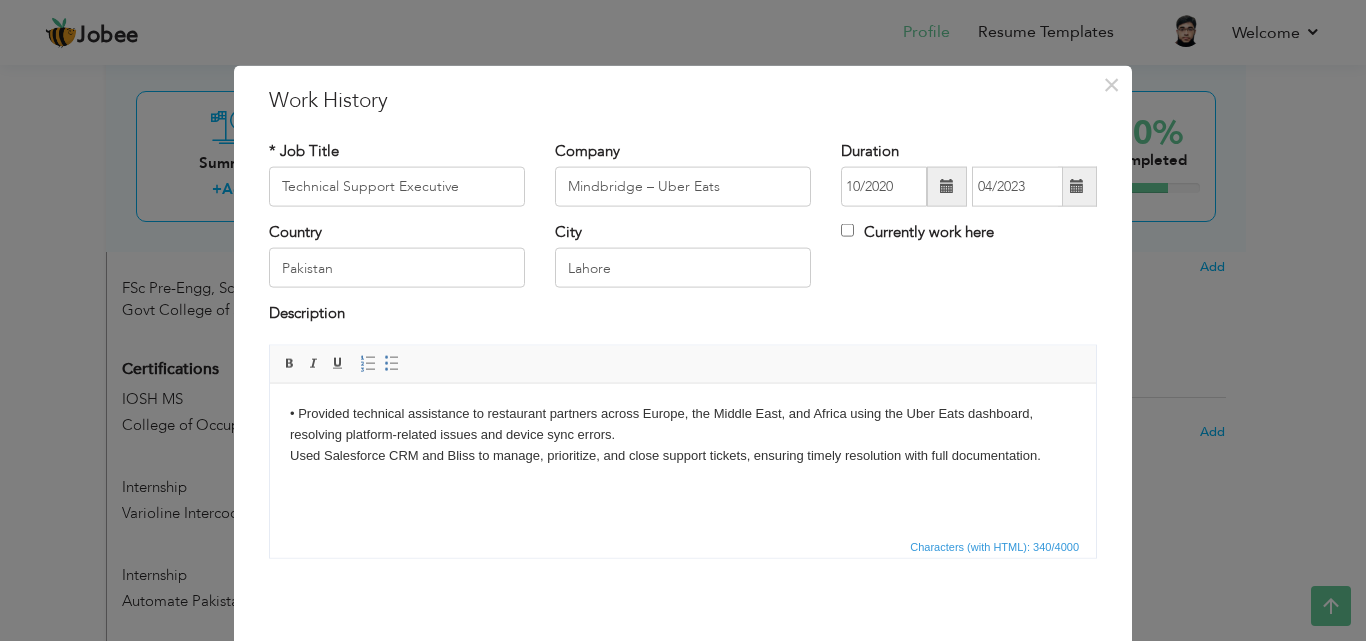 click on "• Provided technical assistance to restaurant partners across Europe, the Middle East, and Africa using the Uber Eats dashboard, resolving platform-related issues and device sync errors. ​​​​​​​ Used Salesforce CRM and Bliss to manage, prioritize, and close support tickets, ensuring timely resolution with full documentation." at bounding box center (683, 444) 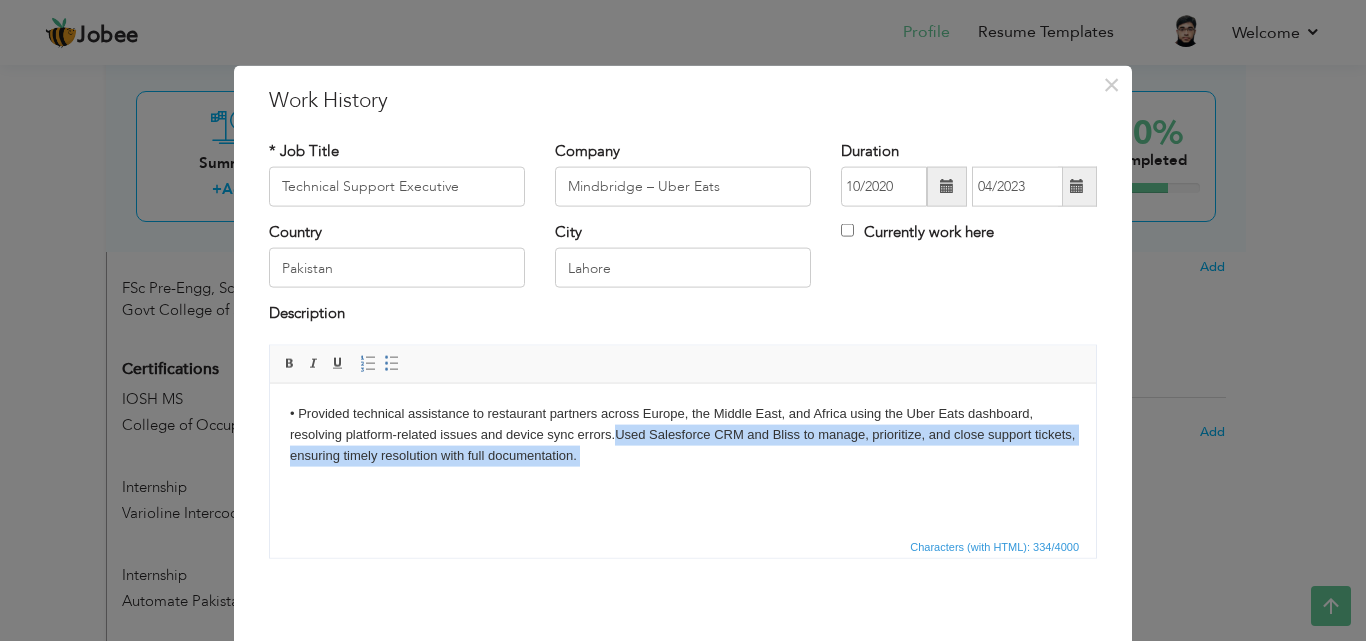 drag, startPoint x: 737, startPoint y: 471, endPoint x: 615, endPoint y: 428, distance: 129.3561 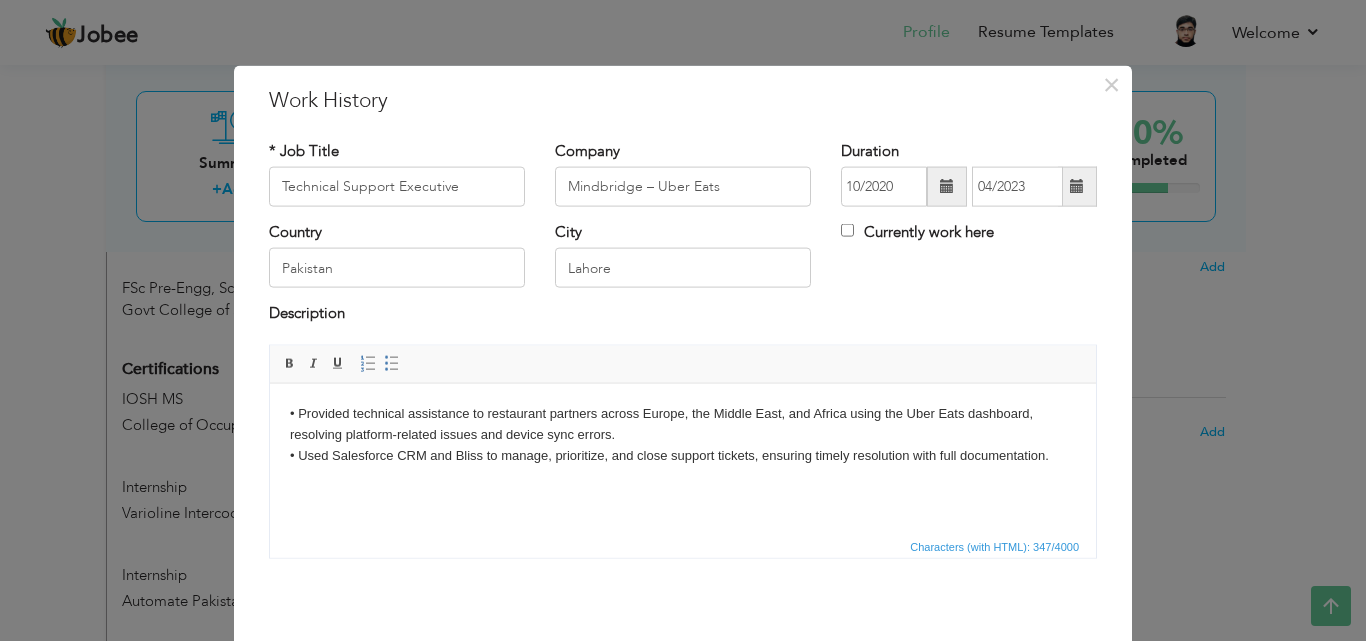 drag, startPoint x: 1623, startPoint y: 787, endPoint x: 445, endPoint y: 479, distance: 1217.5992 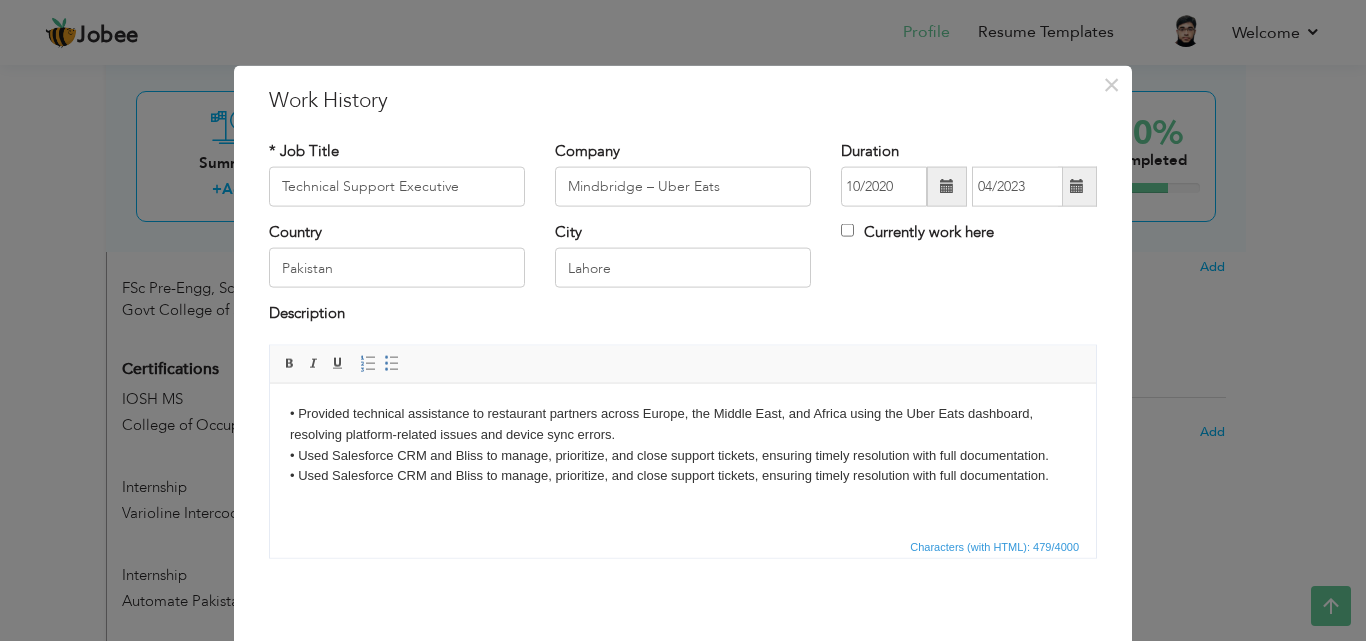 click on "• Provided technical assistance to restaurant partners across Europe, the Middle East, and Africa using the Uber Eats dashboard, resolving platform-related issues and device sync errors. • Used Salesforce CRM and Bliss to manage, prioritize, and close support tickets, ensuring timely resolution with full documentation. ​​​​​​​ • Used Salesforce CRM and Bliss to manage, prioritize, and close support tickets, ensuring timely resolution with full documentation." at bounding box center [683, 444] 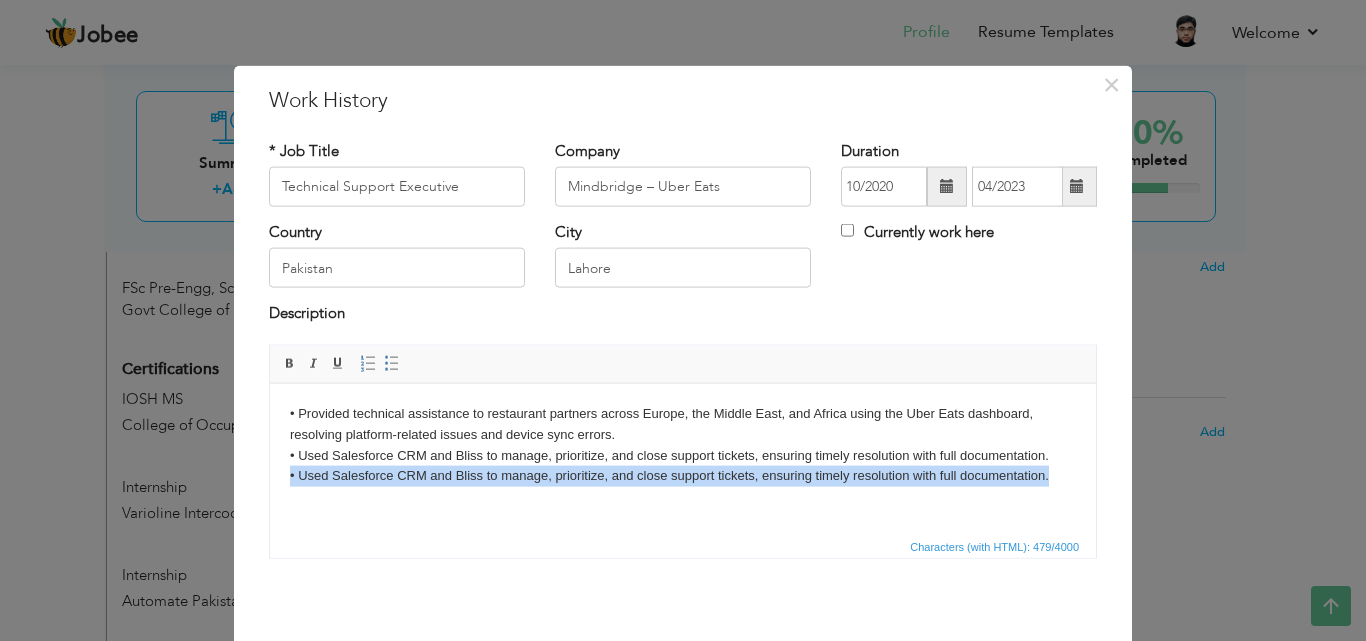drag, startPoint x: 1067, startPoint y: 474, endPoint x: 293, endPoint y: 477, distance: 774.0058 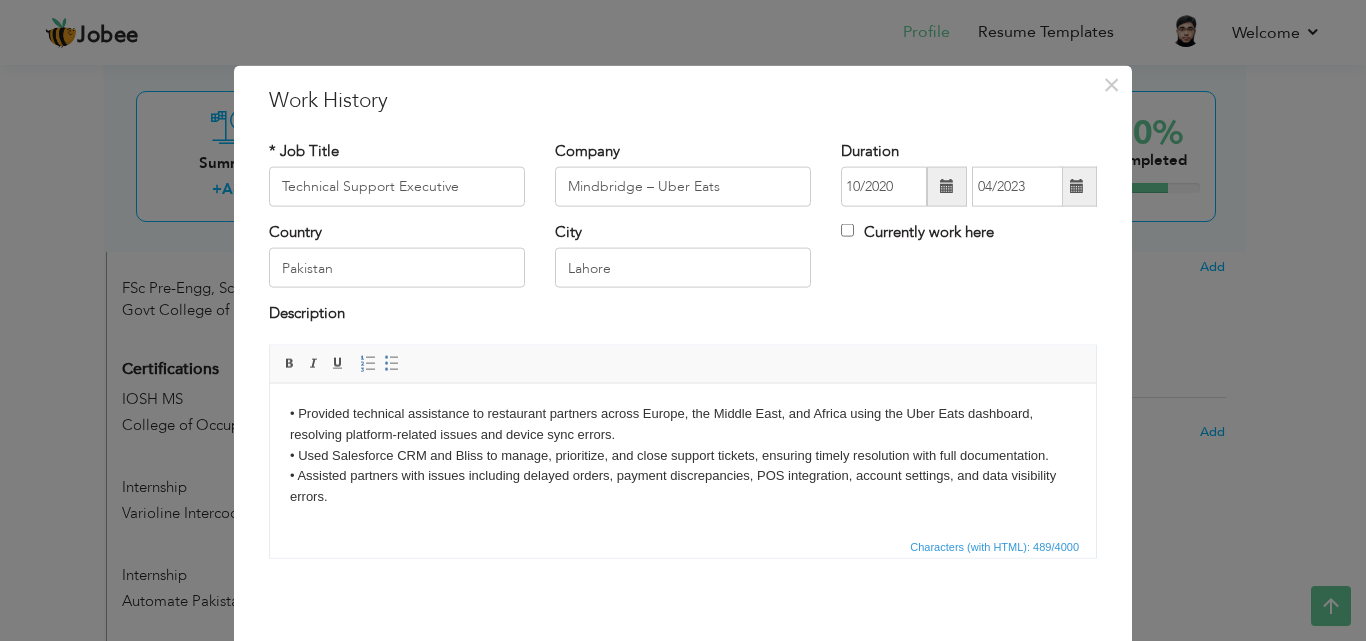 click on "• Provided technical assistance to restaurant partners across Europe, the Middle East, and Africa using the Uber Eats dashboard, resolving platform-related issues and device sync errors. • Used Salesforce CRM and Bliss to manage, prioritize, and close support tickets, ensuring timely resolution with full documentation. • Assisted partners with issues including delayed orders, payment discrepancies, POS integration, account settings, and data visibility errors." at bounding box center [683, 455] 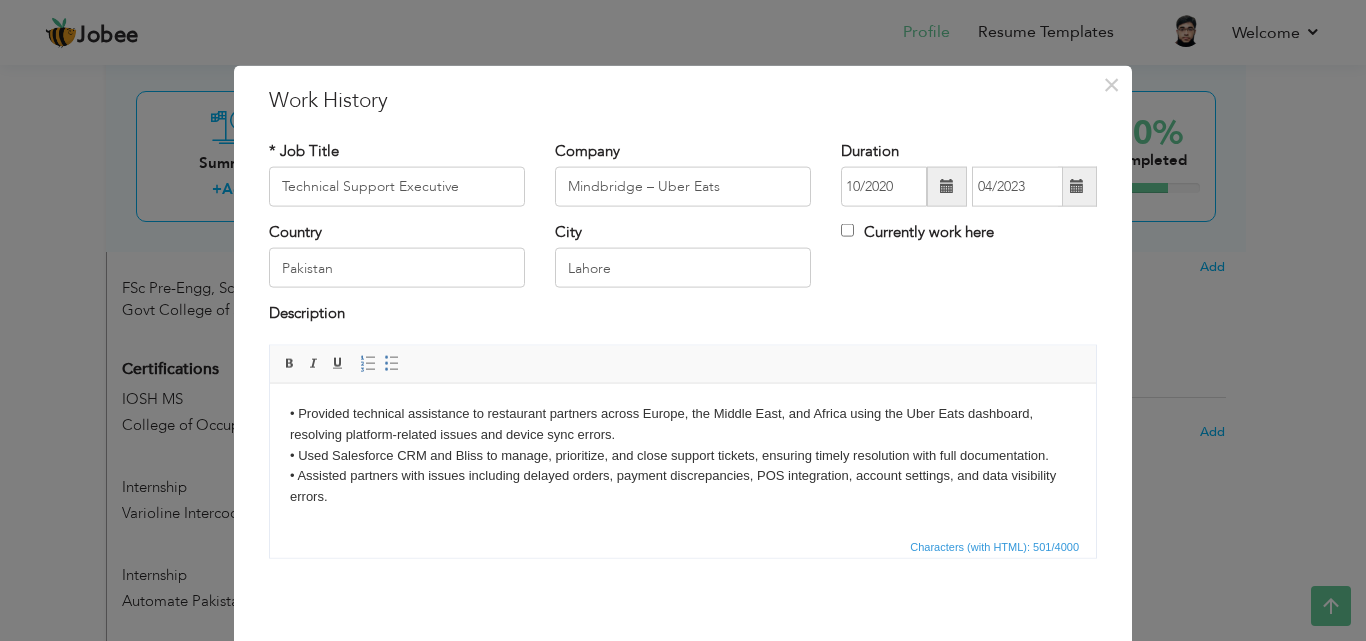 scroll, scrollTop: 12, scrollLeft: 0, axis: vertical 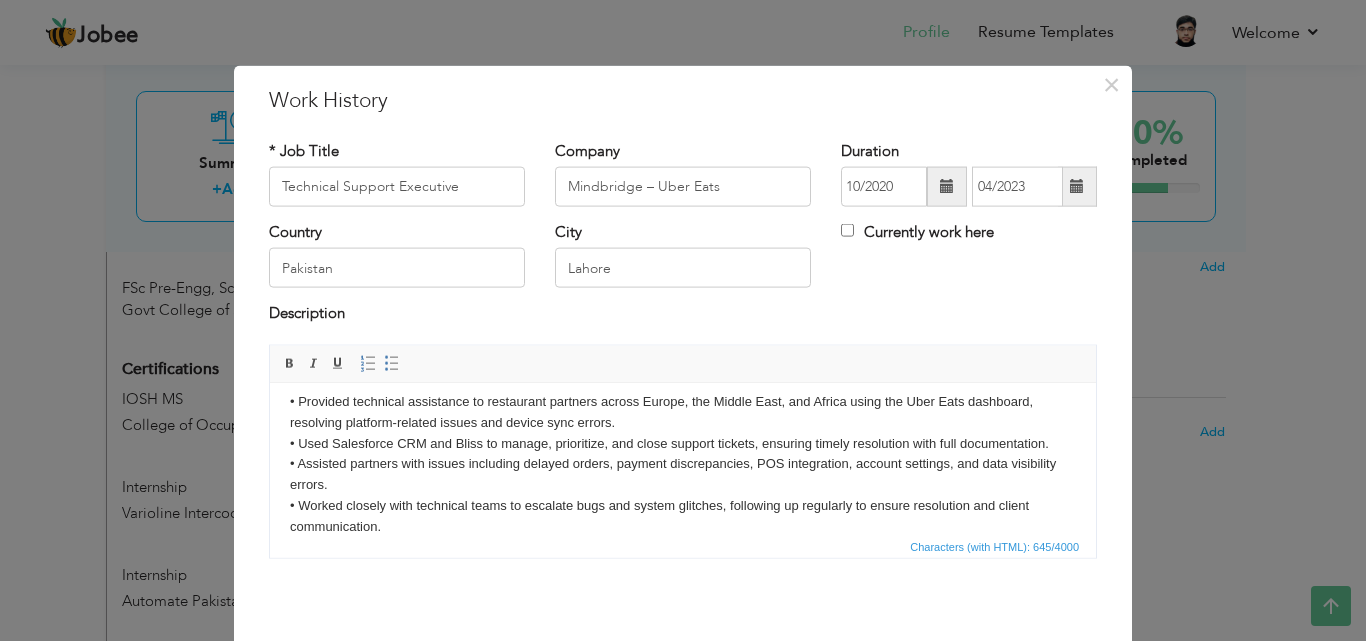 click on "Characters (with HTML): 645/4000" at bounding box center [683, 545] 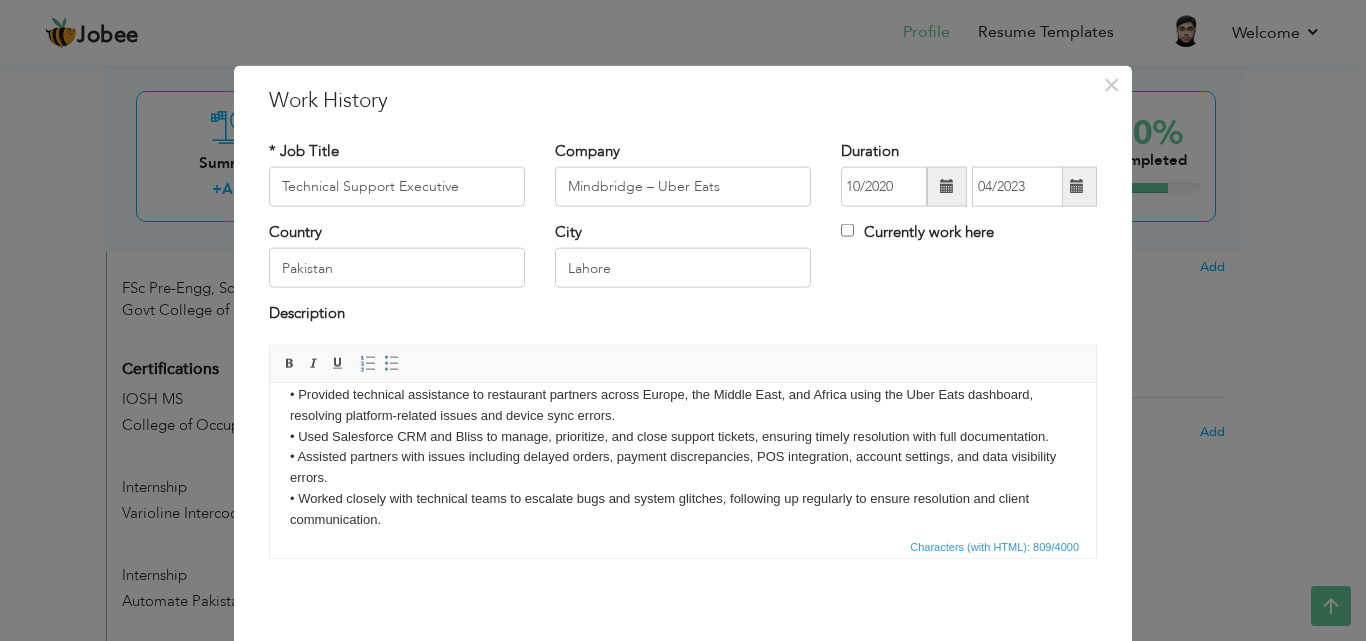 scroll, scrollTop: 0, scrollLeft: 0, axis: both 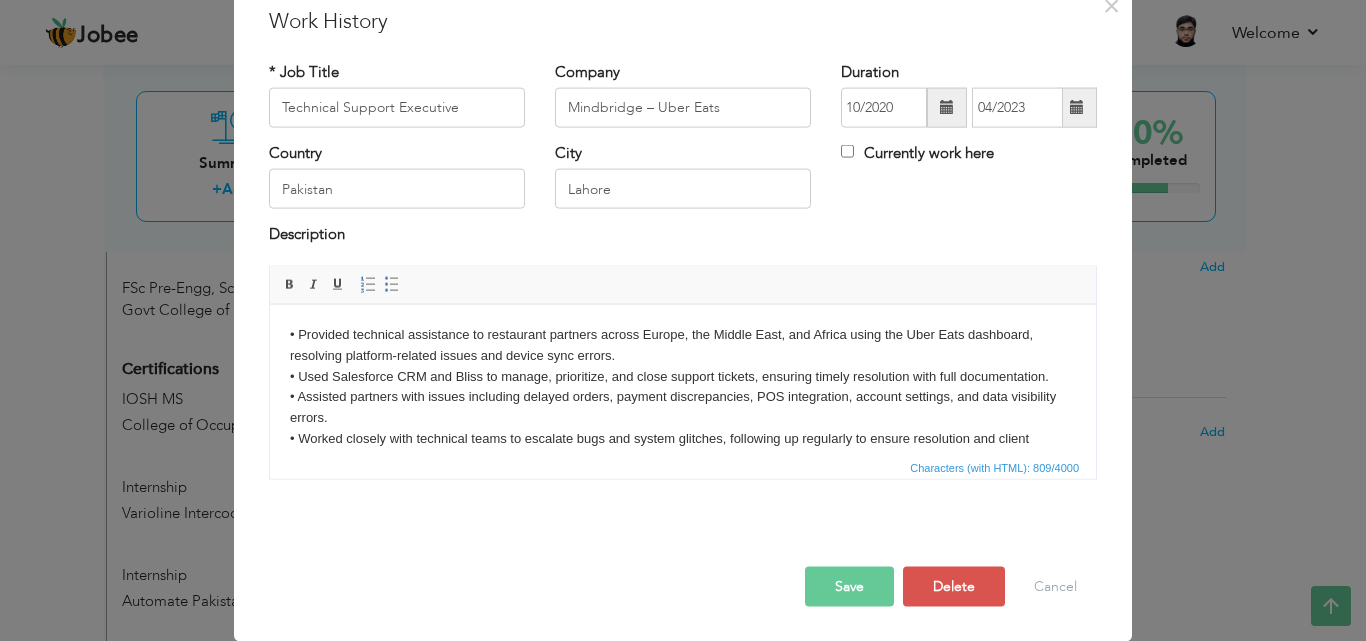 click on "Save" at bounding box center [849, 586] 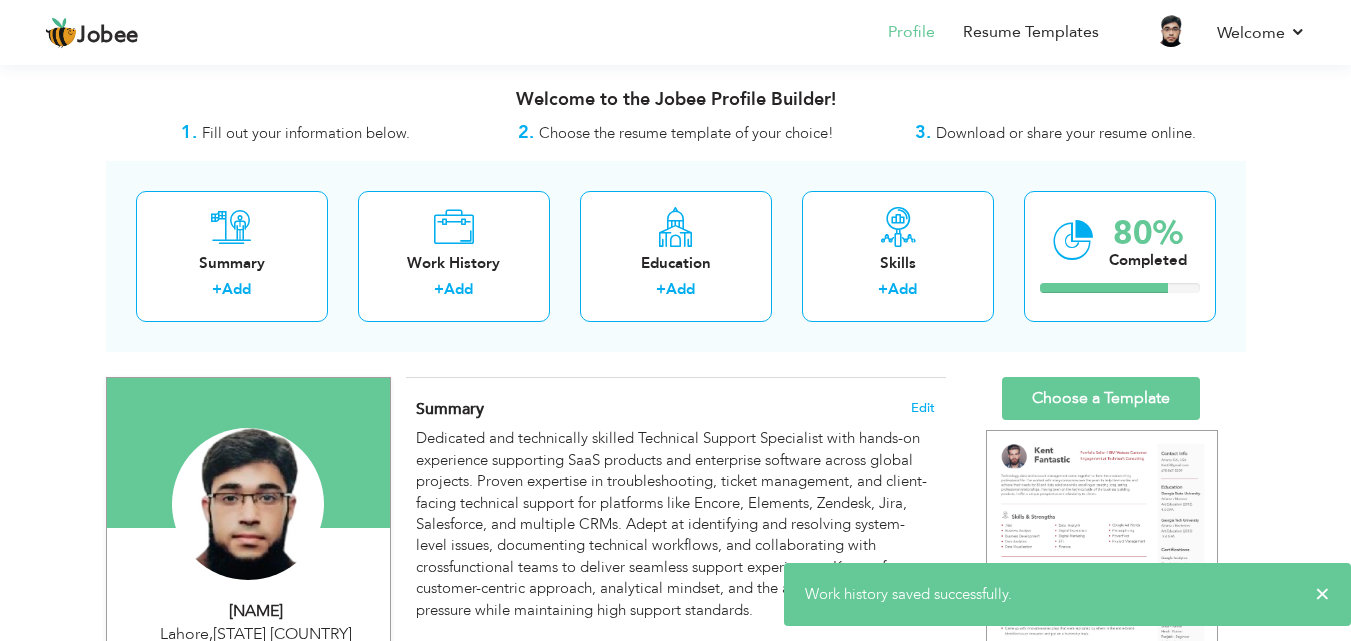 scroll, scrollTop: 733, scrollLeft: 0, axis: vertical 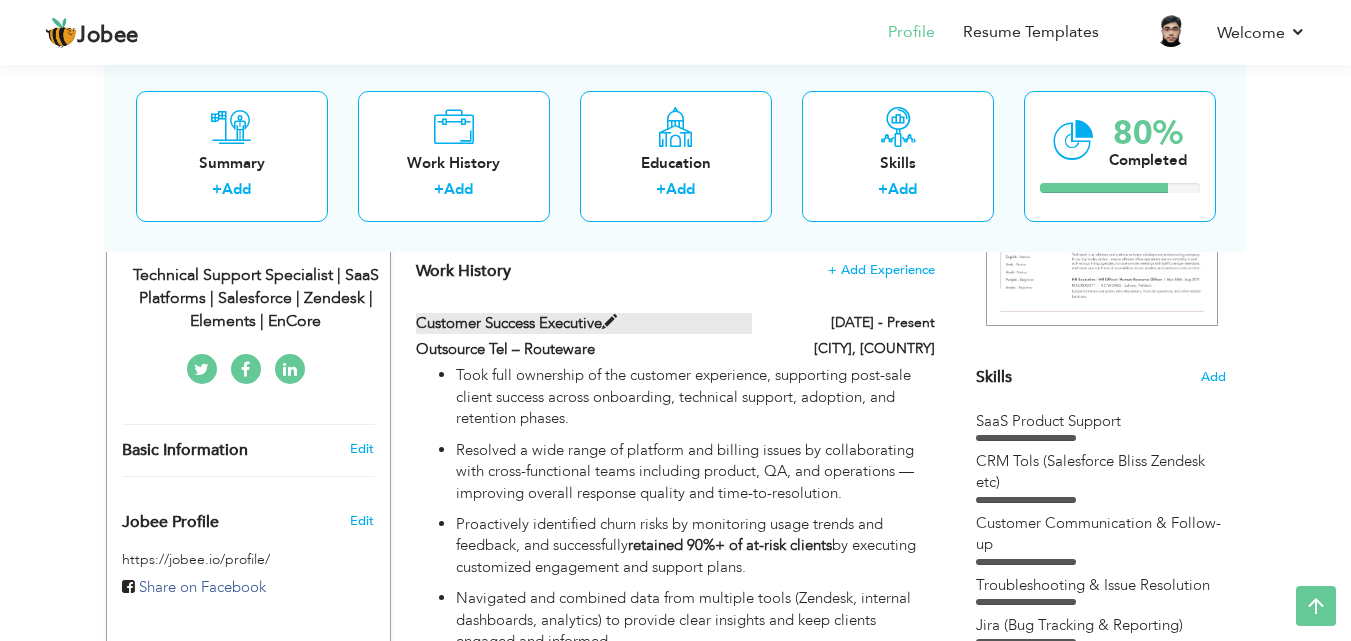click on "Customer Success Executive" at bounding box center [584, 323] 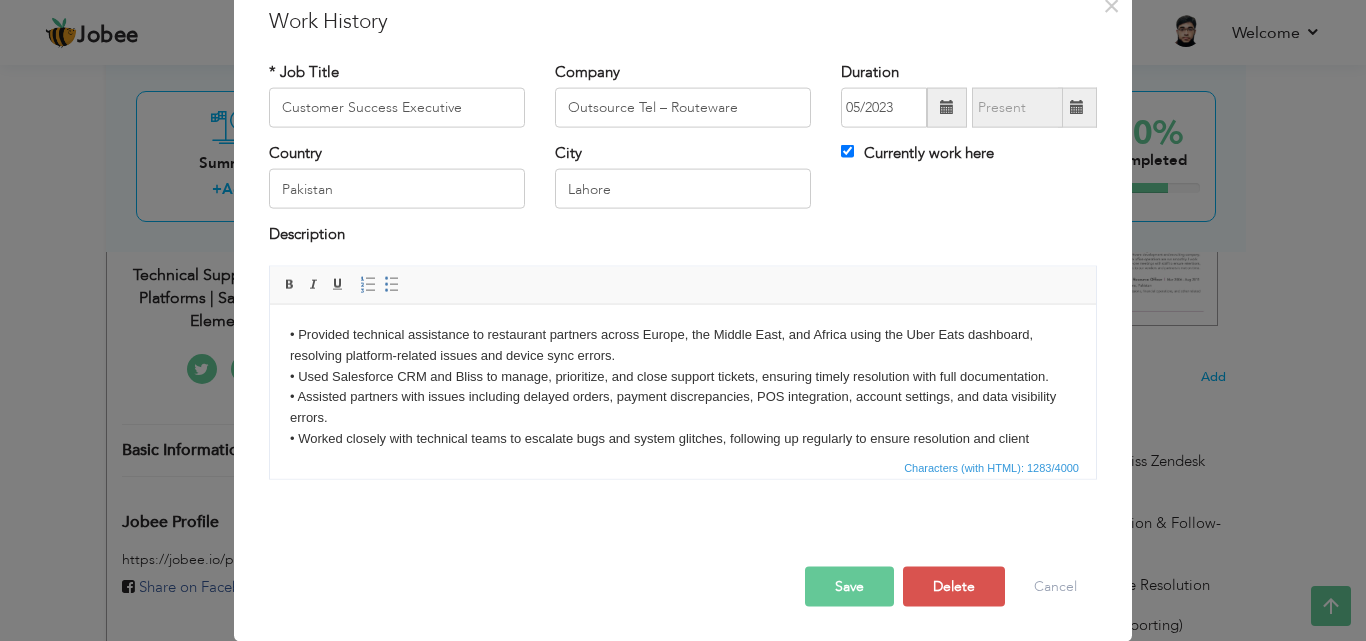 scroll, scrollTop: 0, scrollLeft: 0, axis: both 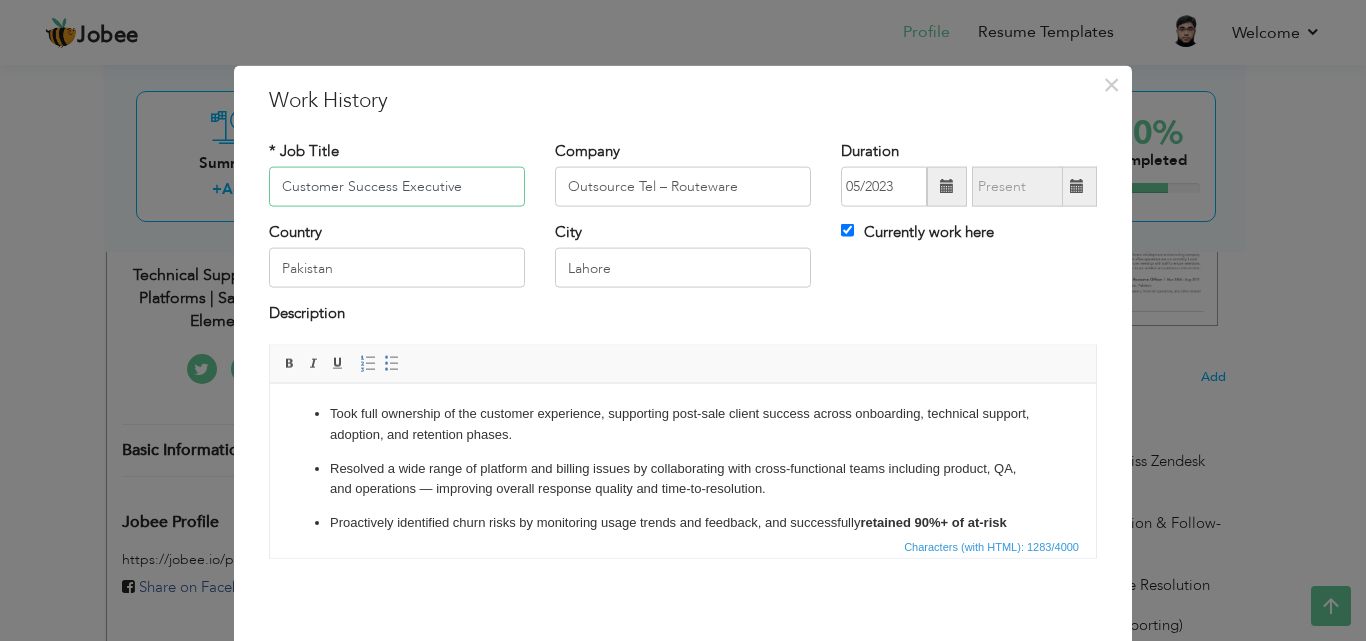 click on "* Job Title
Customer Success Executive" at bounding box center [397, 180] 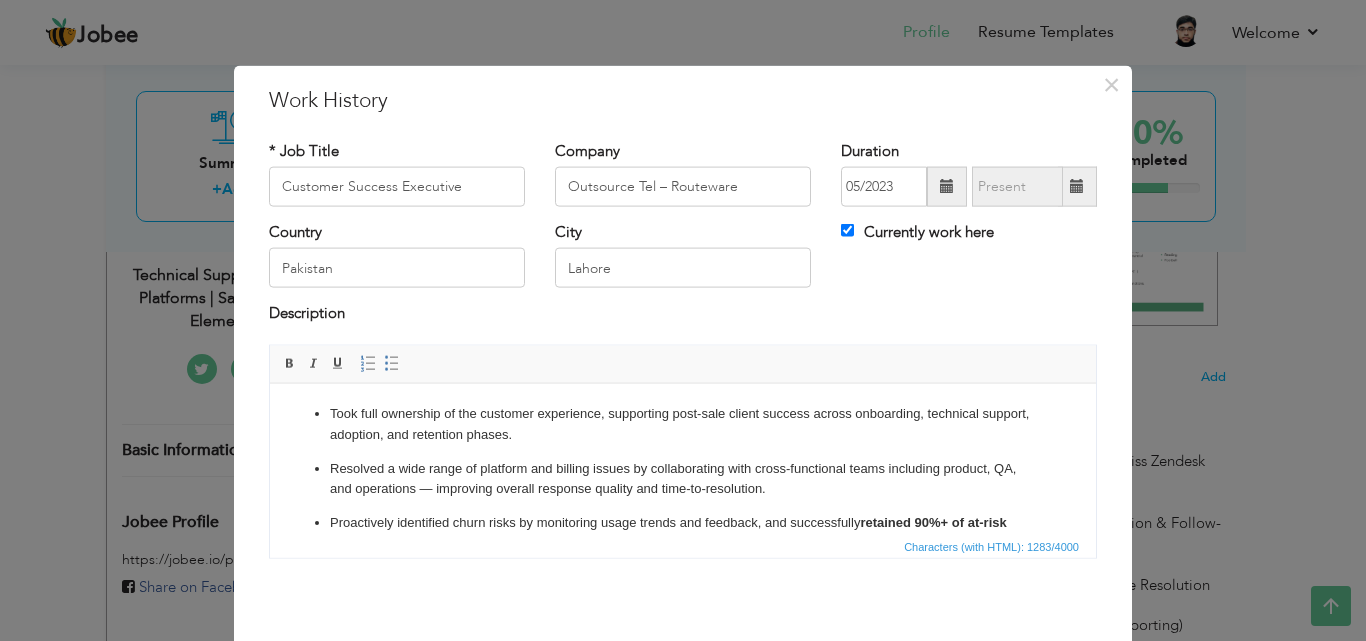 click on "* Job Title
Customer Success Executive" at bounding box center (397, 180) 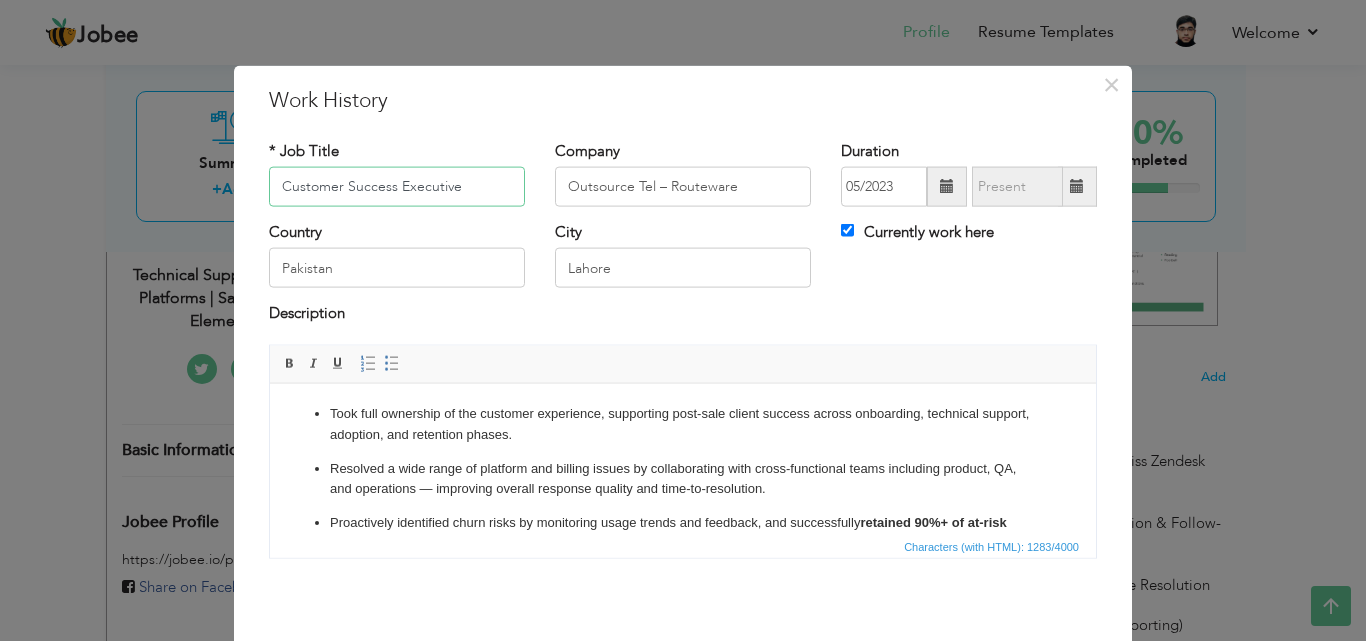 click on "Customer Success Executive" at bounding box center [397, 187] 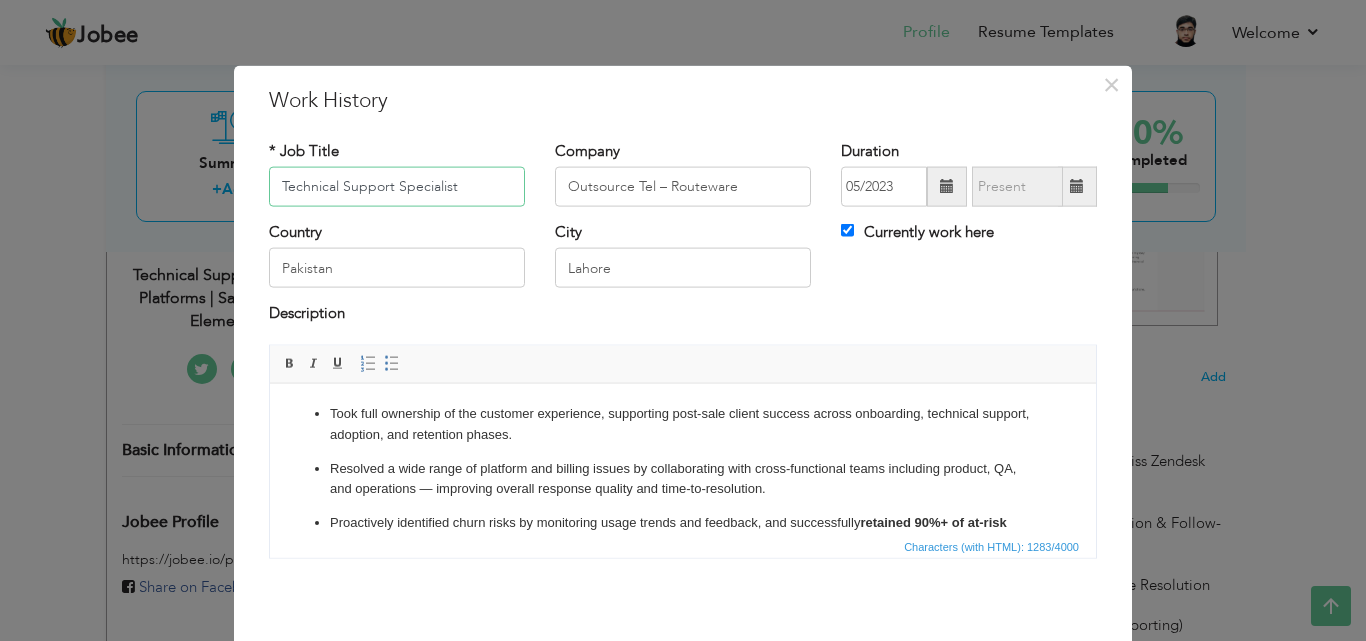type on "Technical Support Specialist" 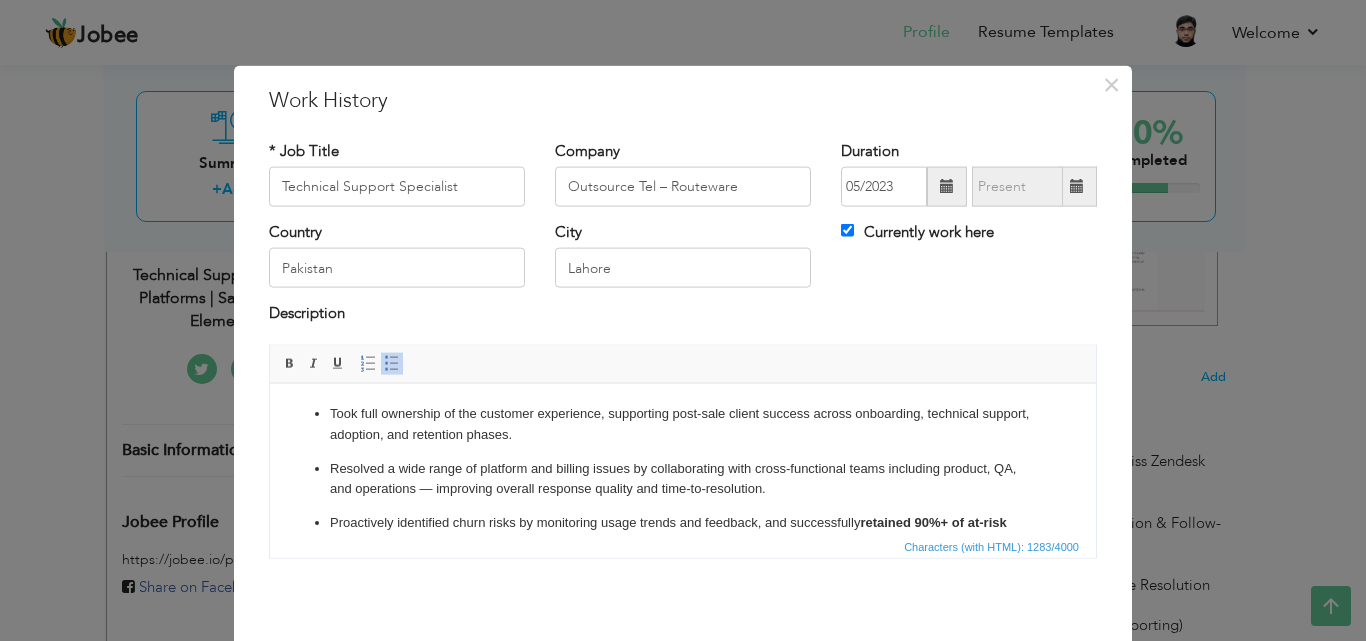 click on "Took full ownership of the customer experience, supporting post-sale client success across onboarding, technical support, adoption, and retention phases. Resolved a wide range of platform and billing issues by collaborating with cross-functional teams including product, QA, and operations — improving overall response quality and time-to-resolution. Proactively identified churn risks by monitoring usage trends and feedback, and successfully  retained 90%+ of at-risk clients  by executing customized engagement and support plans. Navigated and combined data from multiple tools (Zendesk, internal dashboards, analytics) to provide clear insights and keep clients engaged and informed. Tailored communication across user roles (technical users, operations teams, leadership), ensuring clarity and alignment with client goals at every touchpoint. Managed multiple customer accounts simultaneously in a high-speed, dynamic SaaS environment, balancing competing priorities with strong organization and focus." at bounding box center (683, 587) 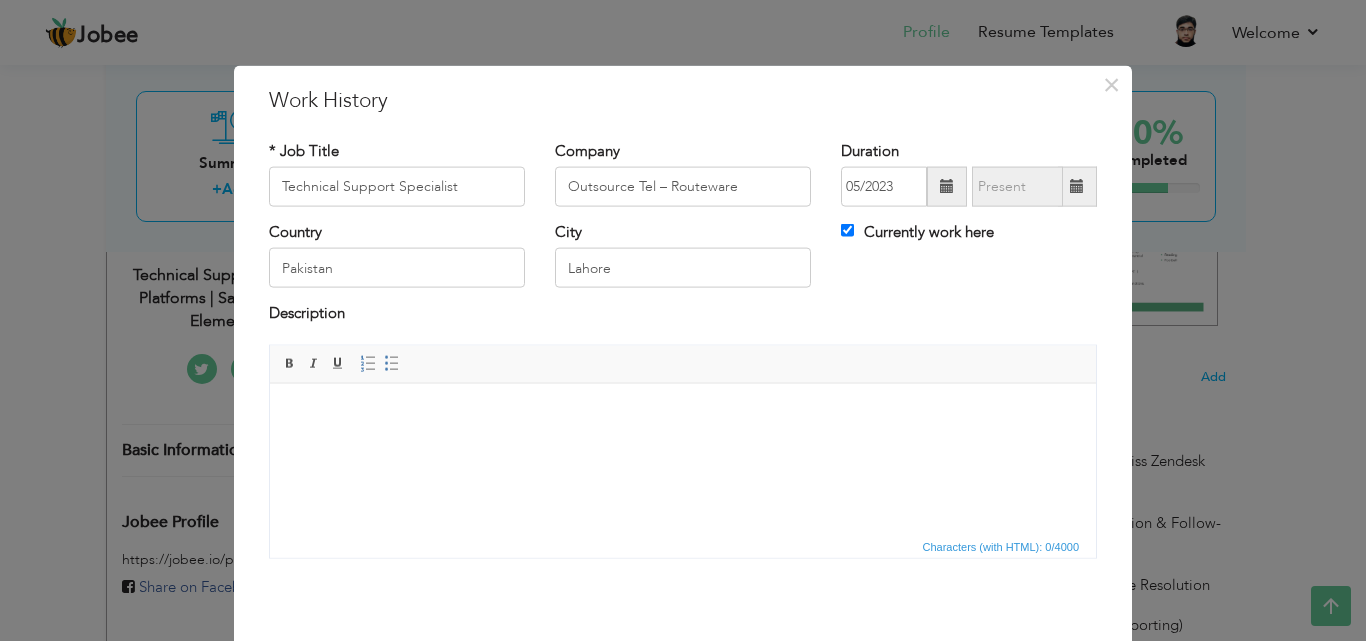 click on "​​​​​​​" at bounding box center (683, 413) 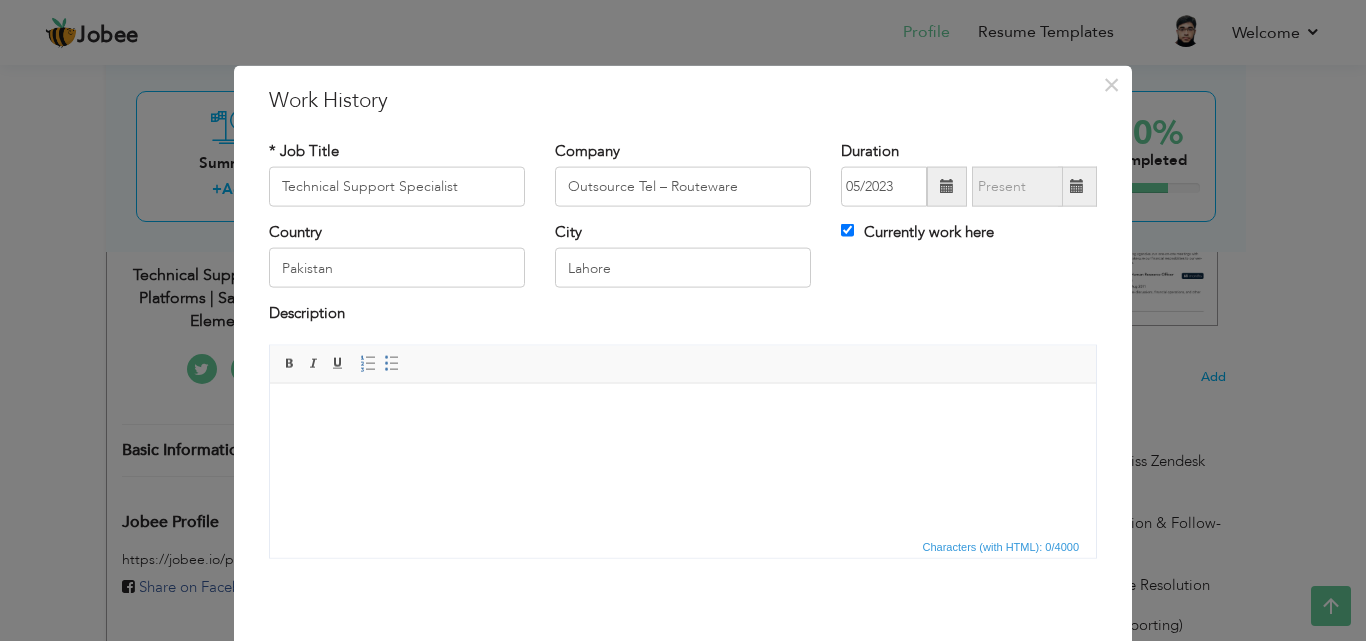 drag, startPoint x: 581, startPoint y: 444, endPoint x: 434, endPoint y: 470, distance: 149.28162 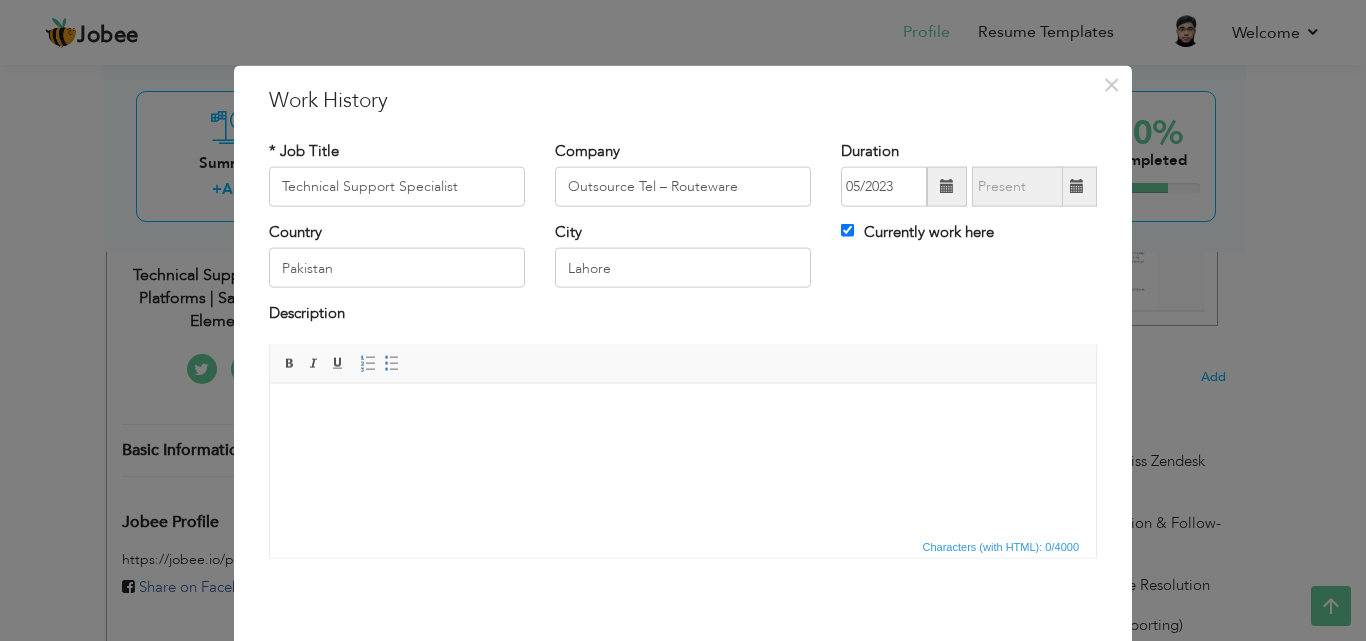 click at bounding box center [683, 413] 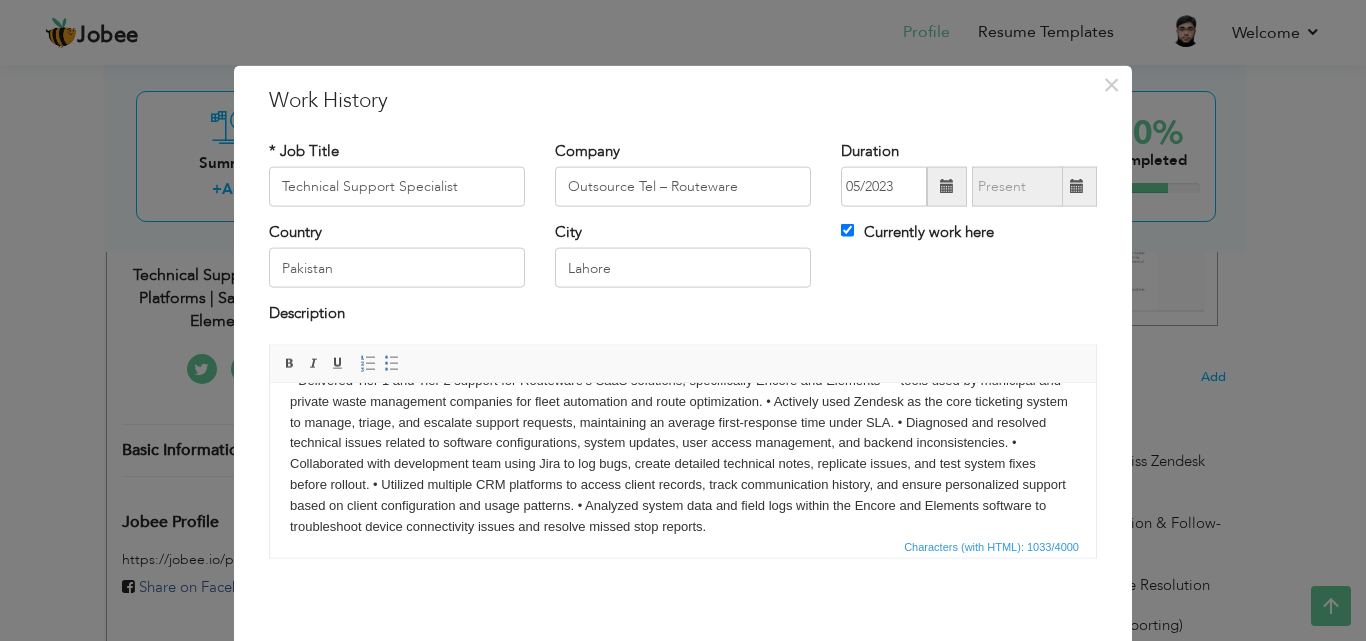scroll, scrollTop: 0, scrollLeft: 0, axis: both 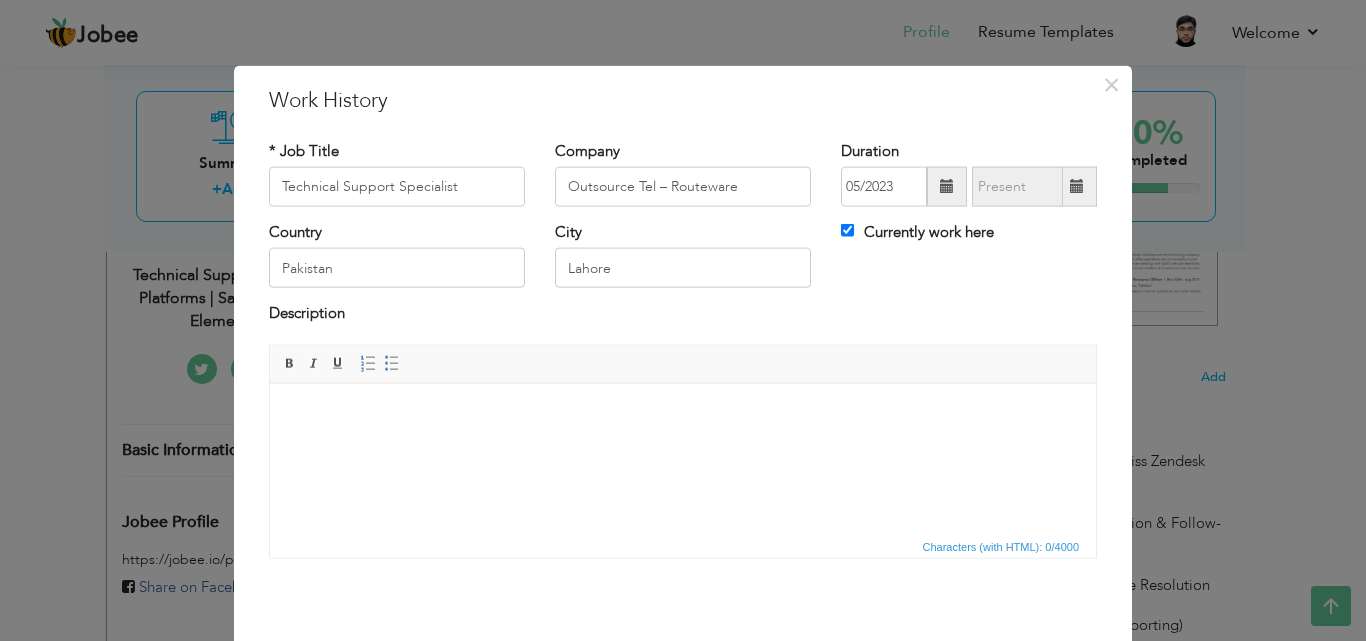paste 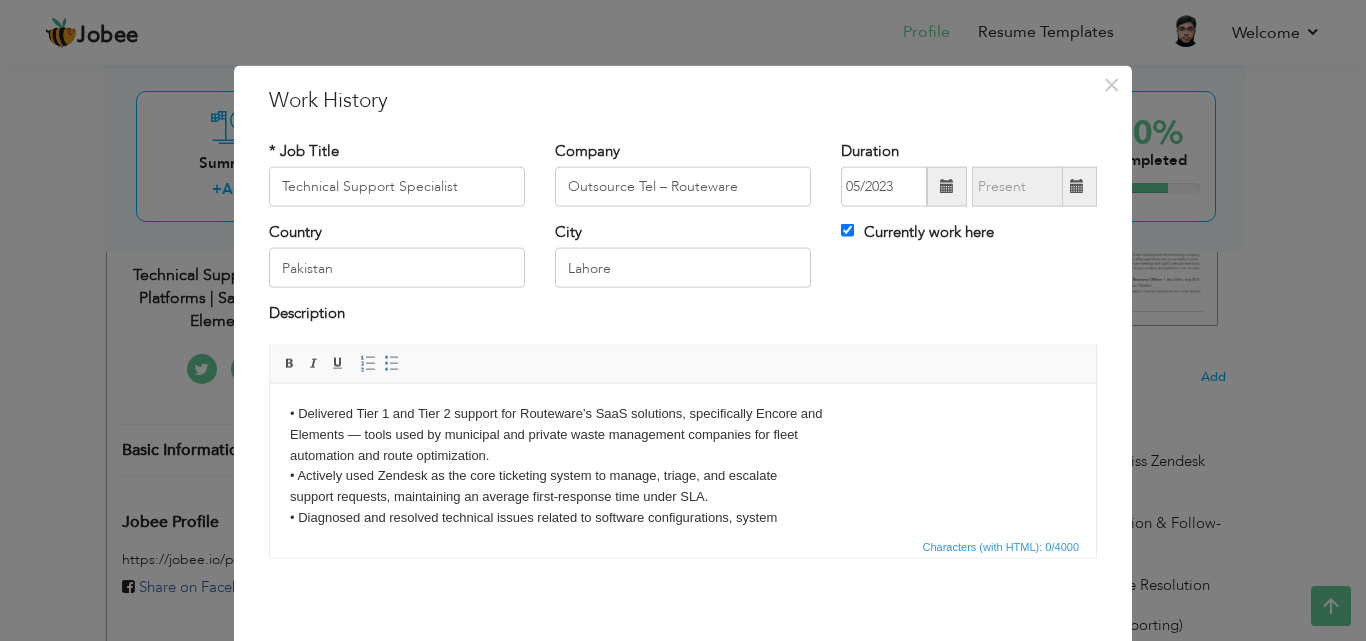 scroll, scrollTop: 137, scrollLeft: 0, axis: vertical 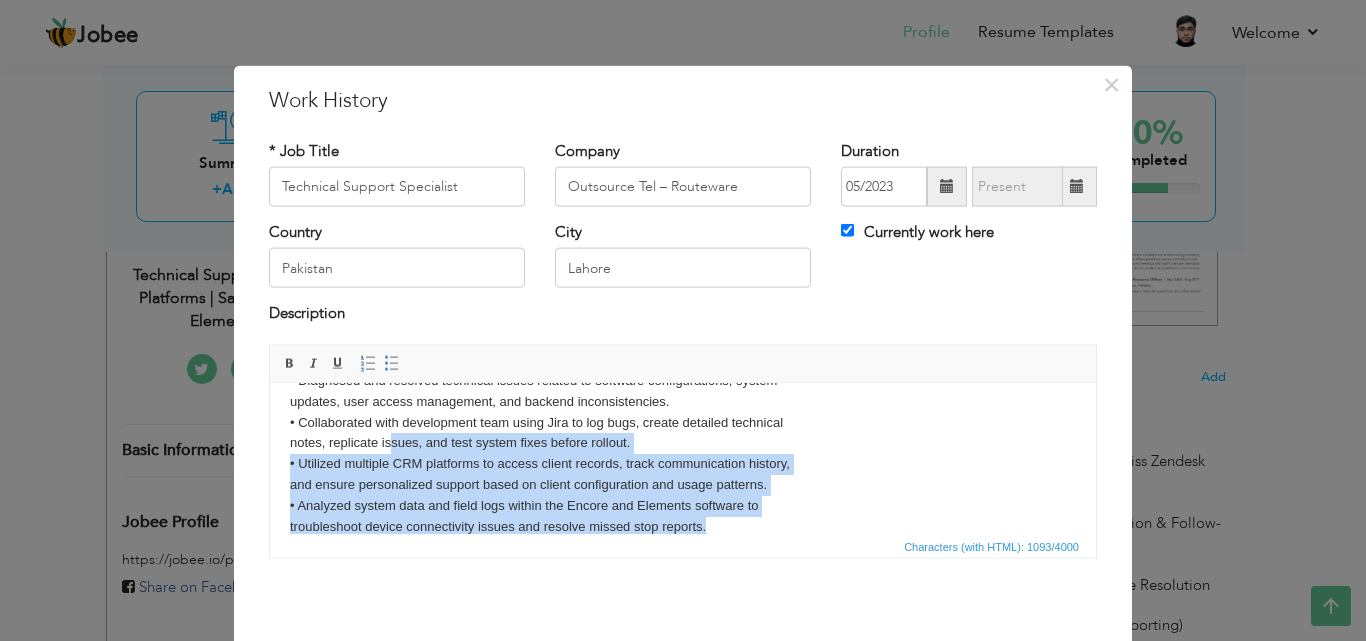 click on "• Delivered Tier 1 and Tier 2 support for Routeware’s SaaS solutions, specifically Encore and Elements — tools used by municipal and private waste management companies for fleet automation and route optimization. • Actively used Zendesk as the core ticketing system to manage, triage, and escalate support requests, maintaining an average first-response time under SLA. • Diagnosed and resolved technical issues related to software configurations, system updates, user access management, and backend inconsistencies. • Collaborated with development team using Jira to log bugs, create detailed technical notes, replicate issues, and test system fixes before rollout. • Utilized multiple CRM platforms to access client records, track communication history, and ensure personalized support based on client configuration and usage patterns. • Analyzed system data and field logs within the Encore and Elements software to troubleshoot device connectivity issues and resolve missed stop reports." at bounding box center [683, 401] 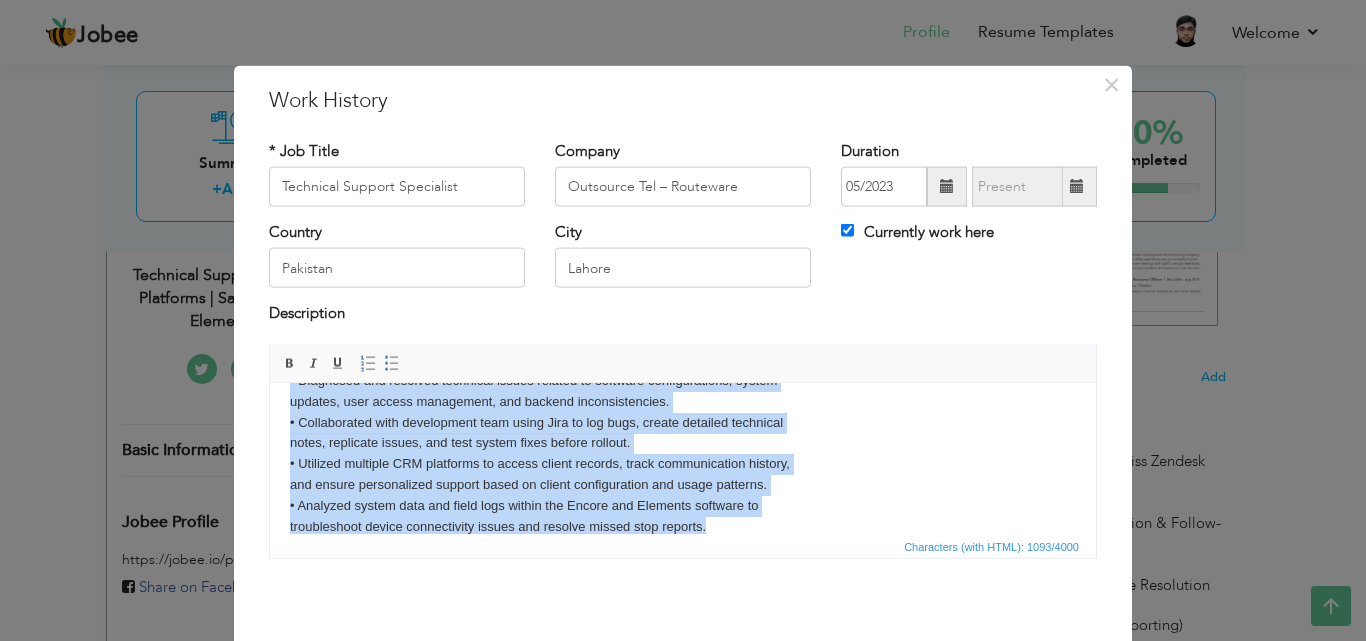type 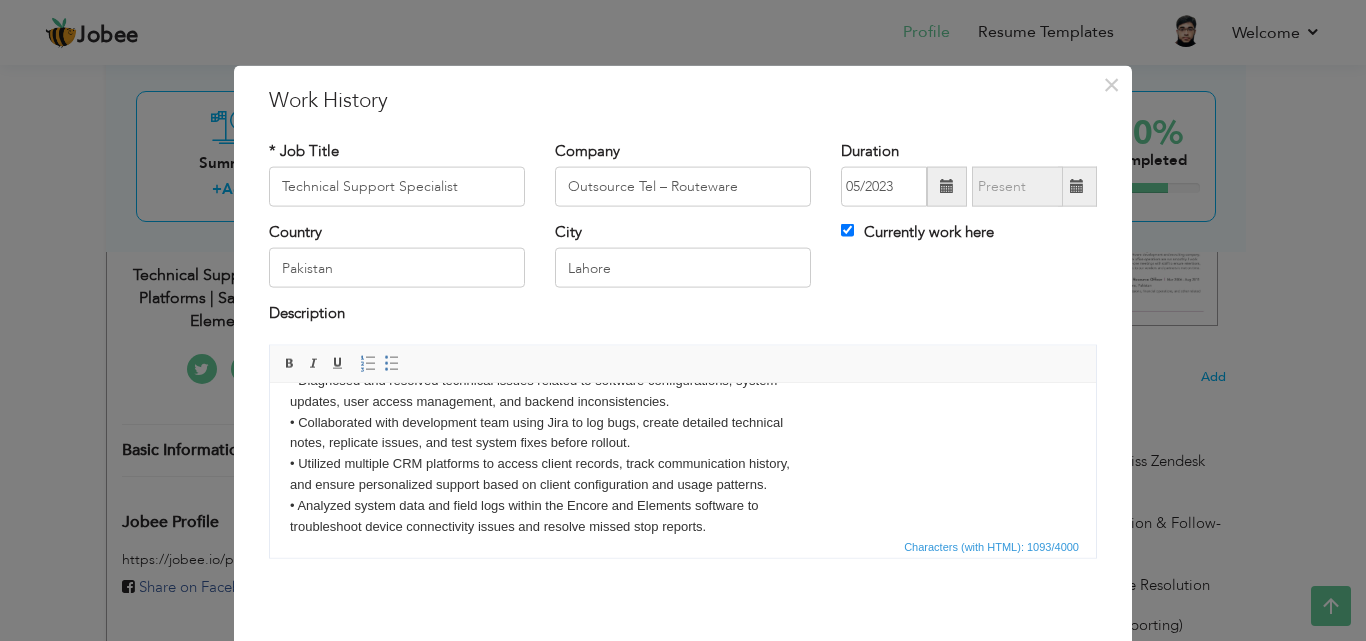 scroll, scrollTop: 0, scrollLeft: 0, axis: both 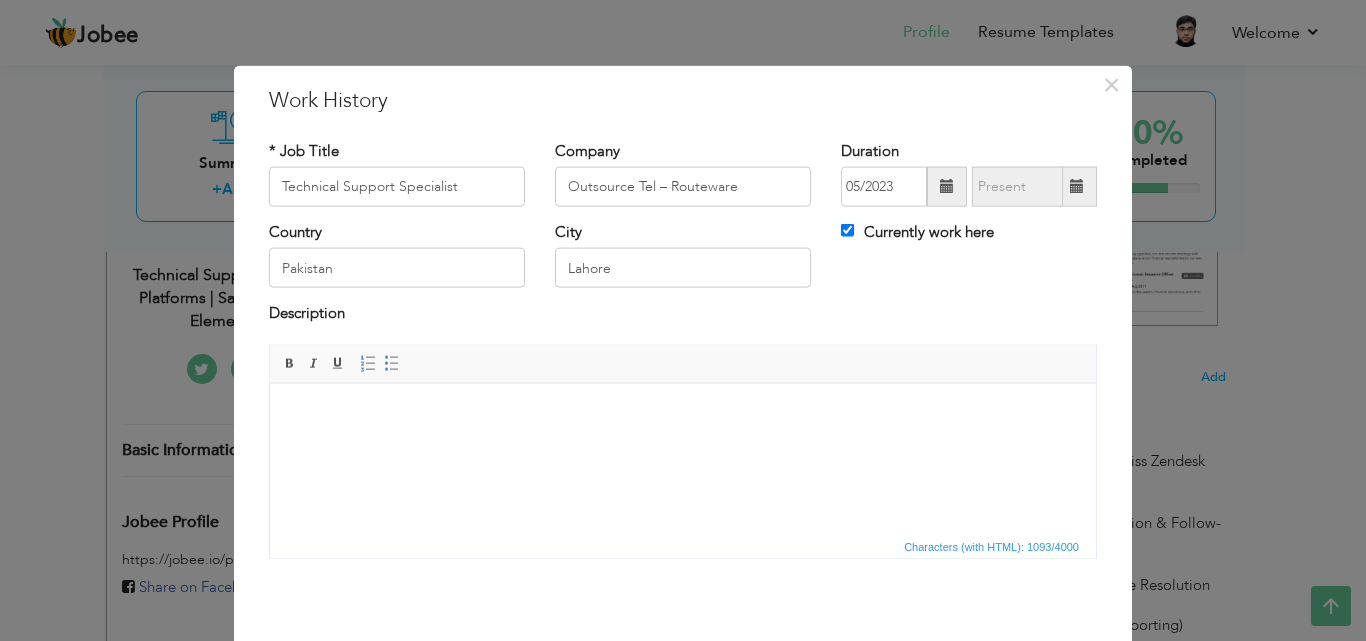 click at bounding box center (683, 413) 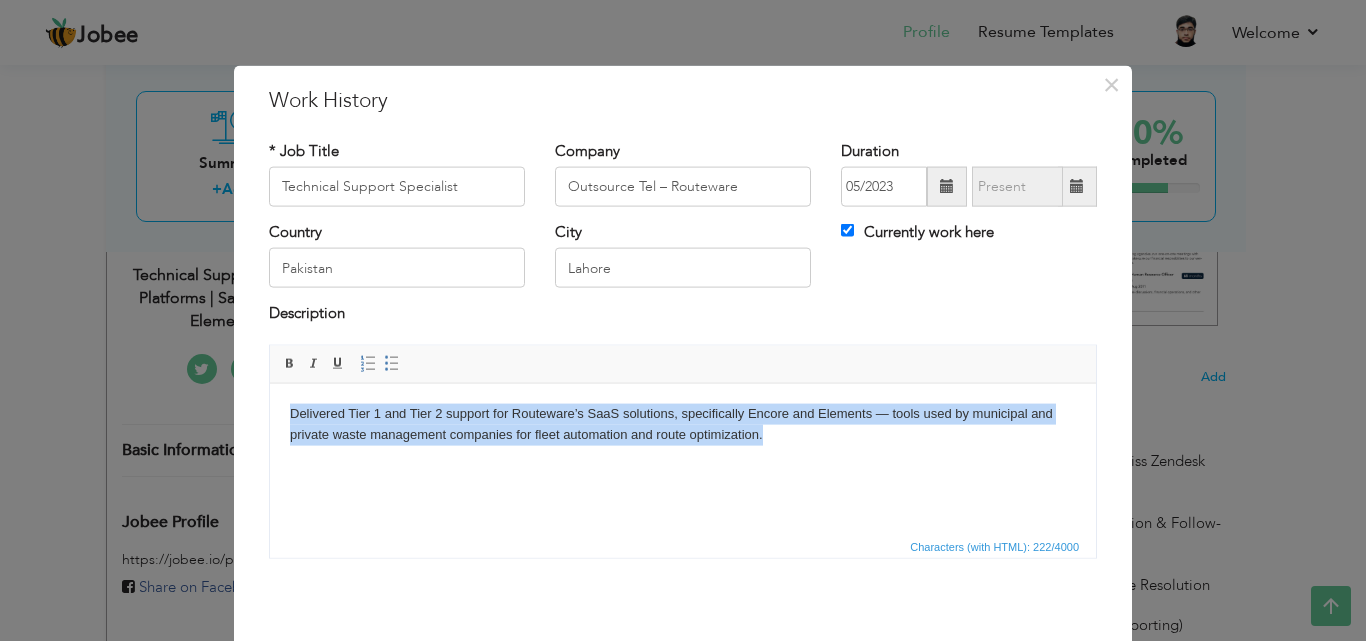 drag, startPoint x: 785, startPoint y: 433, endPoint x: 384, endPoint y: 759, distance: 516.7949 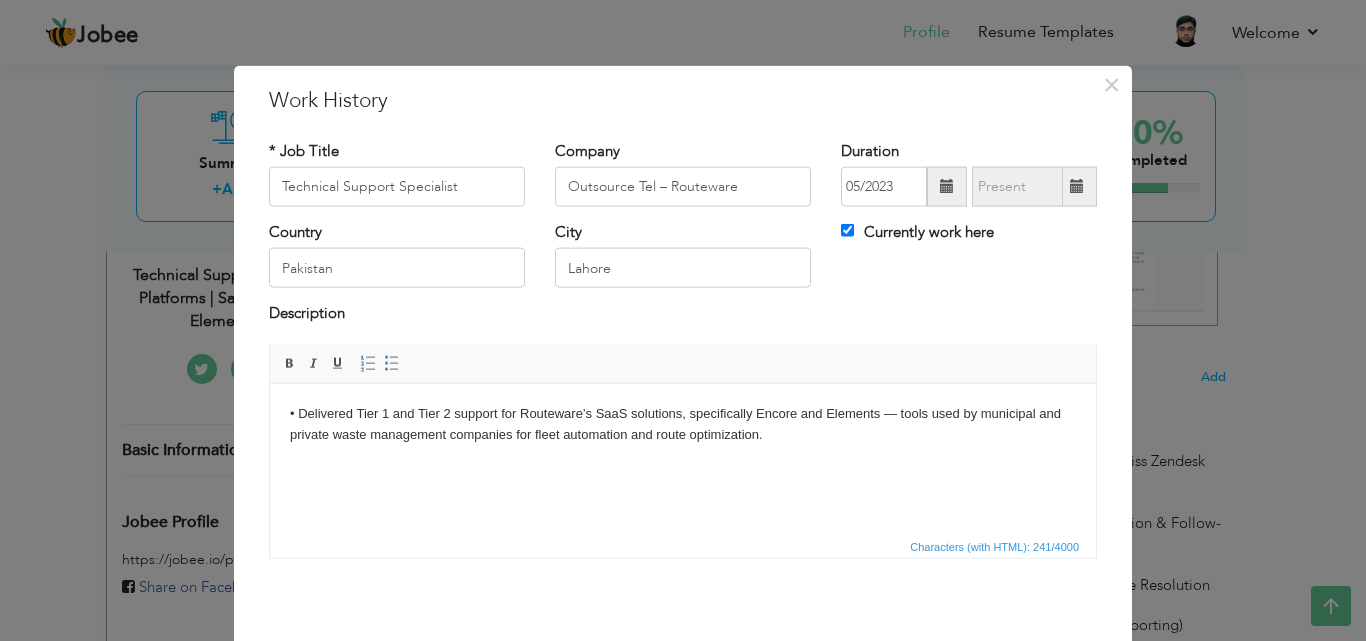 click on "• Delivered Tier 1 and Tier 2 support for Routeware’s SaaS solutions, specifically Encore and Elements — tools used by municipal and private waste management companies for fleet automation and route optimization. ​​​​​​​" at bounding box center (683, 434) 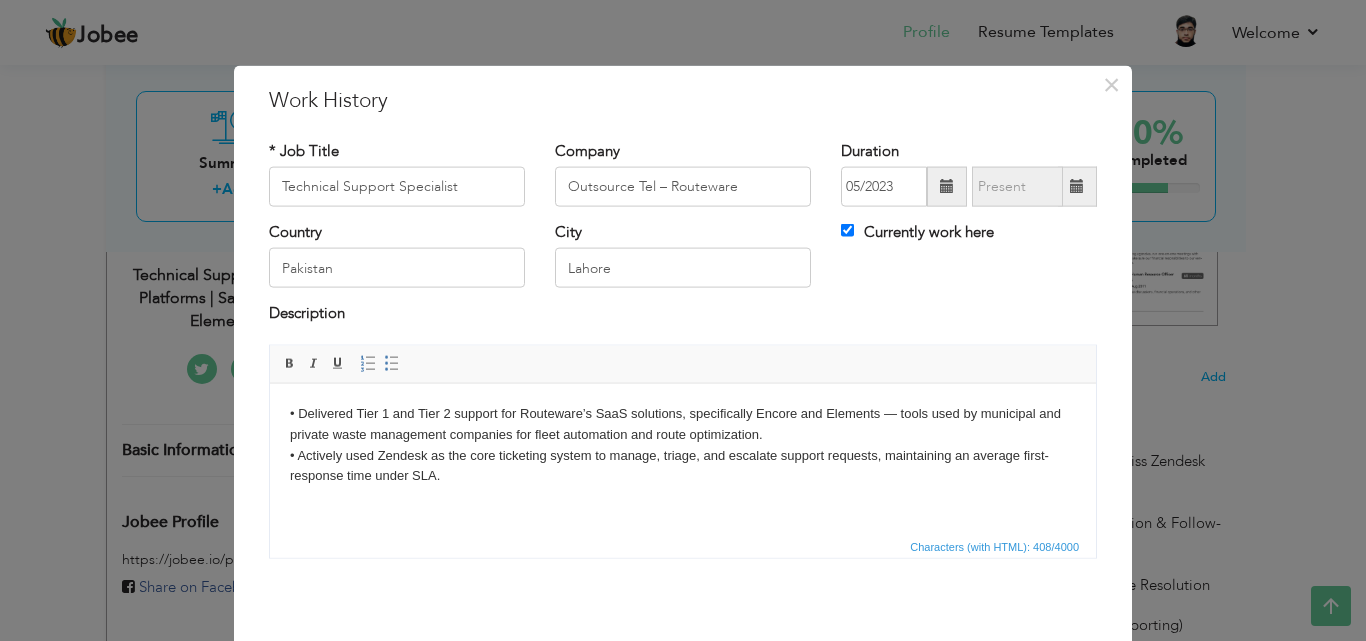 drag, startPoint x: 233, startPoint y: 566, endPoint x: 420, endPoint y: 547, distance: 187.96277 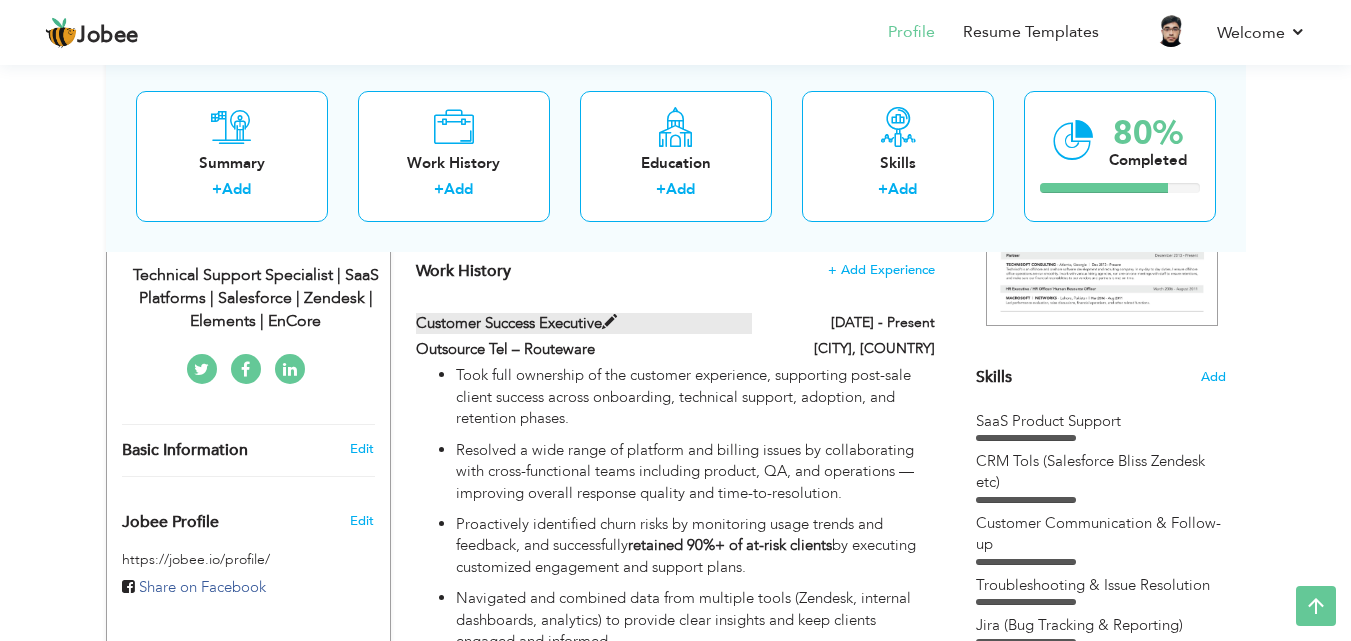 click on "Customer Success Executive" at bounding box center [584, 323] 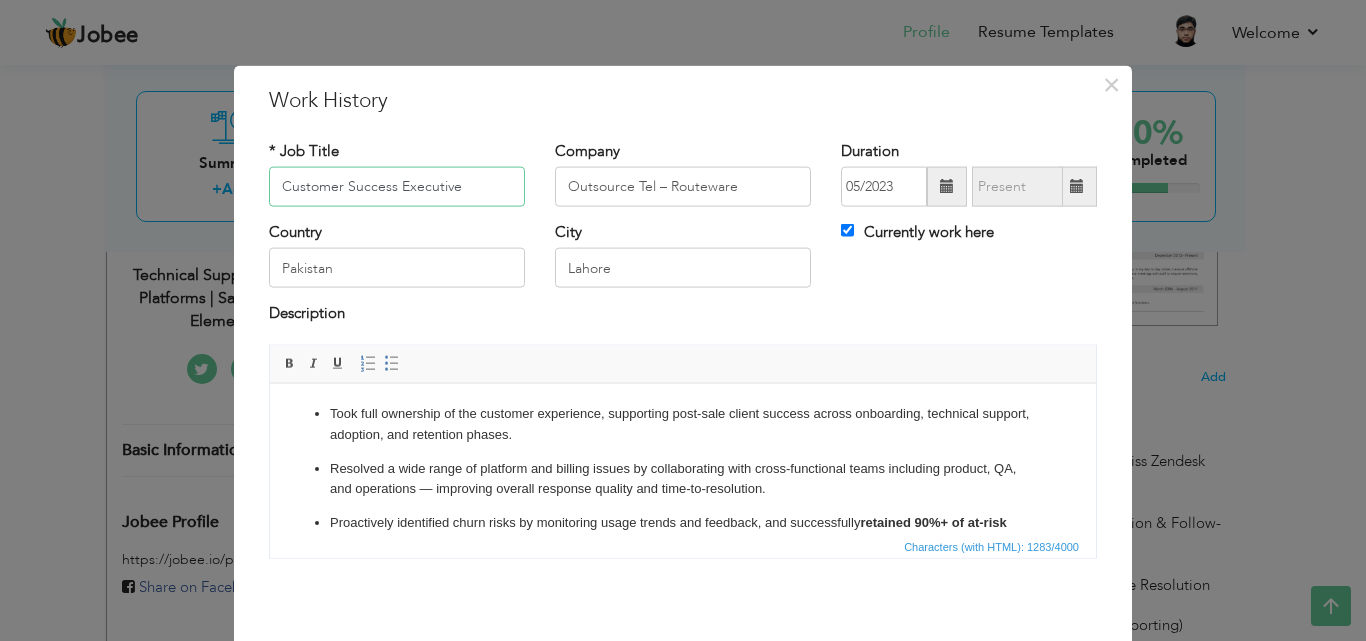 drag, startPoint x: 492, startPoint y: 185, endPoint x: 87, endPoint y: 185, distance: 405 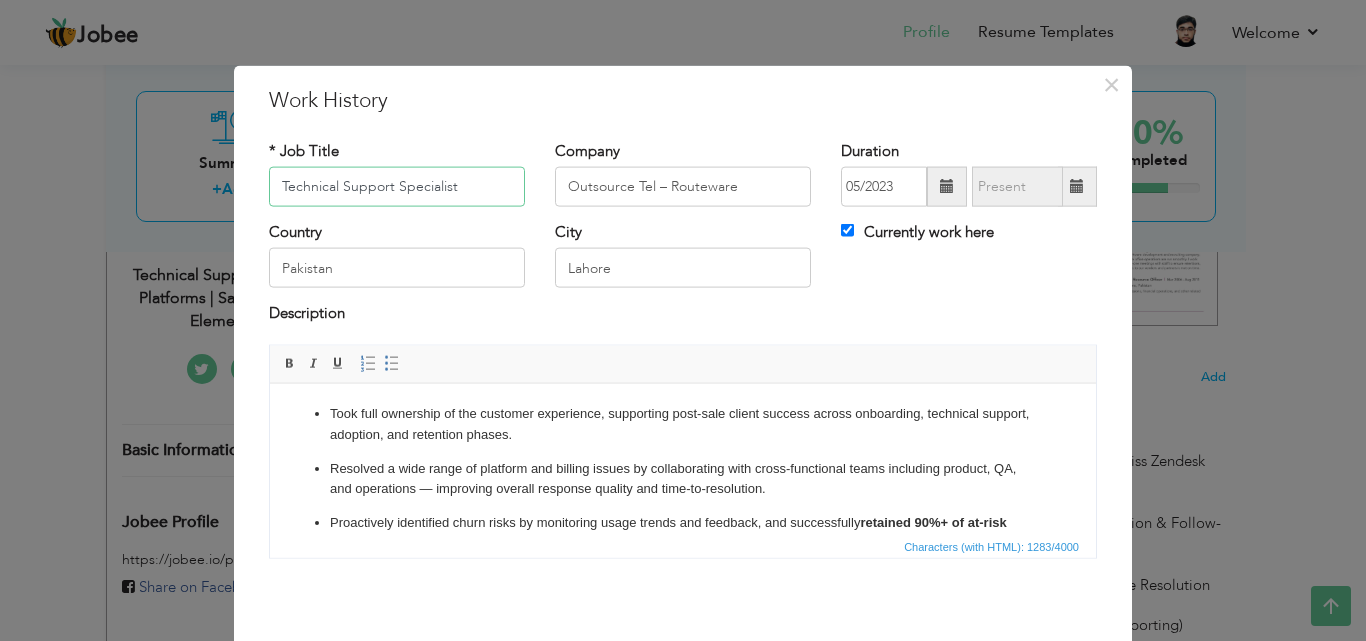 type on "Technical Support Specialist" 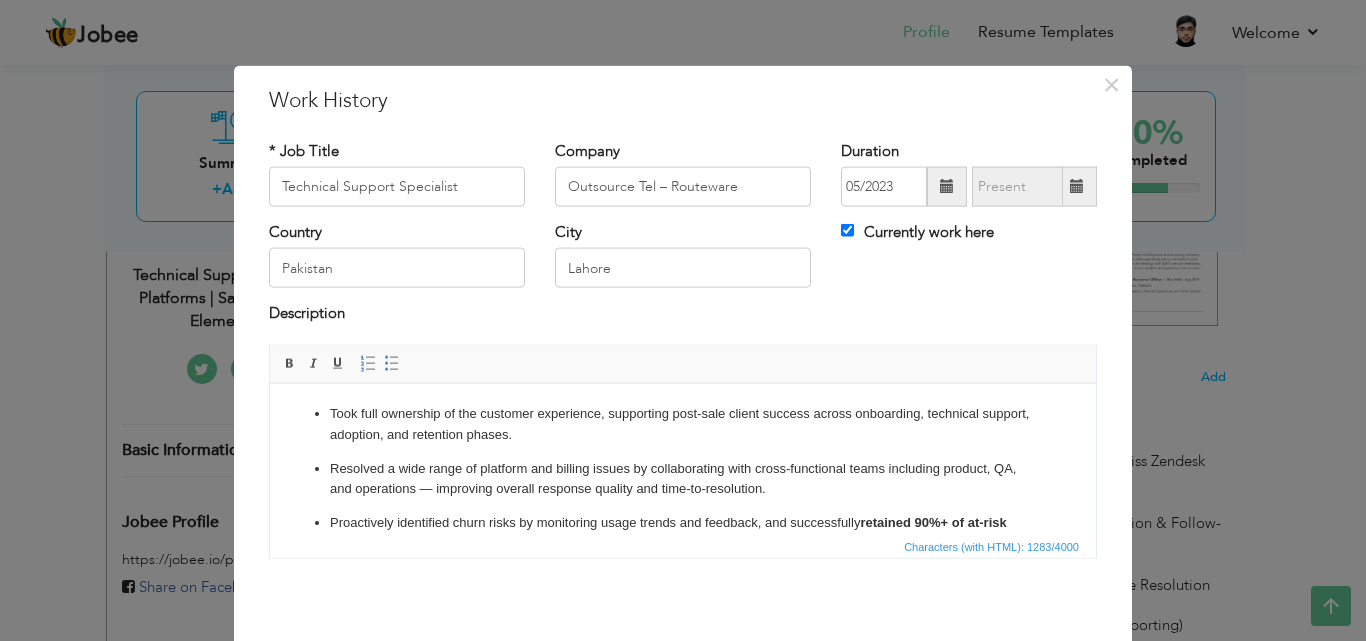 click on "Proactively identified churn risks by monitoring usage trends and feedback, and successfully  retained 90%+ of at-risk clients  by executing customized engagement and support plans." at bounding box center (683, 533) 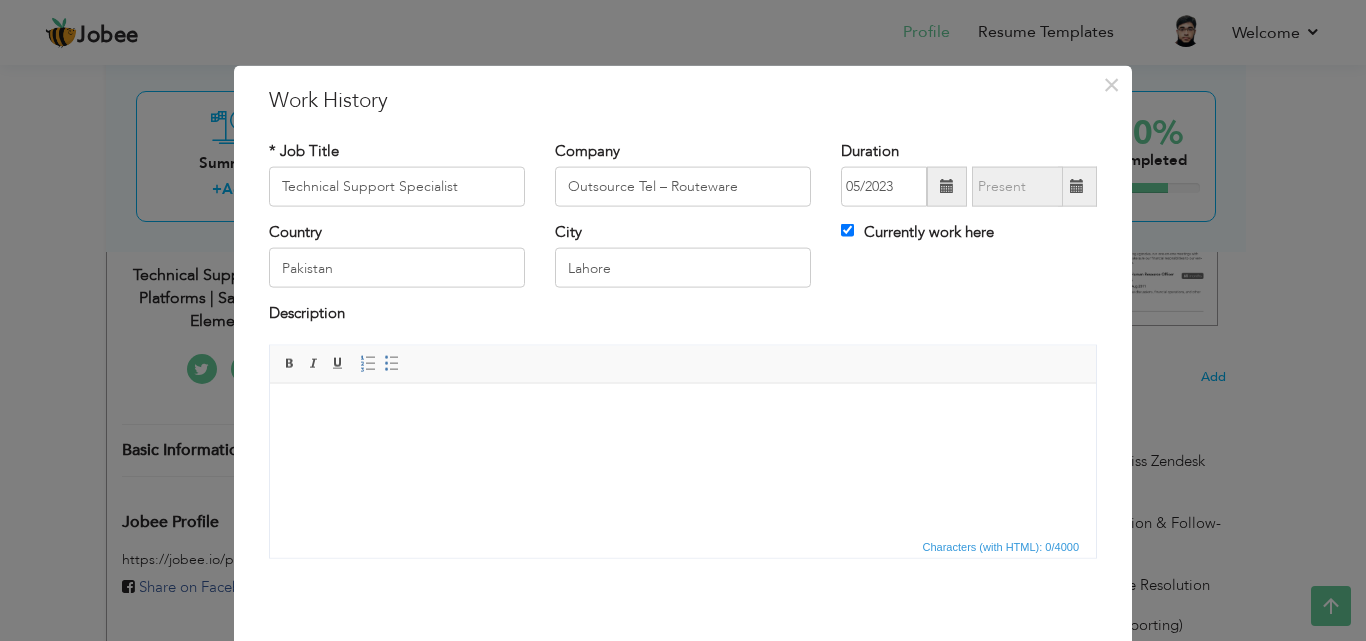 click at bounding box center [683, 413] 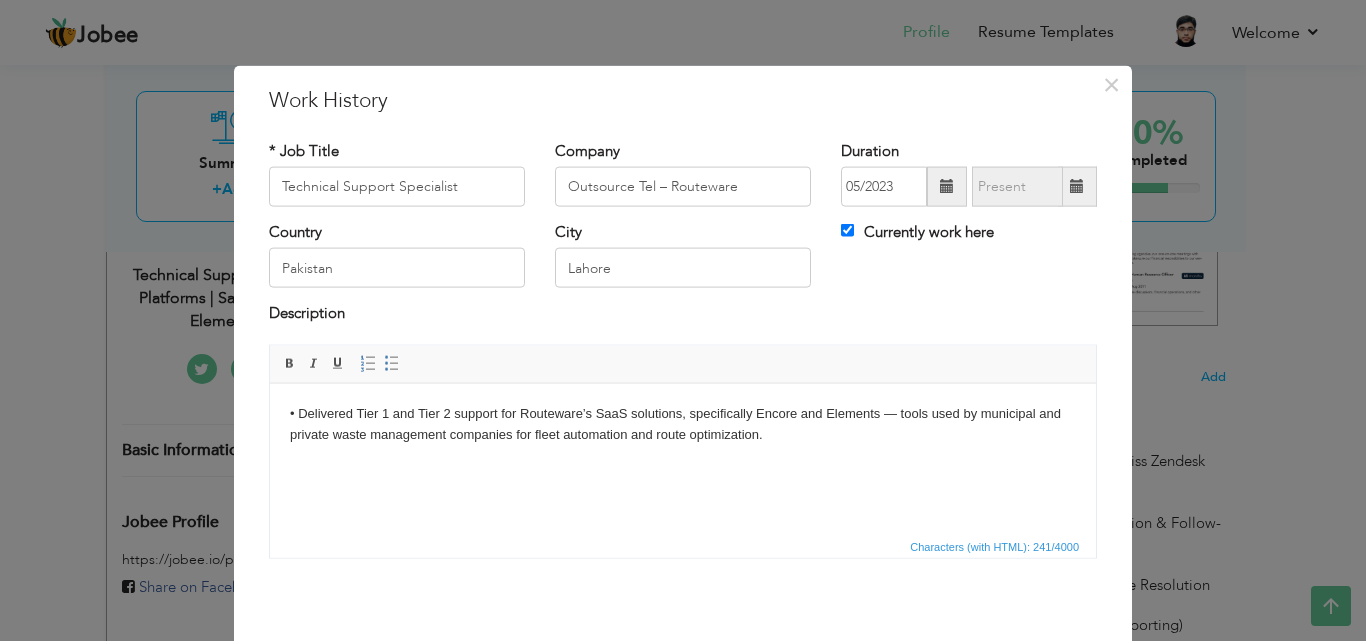 click on "• Delivered Tier 1 and Tier 2 support for Routeware’s SaaS solutions, specifically Encore and Elements — tools used by municipal and private waste management companies for fleet automation and route optimization. ​​​​​​​" at bounding box center [683, 434] 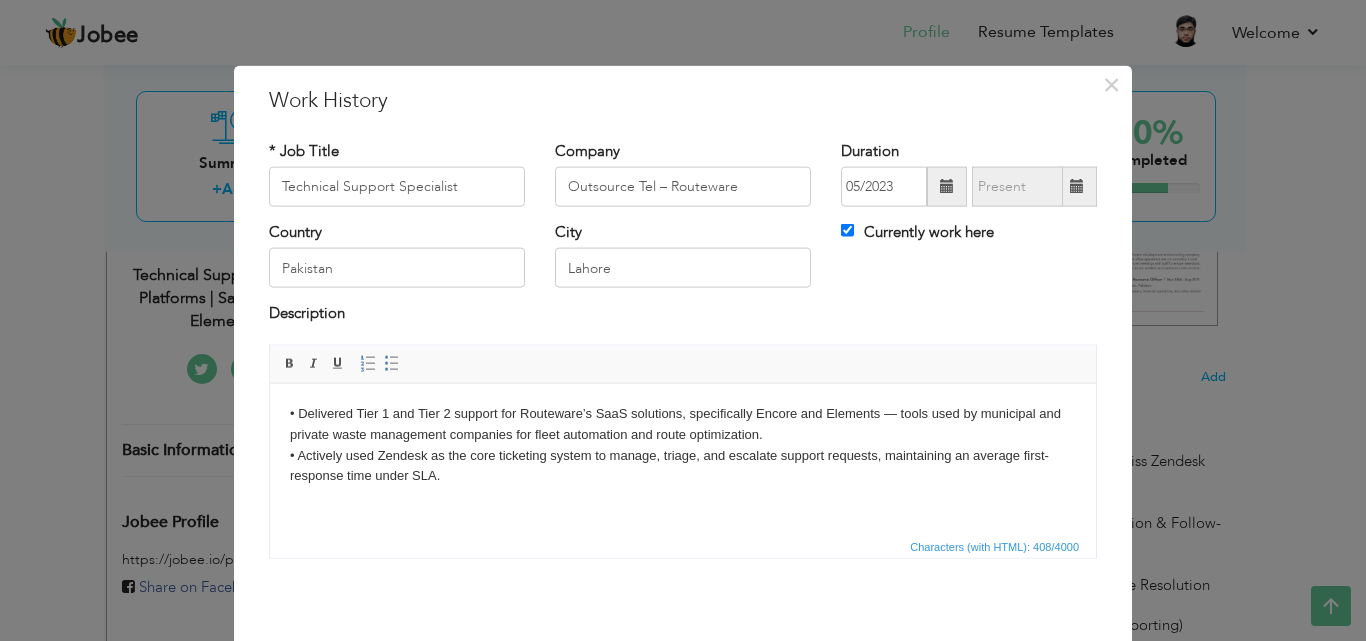 click on "• Delivered Tier 1 and Tier 2 support for Routeware’s SaaS solutions, specifically Encore and Elements — tools used by municipal and private waste management companies for fleet automation and route optimization. ​​​​​​​ • Actively used Zendesk as the core ticketing system to manage, triage, and escalate support requests, maintaining an average first-response time under SLA." at bounding box center (683, 455) 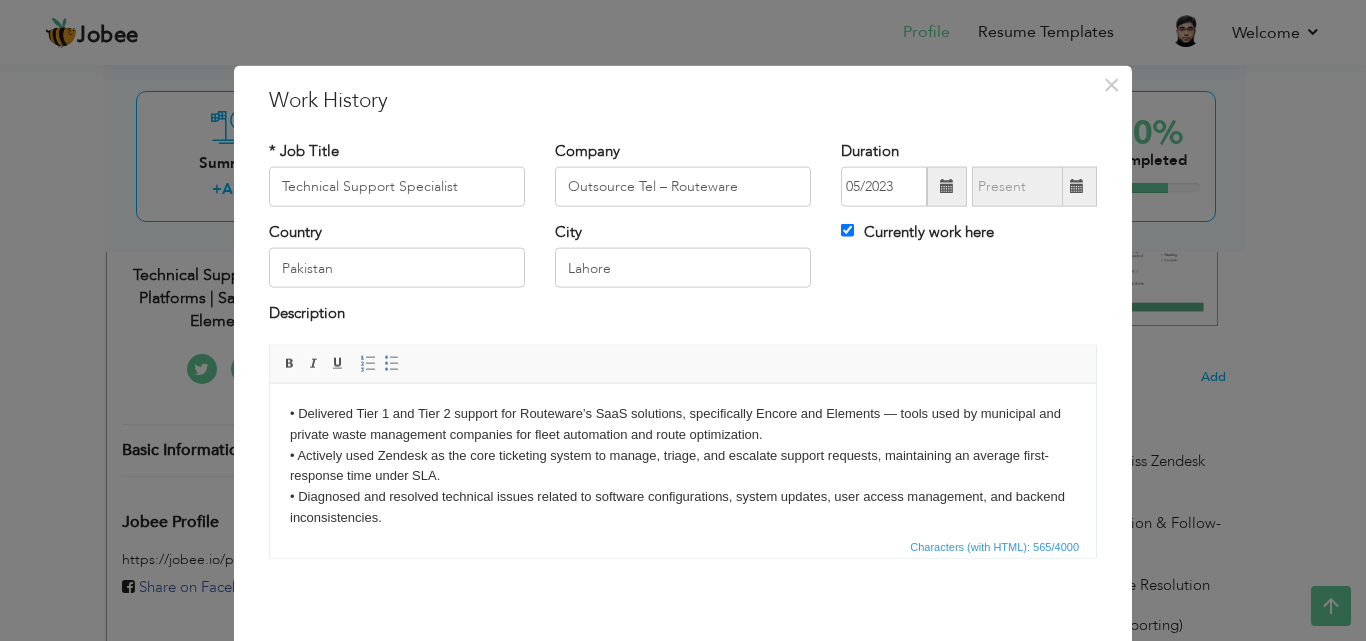 click on "• Delivered Tier 1 and Tier 2 support for Routeware’s SaaS solutions, specifically Encore and Elements — tools used by municipal and private waste management companies for fleet automation and route optimization. • Actively used Zendesk as the core ticketing system to manage, triage, and escalate support requests, maintaining an average first-response time under SLA. ​​​​​​​ • Diagnosed and resolved technical issues related to software configurations, system updates, user access management, and backend inconsistencies." at bounding box center [683, 476] 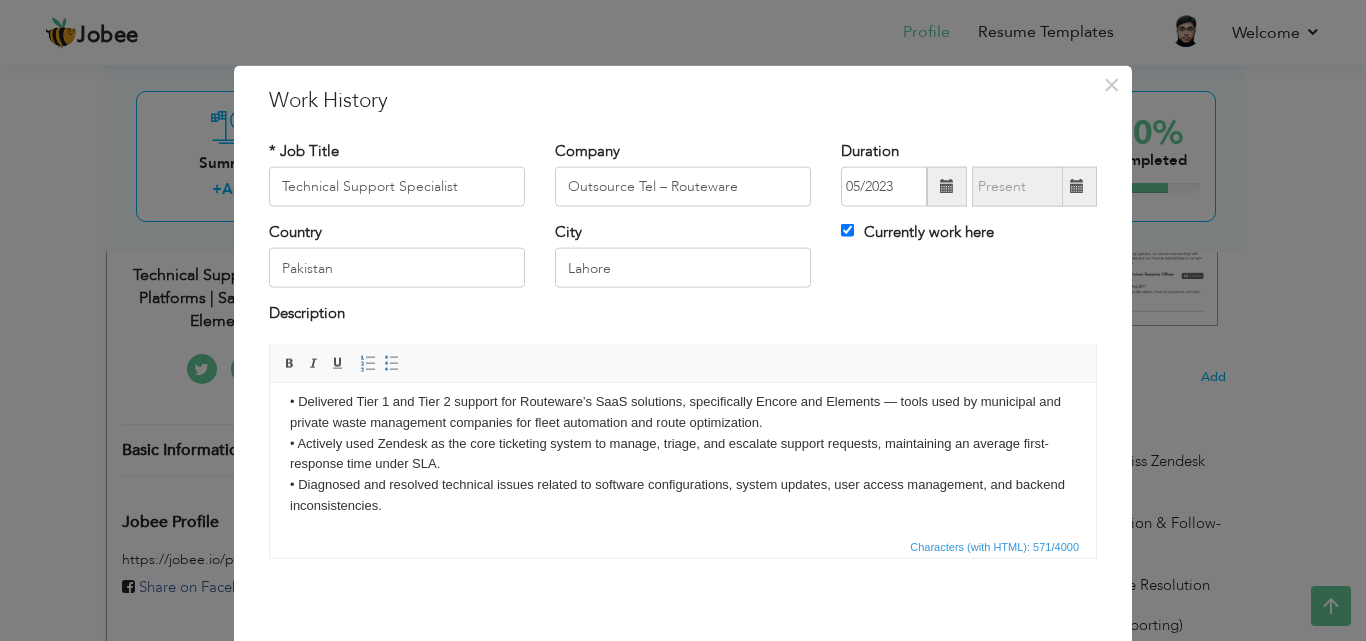 scroll, scrollTop: 33, scrollLeft: 0, axis: vertical 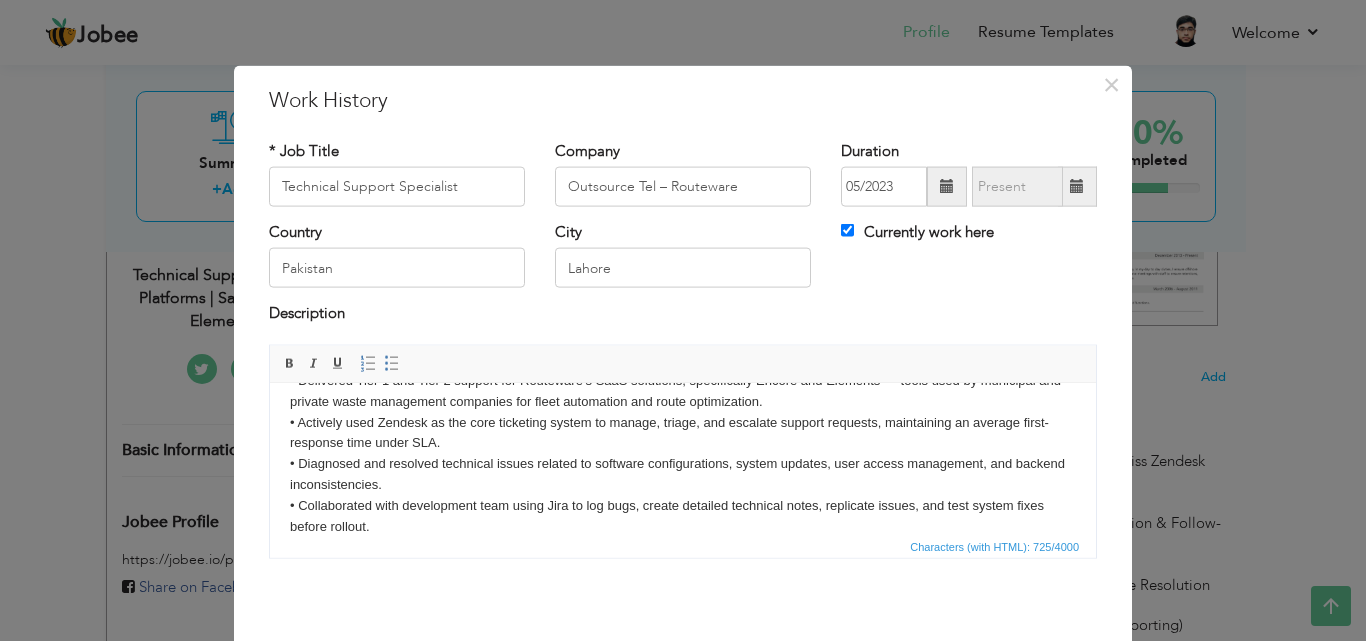 click on "Characters (with HTML): 725/4000" at bounding box center (683, 545) 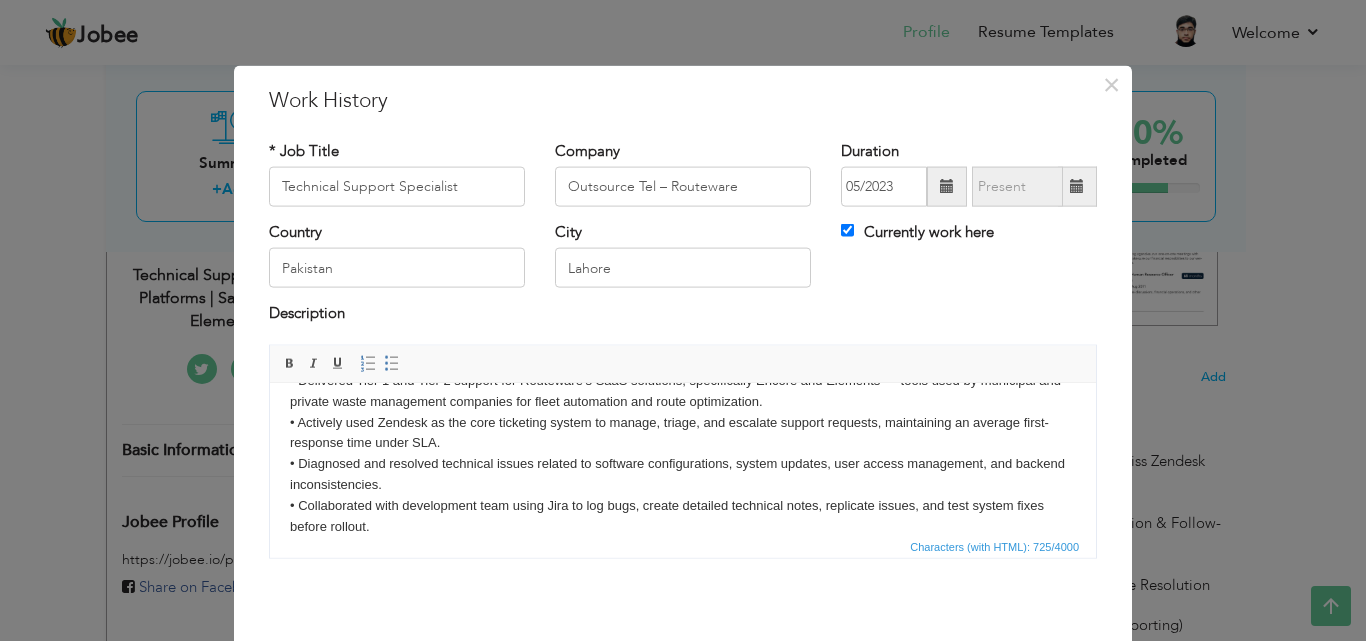 click on "• Delivered Tier 1 and Tier 2 support for Routeware’s SaaS solutions, specifically Encore and Elements — tools used by municipal and private waste management companies for fleet automation and route optimization. • Actively used Zendesk as the core ticketing system to manage, triage, and escalate support requests, maintaining an average first-response time under SLA. • Diagnosed and resolved technical issues related to software configurations, system updates, user access management, and backend inconsistencies. • Collaborated with development team using Jira to log bugs, create detailed technical notes, replicate issues, and test system fixes before rollout." at bounding box center (683, 463) 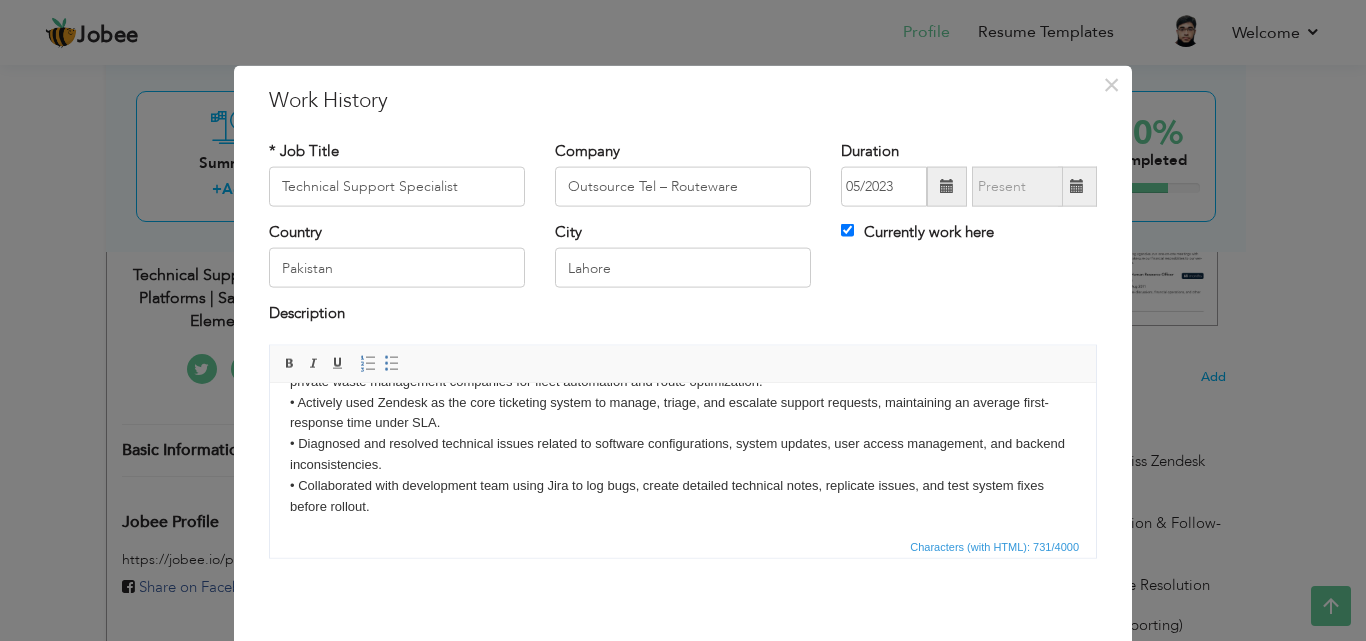 scroll, scrollTop: 74, scrollLeft: 0, axis: vertical 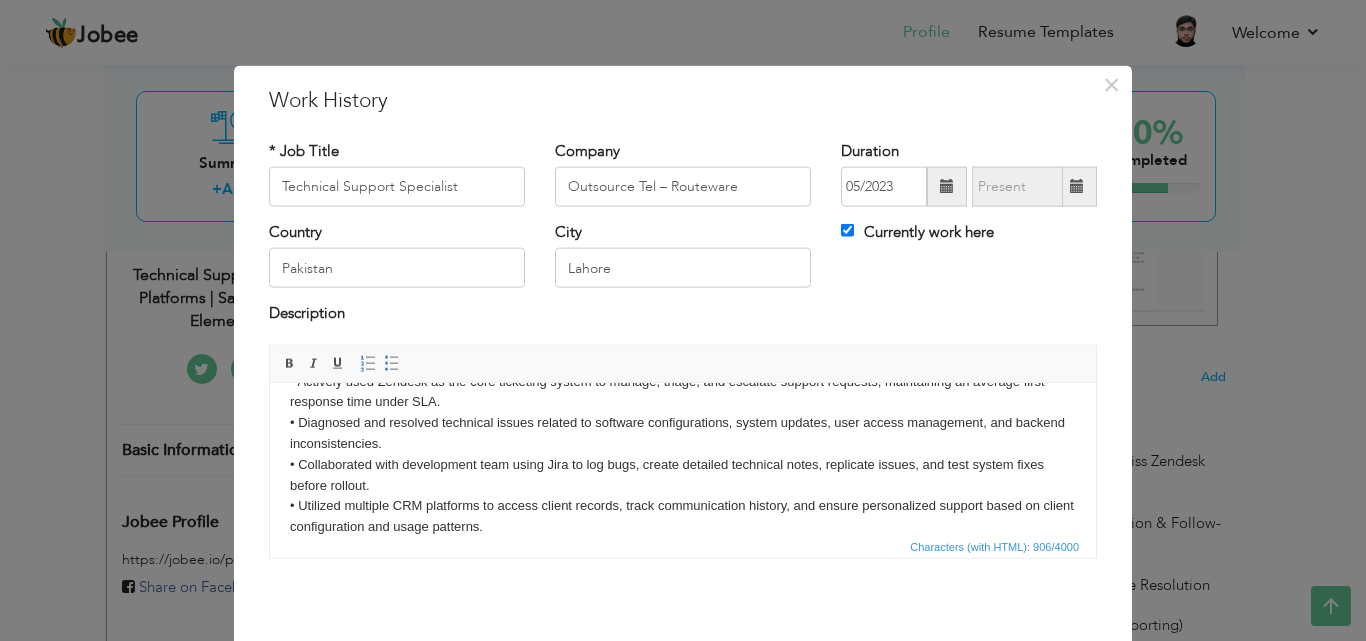 click on "• Delivered Tier 1 and Tier 2 support for Routeware’s SaaS solutions, specifically Encore and Elements — tools used by municipal and private waste management companies for fleet automation and route optimization. • Actively used Zendesk as the core ticketing system to manage, triage, and escalate support requests, maintaining an average first-response time under SLA. • Diagnosed and resolved technical issues related to software configurations, system updates, user access management, and backend inconsistencies. • Collaborated with development team using Jira to log bugs, create detailed technical notes, replicate issues, and test system fixes before rollout. ​​​​​​​ • Utilized multiple CRM platforms to access client records, track communication history, and ensure personalized support based on client configuration and usage patterns." at bounding box center [683, 443] 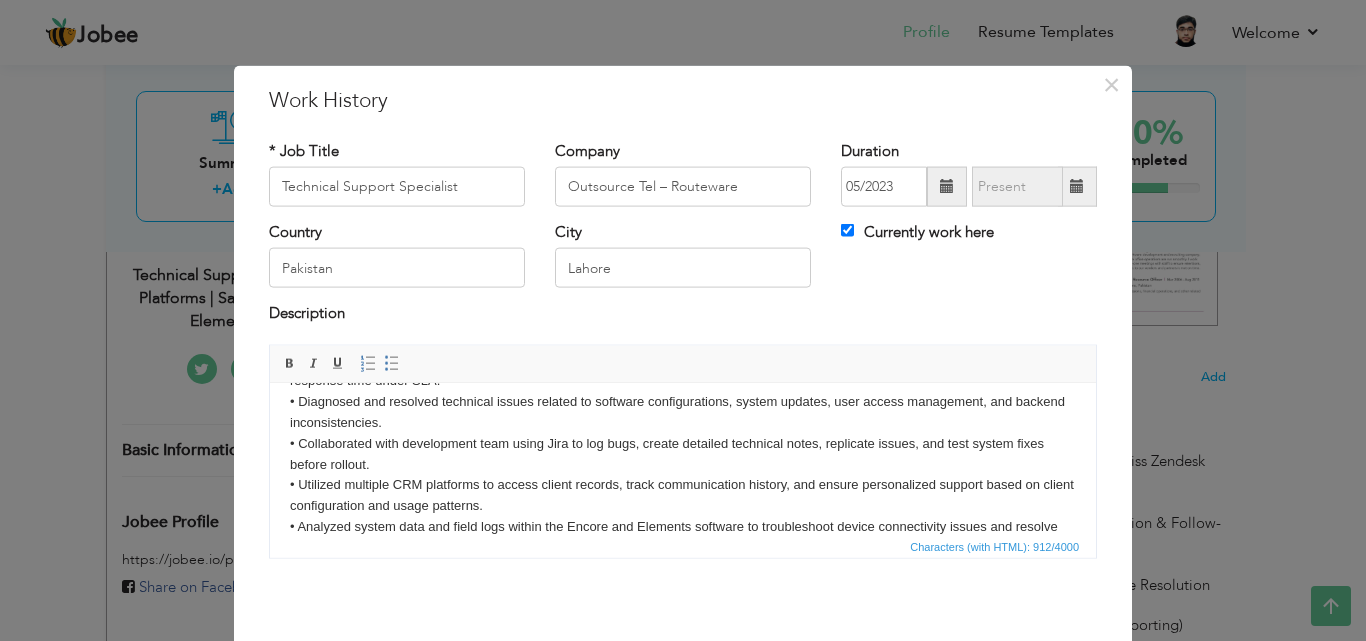scroll, scrollTop: 116, scrollLeft: 0, axis: vertical 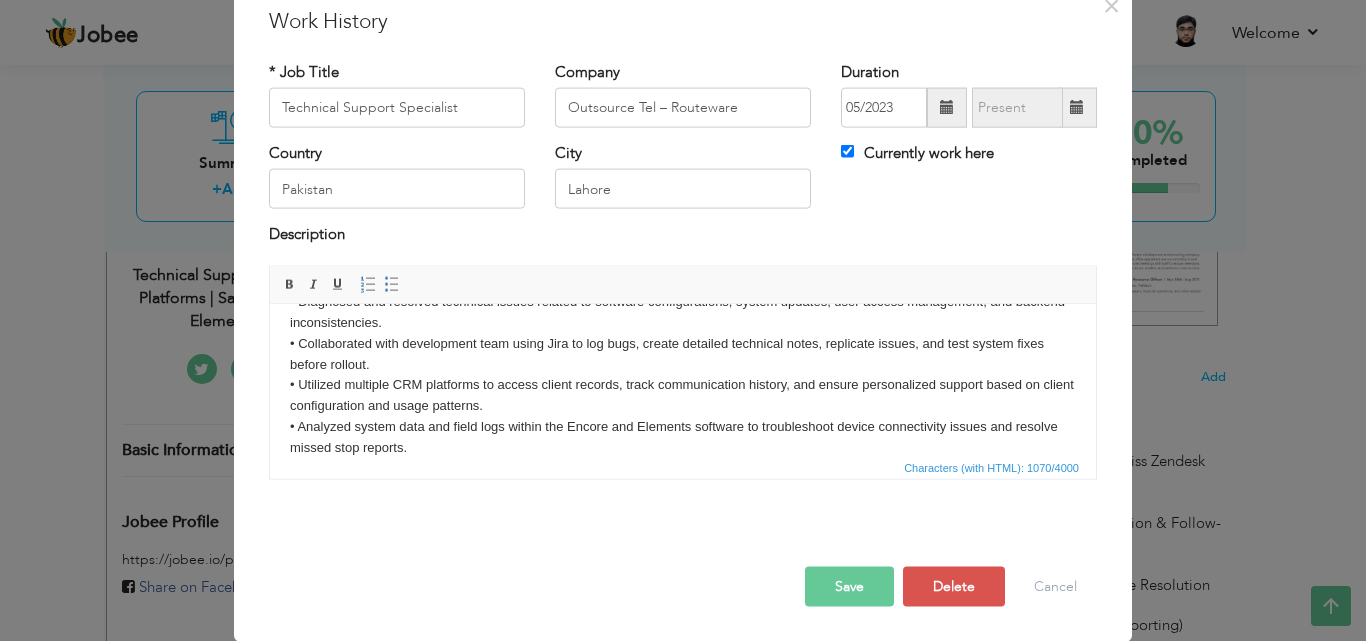 click on "Save" at bounding box center (849, 586) 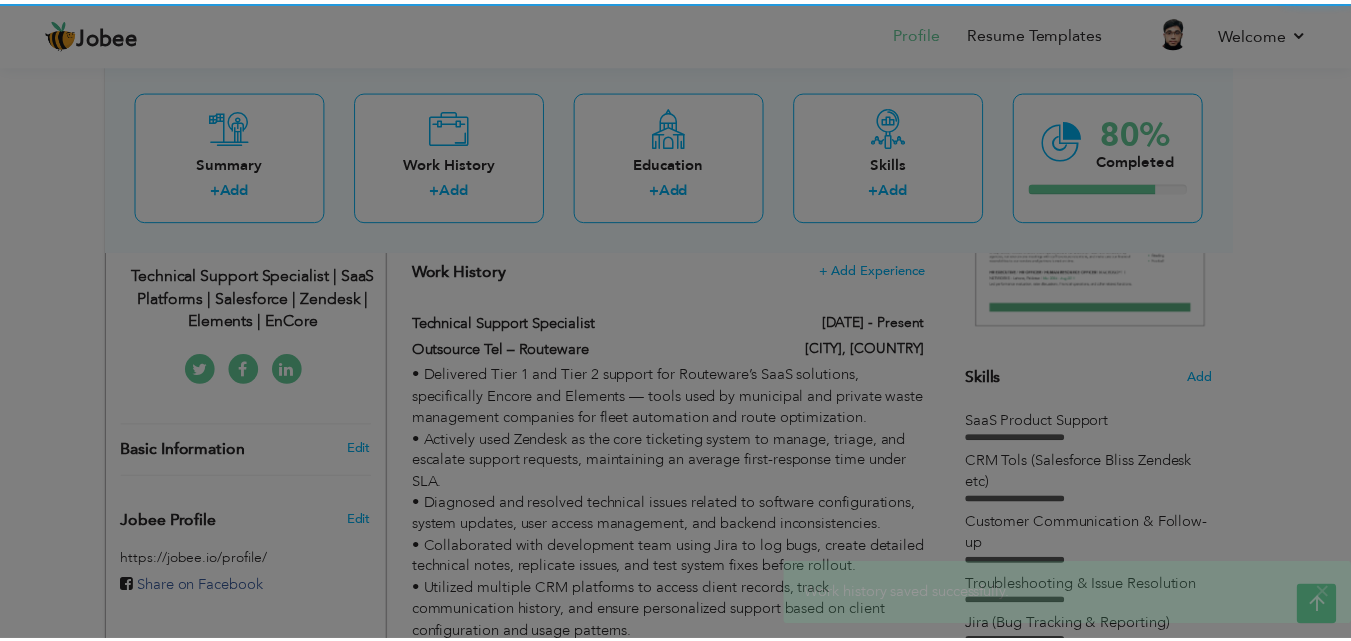 scroll, scrollTop: 0, scrollLeft: 0, axis: both 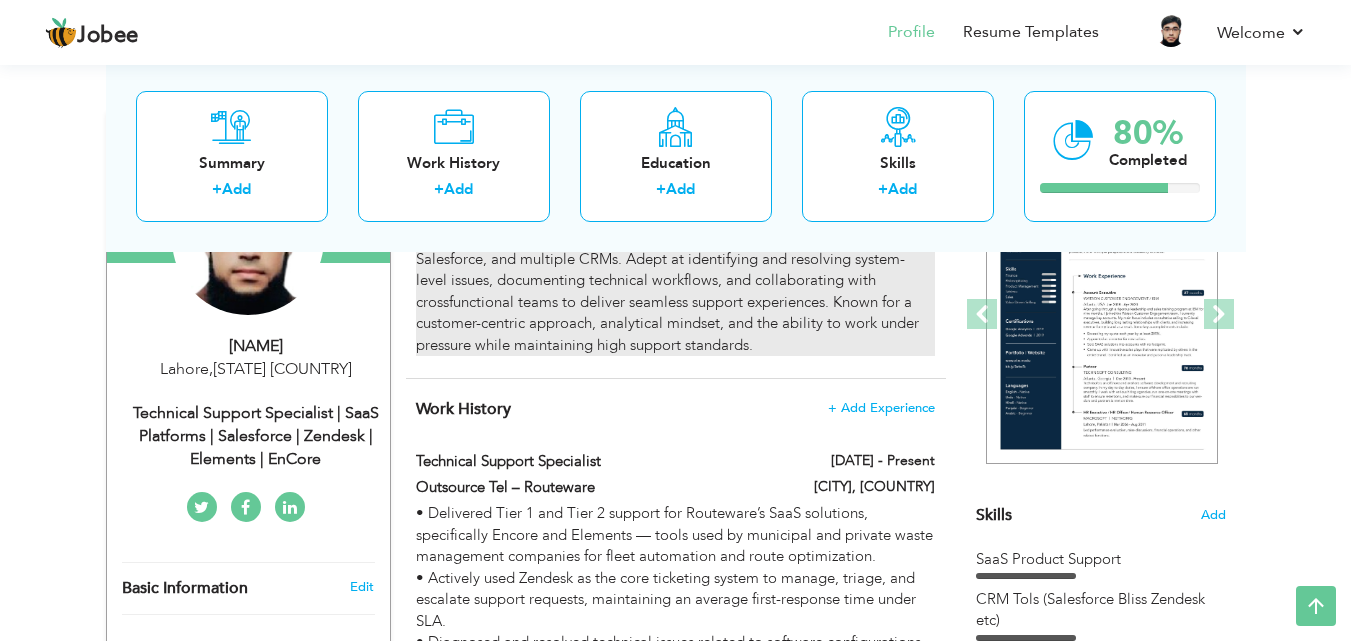 click on "Dedicated and technically skilled Technical Support Specialist with hands-on experience supporting SaaS products and enterprise software across global projects. Proven expertise in troubleshooting, ticket management, and client-facing technical support for platforms like Encore, Elements, Zendesk, Jira, Salesforce, and multiple CRMs. Adept at identifying and resolving system-level issues, documenting technical workflows, and collaborating with crossfunctional teams to deliver seamless support experiences. Known for a customer-centric approach, analytical mindset, and the ability to work under pressure while maintaining high support standards." at bounding box center [675, 259] 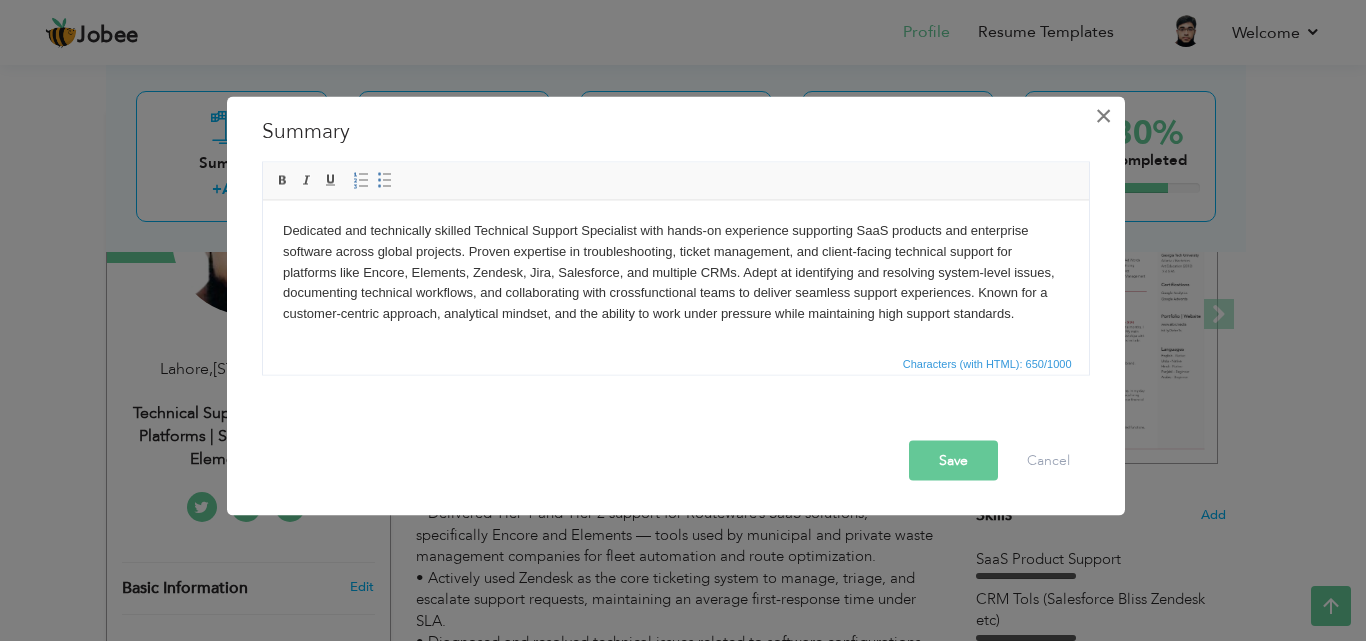 click on "×" at bounding box center [1103, 115] 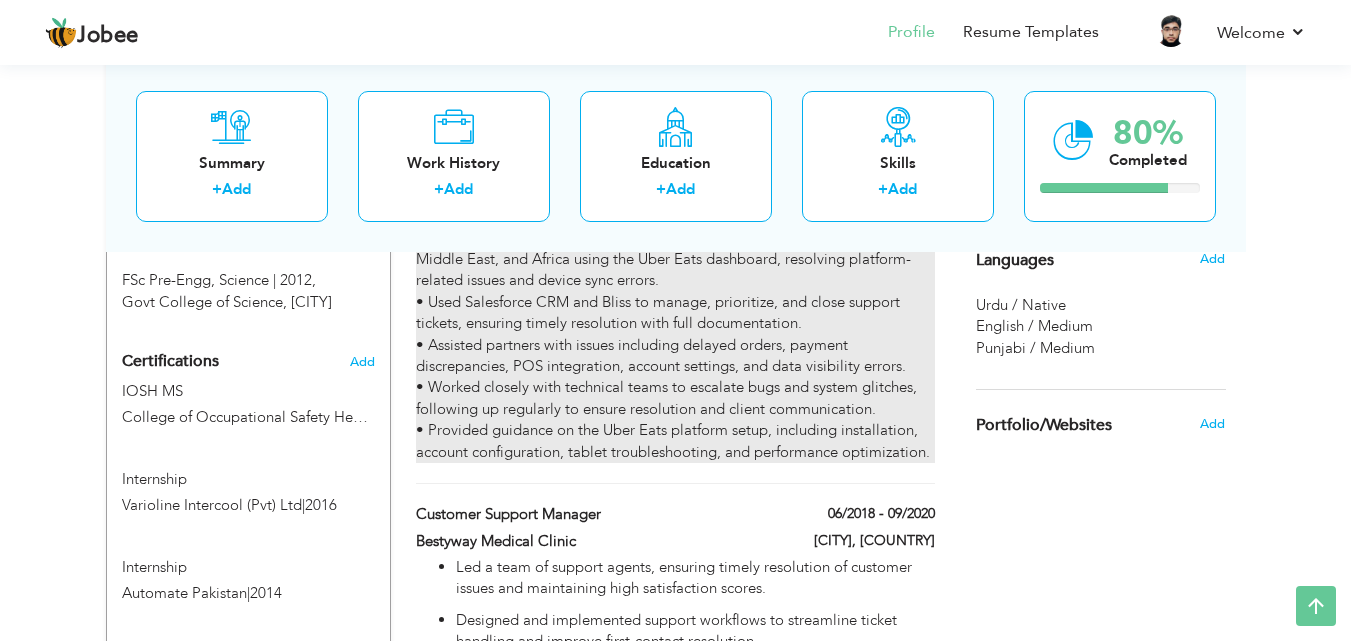 scroll, scrollTop: 265, scrollLeft: 0, axis: vertical 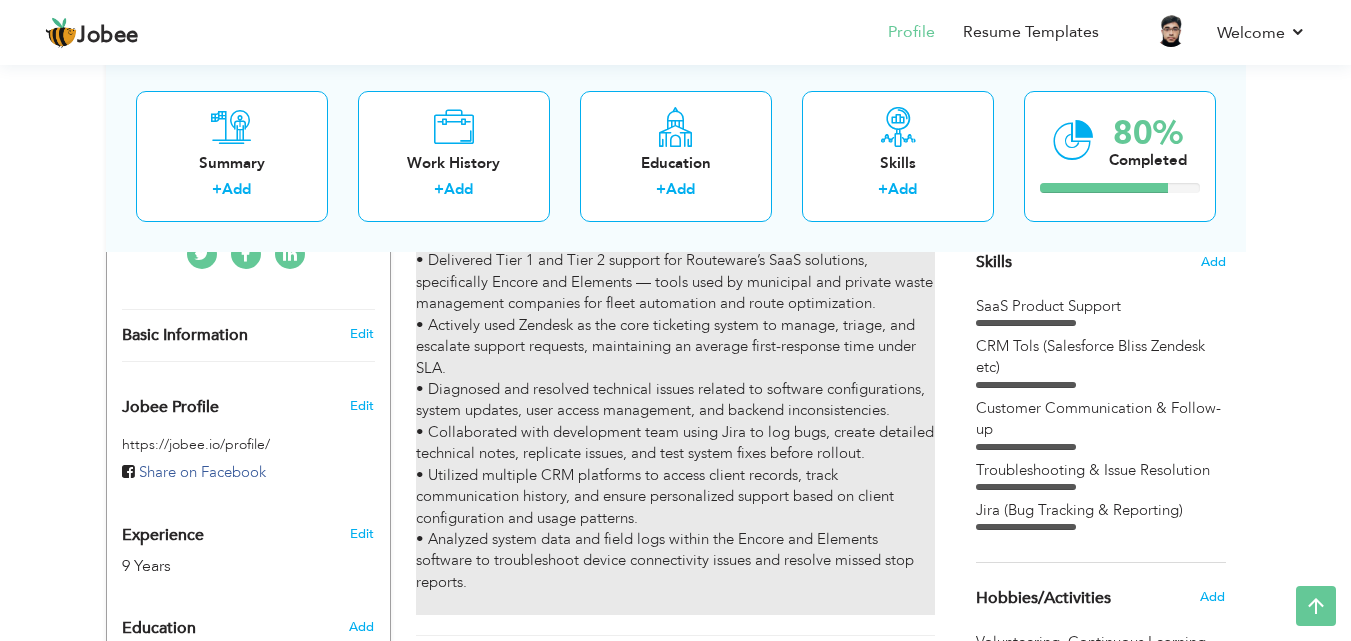 click on "• Delivered Tier 1 and Tier 2 support for Routeware’s SaaS solutions, specifically Encore and Elements — tools used by municipal and private waste management companies for fleet automation and route optimization.
• Actively used Zendesk as the core ticketing system to manage, triage, and escalate support requests, maintaining an average first-response time under SLA.
• Diagnosed and resolved technical issues related to software configurations, system updates, user access management, and backend inconsistencies.
• Collaborated with development team using Jira to log bugs, create detailed technical notes, replicate issues, and test system fixes before rollout.
• Utilized multiple CRM platforms to access client records, track communication history, and ensure personalized support based on client configuration and usage patterns.
• Analyzed system data and field logs within the Encore and Elements software to troubleshoot device connectivity issues and resolve missed stop reports." at bounding box center [675, 432] 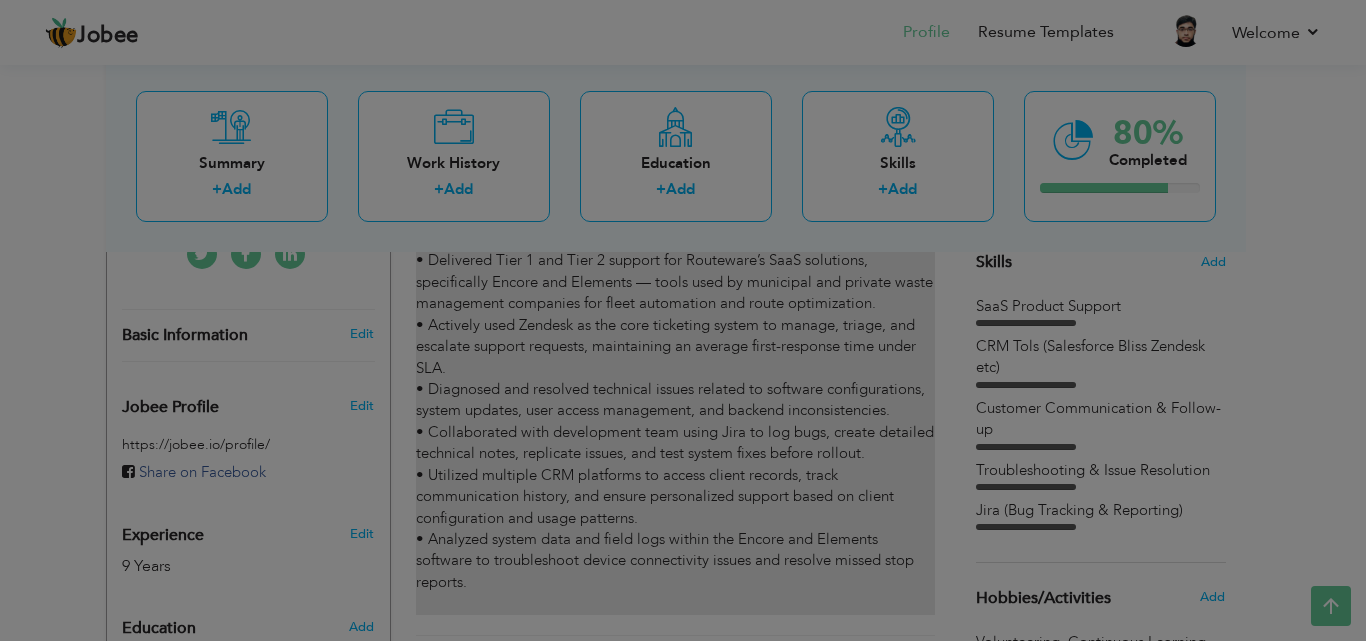 scroll, scrollTop: 0, scrollLeft: 0, axis: both 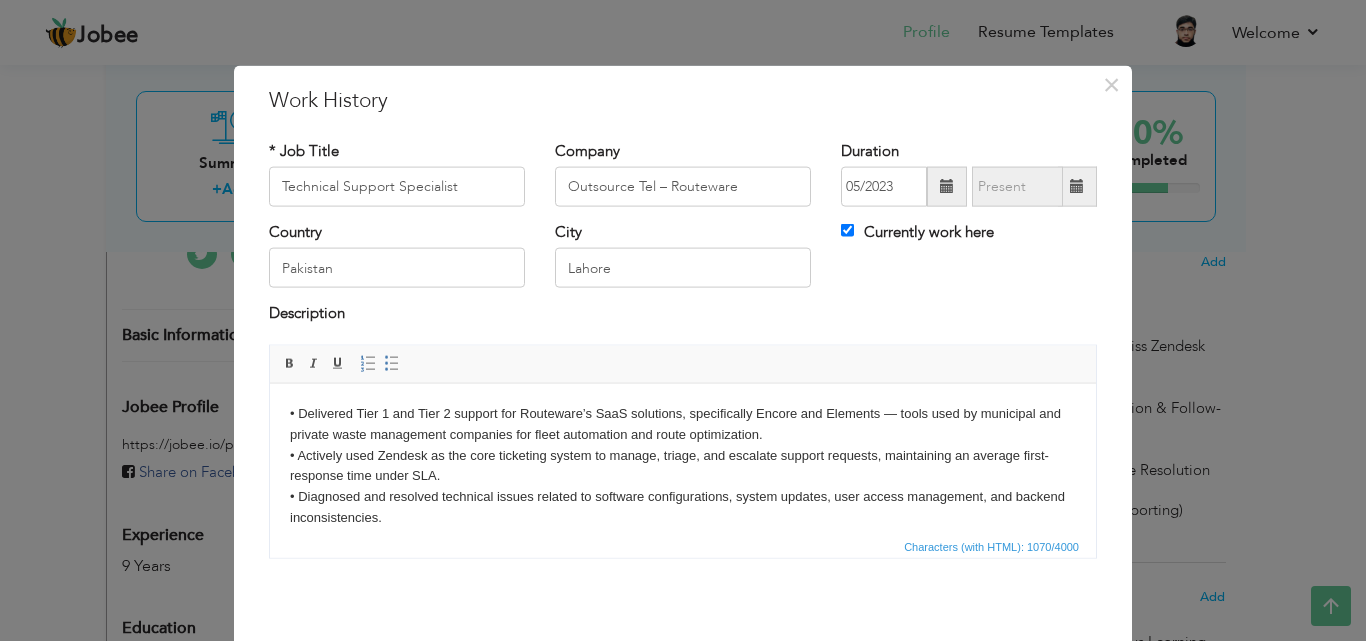 click on "• Delivered Tier 1 and Tier 2 support for Routeware’s SaaS solutions, specifically Encore and Elements — tools used by municipal and private waste management companies for fleet automation and route optimization. • Actively used Zendesk as the core ticketing system to manage, triage, and escalate support requests, maintaining an average first-response time under SLA. • Diagnosed and resolved technical issues related to software configurations, system updates, user access management, and backend inconsistencies. • Collaborated with development team using Jira to log bugs, create detailed technical notes, replicate issues, and test system fixes before rollout. • Utilized multiple CRM platforms to access client records, track communication history, and ensure personalized support based on client configuration and usage patterns. • Analyzed system data and field logs within the Encore and Elements software to troubleshoot device connectivity issues and resolve missed stop reports." at bounding box center (683, 538) 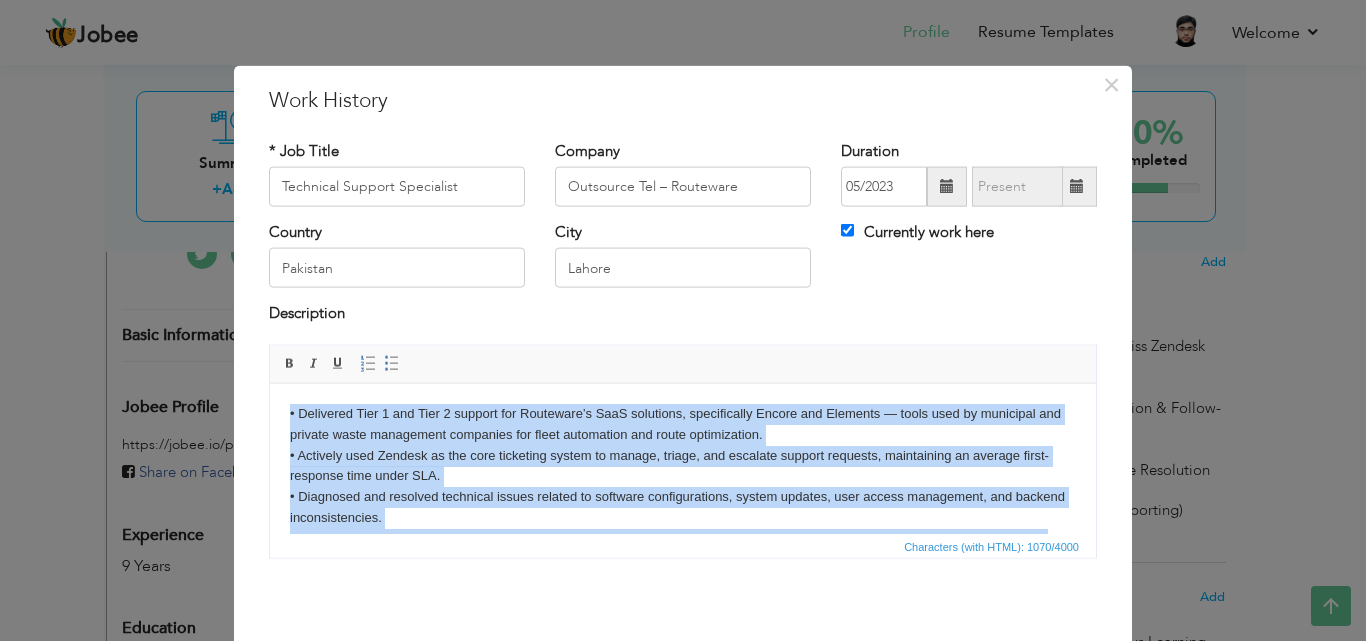 copy on "• Delivered Tier 1 and Tier 2 support for Routeware’s SaaS solutions, specifically Encore and Elements — tools used by municipal and private waste management companies for fleet automation and route optimization. • Actively used Zendesk as the core ticketing system to manage, triage, and escalate support requests, maintaining an average first-response time under SLA. • Diagnosed and resolved technical issues related to software configurations, system updates, user access management, and backend inconsistencies. • Collaborated with development team using Jira to log bugs, create detailed technical notes, replicate issues, and test system fixes before rollout. • Utilized multiple CRM platforms to access client records, track communication history, and ensure personalized support based on client configuration and usage patterns. • Analyzed system data and field logs within the Encore and Elements software to troubleshoot device connectivity issues and resolve missed stop reports." 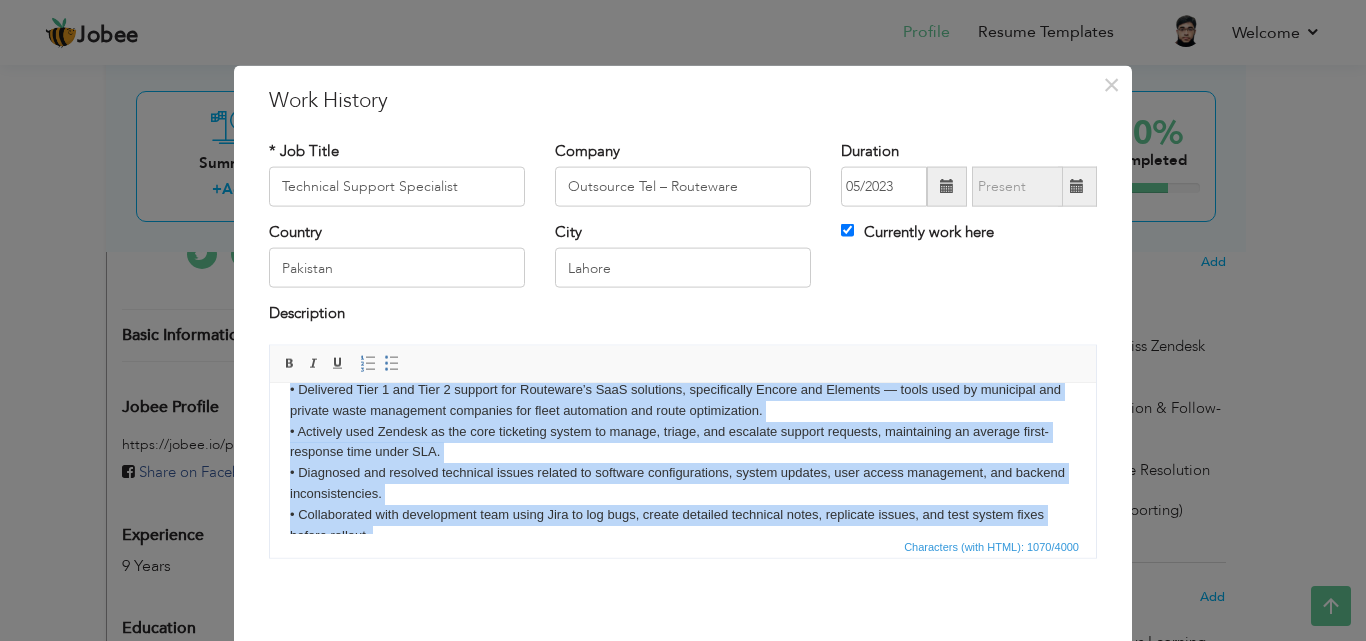 scroll, scrollTop: 160, scrollLeft: 0, axis: vertical 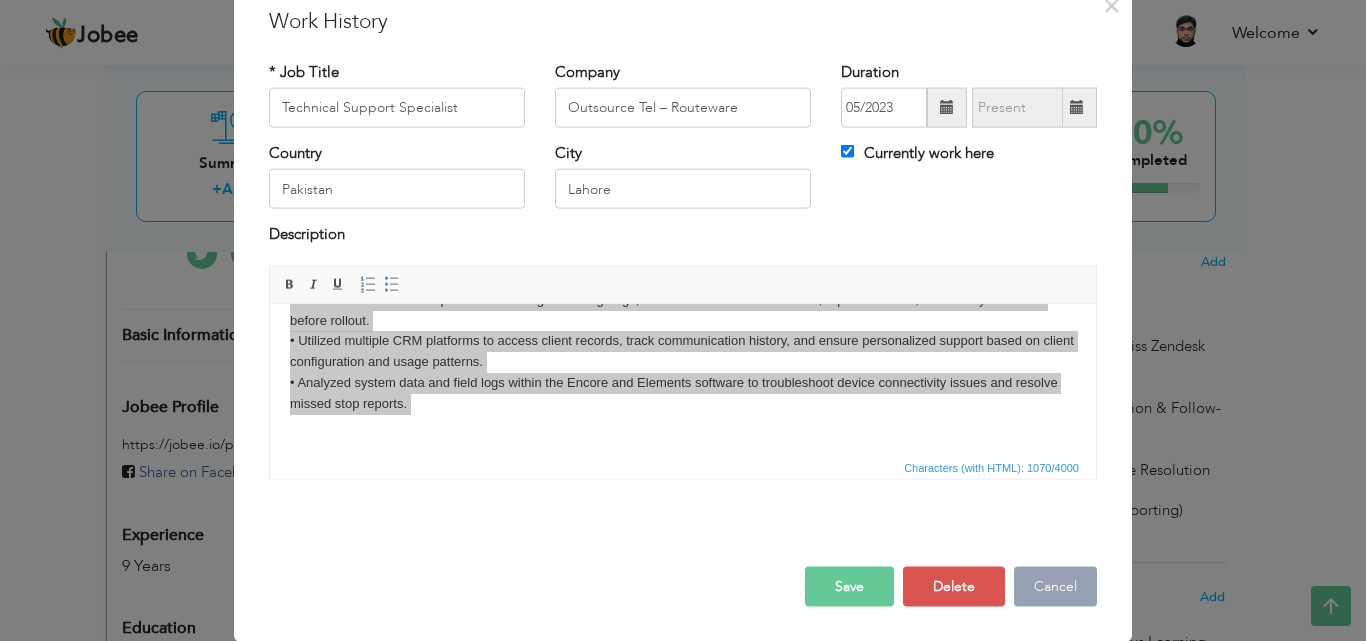 click on "Cancel" at bounding box center (1055, 586) 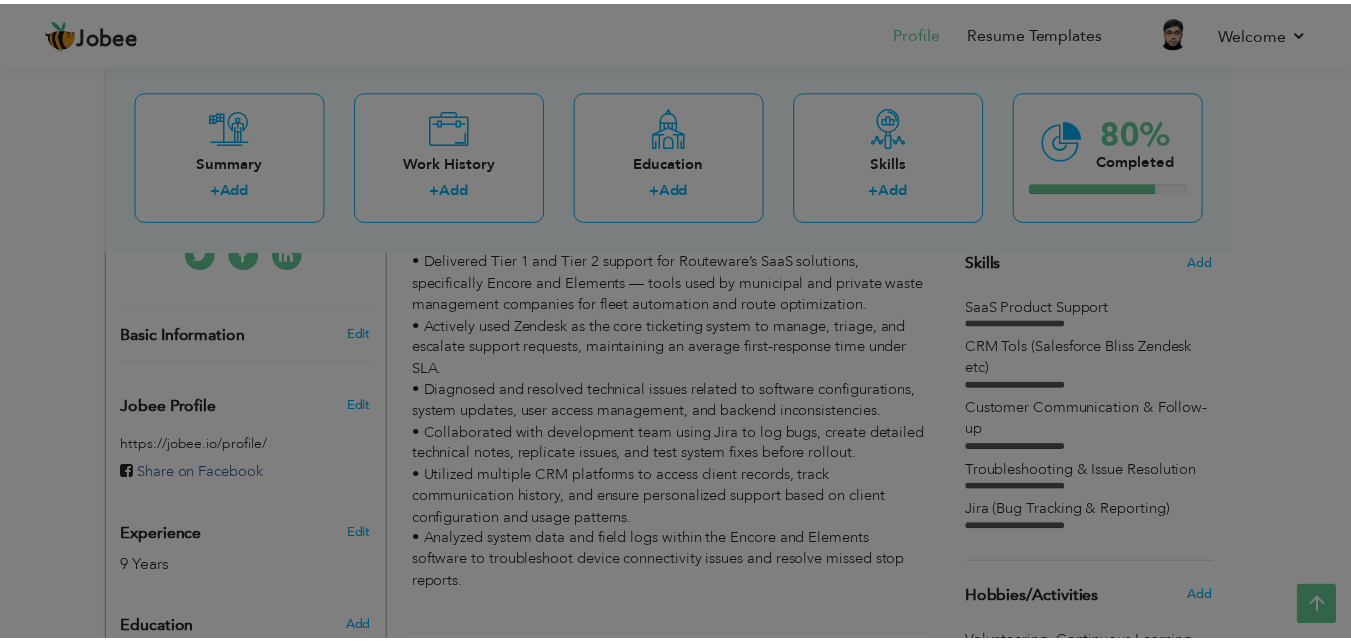 scroll, scrollTop: 0, scrollLeft: 0, axis: both 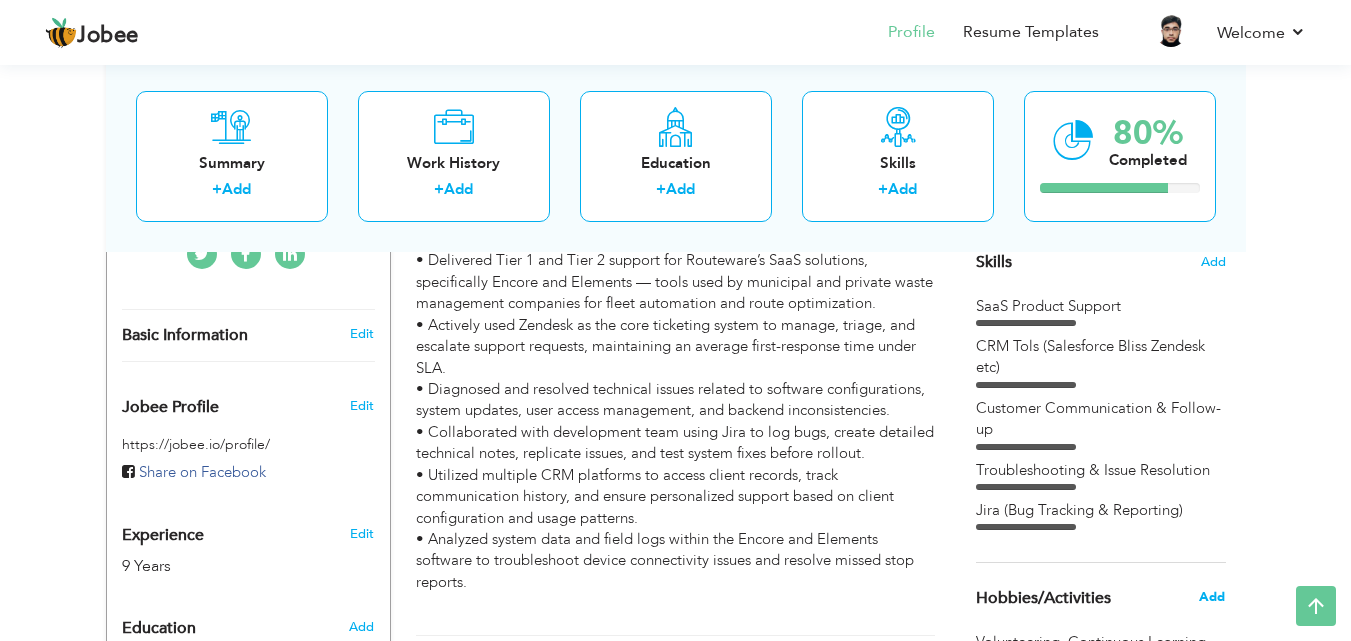 click on "Add" at bounding box center (1212, 597) 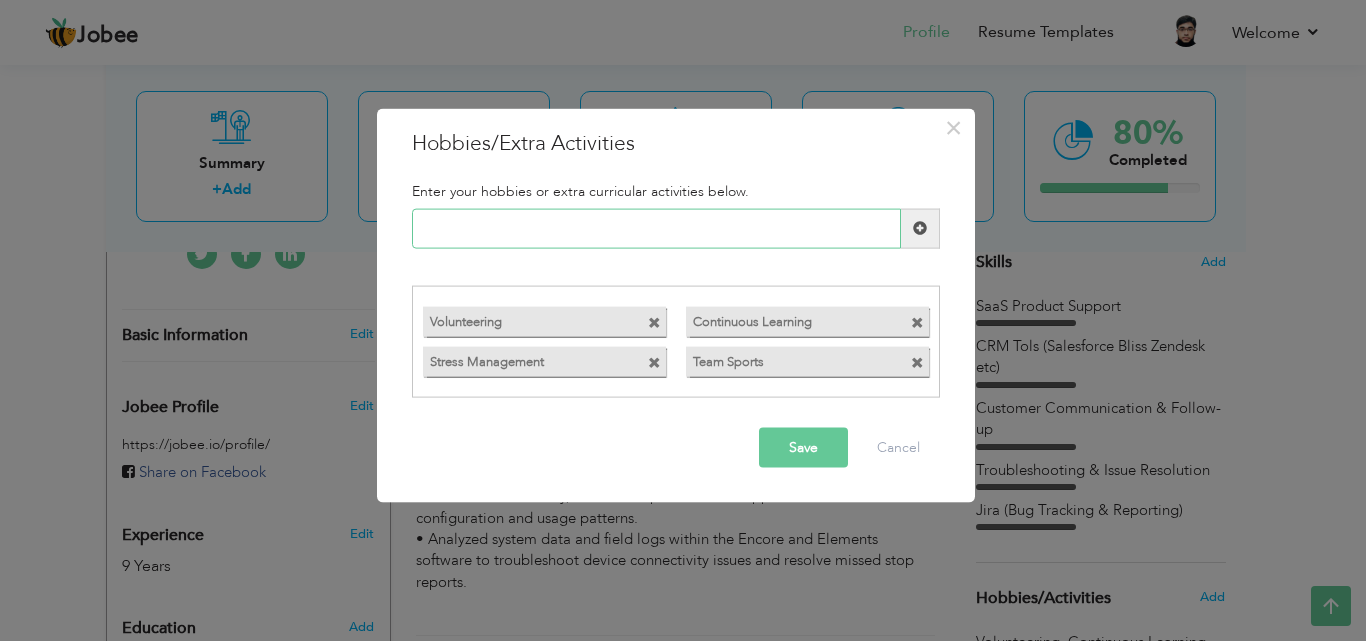 click at bounding box center [656, 228] 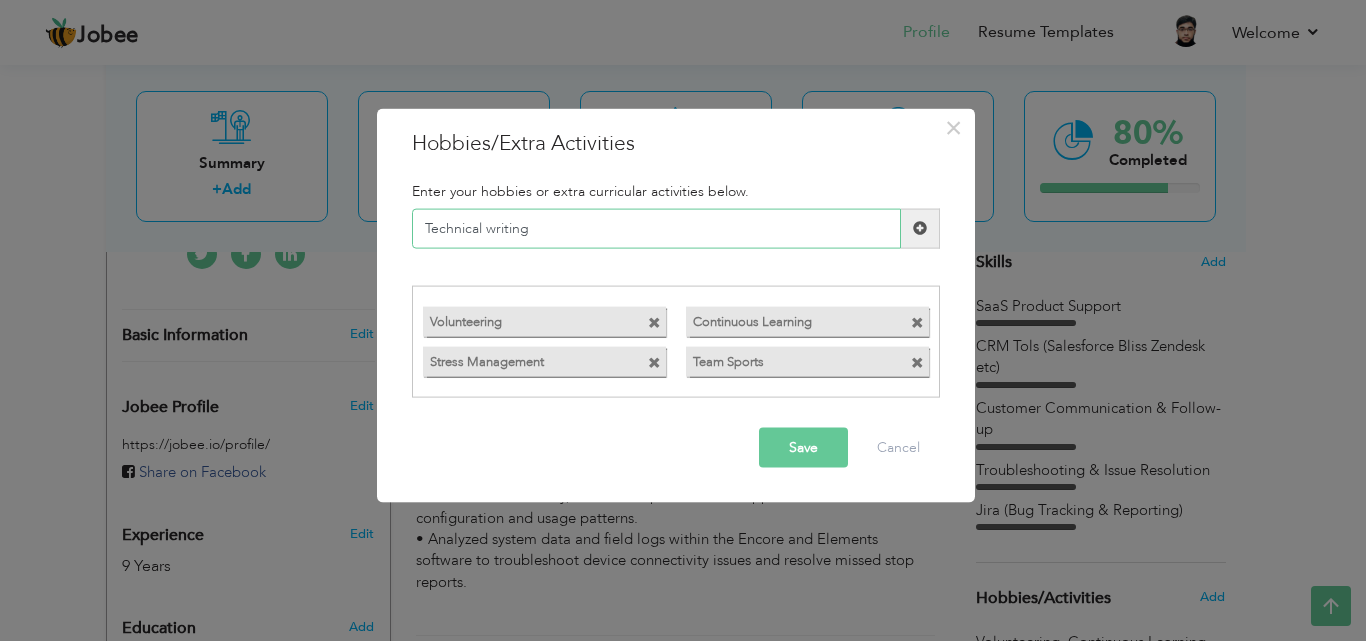 type on "Technical writing" 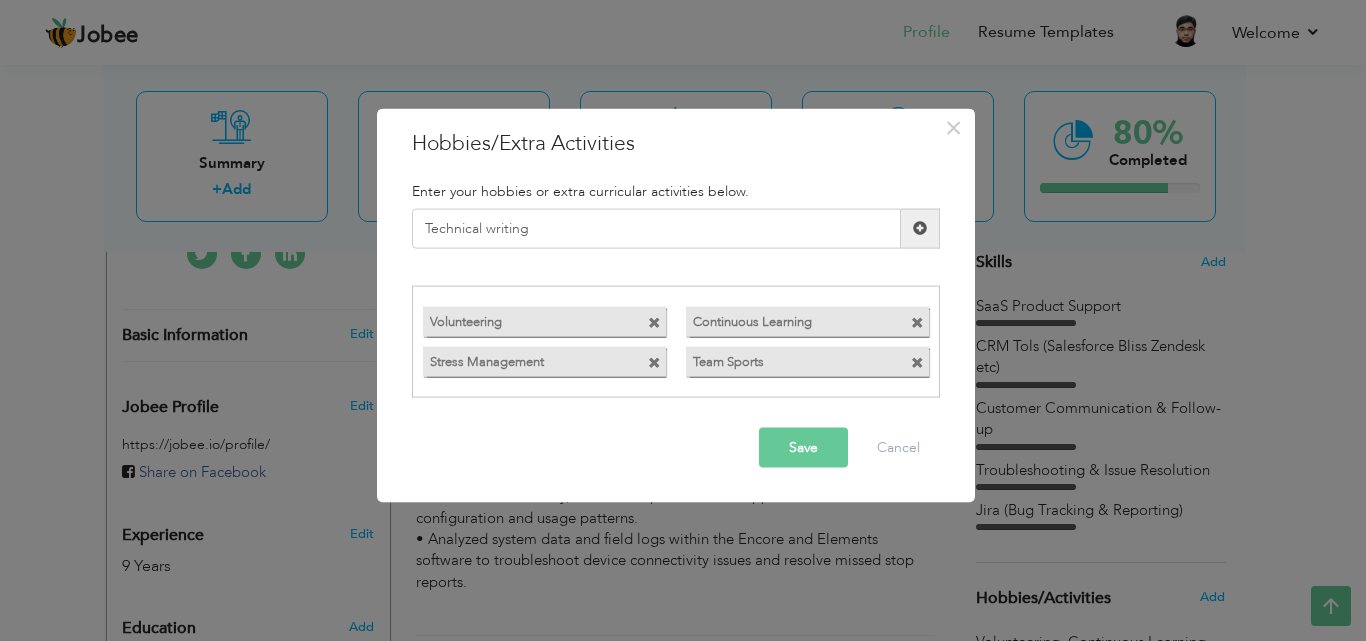 click at bounding box center [920, 228] 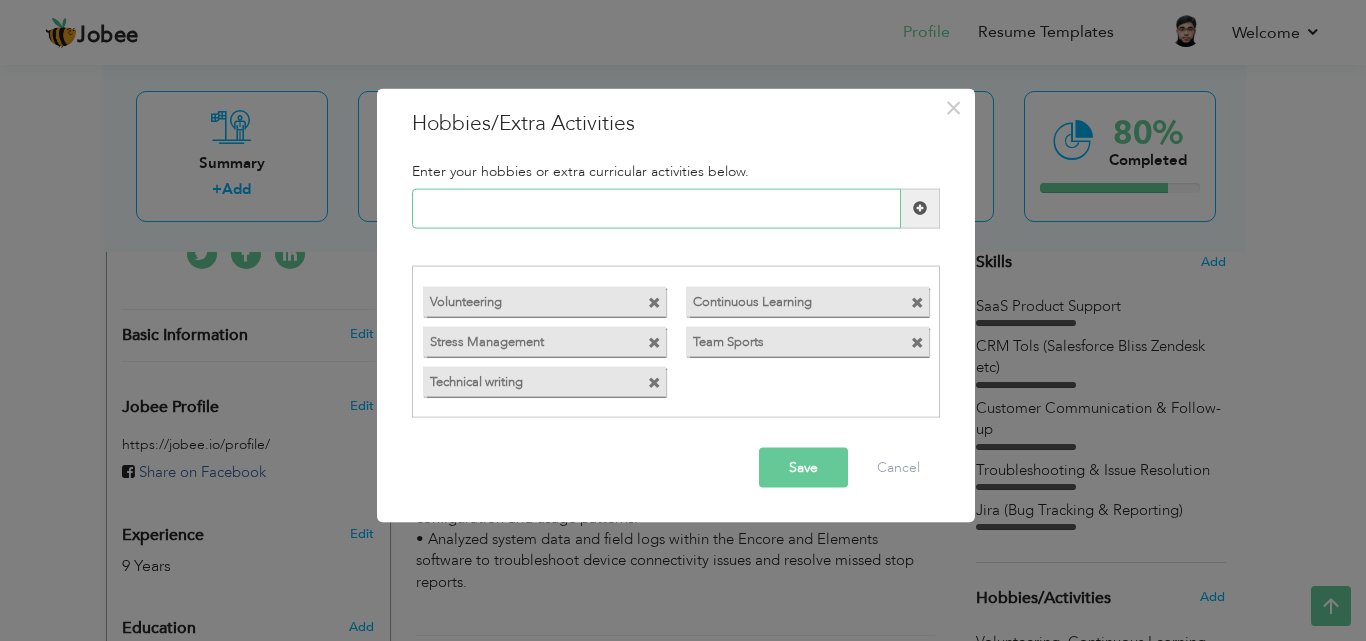 click at bounding box center (656, 208) 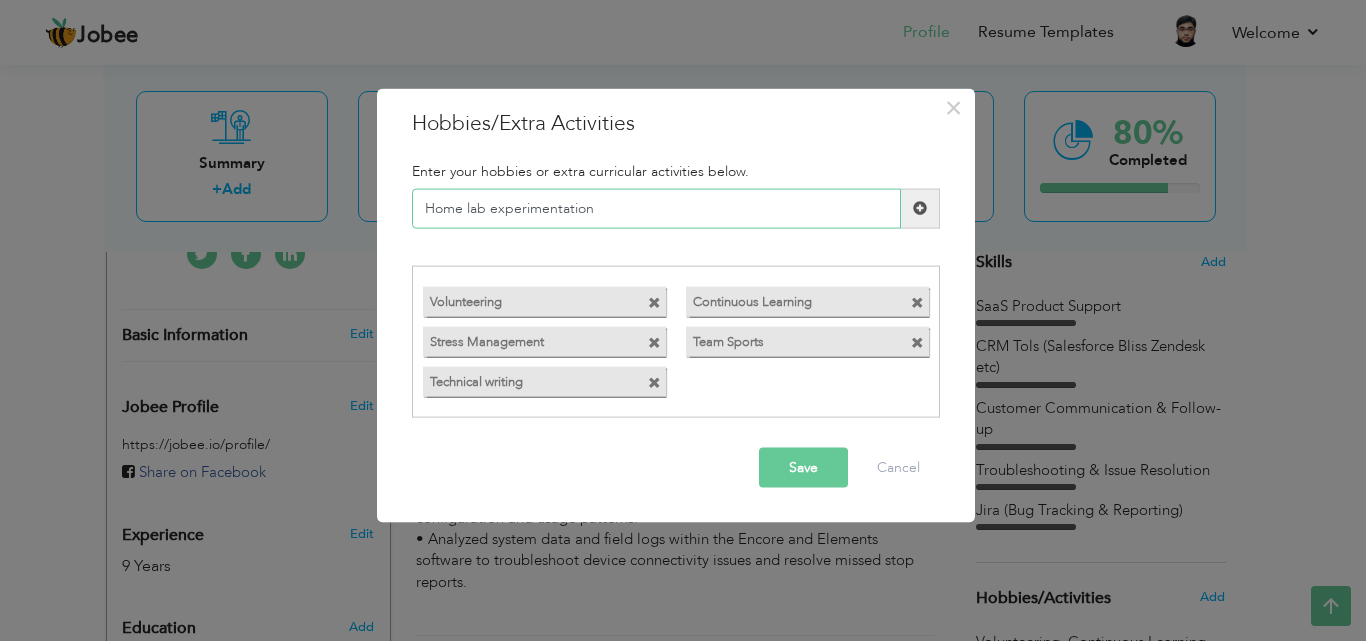 type on "Home lab experimentation" 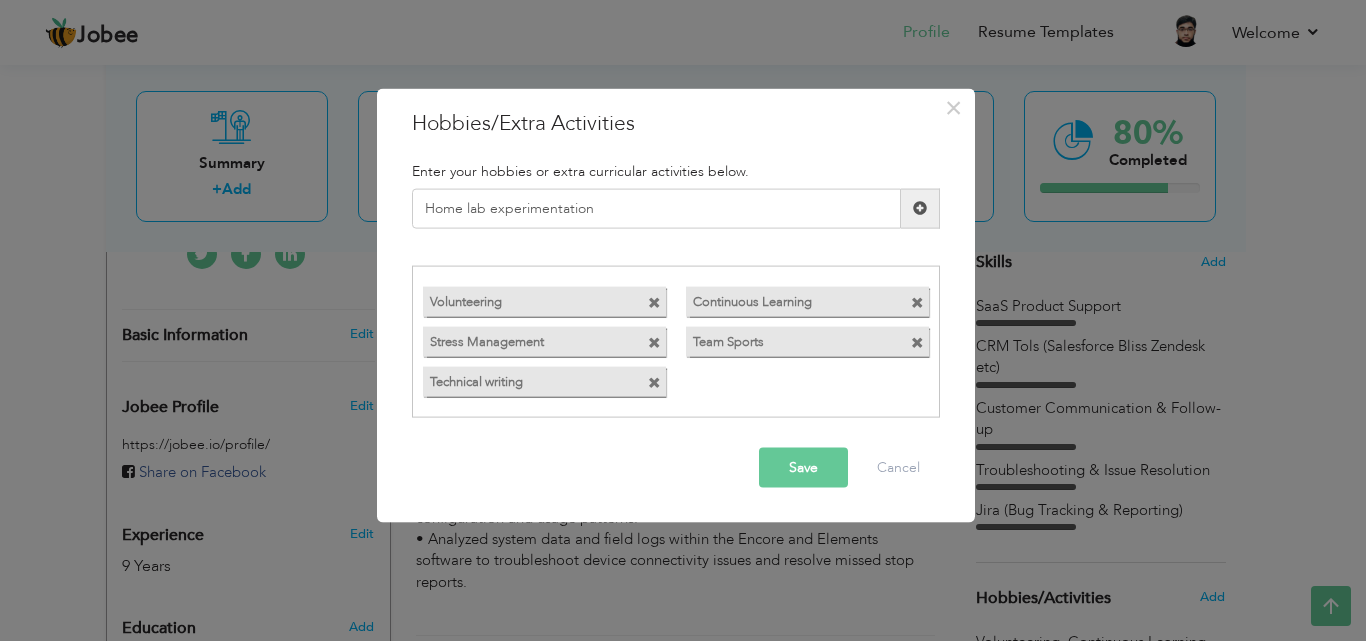 click at bounding box center (920, 208) 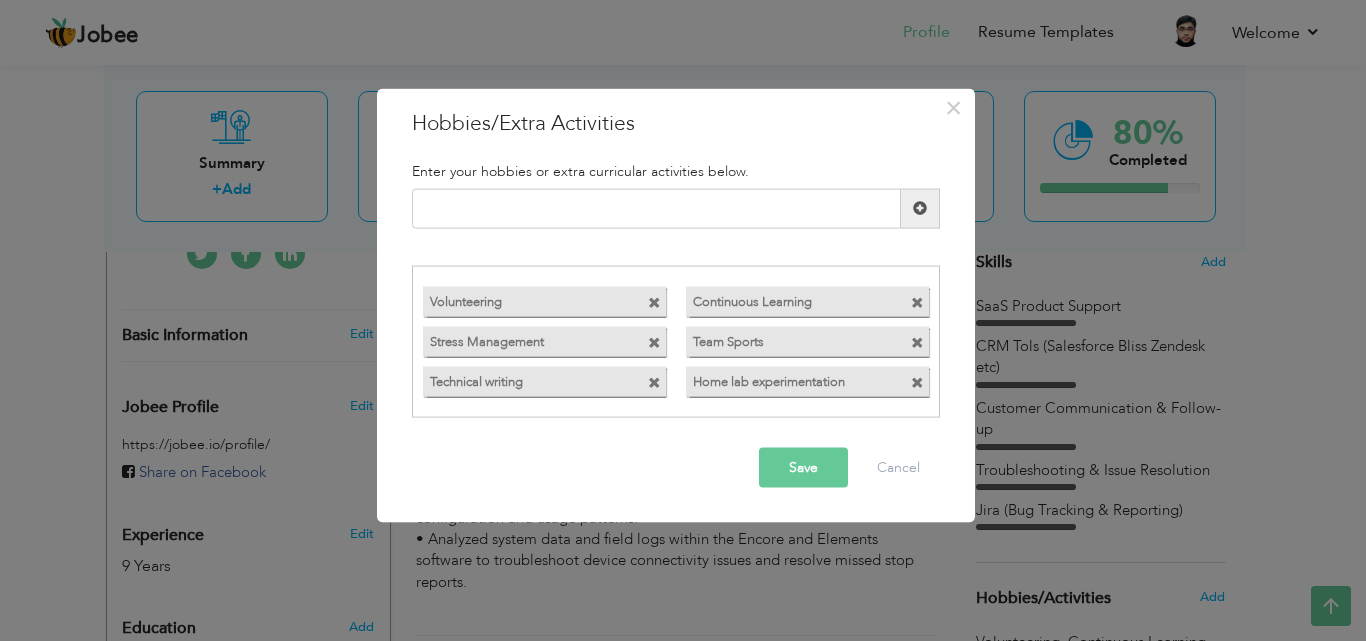 click at bounding box center (917, 343) 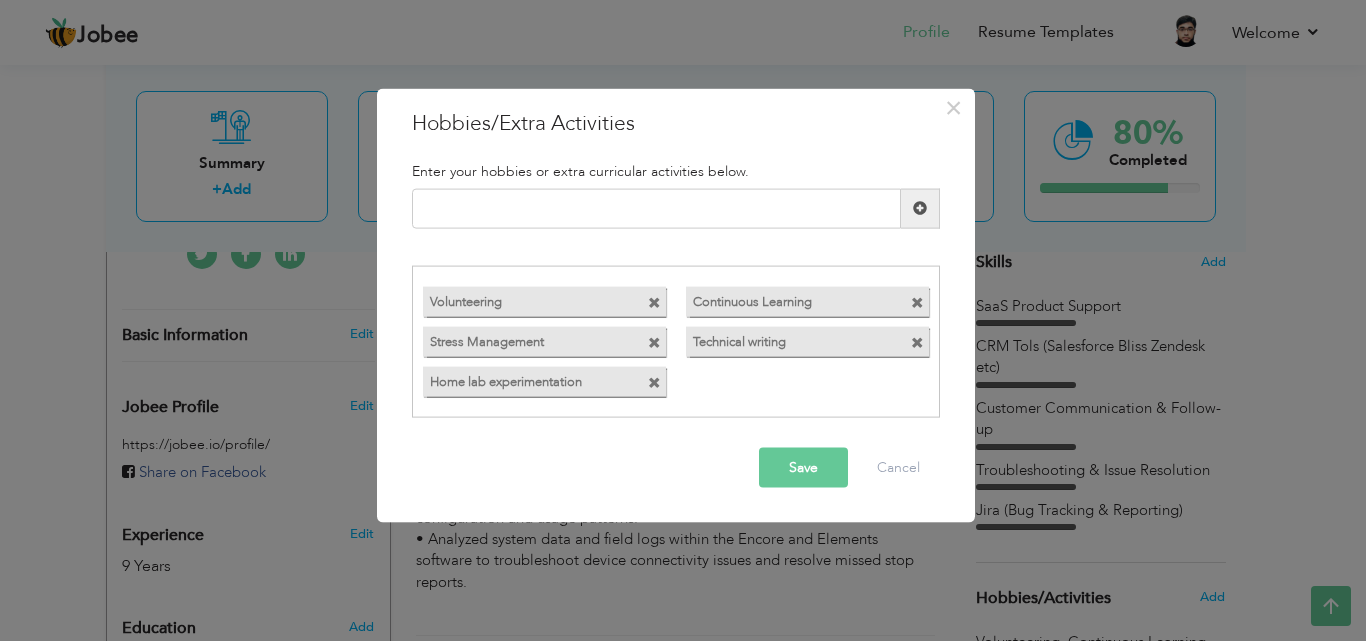 click at bounding box center (917, 303) 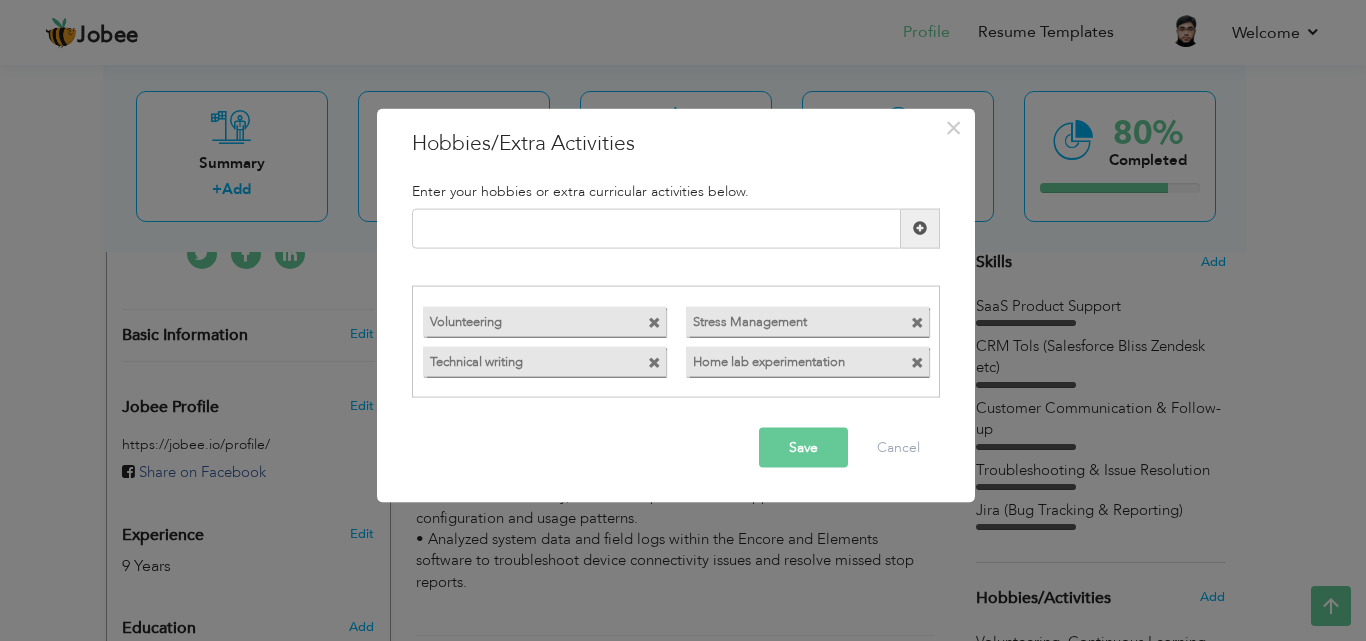 click at bounding box center [654, 323] 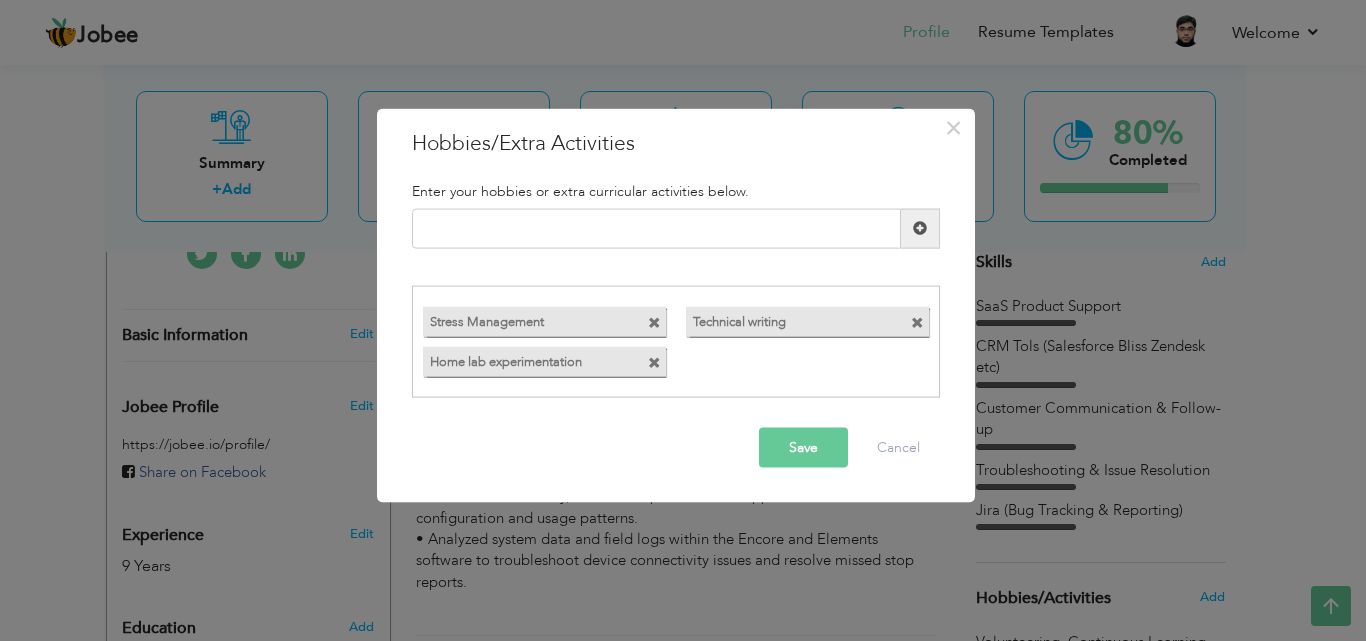 click at bounding box center [654, 323] 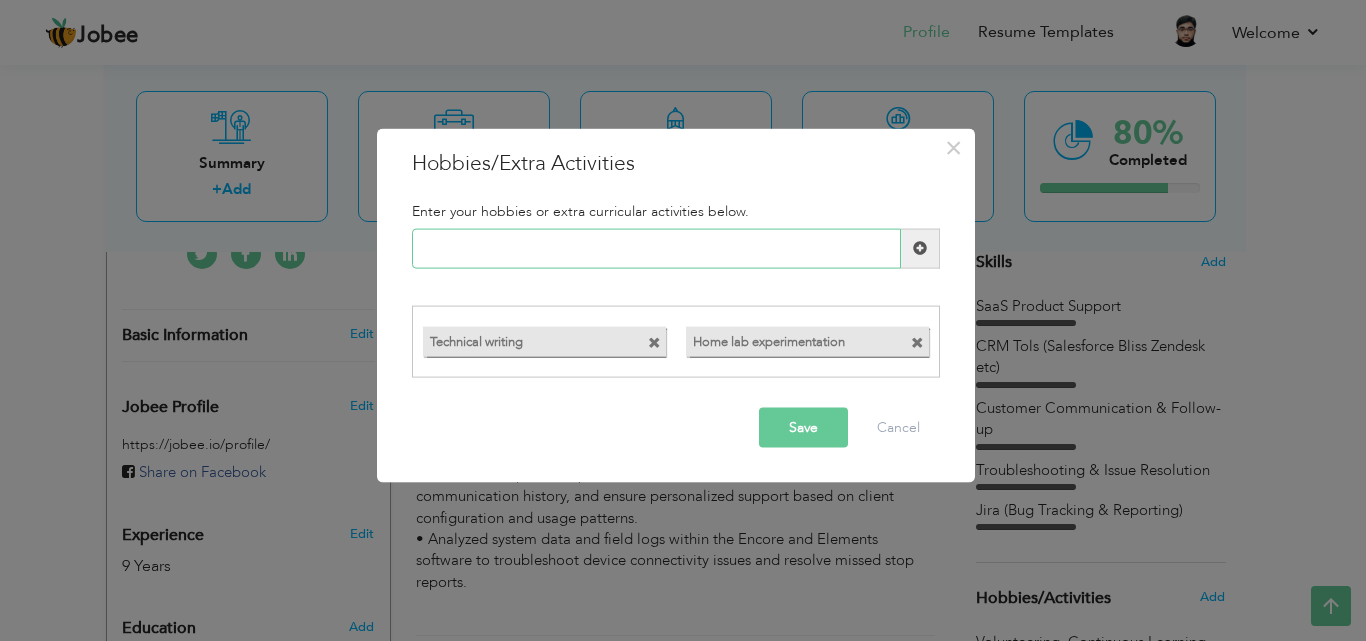 click at bounding box center [656, 248] 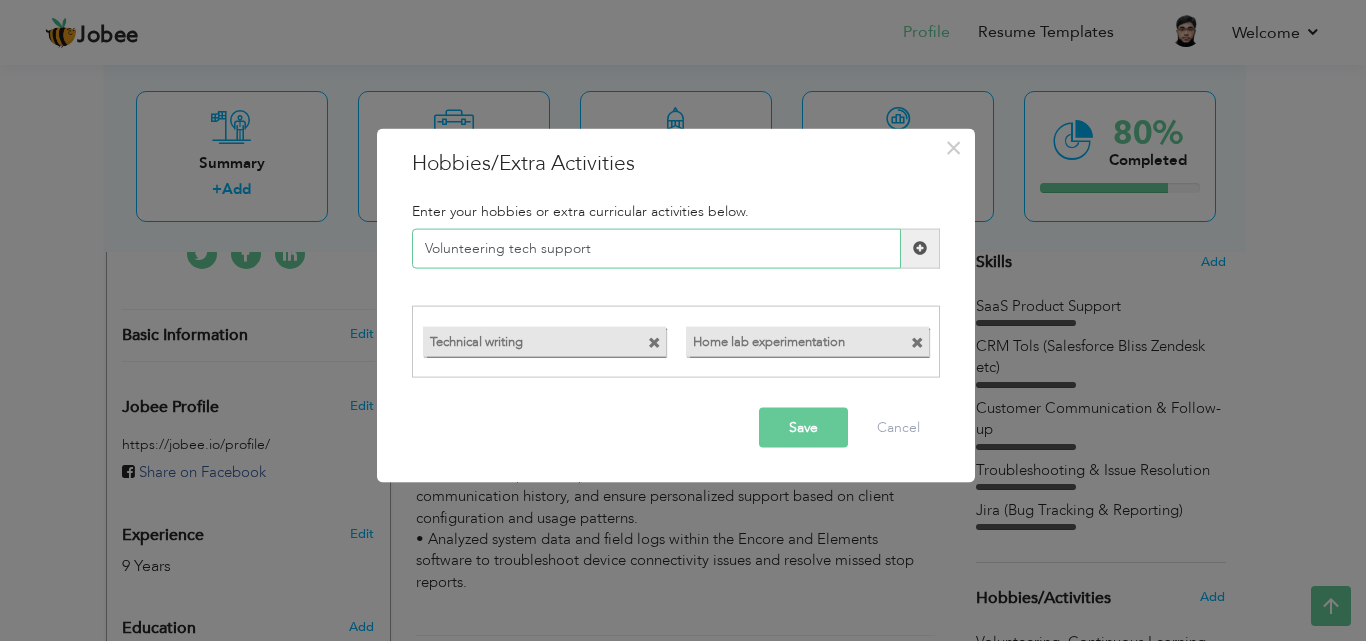 type on "Volunteering tech support" 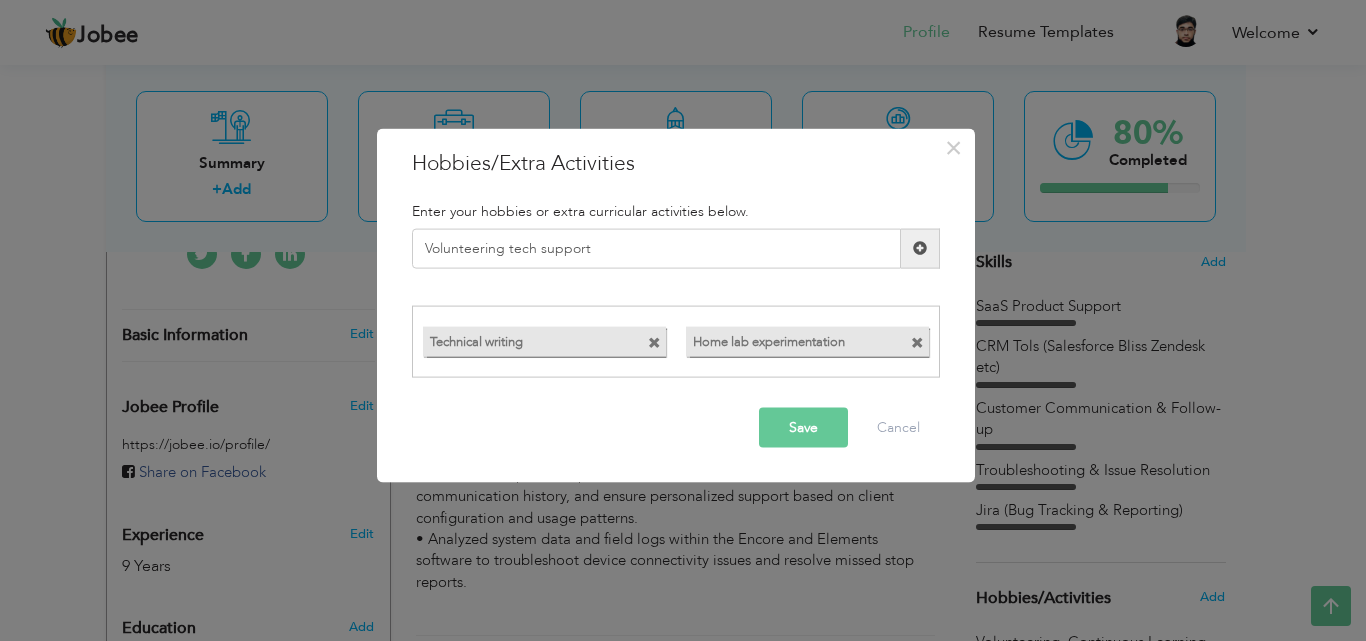 click at bounding box center [920, 248] 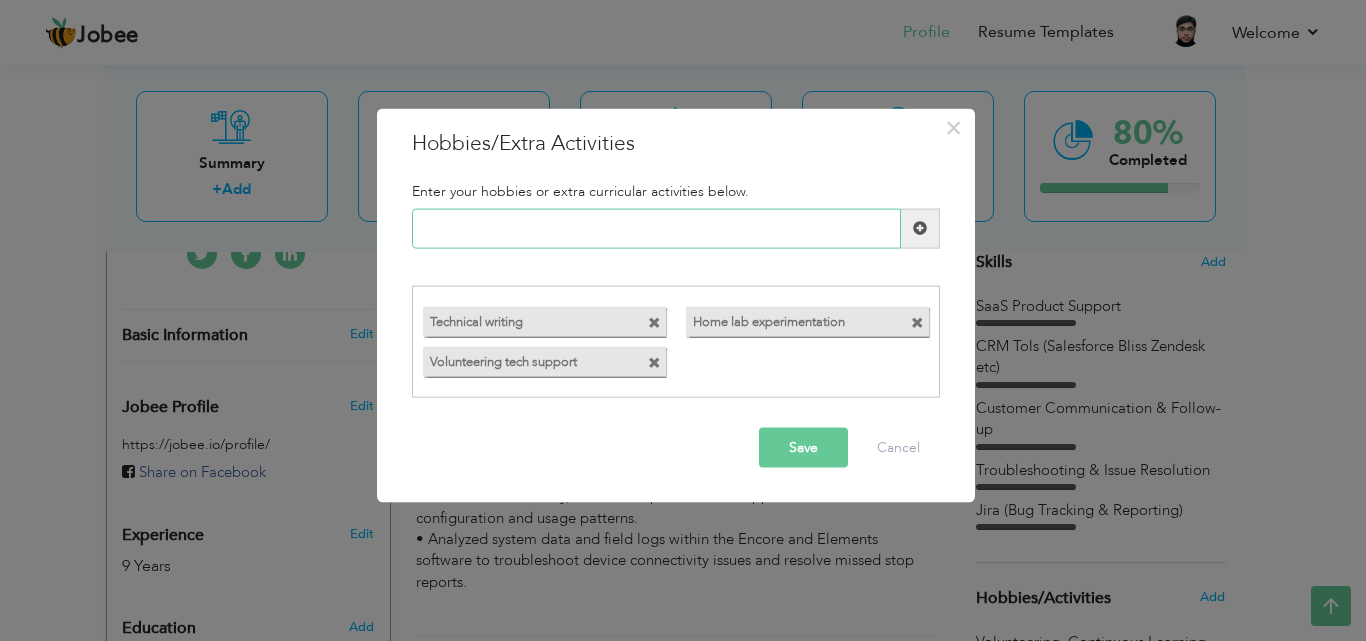 click at bounding box center [656, 228] 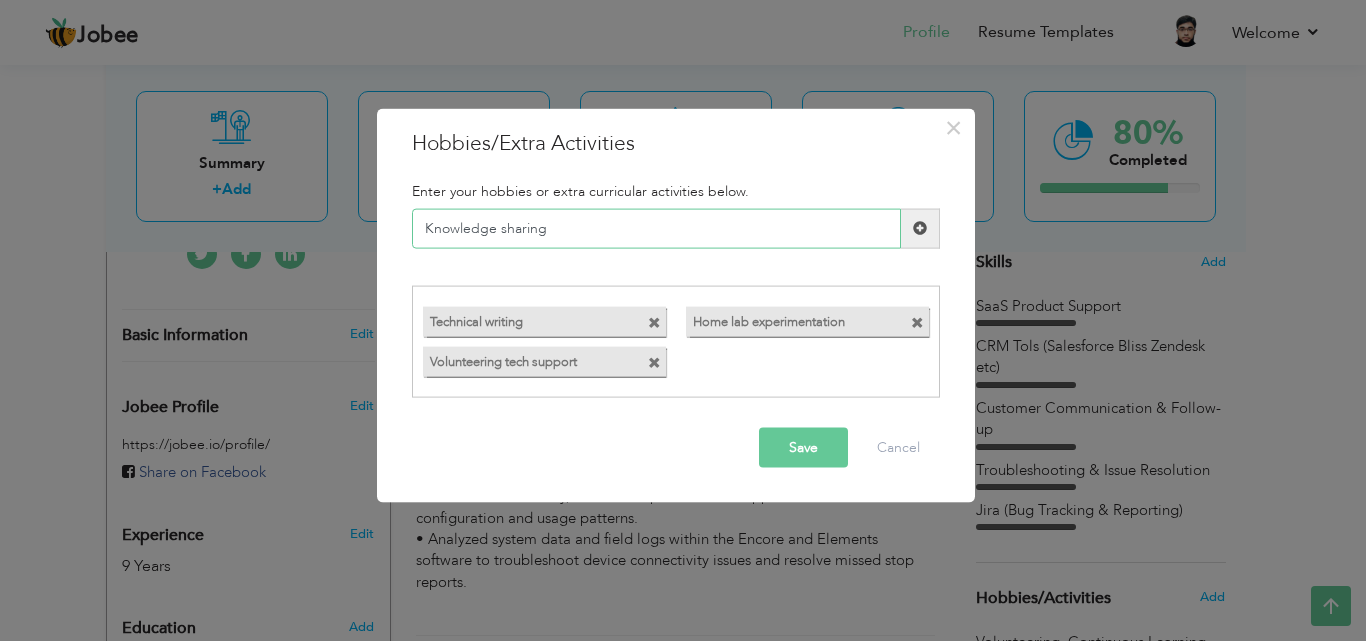 type on "Knowledge sharing" 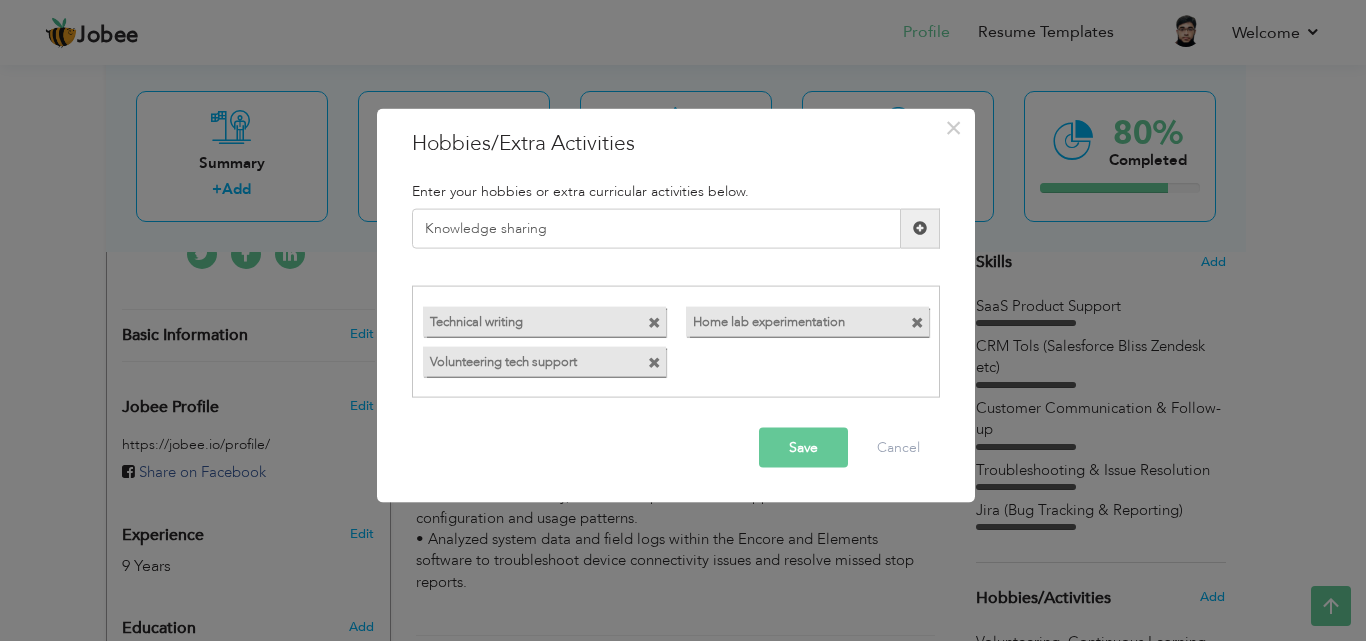 click at bounding box center (920, 228) 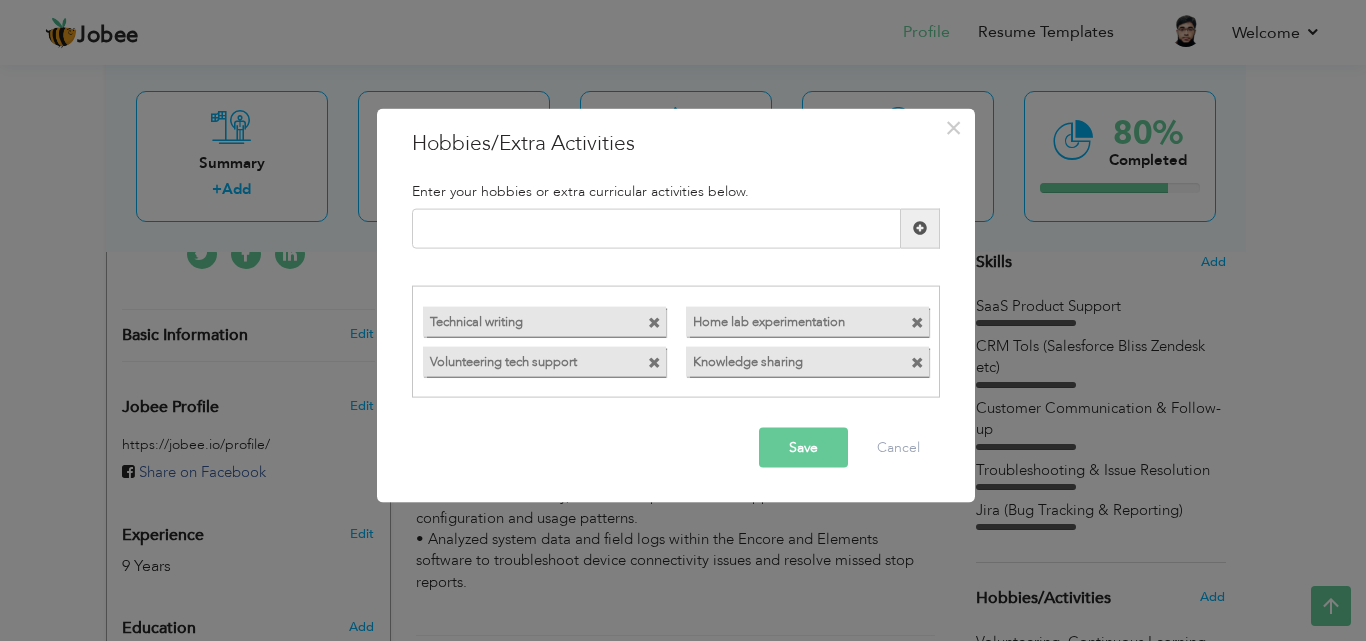 click on "Save" at bounding box center (803, 448) 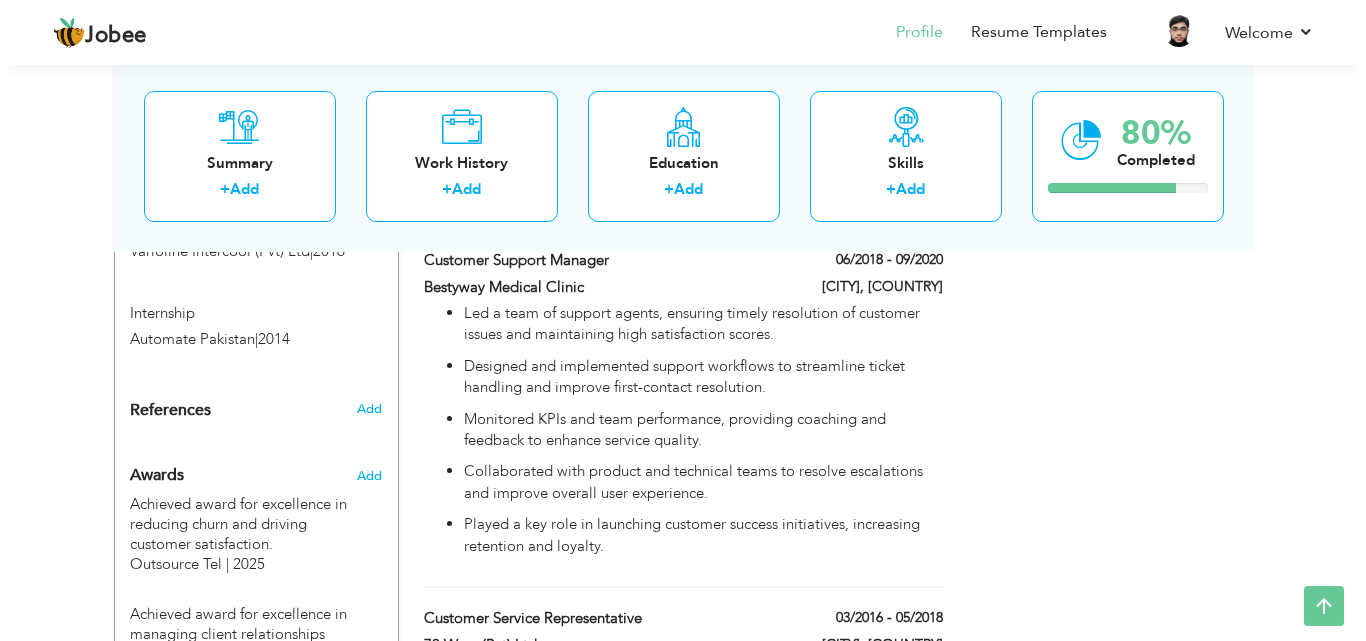scroll, scrollTop: 1362, scrollLeft: 0, axis: vertical 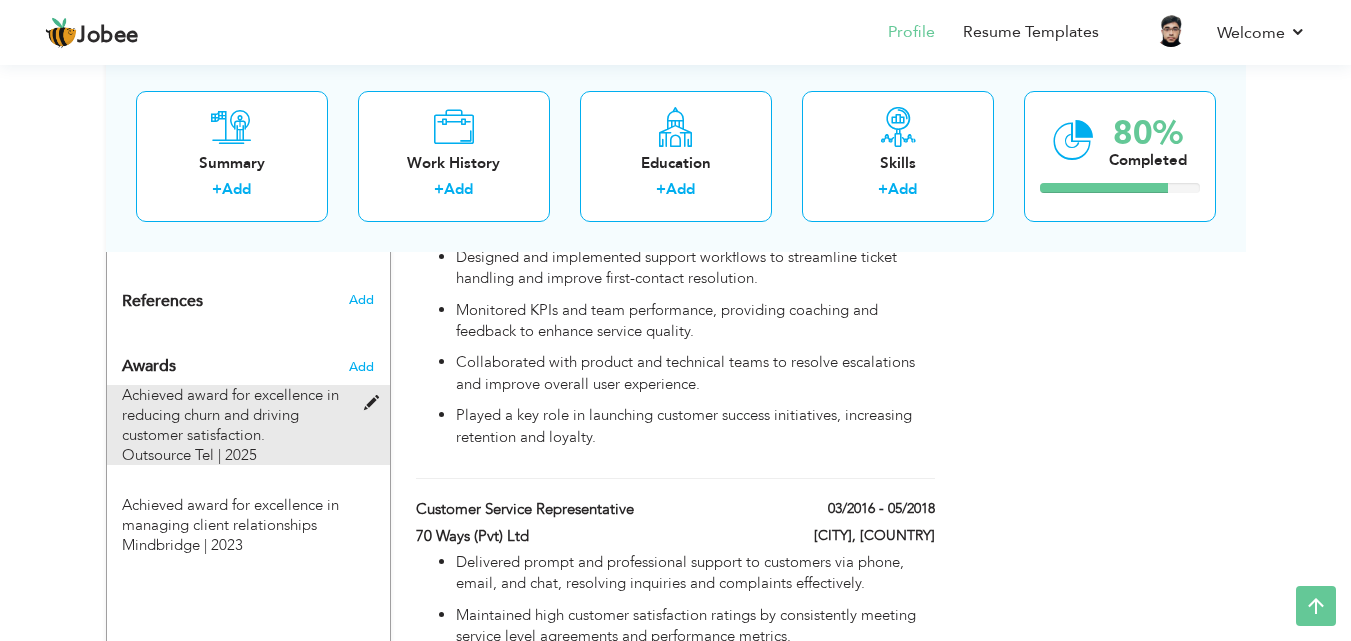 click on "Achieved award for excellence in reducing churn and driving customer satisfaction." at bounding box center [230, 415] 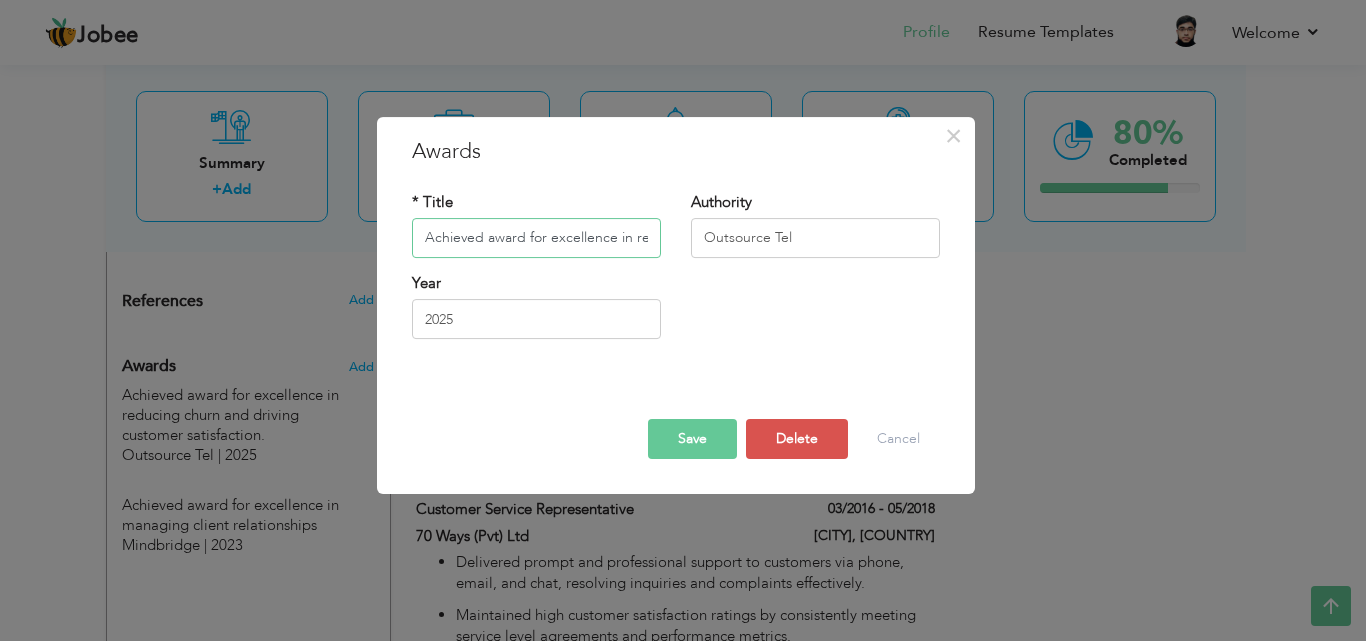 scroll, scrollTop: 0, scrollLeft: 290, axis: horizontal 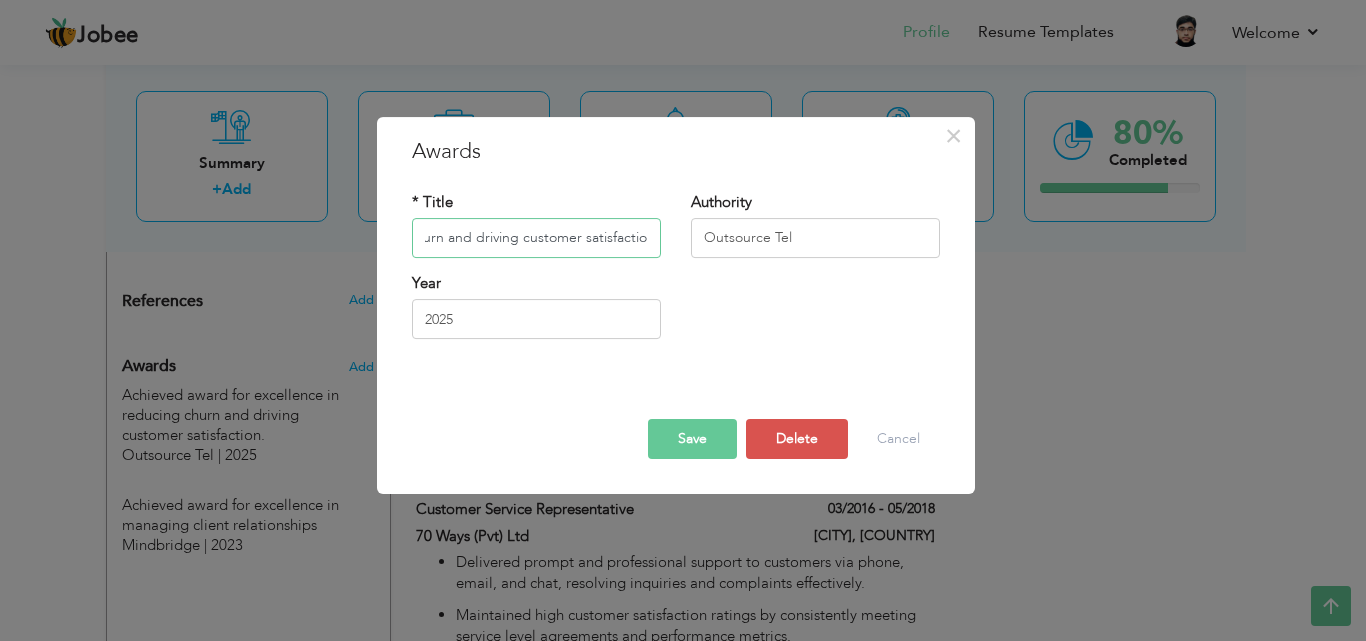 click on "Achieved award for excellence in reducing churn and driving customer satisfaction." at bounding box center [536, 238] 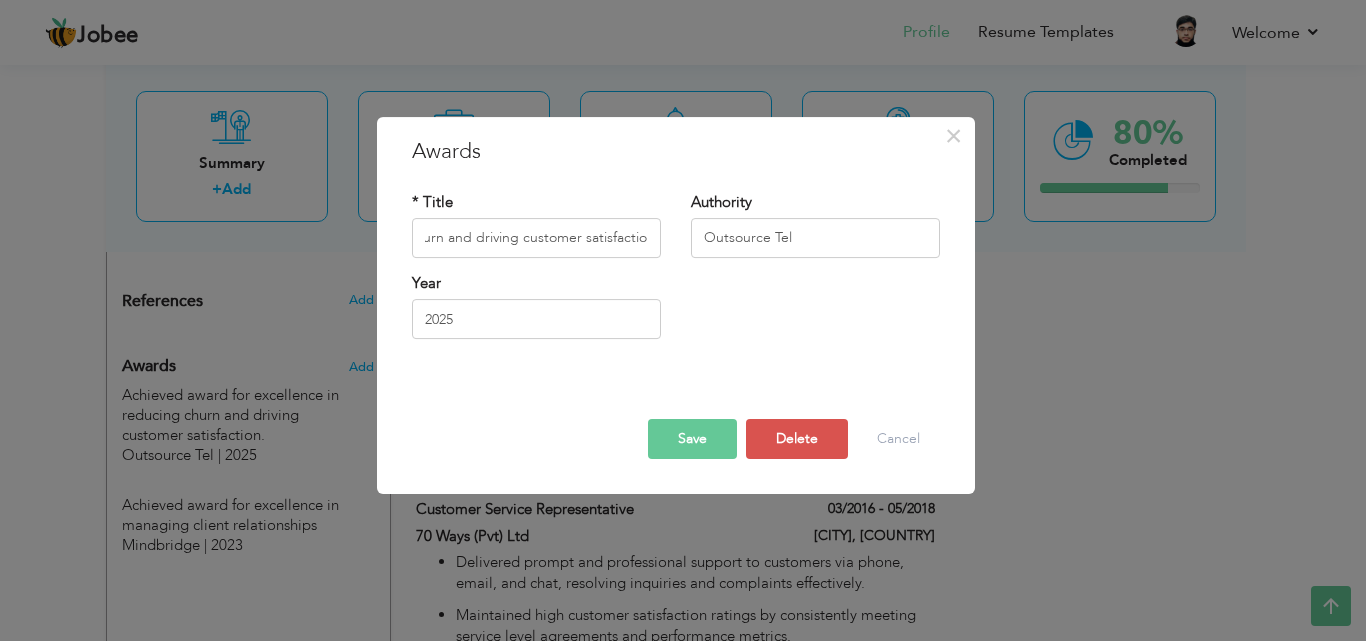 scroll, scrollTop: 0, scrollLeft: 0, axis: both 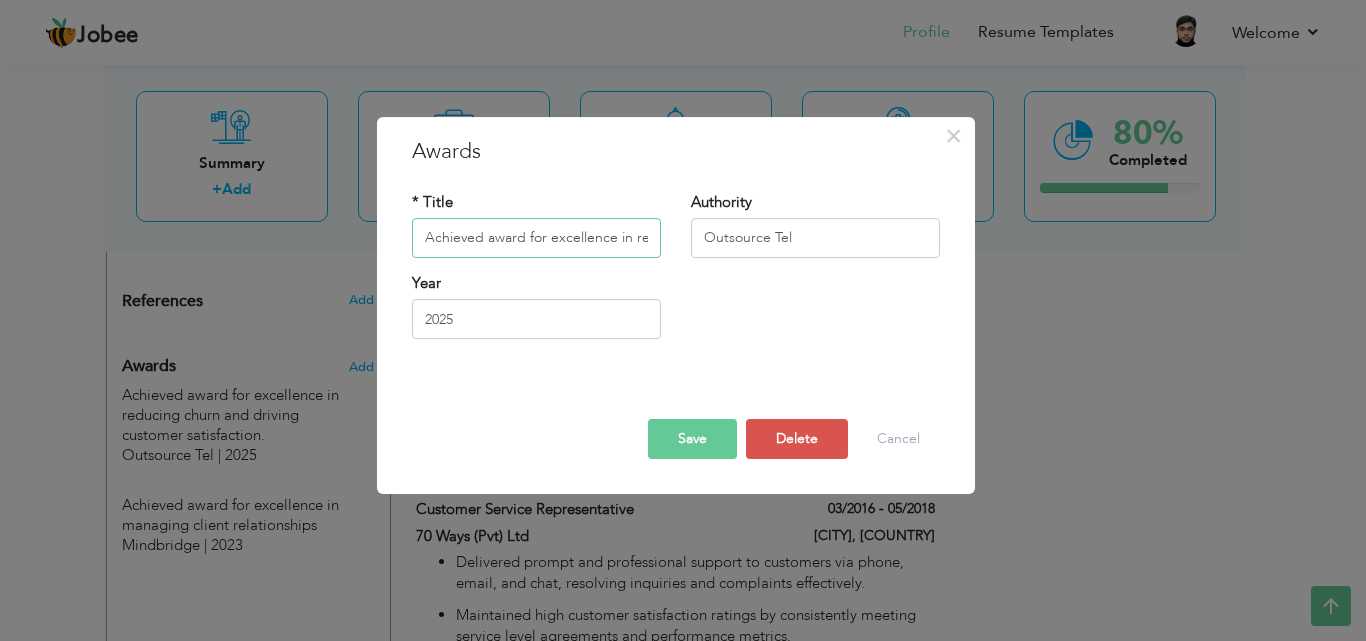 click on "Achieved award for excellence in reducing churn and driving customer satisfaction." at bounding box center (536, 238) 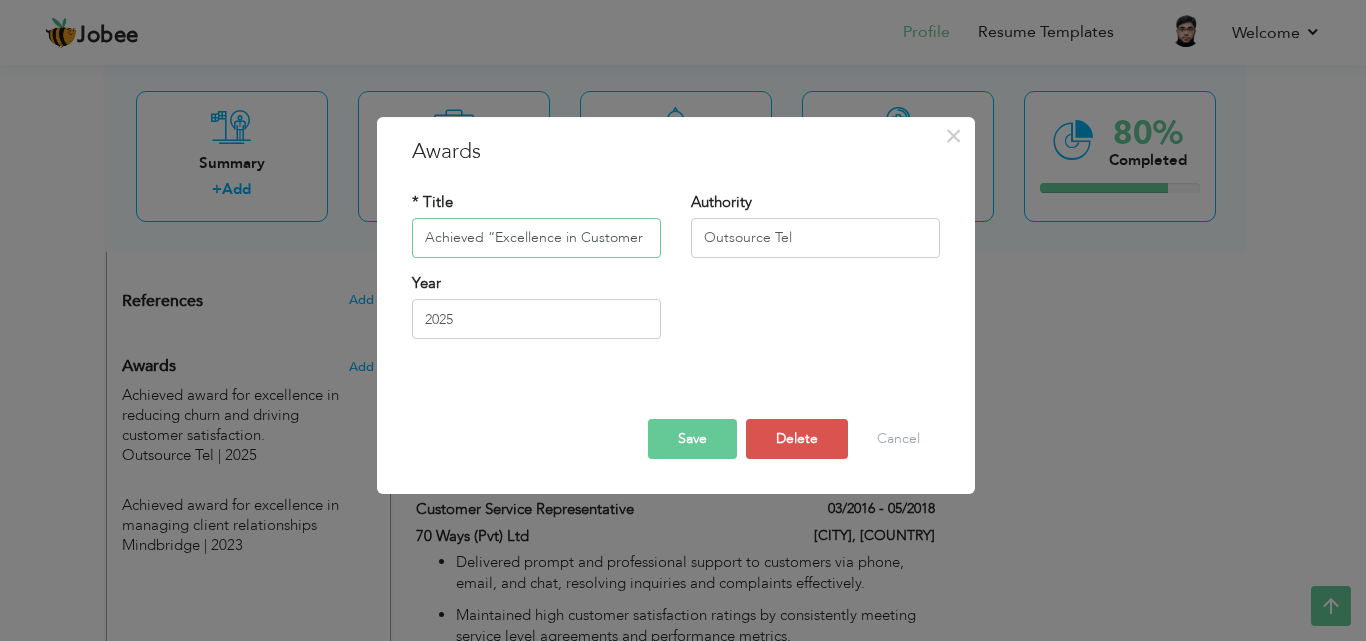 scroll, scrollTop: 0, scrollLeft: 96, axis: horizontal 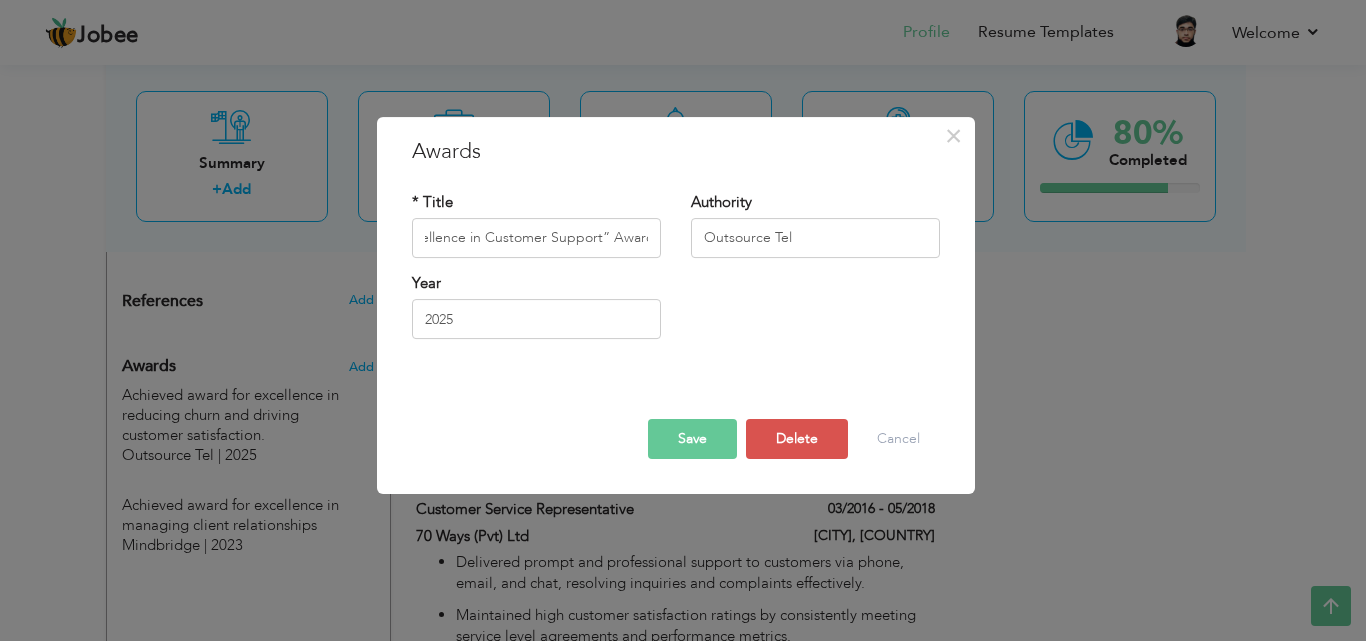 click on "Save" at bounding box center (692, 439) 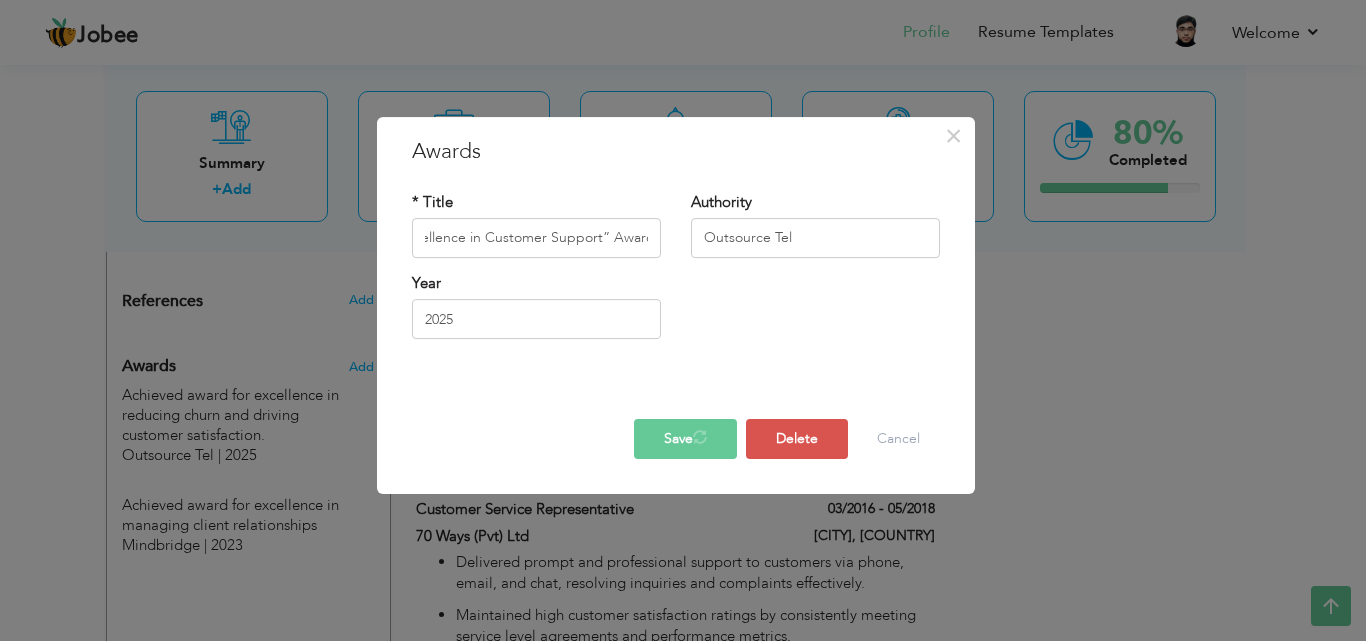 scroll, scrollTop: 0, scrollLeft: 0, axis: both 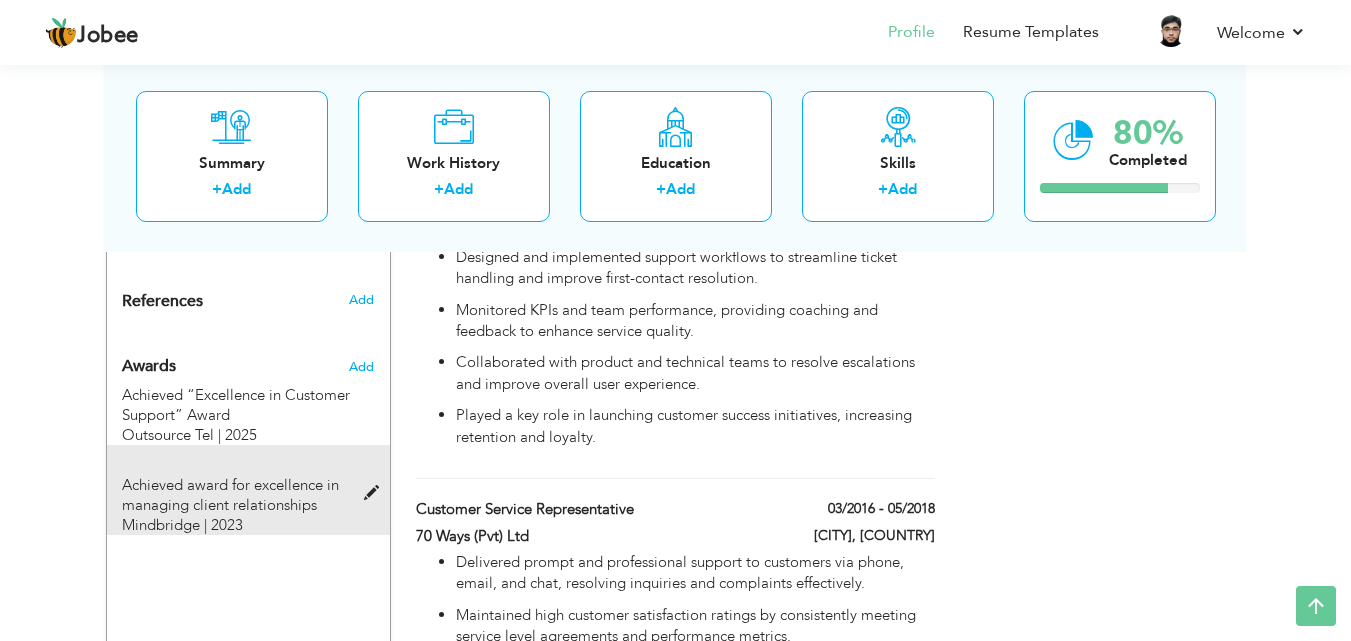 click at bounding box center (376, 493) 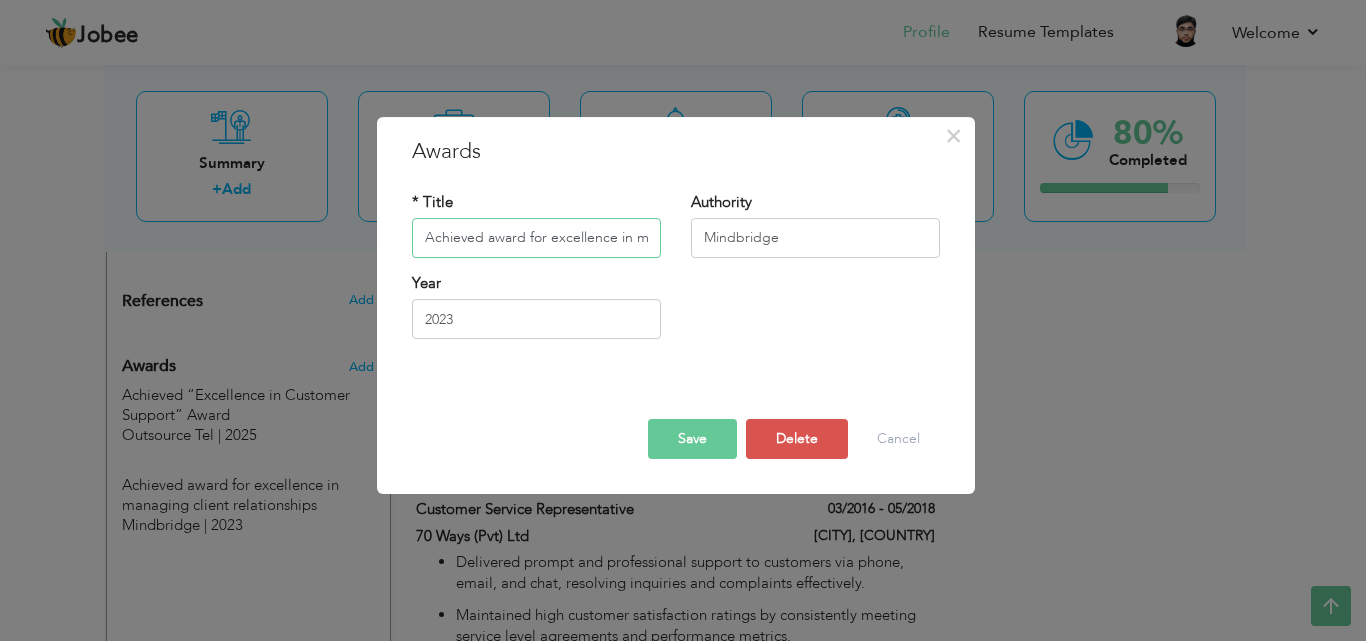 scroll, scrollTop: 0, scrollLeft: 167, axis: horizontal 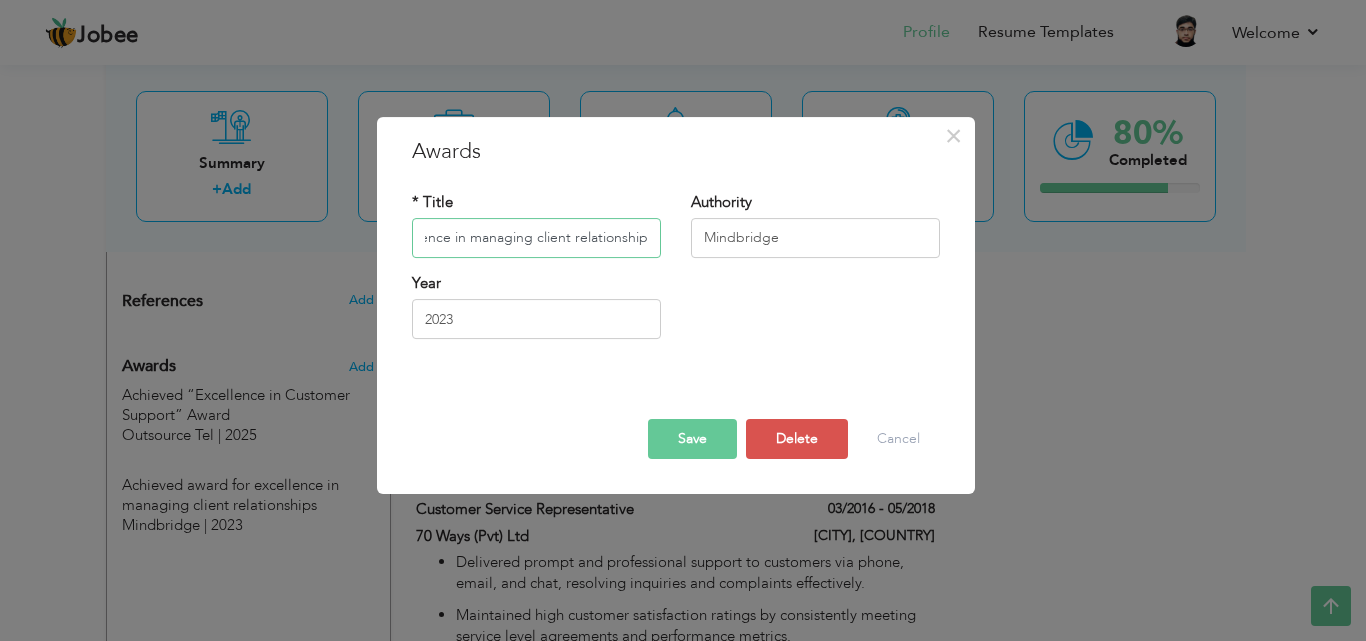 click on "Achieved award for excellence in managing client relationships" at bounding box center [536, 238] 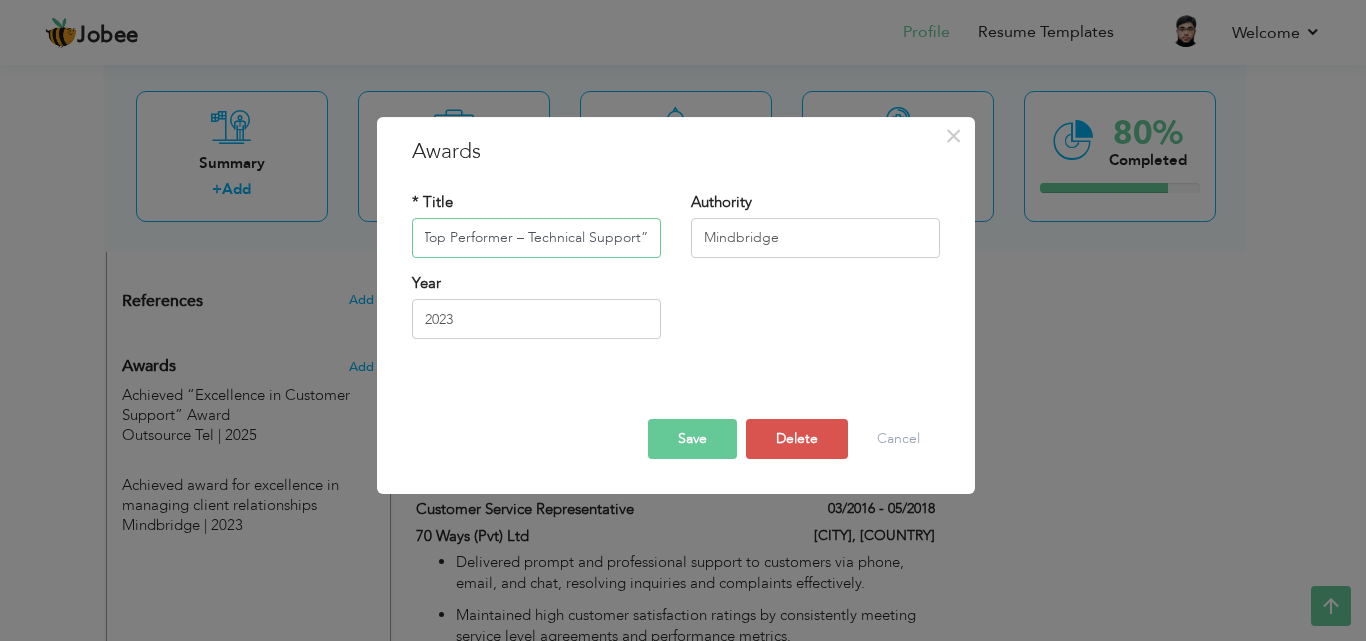 scroll, scrollTop: 0, scrollLeft: 100, axis: horizontal 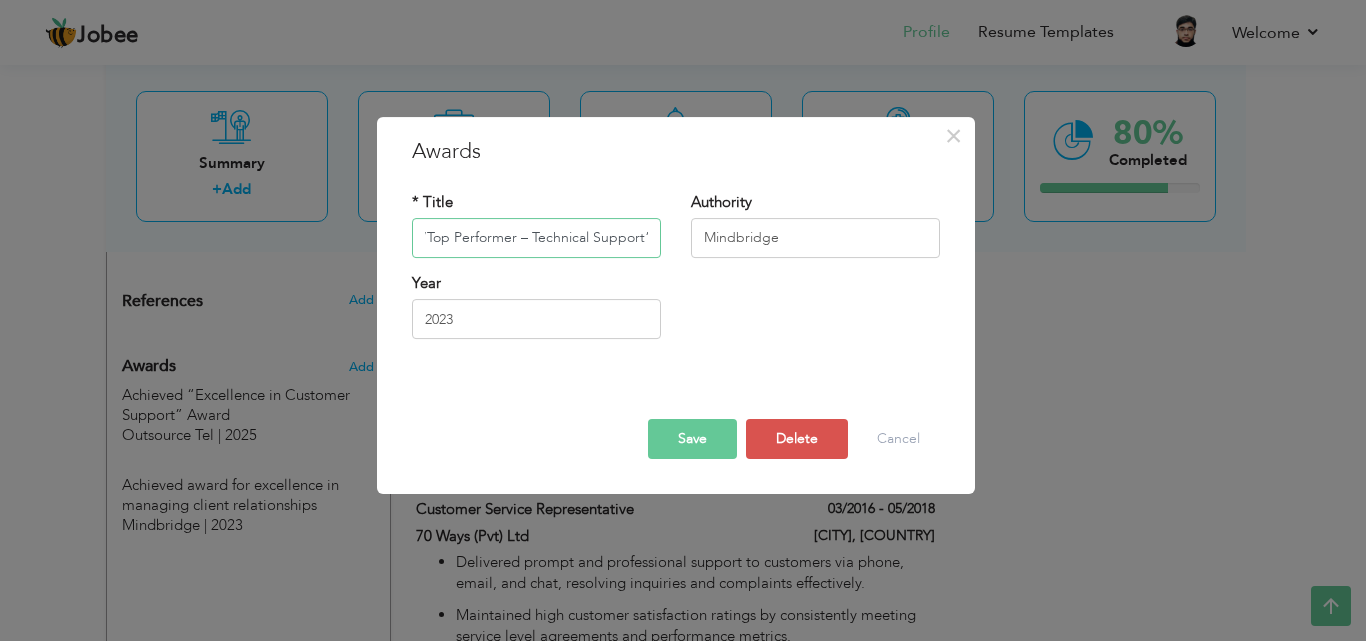 type on "Recognized as “Top Performer – Technical Support”" 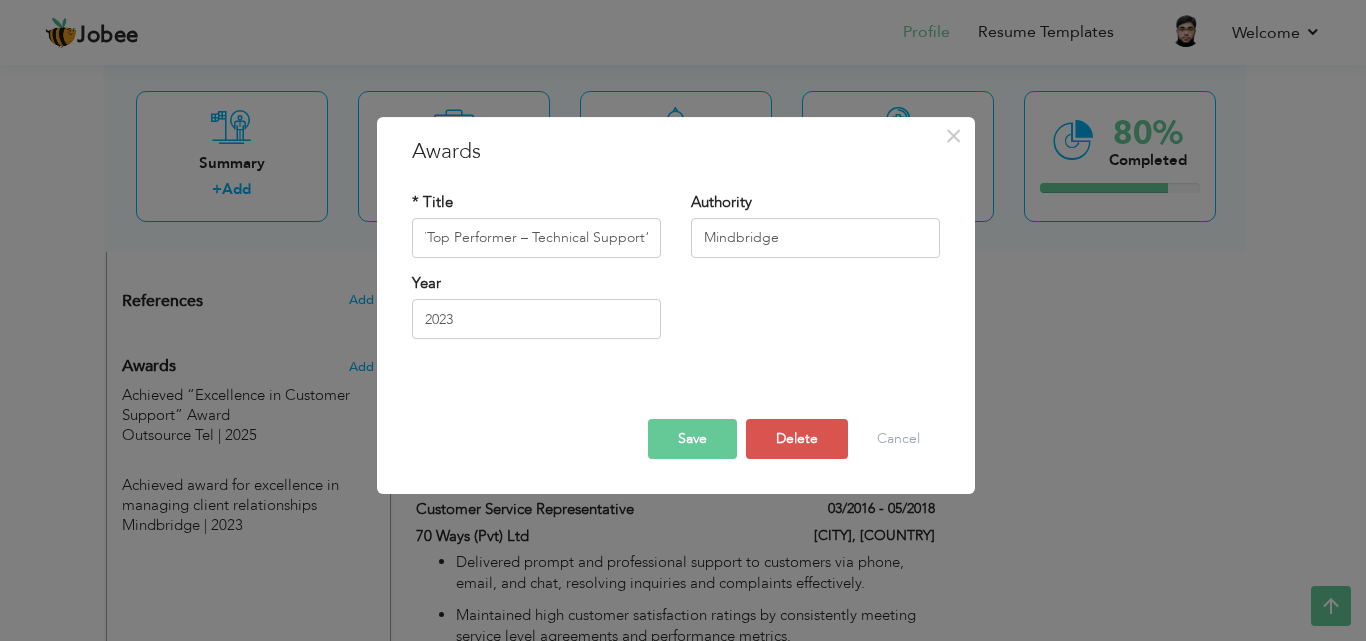 click on "Save" at bounding box center [692, 439] 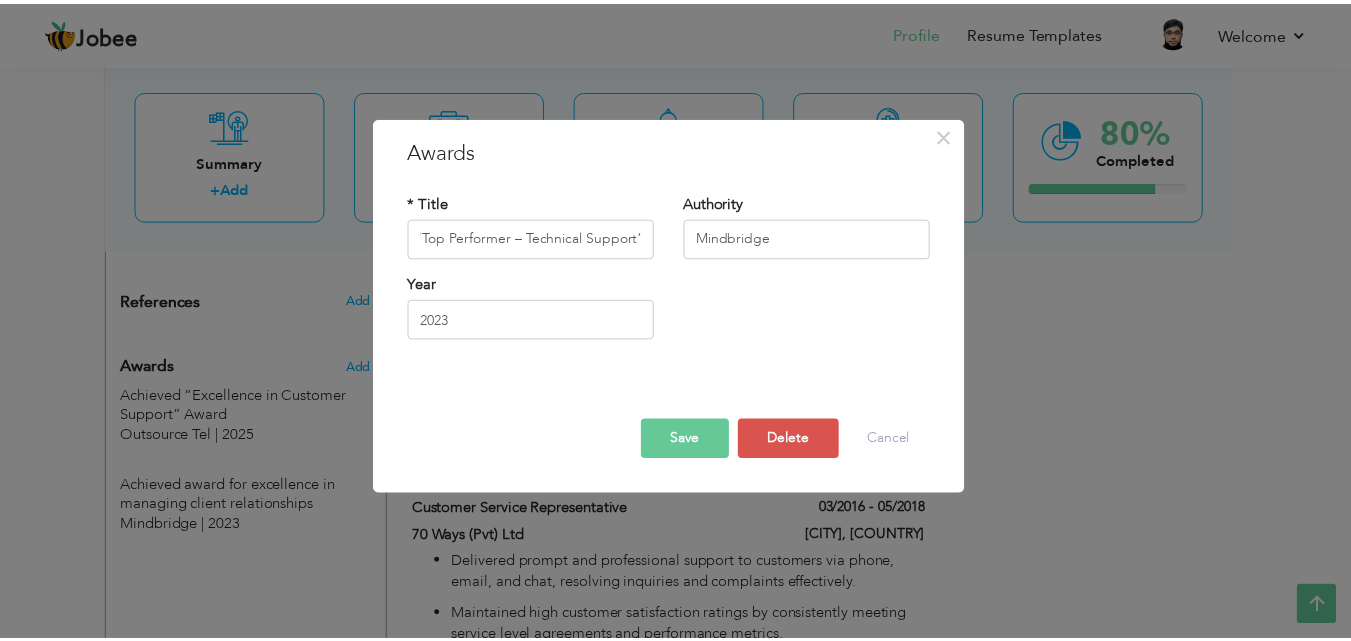 scroll, scrollTop: 0, scrollLeft: 0, axis: both 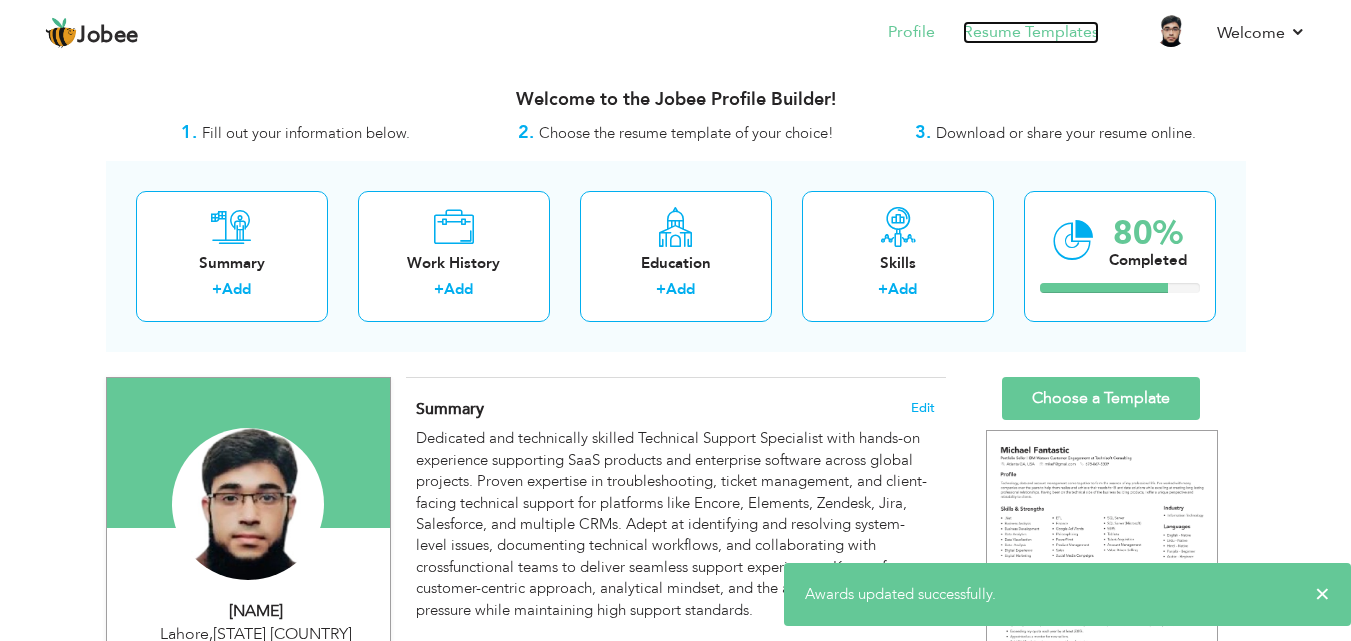 click on "Resume Templates" at bounding box center (1031, 32) 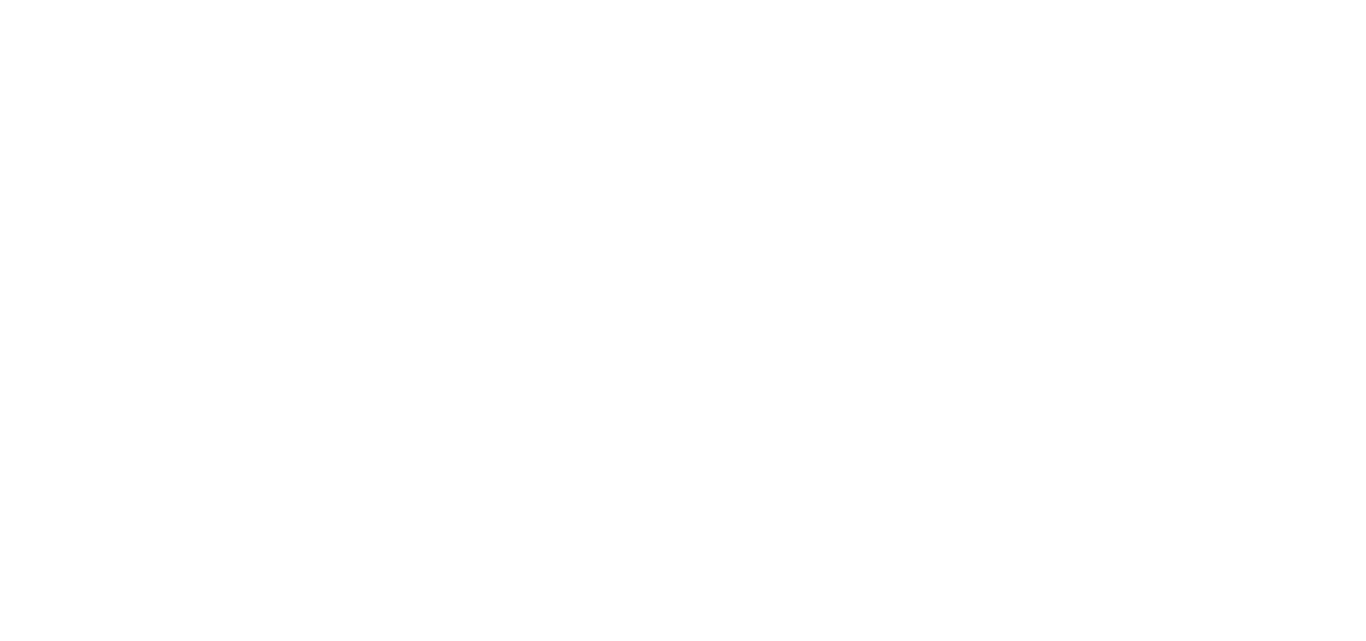 scroll, scrollTop: 0, scrollLeft: 0, axis: both 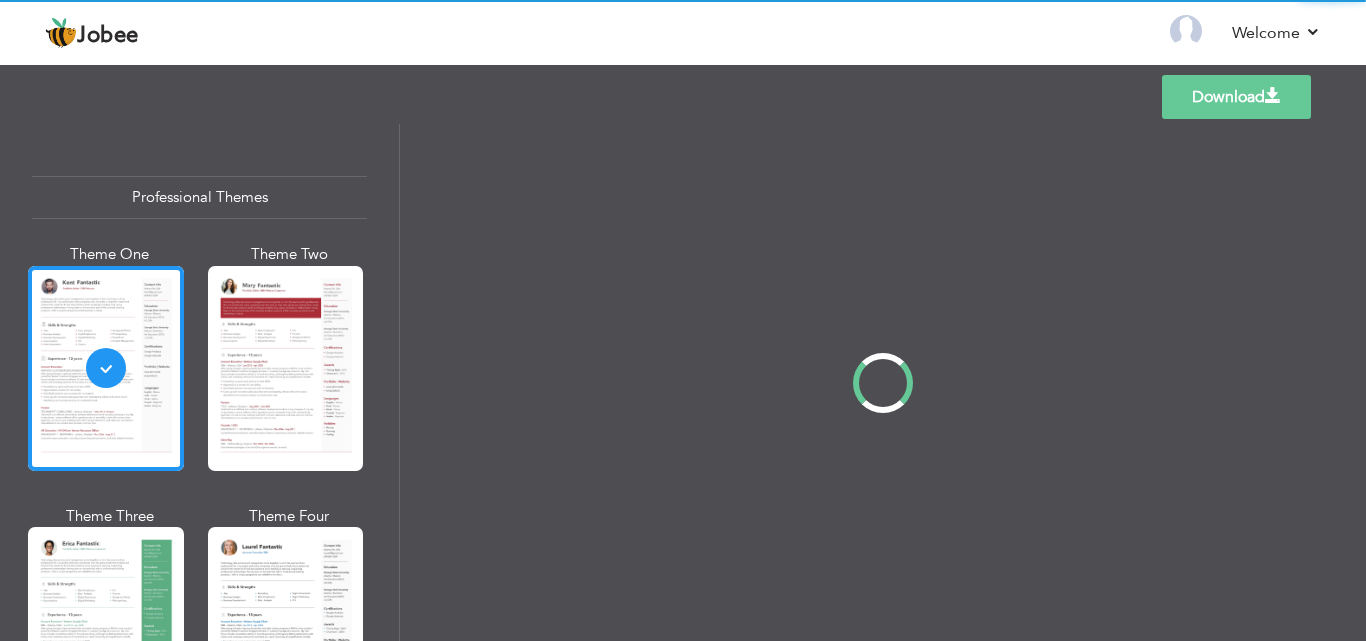 click on "Professional Themes
Theme One
Theme Two
Theme Three
Theme Four" at bounding box center (683, 382) 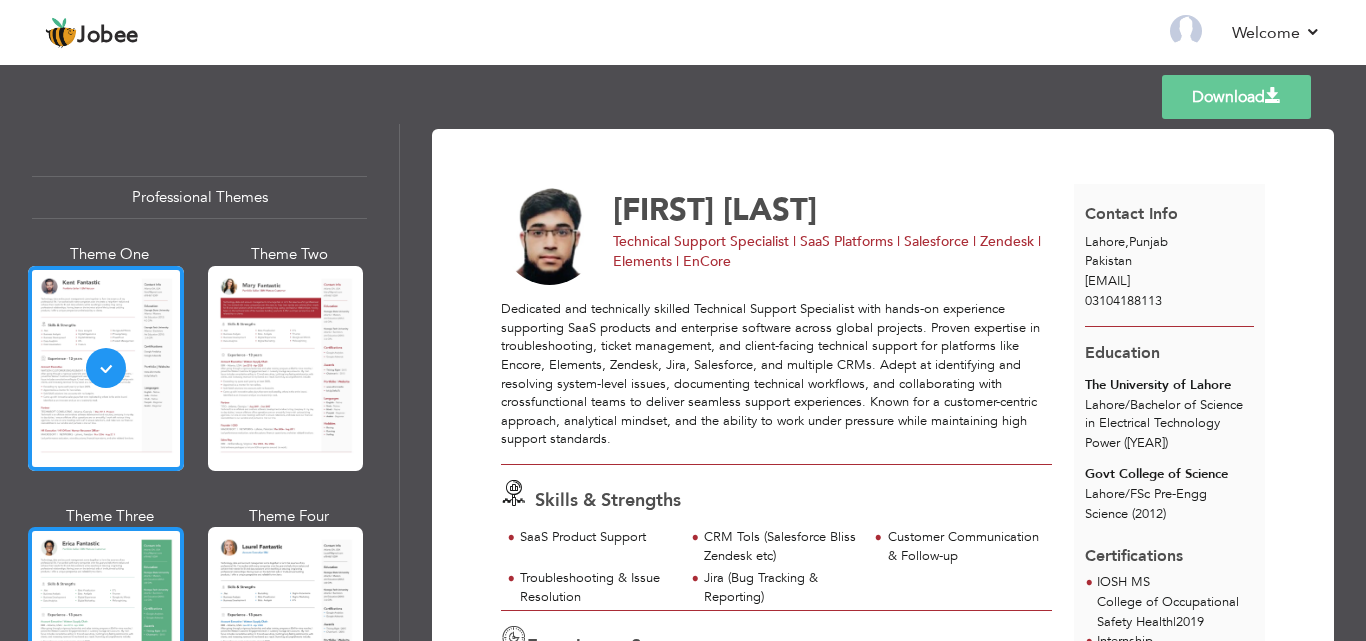 click at bounding box center [106, 629] 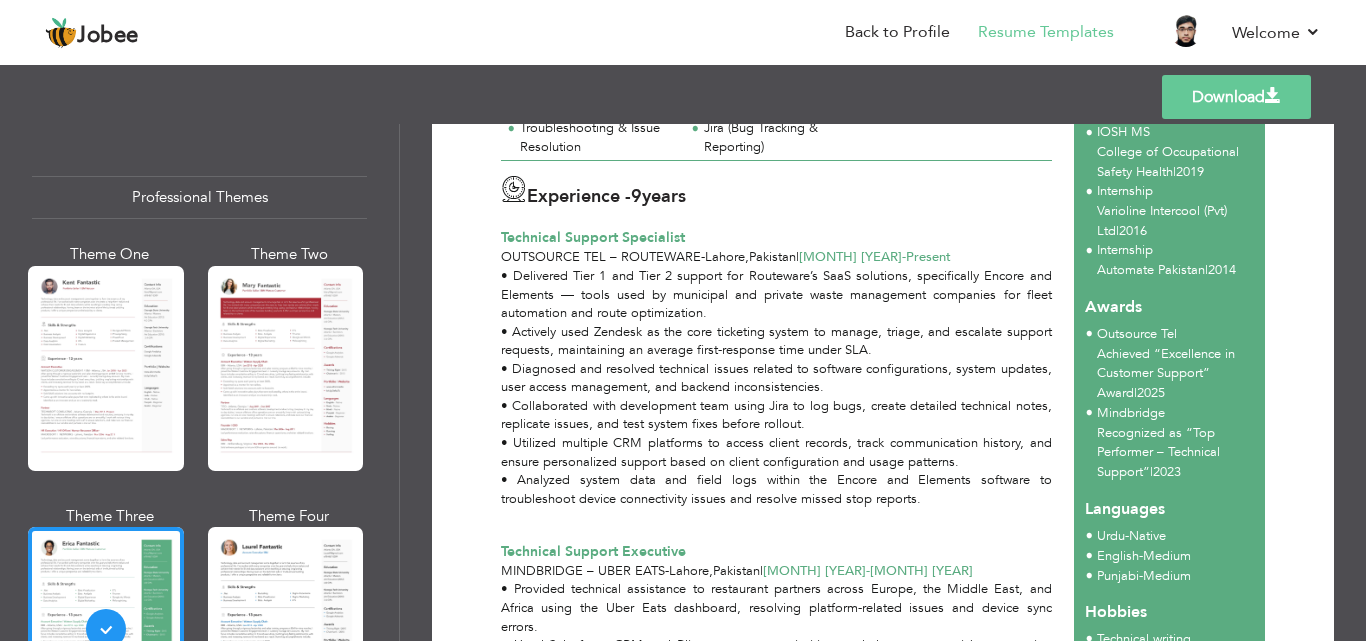 scroll, scrollTop: 454, scrollLeft: 0, axis: vertical 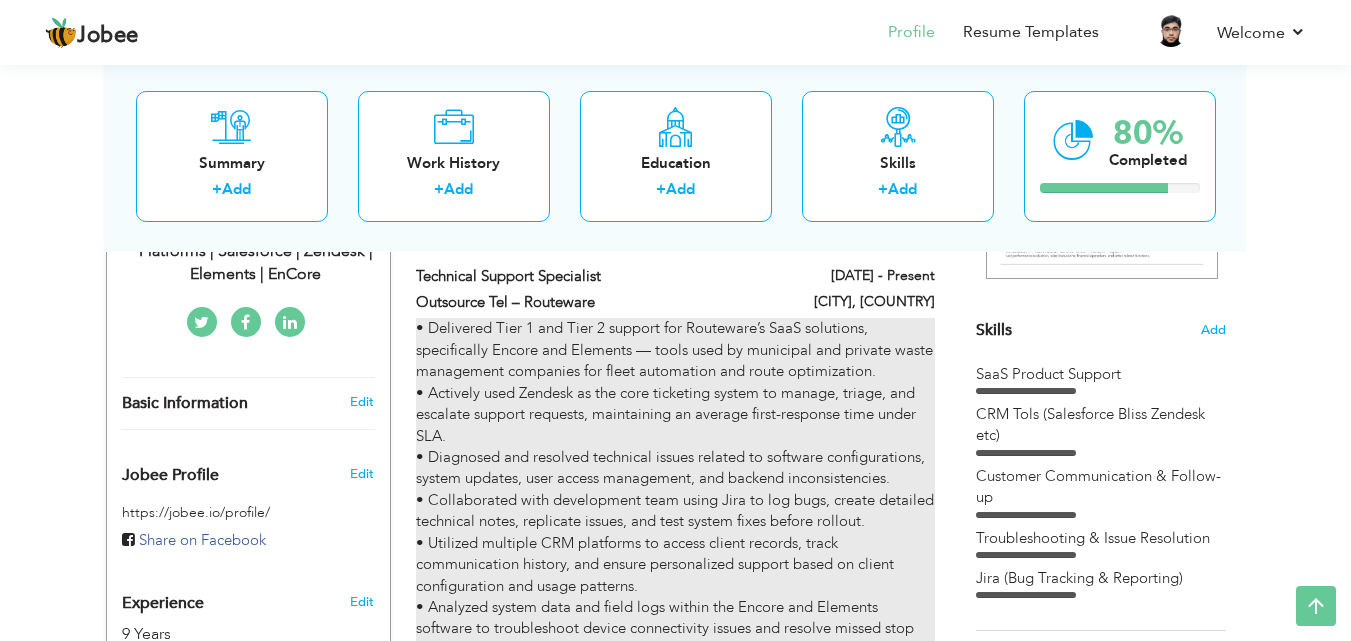 click on "• Delivered Tier 1 and Tier 2 support for Routeware’s SaaS solutions, specifically Encore and Elements — tools used by municipal and private waste management companies for fleet automation and route optimization.
• Actively used Zendesk as the core ticketing system to manage, triage, and escalate support requests, maintaining an average first-response time under SLA.
• Diagnosed and resolved technical issues related to software configurations, system updates, user access management, and backend inconsistencies.
• Collaborated with development team using Jira to log bugs, create detailed technical notes, replicate issues, and test system fixes before rollout.
• Utilized multiple CRM platforms to access client records, track communication history, and ensure personalized support based on client configuration and usage patterns.
• Analyzed system data and field logs within the Encore and Elements software to troubleshoot device connectivity issues and resolve missed stop reports." at bounding box center (675, 500) 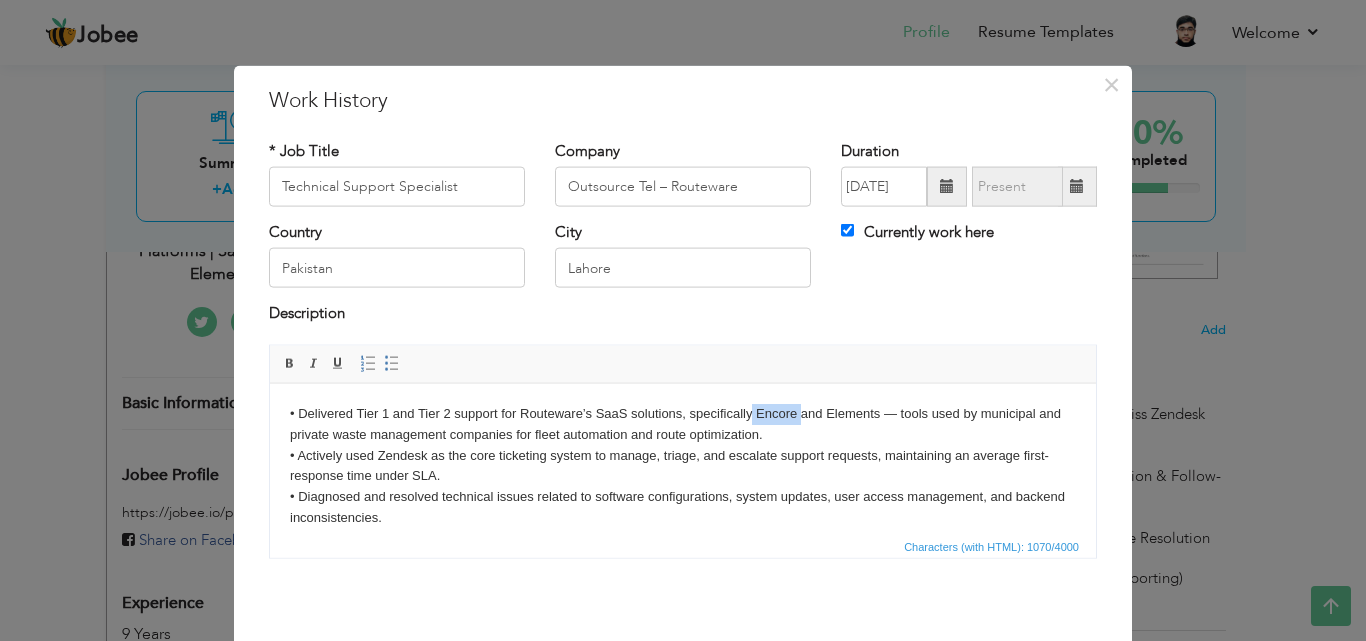 drag, startPoint x: 799, startPoint y: 416, endPoint x: 753, endPoint y: 420, distance: 46.173584 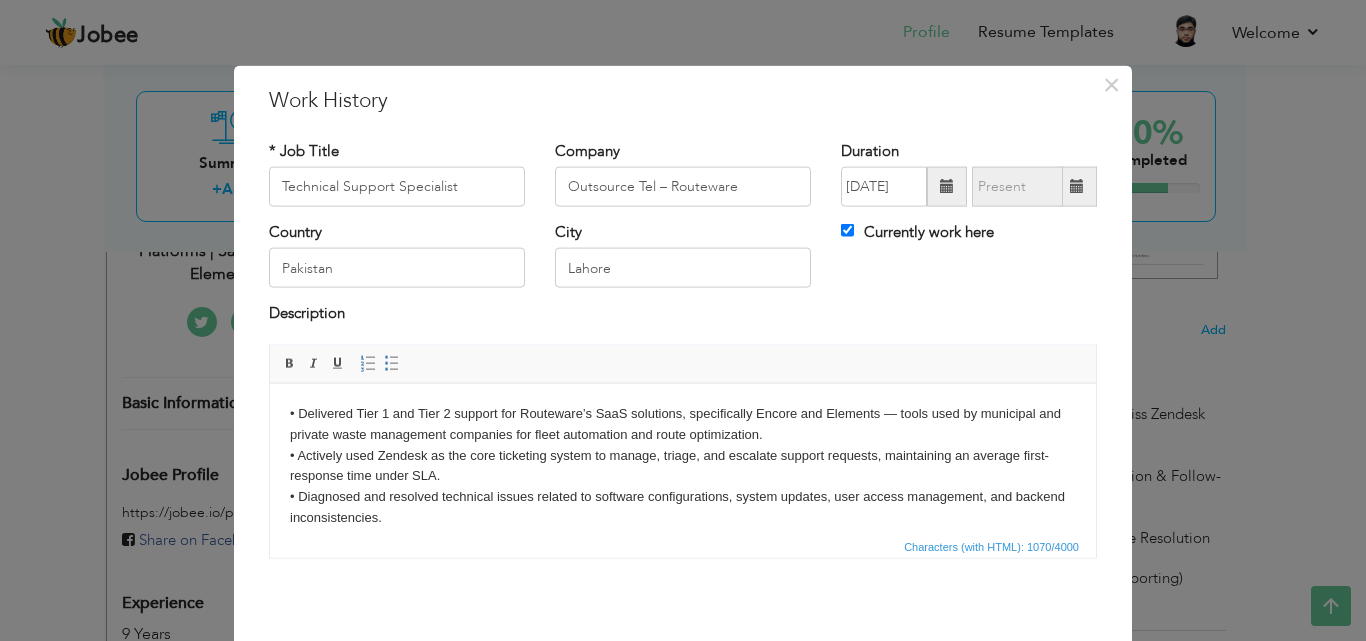 click on "• Delivered Tier 1 and Tier 2 support for Routeware’s SaaS solutions, specifically Encore and Elements — tools used by municipal and private waste management companies for fleet automation and route optimization. • Actively used Zendesk as the core ticketing system to manage, triage, and escalate support requests, maintaining an average first-response time under SLA. • Diagnosed and resolved technical issues related to software configurations, system updates, user access management, and backend inconsistencies. • Collaborated with development team using Jira to log bugs, create detailed technical notes, replicate issues, and test system fixes before rollout. • Utilized multiple CRM platforms to access client records, track communication history, and ensure personalized support based on client configuration and usage patterns. • Analyzed system data and field logs within the Encore and Elements software to troubleshoot device connectivity issues and resolve missed stop reports." at bounding box center (683, 538) 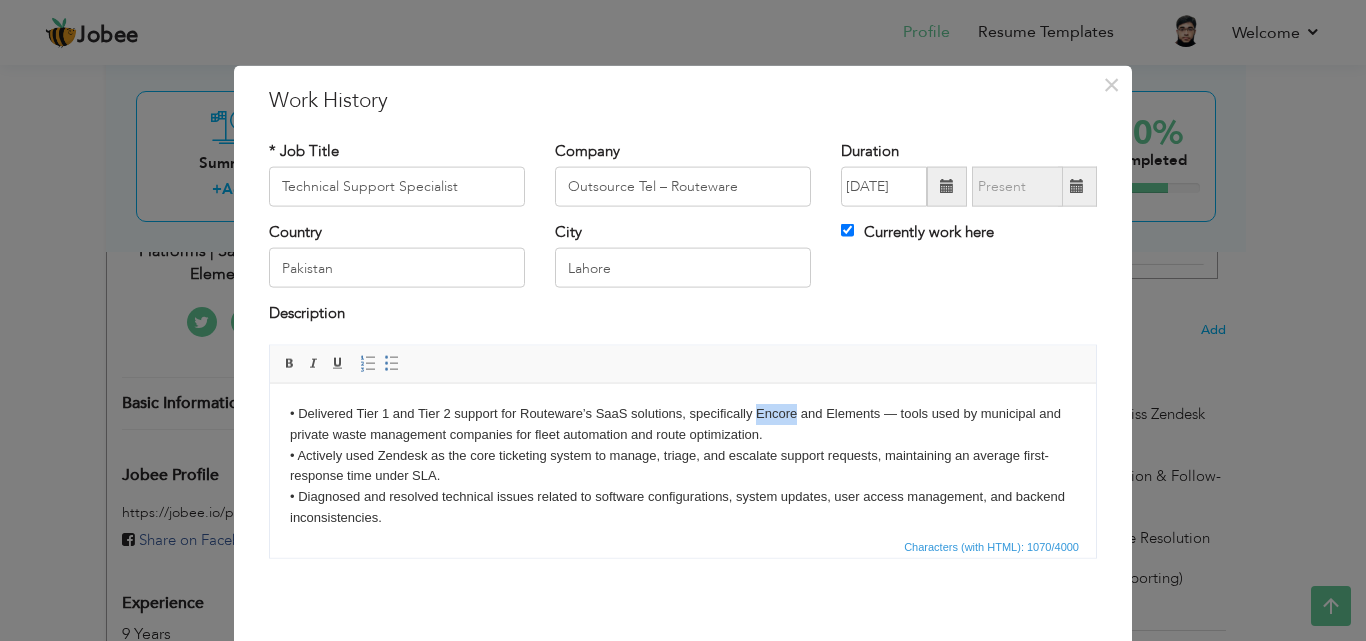 drag, startPoint x: 795, startPoint y: 412, endPoint x: 754, endPoint y: 419, distance: 41.59327 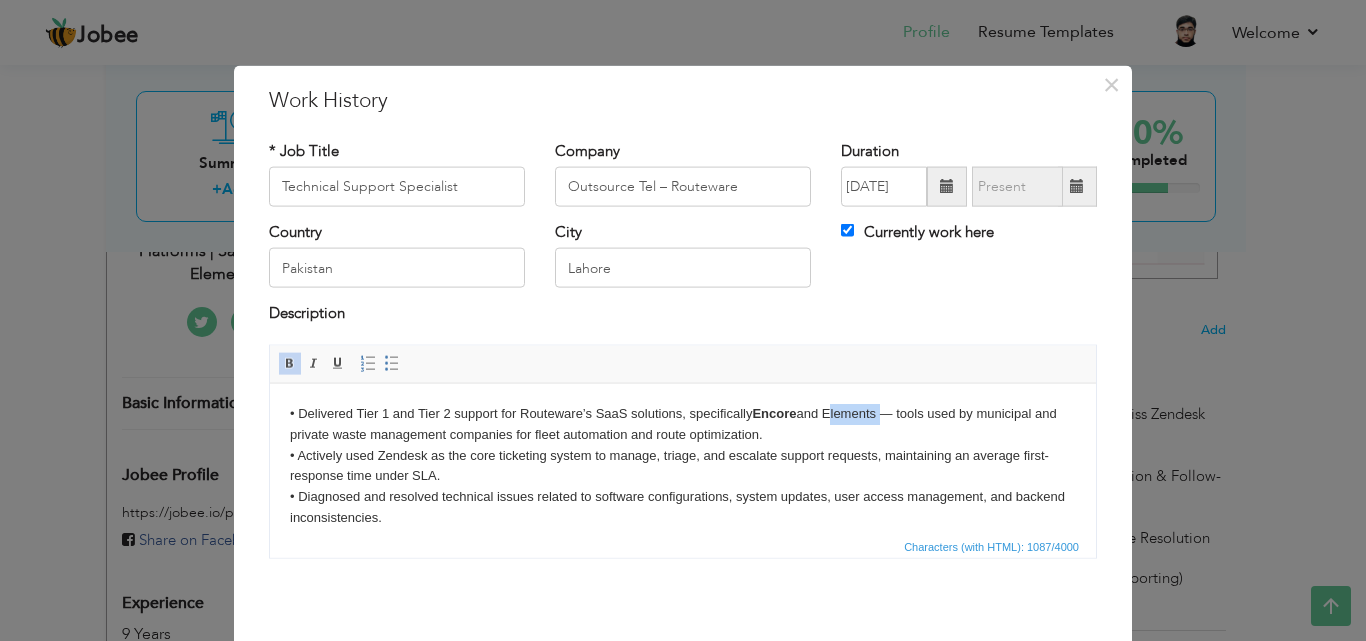 drag, startPoint x: 881, startPoint y: 411, endPoint x: 829, endPoint y: 409, distance: 52.03845 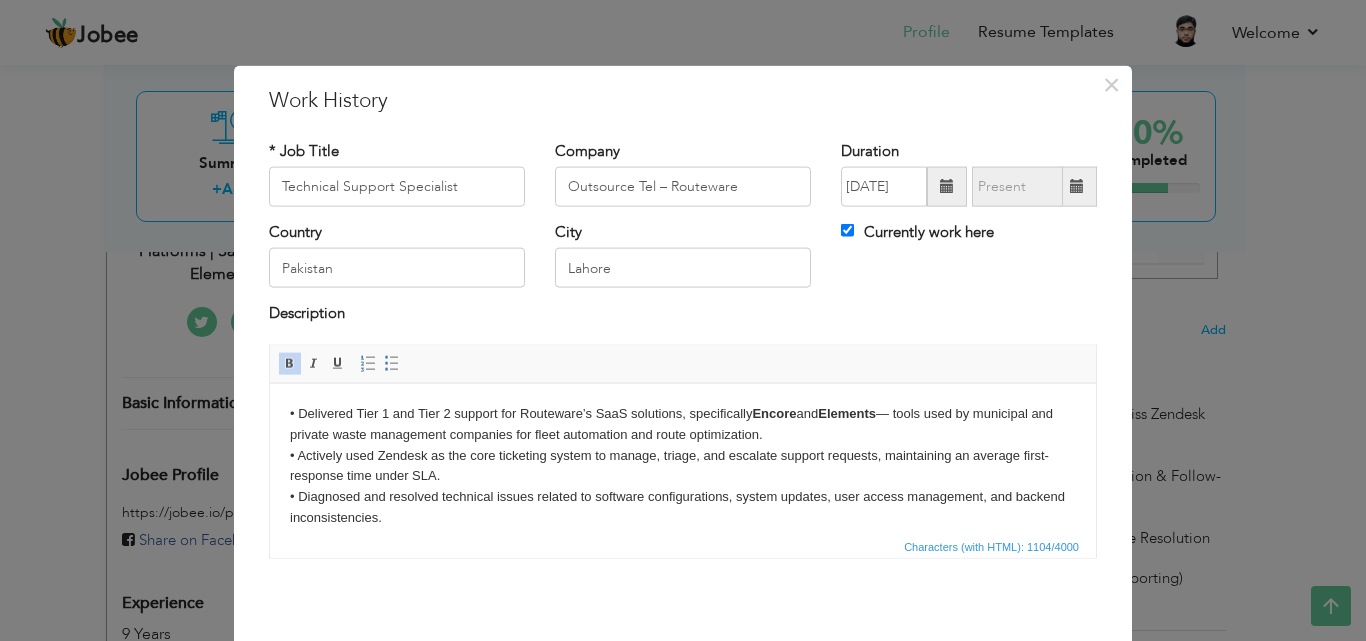 click on "• Delivered Tier 1 and Tier 2 support for Routeware’s SaaS solutions, specifically  Encore  and  Elements  — tools used by municipal and private waste management companies for fleet automation and route optimization. • Actively used Zendesk as the core ticketing system to manage, triage, and escalate support requests, maintaining an average first-response time under SLA. • Diagnosed and resolved technical issues related to software configurations, system updates, user access management, and backend inconsistencies. • Collaborated with development team using Jira to log bugs, create detailed technical notes, replicate issues, and test system fixes before rollout. • Utilized multiple CRM platforms to access client records, track communication history, and ensure personalized support based on client configuration and usage patterns. • Analyzed system data and field logs within the Encore and Elements software to troubleshoot device connectivity issues and resolve missed stop reports." at bounding box center [683, 538] 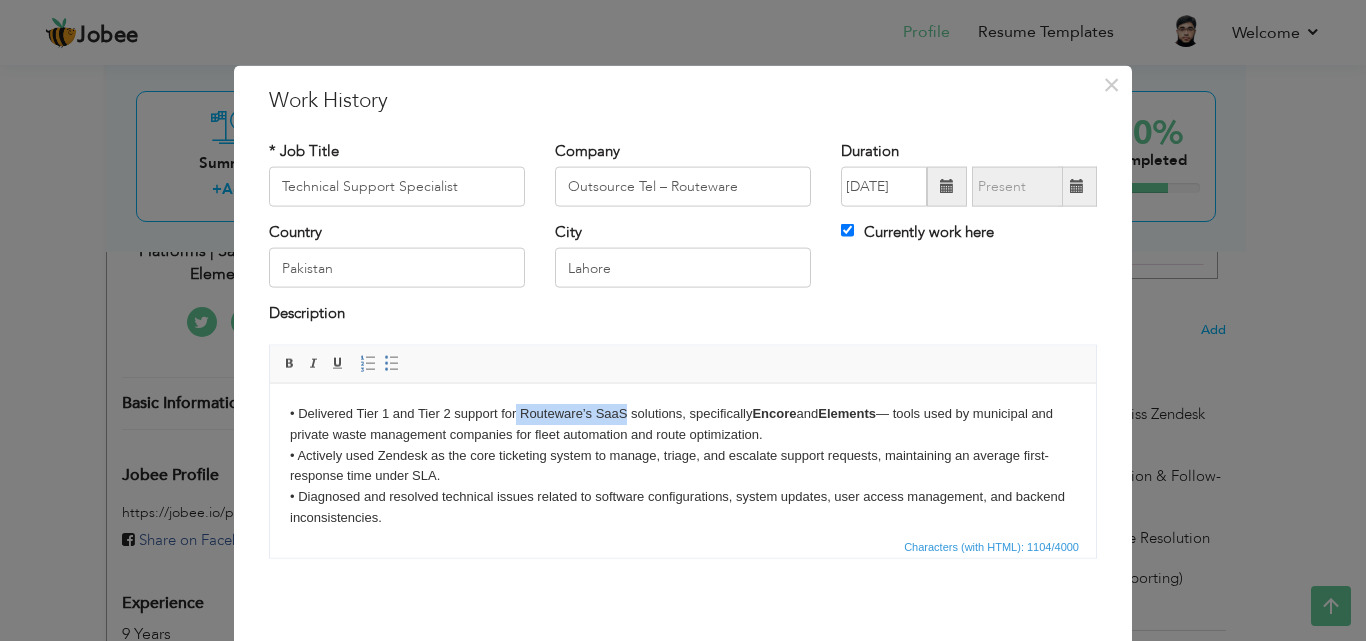 drag, startPoint x: 626, startPoint y: 413, endPoint x: 517, endPoint y: 411, distance: 109.01835 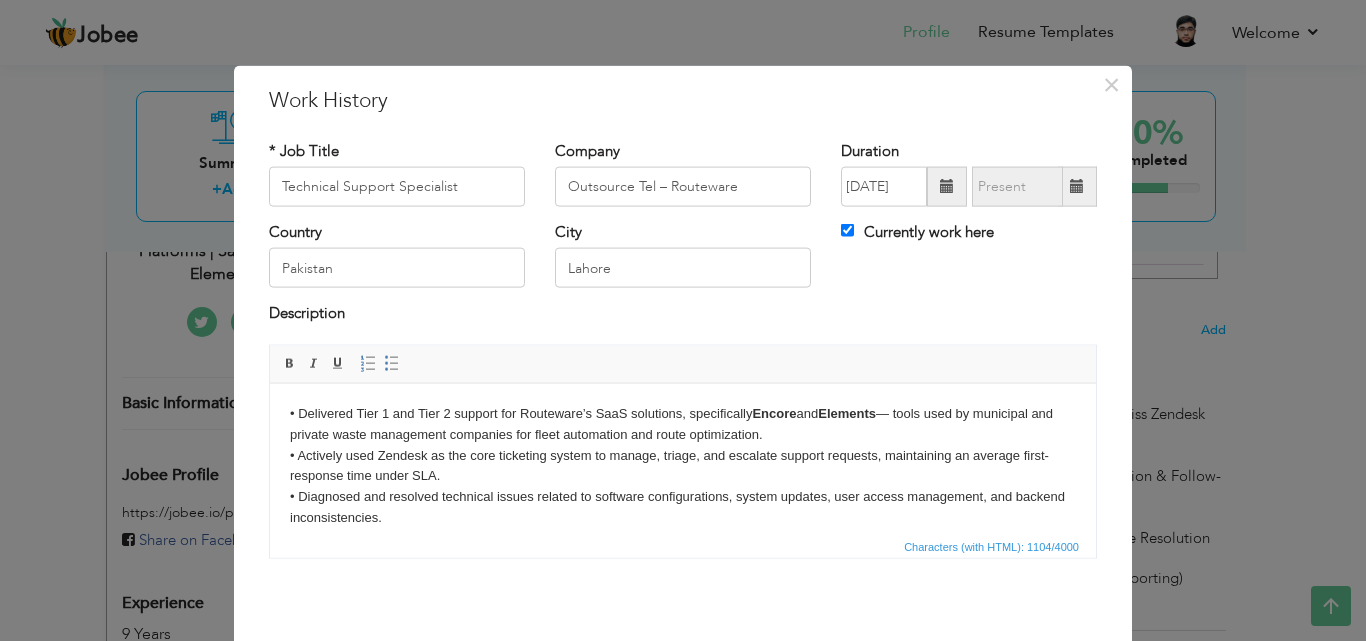 click on "• Delivered Tier 1 and Tier 2 support for Routeware’s SaaS solutions, specifically  Encore  and  Elements  — tools used by municipal and private waste management companies for fleet automation and route optimization. • Actively used Zendesk as the core ticketing system to manage, triage, and escalate support requests, maintaining an average first-response time under SLA. • Diagnosed and resolved technical issues related to software configurations, system updates, user access management, and backend inconsistencies. • Collaborated with development team using Jira to log bugs, create detailed technical notes, replicate issues, and test system fixes before rollout. • Utilized multiple CRM platforms to access client records, track communication history, and ensure personalized support based on client configuration and usage patterns. • Analyzed system data and field logs within the Encore and Elements software to troubleshoot device connectivity issues and resolve missed stop reports." at bounding box center [683, 538] 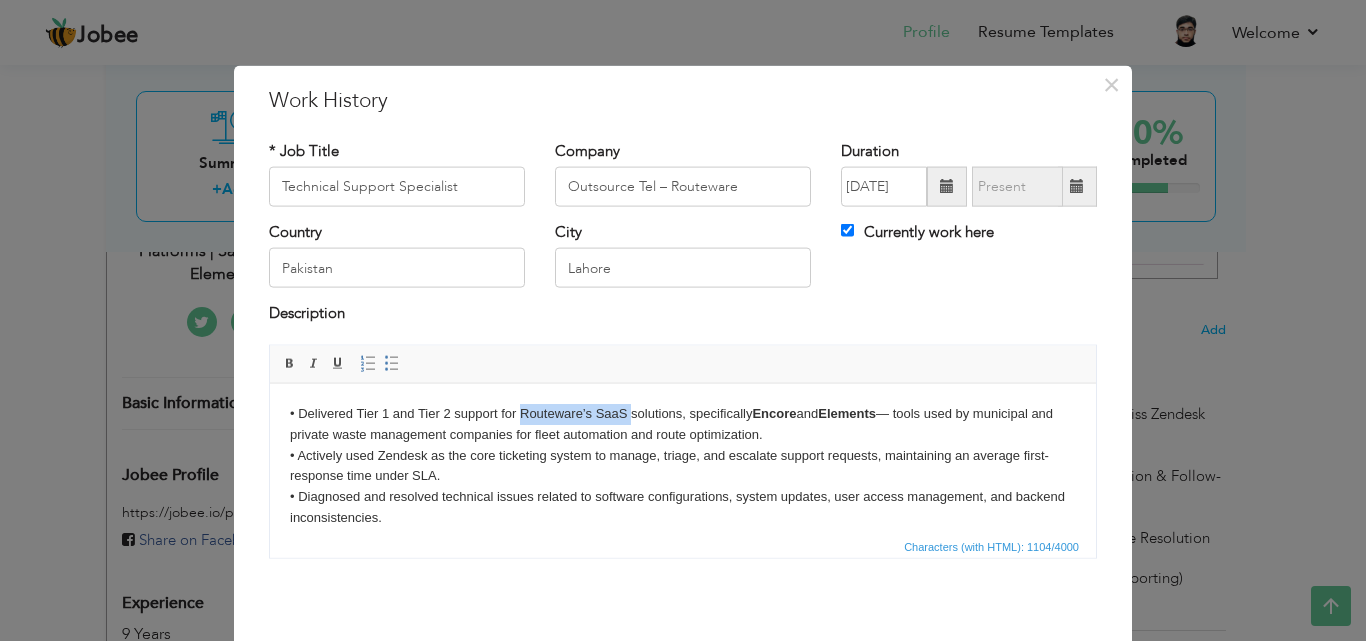 drag, startPoint x: 626, startPoint y: 410, endPoint x: 540, endPoint y: 413, distance: 86.05231 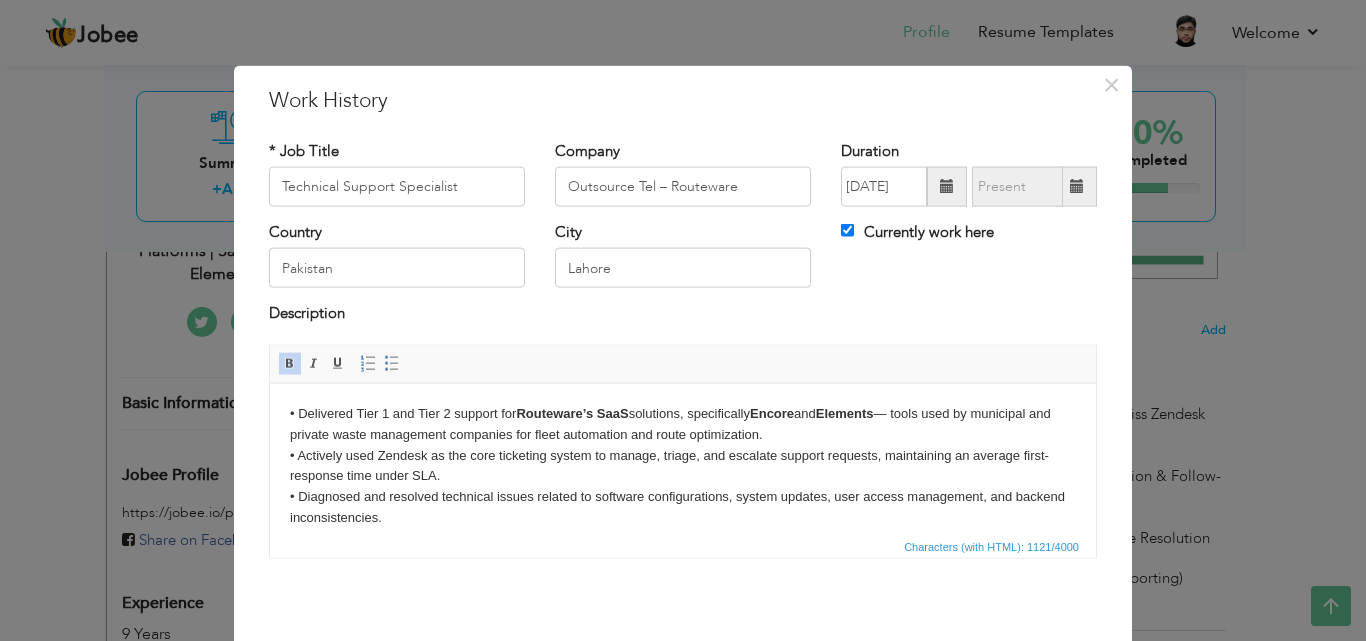 click on "• Delivered Tier 1 and Tier 2 support for  Routeware’s SaaS  solutions, specifically  Encore  and  Elements  — tools used by municipal and private waste management companies for fleet automation and route optimization. • Actively used Zendesk as the core ticketing system to manage, triage, and escalate support requests, maintaining an average first-response time under SLA. • Diagnosed and resolved technical issues related to software configurations, system updates, user access management, and backend inconsistencies. • Collaborated with development team using Jira to log bugs, create detailed technical notes, replicate issues, and test system fixes before rollout. • Utilized multiple CRM platforms to access client records, track communication history, and ensure personalized support based on client configuration and usage patterns. • Analyzed system data and field logs within the Encore and Elements software to troubleshoot device connectivity issues and resolve missed stop reports." at bounding box center (683, 538) 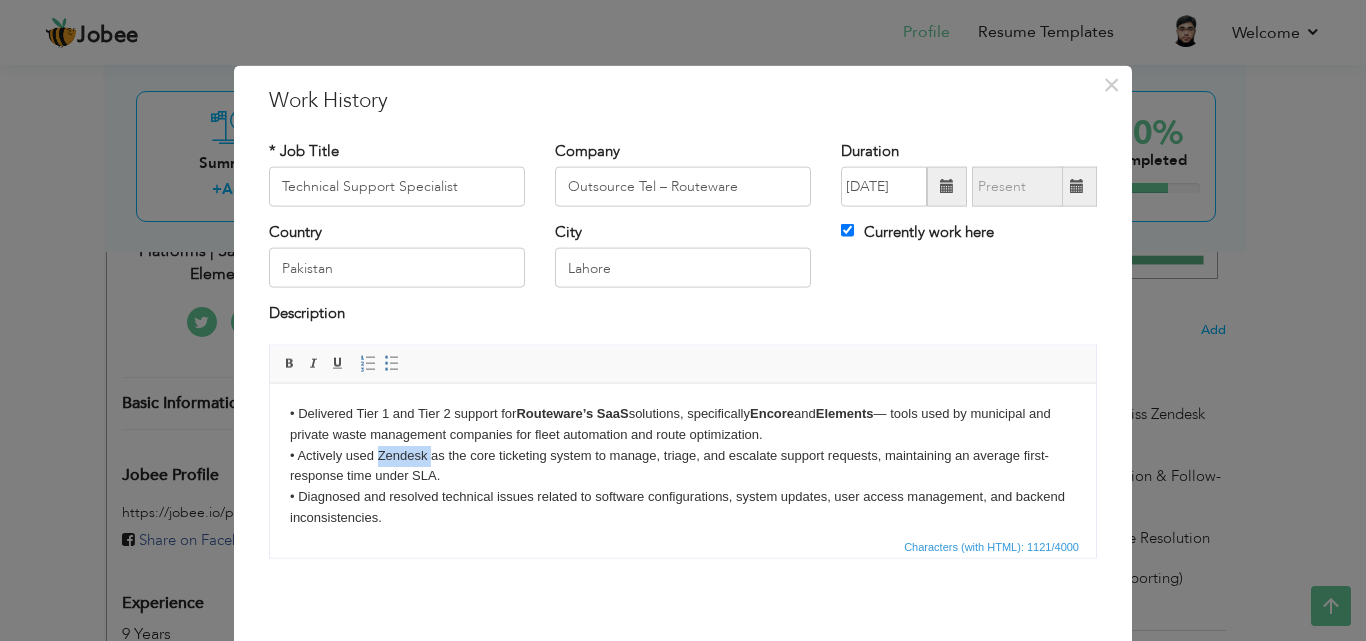 drag, startPoint x: 429, startPoint y: 454, endPoint x: 380, endPoint y: 453, distance: 49.010204 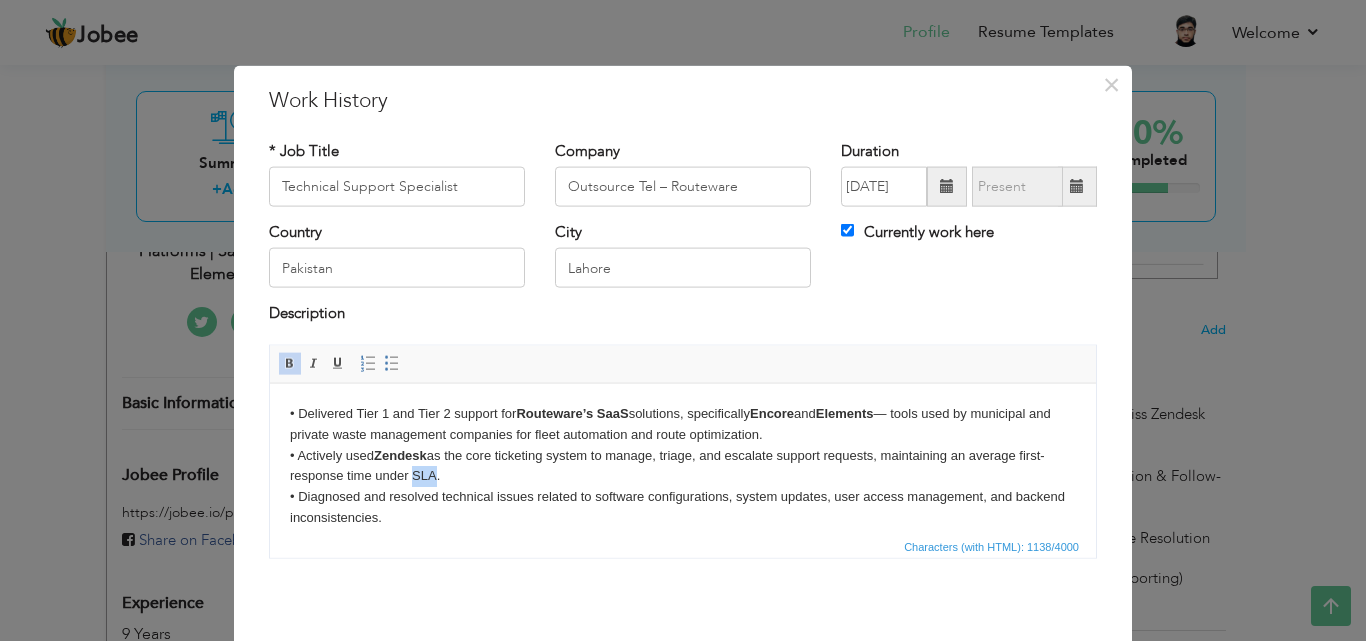 drag, startPoint x: 434, startPoint y: 471, endPoint x: 409, endPoint y: 470, distance: 25.019993 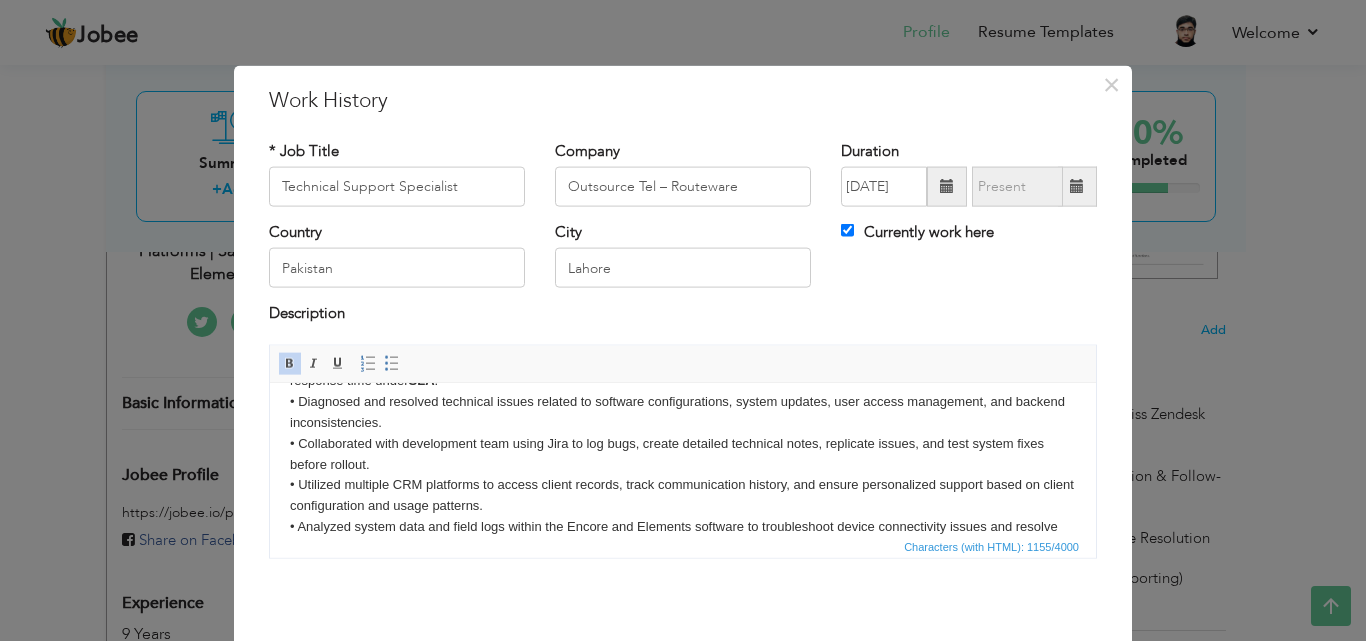 scroll, scrollTop: 108, scrollLeft: 0, axis: vertical 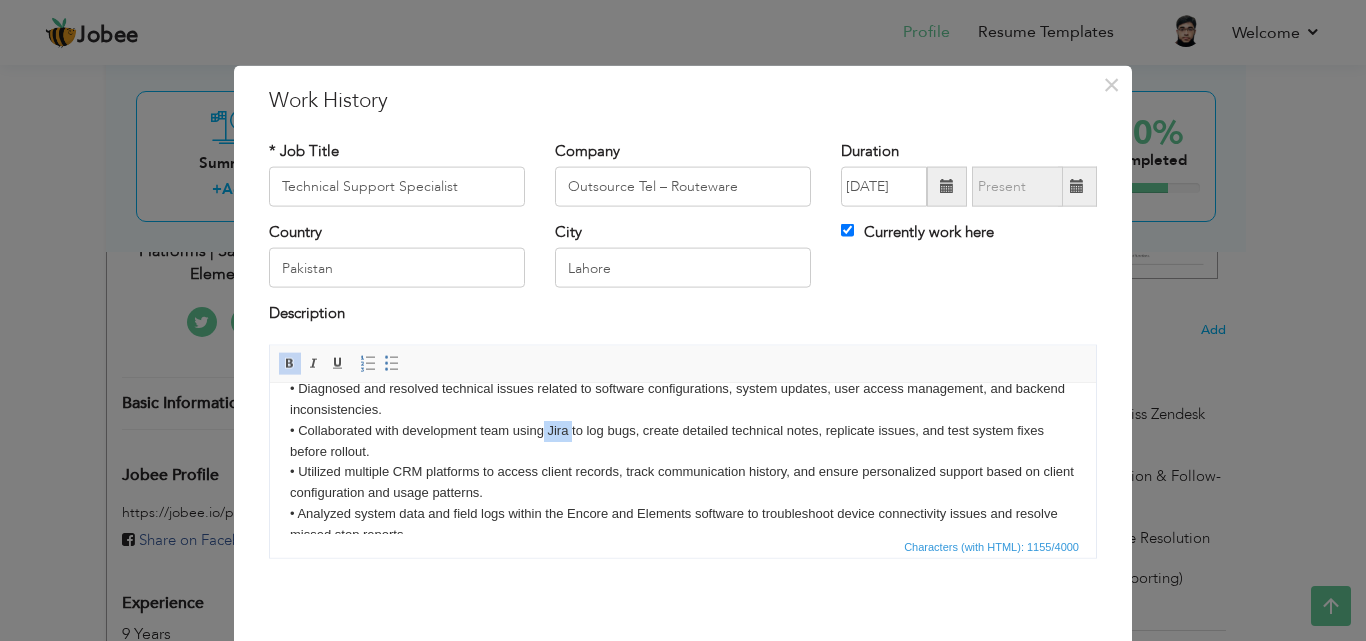 drag, startPoint x: 572, startPoint y: 430, endPoint x: 542, endPoint y: 430, distance: 30 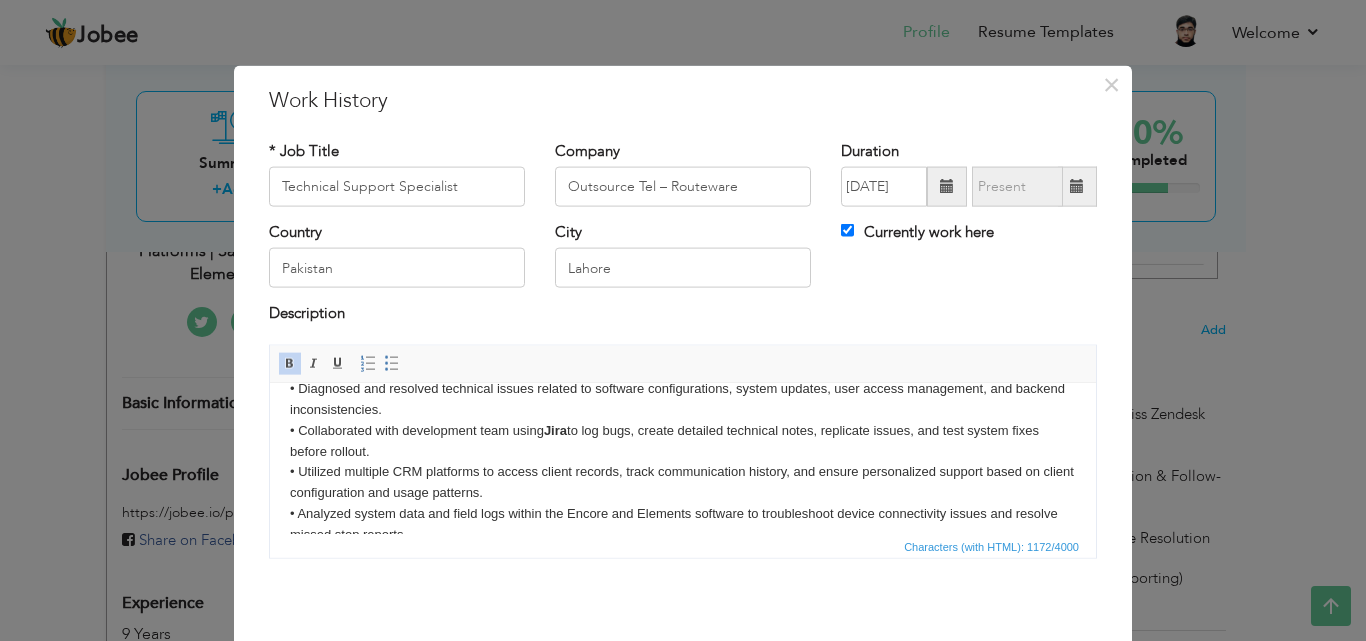 click on "• Delivered Tier 1 and Tier 2 support for  Routeware’s SaaS  solutions, specifically  Encore  and  Elements  — tools used by municipal and private waste management companies for fleet automation and route optimization. • Actively used  Zendesk  as the core ticketing system to manage, triage, and escalate support requests, maintaining an average first-response time under  SLA . • Diagnosed and resolved technical issues related to software configurations, system updates, user access management, and backend inconsistencies. • Collaborated with development team using  Jira  to log bugs, create detailed technical notes, replicate issues, and test system fixes before rollout. • Utilized multiple CRM platforms to access client records, track communication history, and ensure personalized support based on client configuration and usage patterns. • Analyzed system data and field logs within the Encore and Elements software to troubleshoot device connectivity issues and resolve missed stop reports." at bounding box center [683, 430] 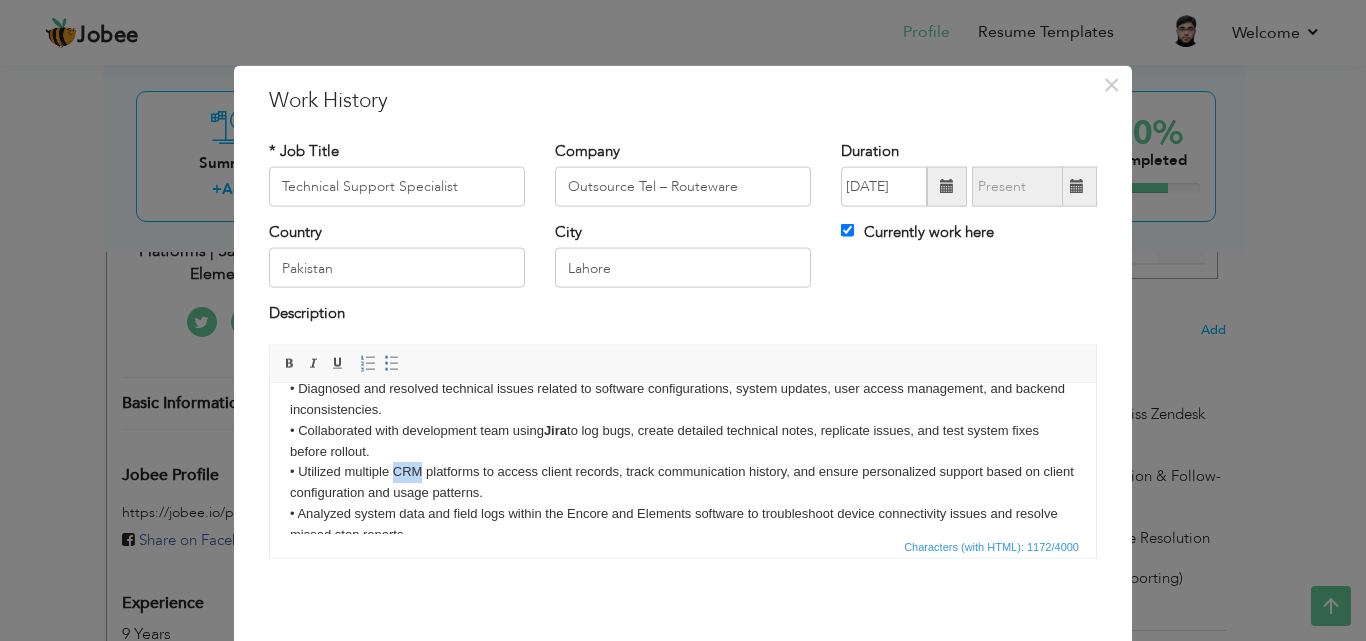 drag, startPoint x: 420, startPoint y: 469, endPoint x: 394, endPoint y: 467, distance: 26.076809 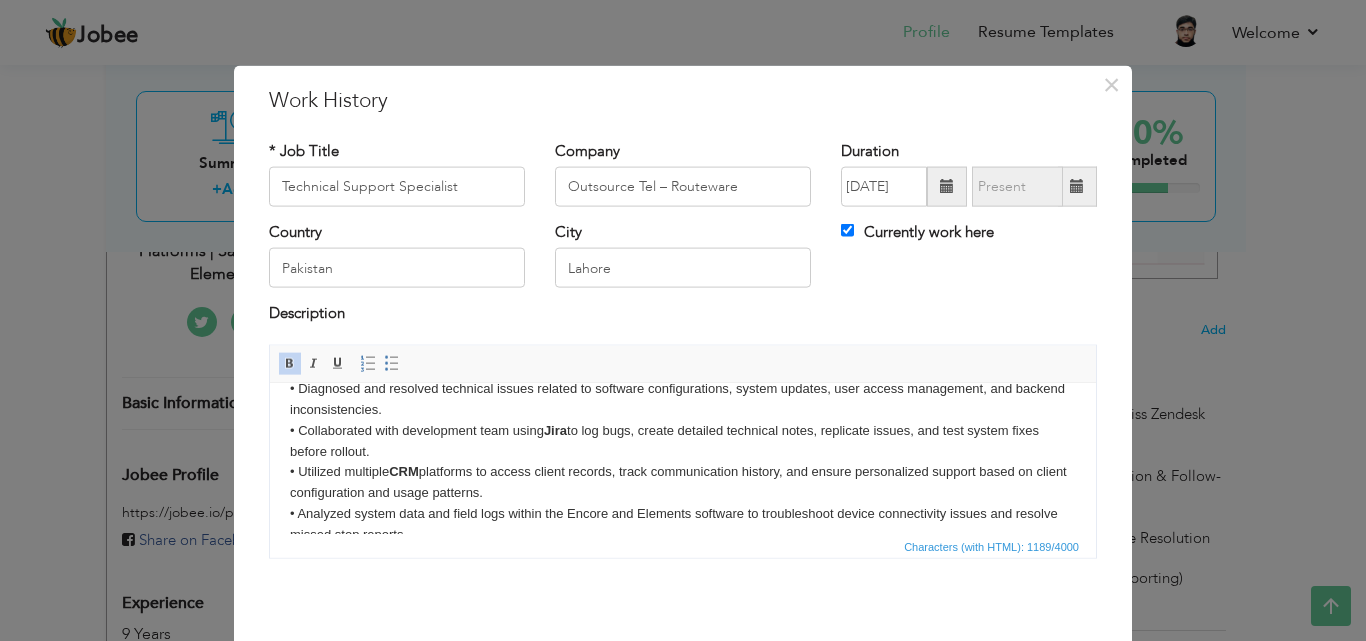 click on "• Delivered Tier 1 and Tier 2 support for  Routeware’s SaaS  solutions, specifically  Encore  and  Elements  — tools used by municipal and private waste management companies for fleet automation and route optimization. • Actively used  Zendesk  as the core ticketing system to manage, triage, and escalate support requests, maintaining an average first-response time under  SLA . • Diagnosed and resolved technical issues related to software configurations, system updates, user access management, and backend inconsistencies. • Collaborated with development team using  Jira  to log bugs, create detailed technical notes, replicate issues, and test system fixes before rollout. • Utilized multiple  CRM  platforms to access client records, track communication history, and ensure personalized support based on client configuration and usage patterns. • Analyzed system data and field logs within the Encore and Elements software to troubleshoot device connectivity issues and resolve missed stop reports." at bounding box center [683, 430] 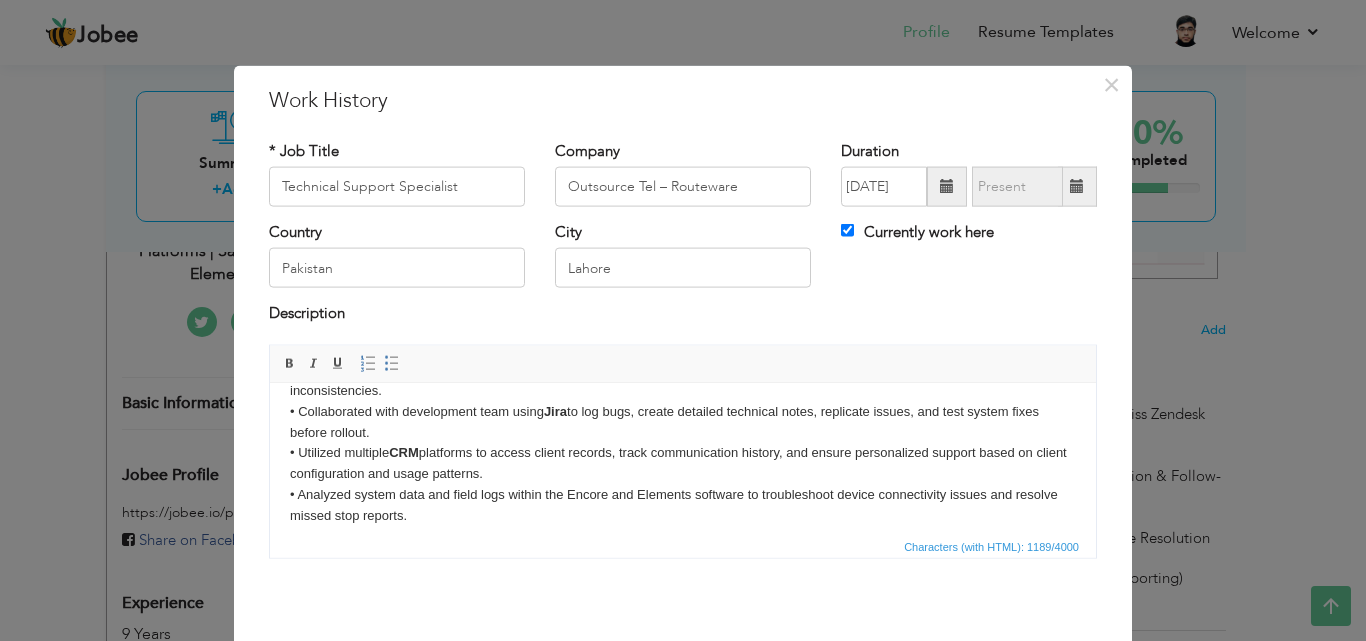 scroll, scrollTop: 149, scrollLeft: 0, axis: vertical 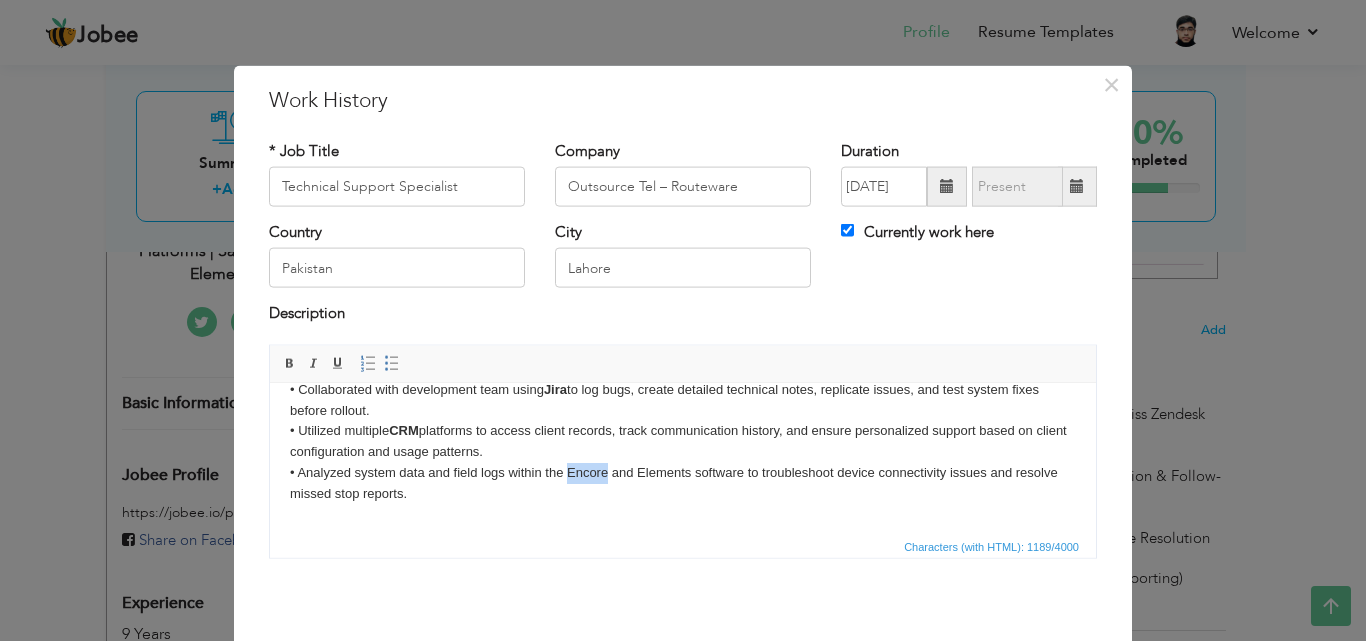 drag, startPoint x: 608, startPoint y: 470, endPoint x: 566, endPoint y: 472, distance: 42.047592 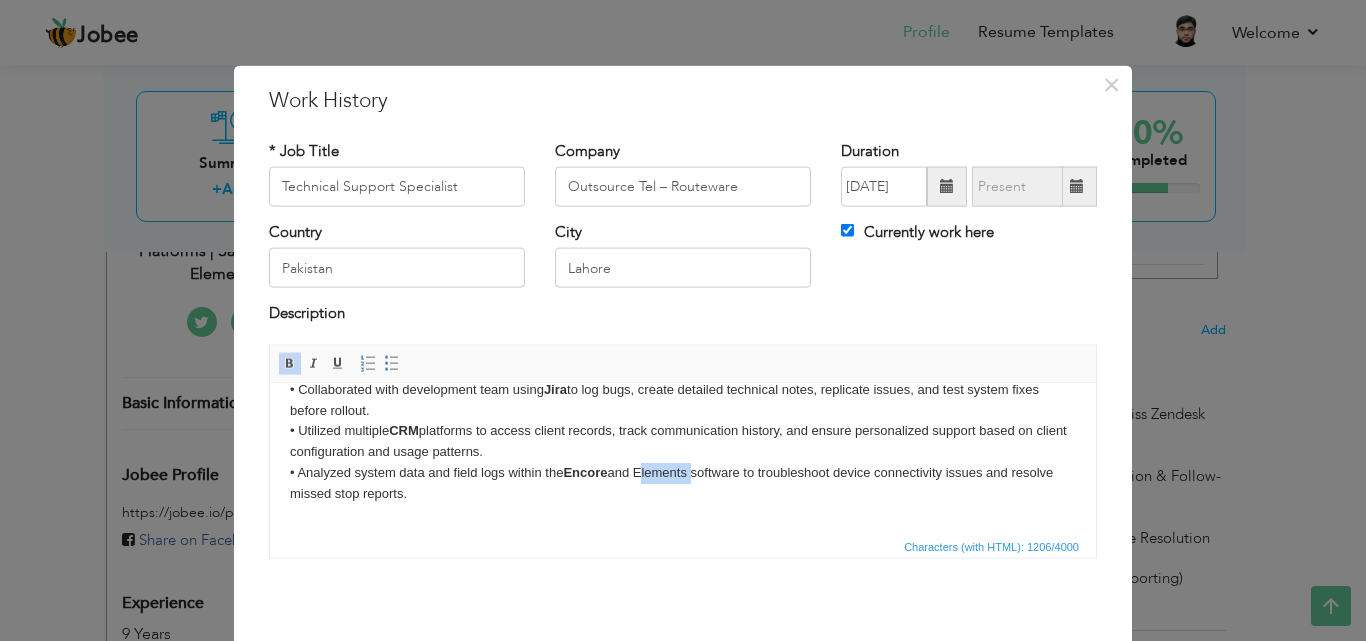 drag, startPoint x: 694, startPoint y: 475, endPoint x: 641, endPoint y: 474, distance: 53.009434 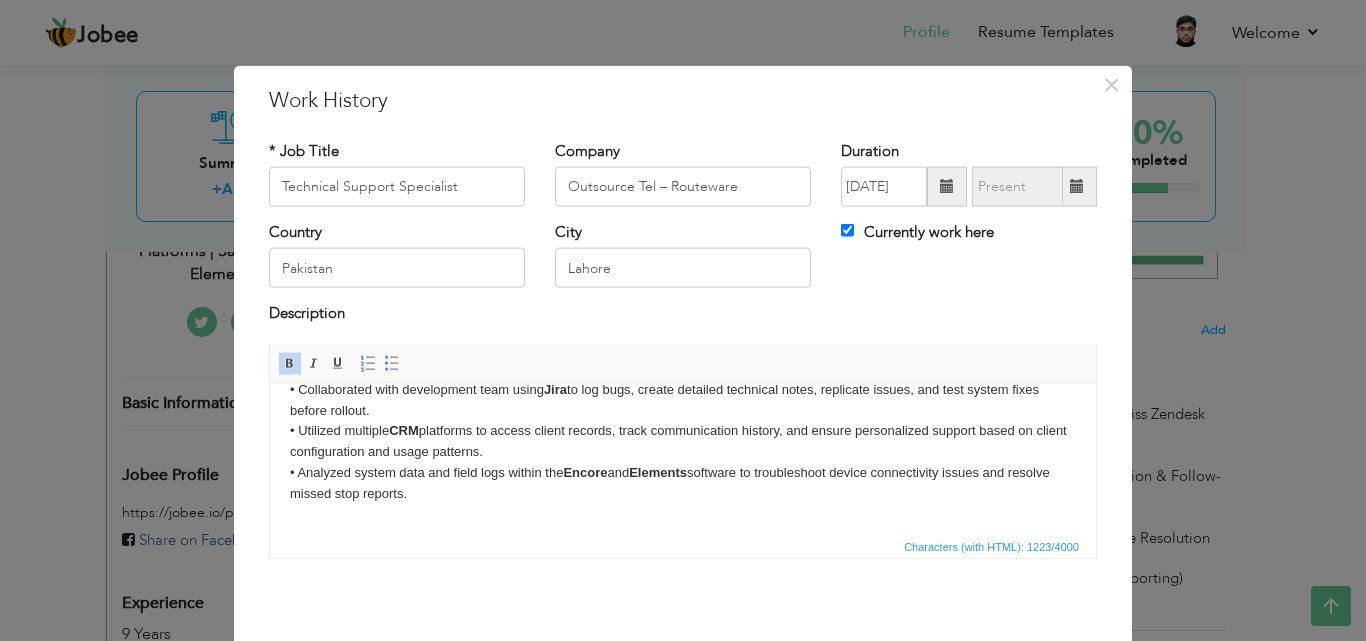 click on "• Delivered Tier 1 and Tier 2 support for  Routeware’s SaaS  solutions, specifically  Encore  and  Elements  — tools used by municipal and private waste management companies for fleet automation and route optimization. • Actively used  Zendesk  as the core ticketing system to manage, triage, and escalate support requests, maintaining an average first-response time under  SLA . • Diagnosed and resolved technical issues related to software configurations, system updates, user access management, and backend inconsistencies. • Collaborated with development team using  Jira  to log bugs, create detailed technical notes, replicate issues, and test system fixes before rollout. • Utilized multiple  CRM  platforms to access client records, track communication history, and ensure personalized support based on client configuration and usage patterns. • Analyzed system data and field logs within the  Encore  and  Elements" at bounding box center (683, 389) 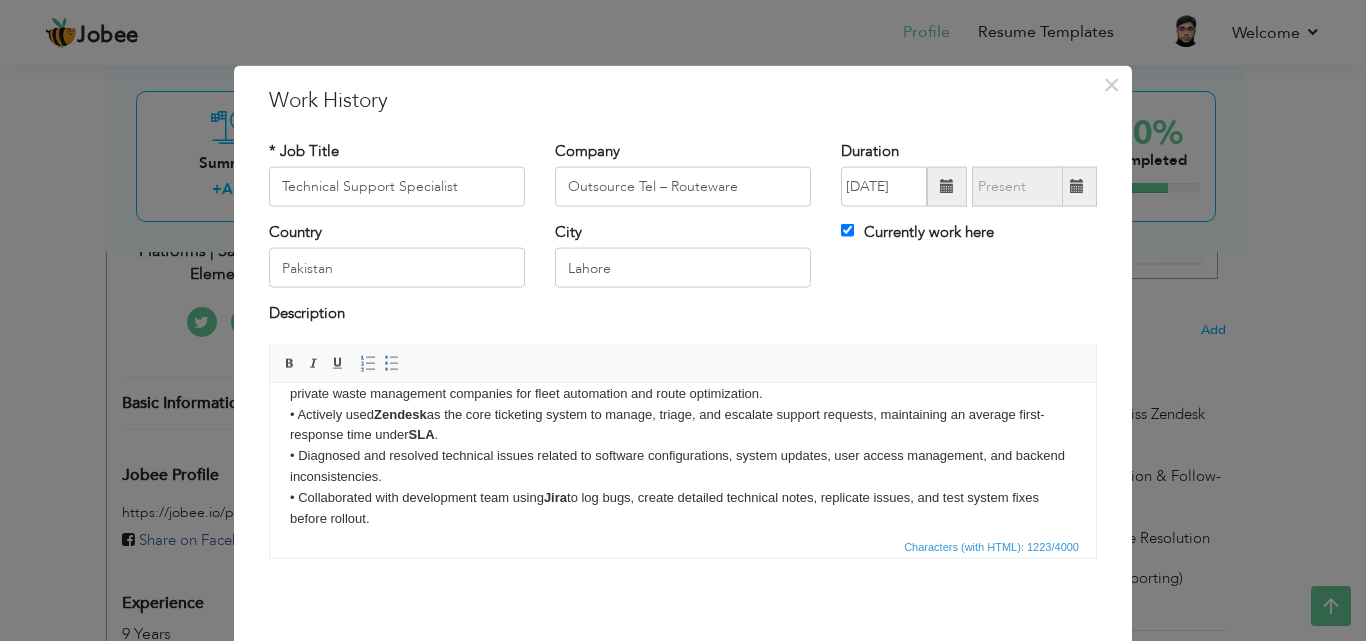 scroll, scrollTop: 65, scrollLeft: 0, axis: vertical 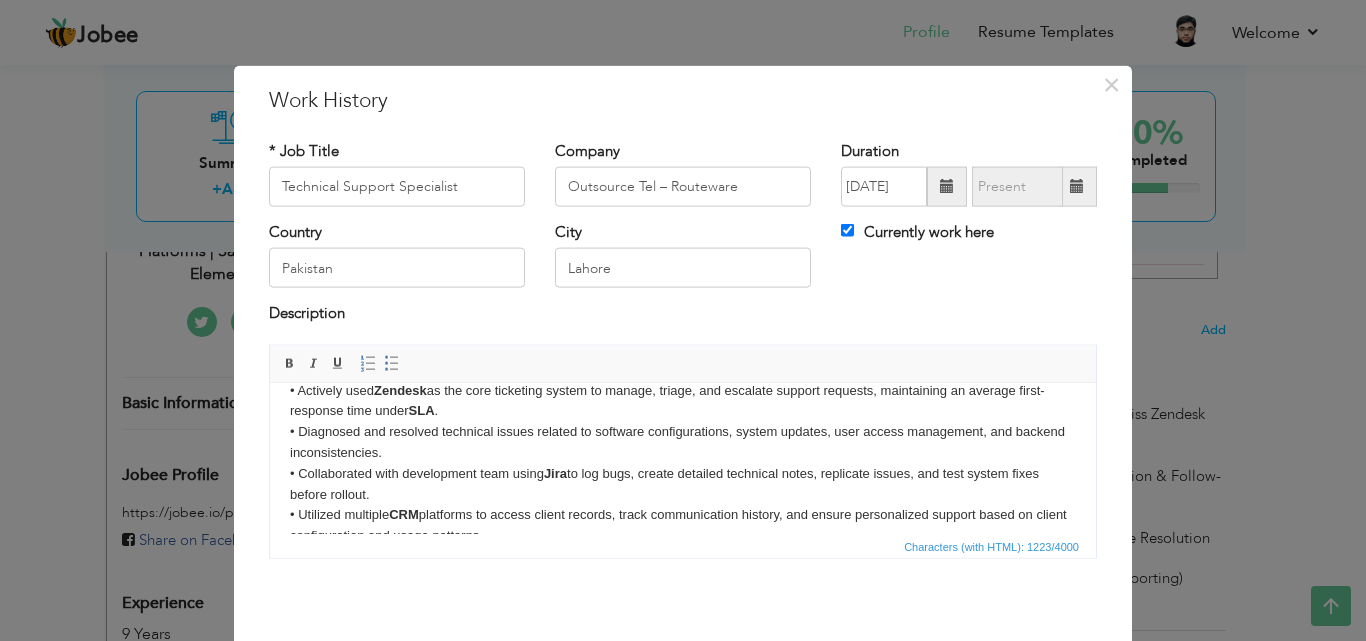 drag, startPoint x: 535, startPoint y: 436, endPoint x: 485, endPoint y: 429, distance: 50.48762 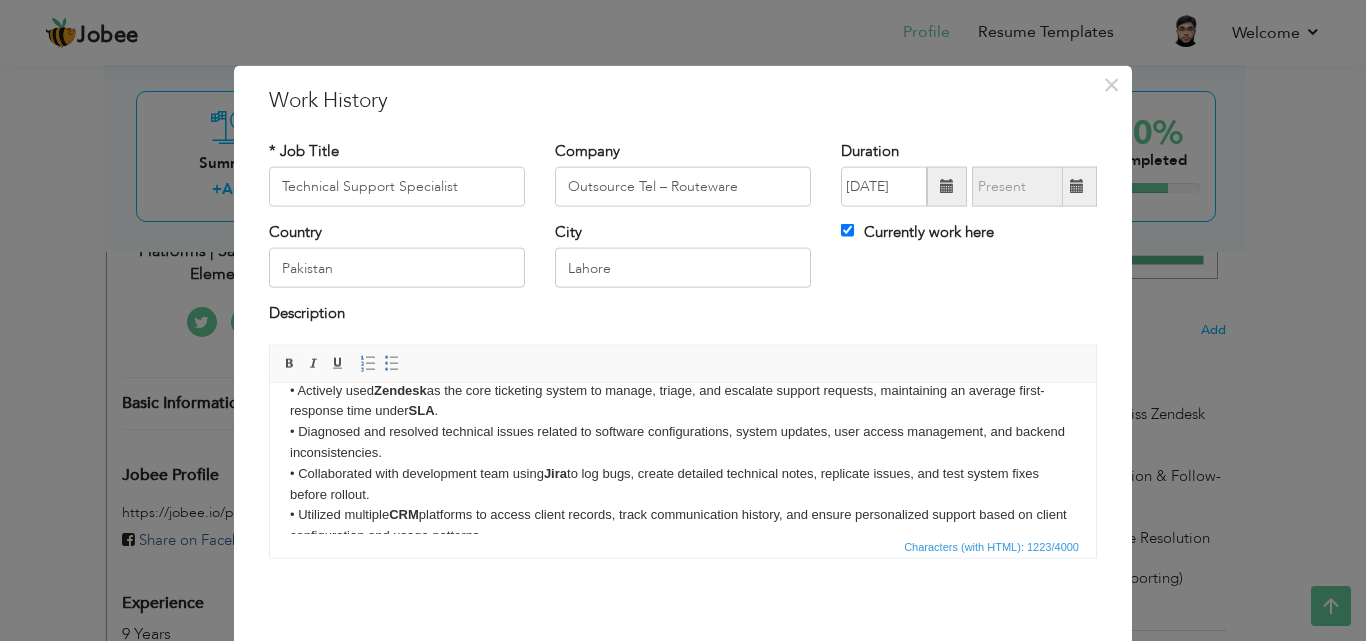 click on "• Delivered Tier 1 and Tier 2 support for  Routeware’s SaaS  solutions, specifically  Encore  and  Elements  — tools used by municipal and private waste management companies for fleet automation and route optimization. • Actively used  Zendesk  as the core ticketing system to manage, triage, and escalate support requests, maintaining an average first-response time under  SLA . • Diagnosed and resolved technical issues related to software configurations, system updates, user access management, and backend inconsistencies. • Collaborated with development team using  Jira  to log bugs, create detailed technical notes, replicate issues, and test system fixes before rollout. • Utilized multiple  CRM  platforms to access client records, track communication history, and ensure personalized support based on client configuration and usage patterns. • Analyzed system data and field logs within the  Encore  and  Elements" at bounding box center (683, 473) 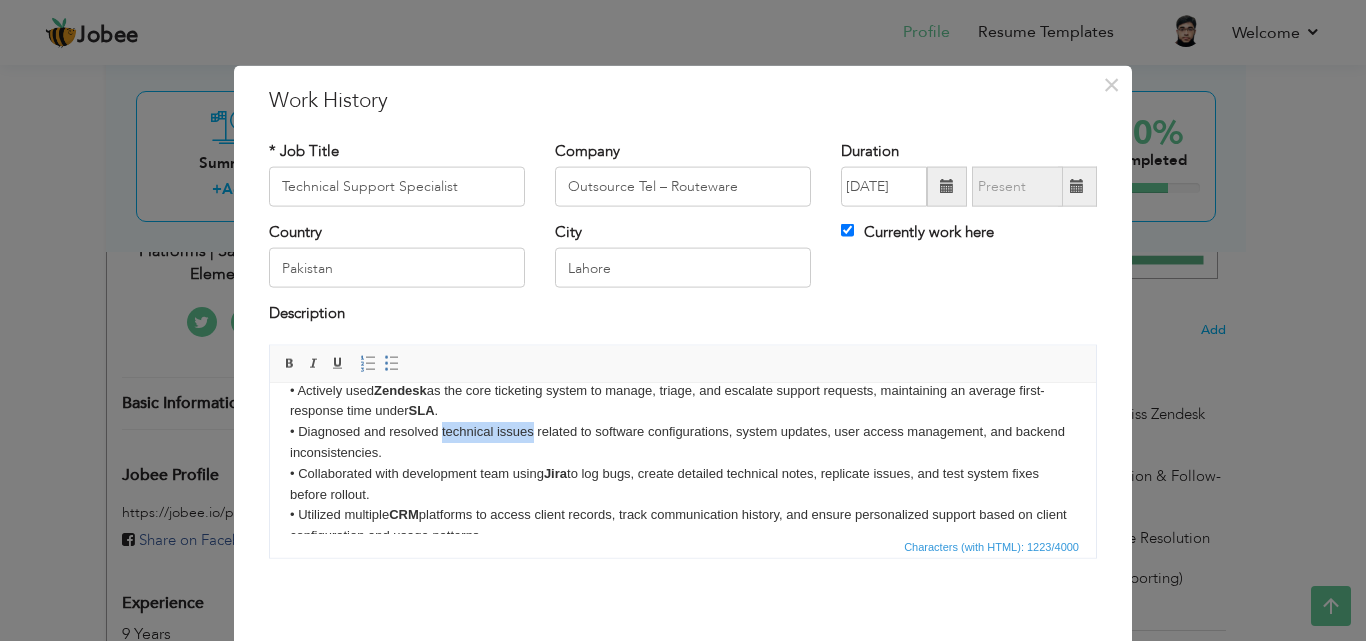 drag, startPoint x: 534, startPoint y: 427, endPoint x: 443, endPoint y: 427, distance: 91 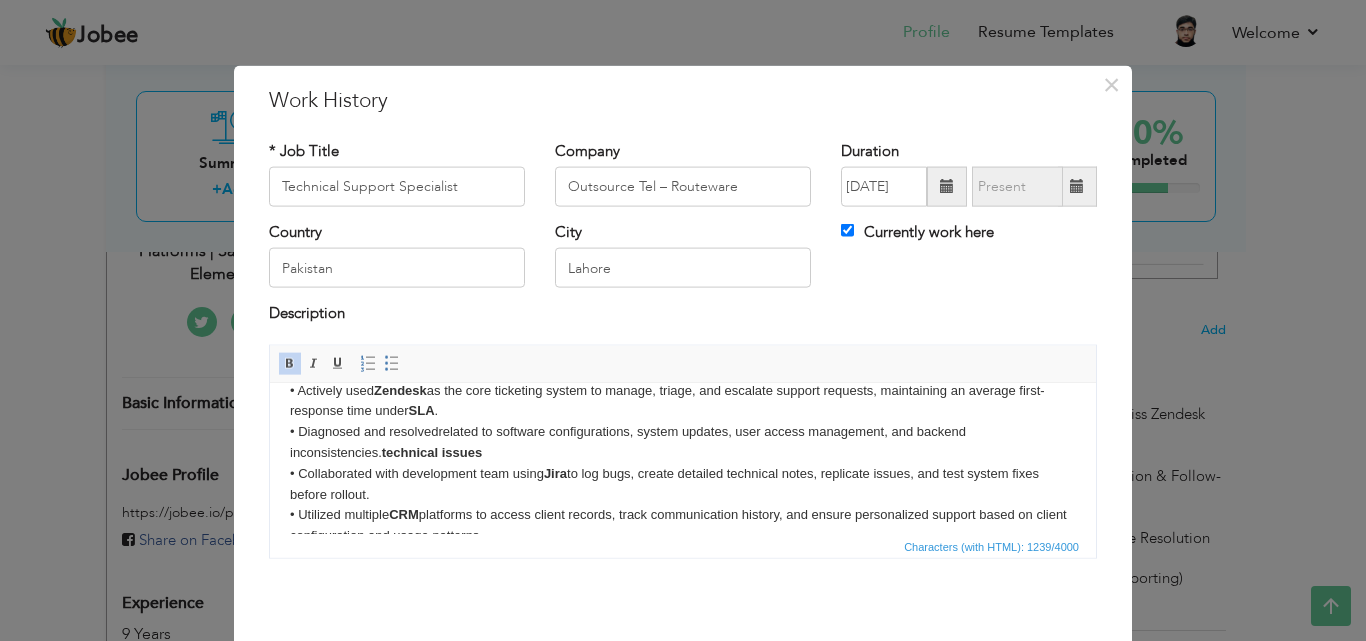 click on "• Delivered Tier 1 and Tier 2 support for  Routeware’s SaaS  solutions, specifically  Encore  and  Elements  — tools used by municipal and private waste management companies for fleet automation and route optimization. • Actively used  Zendesk  as the core ticketing system to manage, triage, and escalate support requests, maintaining an average first-response time under  SLA . • Diagnosed and resolved   related to software configurations, system updates, user access management, and backend inconsistencies. technical issues • Collaborated with development team using  Jira  to log bugs, create detailed technical notes, replicate issues, and test system fixes before rollout. • Utilized multiple  CRM  platforms to access client records, track communication history, and ensure personalized support based on client configuration and usage patterns. • Analyzed system data and field logs within the  Encore  and  Elements" at bounding box center [683, 473] 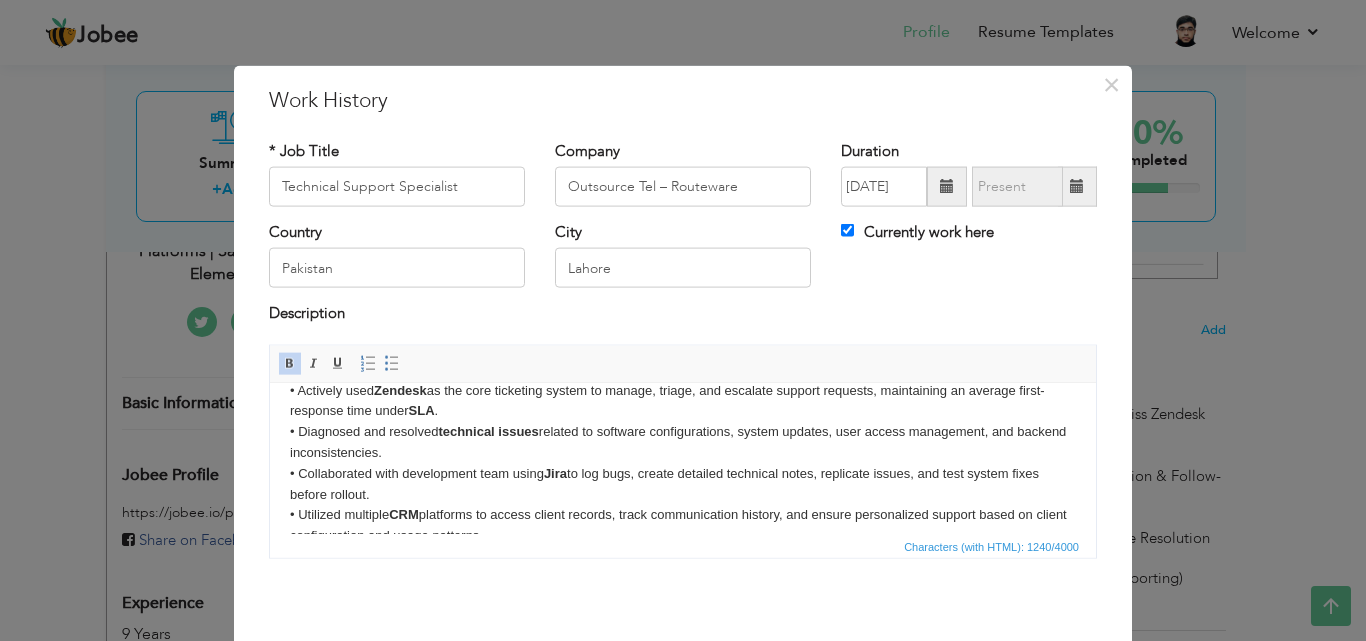 click on "• Delivered Tier 1 and Tier 2 support for  Routeware’s SaaS  solutions, specifically  Encore  and  Elements  — tools used by municipal and private waste management companies for fleet automation and route optimization. • Actively used  Zendesk  as the core ticketing system to manage, triage, and escalate support requests, maintaining an average first-response time under  SLA . • Diagnosed and resolved  technical issues  related to software configurations, system updates, user access management, and backend inconsistencies. • Collaborated with development team using  Jira  to log bugs, create detailed technical notes, replicate issues, and test system fixes before rollout. • Utilized multiple  CRM  platforms to access client records, track communication history, and ensure personalized support based on client configuration and usage patterns. • Analyzed system data and field logs within the  Encore  and  Elements" at bounding box center [683, 473] 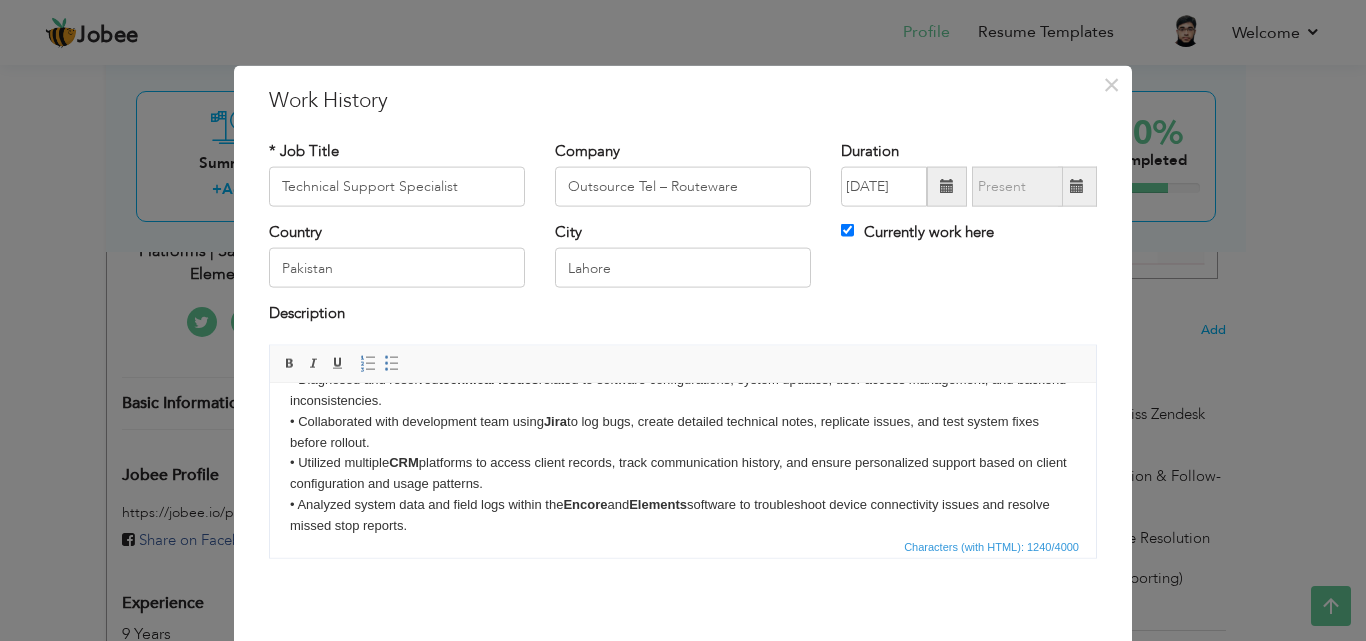 scroll, scrollTop: 138, scrollLeft: 0, axis: vertical 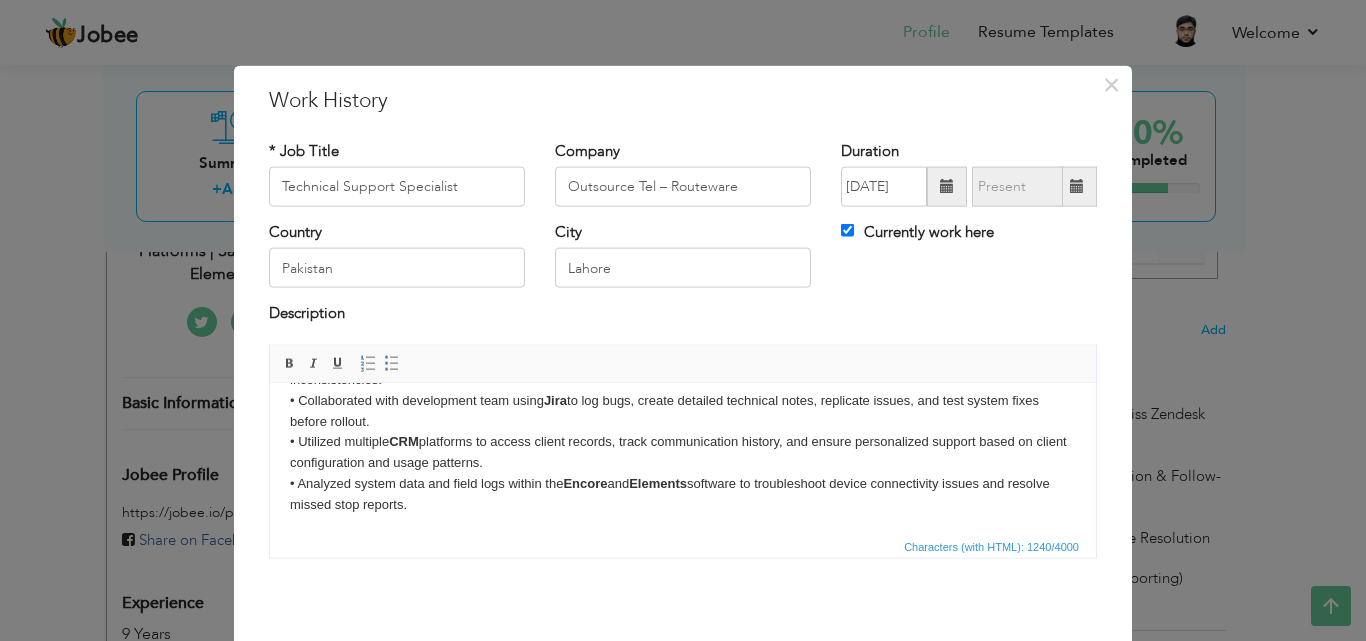 click on "• Delivered Tier 1 and Tier 2 support for  Routeware’s SaaS  solutions, specifically  Encore  and  Elements  — tools used by municipal and private waste management companies for fleet automation and route optimization. • Actively used  Zendesk  as the core ticketing system to manage, triage, and escalate support requests, maintaining an average first-response time under  SLA . • Diagnosed and resolved  technical issues  related to software configurations, system updates, user access management, and backend inconsistencies. • Collaborated with development team using  Jira  to log bugs, create detailed technical notes, replicate issues, and test system fixes before rollout. • Utilized multiple  CRM  platforms to access client records, track communication history, and ensure personalized support based on client configuration and usage patterns. • Analyzed system data and field logs within the  Encore  and  Elements" at bounding box center (683, 400) 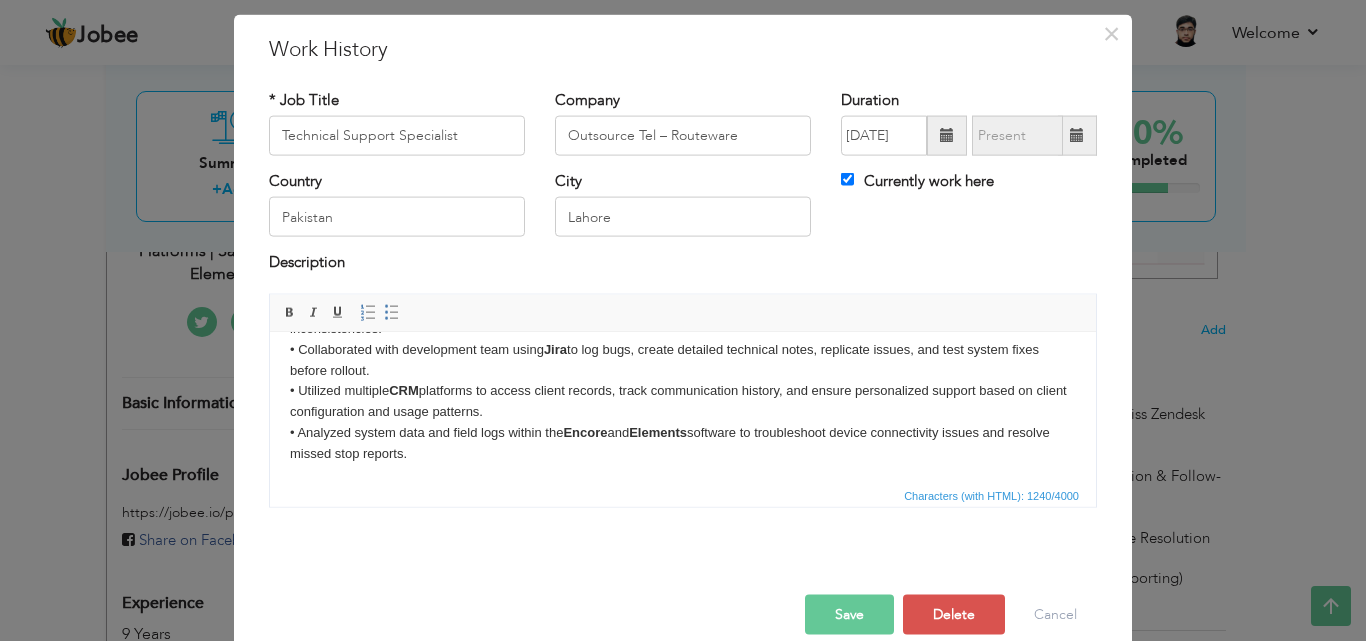 scroll, scrollTop: 79, scrollLeft: 0, axis: vertical 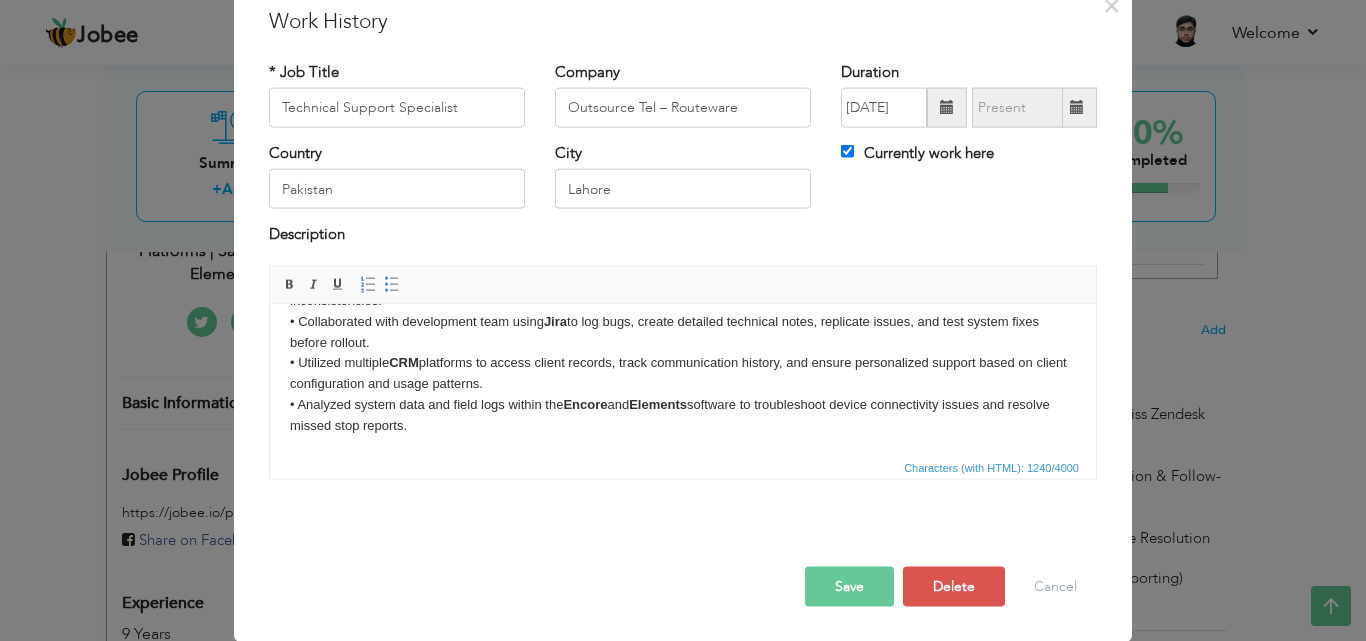 click on "Save" at bounding box center [849, 586] 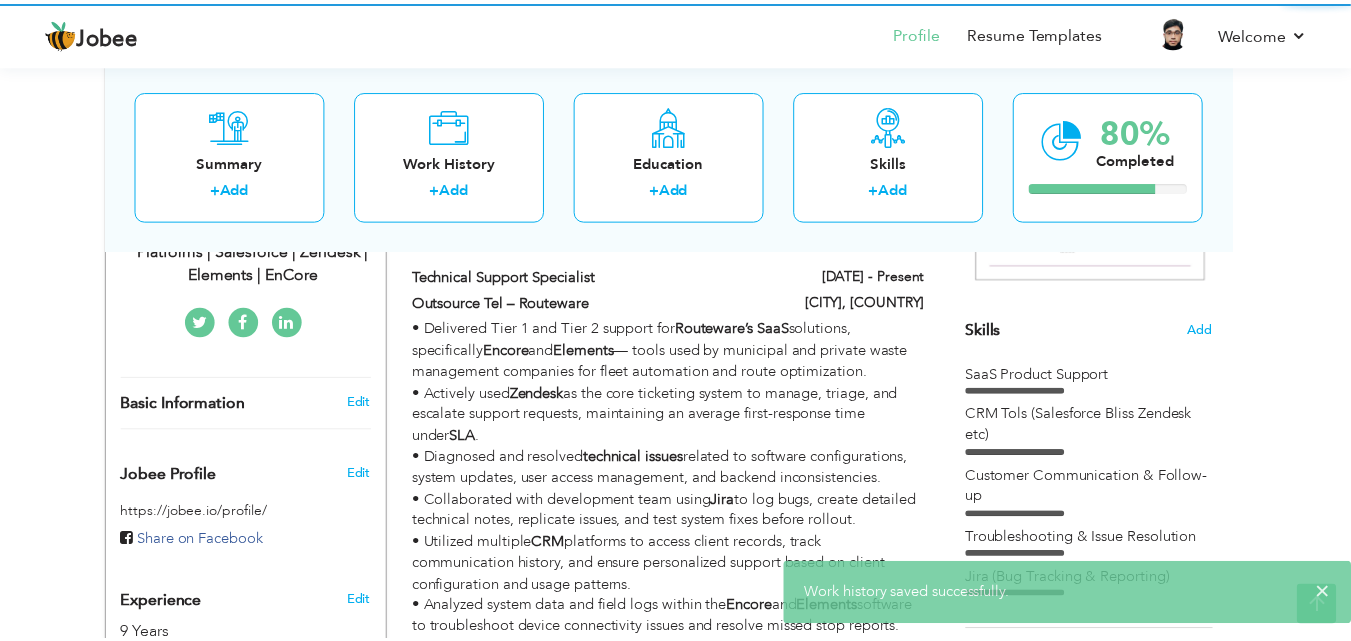 scroll, scrollTop: 0, scrollLeft: 0, axis: both 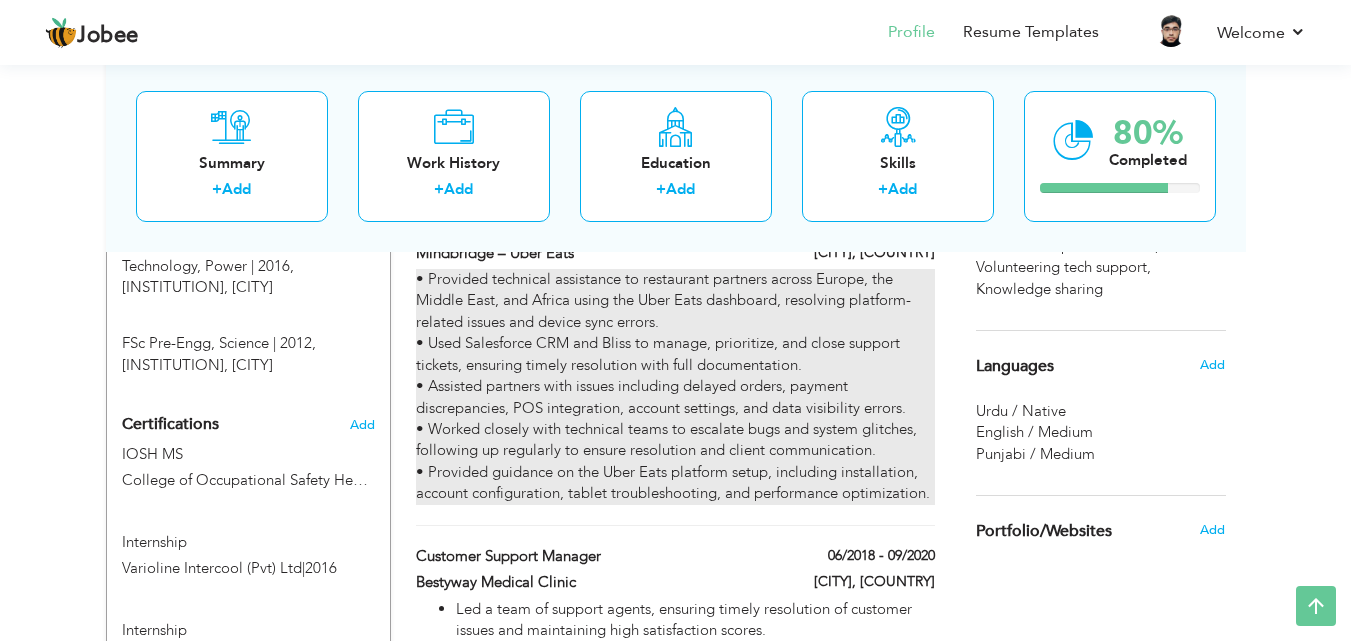 click on "• Provided technical assistance to restaurant partners across Europe, the Middle East, and Africa using the Uber Eats dashboard, resolving platform-related issues and device sync errors.
• Used Salesforce CRM and Bliss to manage, prioritize, and close support tickets, ensuring timely resolution with full documentation.
• Assisted partners with issues including delayed orders, payment discrepancies, POS integration, account settings, and data visibility errors.
• Worked closely with technical teams to escalate bugs and system glitches, following up regularly to ensure resolution and client communication.
• Provided guidance on the Uber Eats platform setup, including installation, account configuration, tablet troubleshooting, and performance optimization." at bounding box center (675, 387) 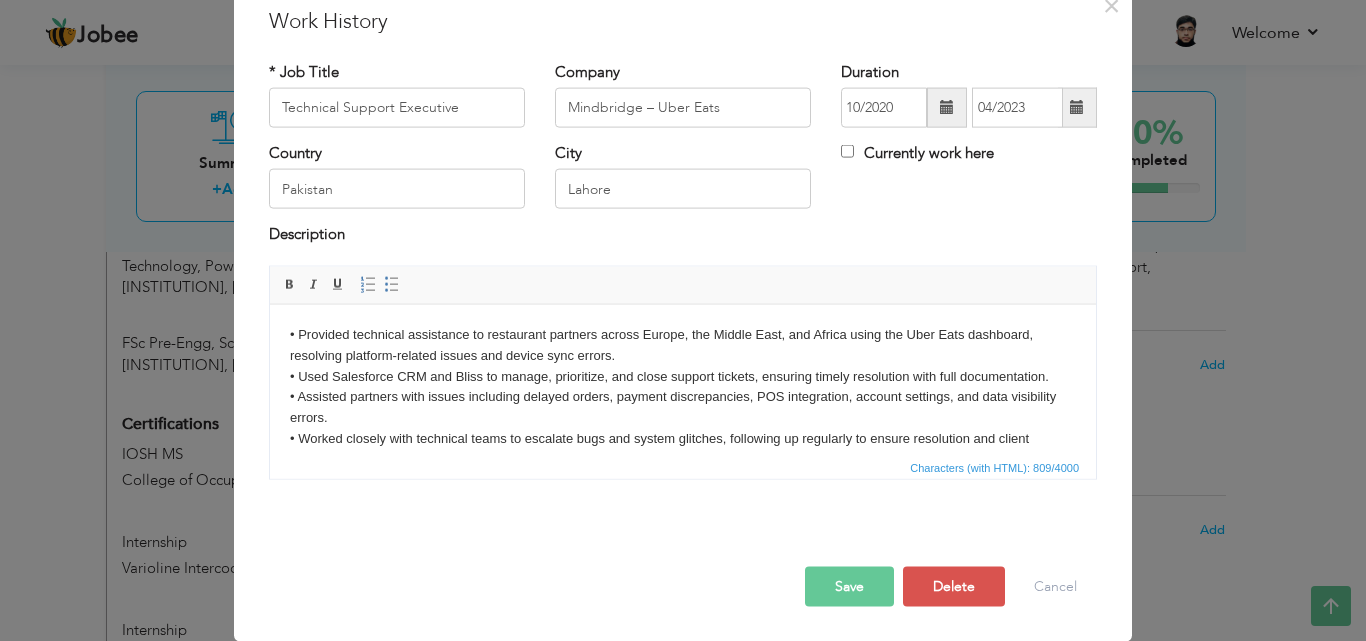scroll, scrollTop: 0, scrollLeft: 0, axis: both 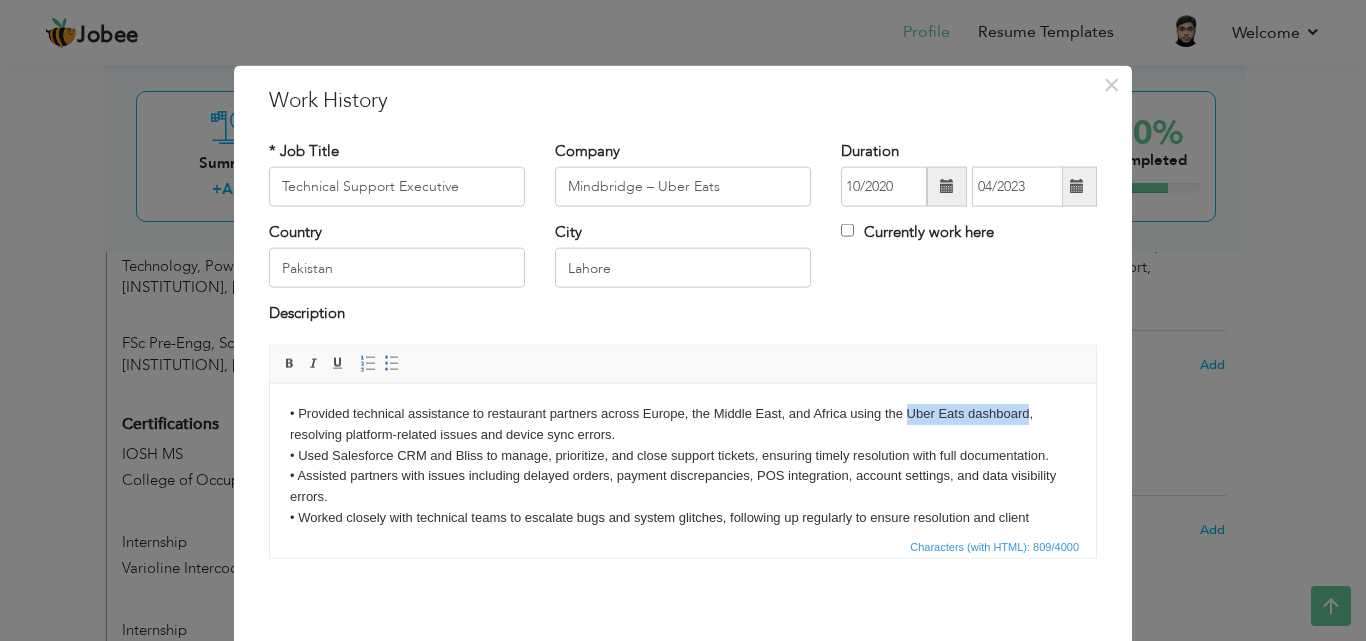 drag, startPoint x: 909, startPoint y: 415, endPoint x: 1027, endPoint y: 415, distance: 118 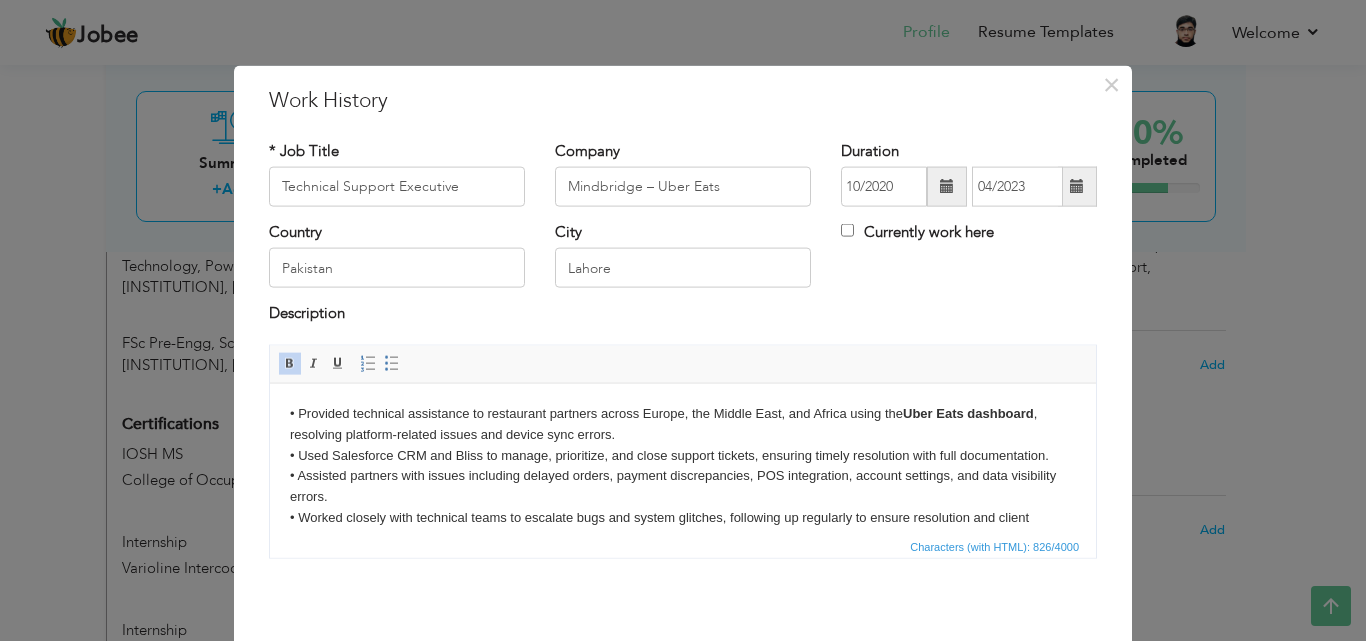 click on "• Provided technical assistance to restaurant partners across Europe, the Middle East, and Africa using the  Uber Eats dashboard , resolving platform-related issues and device sync errors. • Used Salesforce CRM and Bliss to manage, prioritize, and close support tickets, ensuring timely resolution with full documentation. • Assisted partners with issues including delayed orders, payment discrepancies, POS integration, account settings, and data visibility errors. • Worked closely with technical teams to escalate bugs and system glitches, following up regularly to ensure resolution and client communication. • Provided guidance on the Uber Eats platform setup, including installation, account configuration, tablet troubleshooting, and performance optimization." at bounding box center [683, 496] 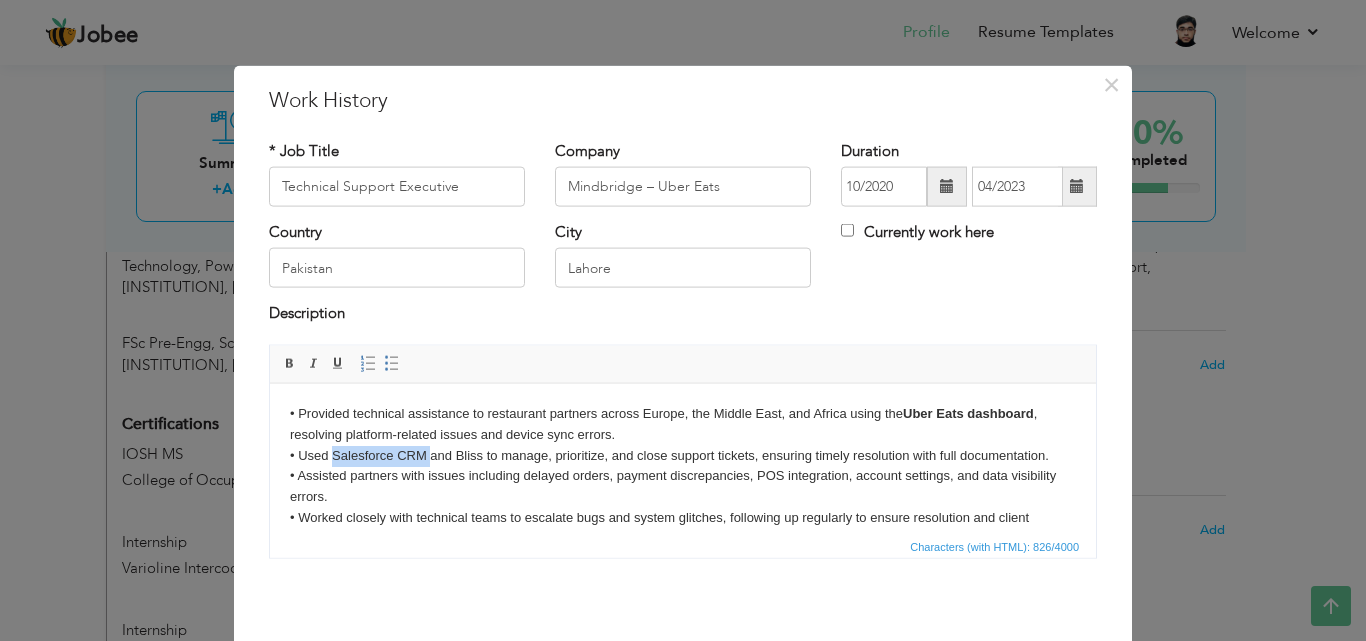 drag, startPoint x: 431, startPoint y: 455, endPoint x: 327, endPoint y: 455, distance: 104 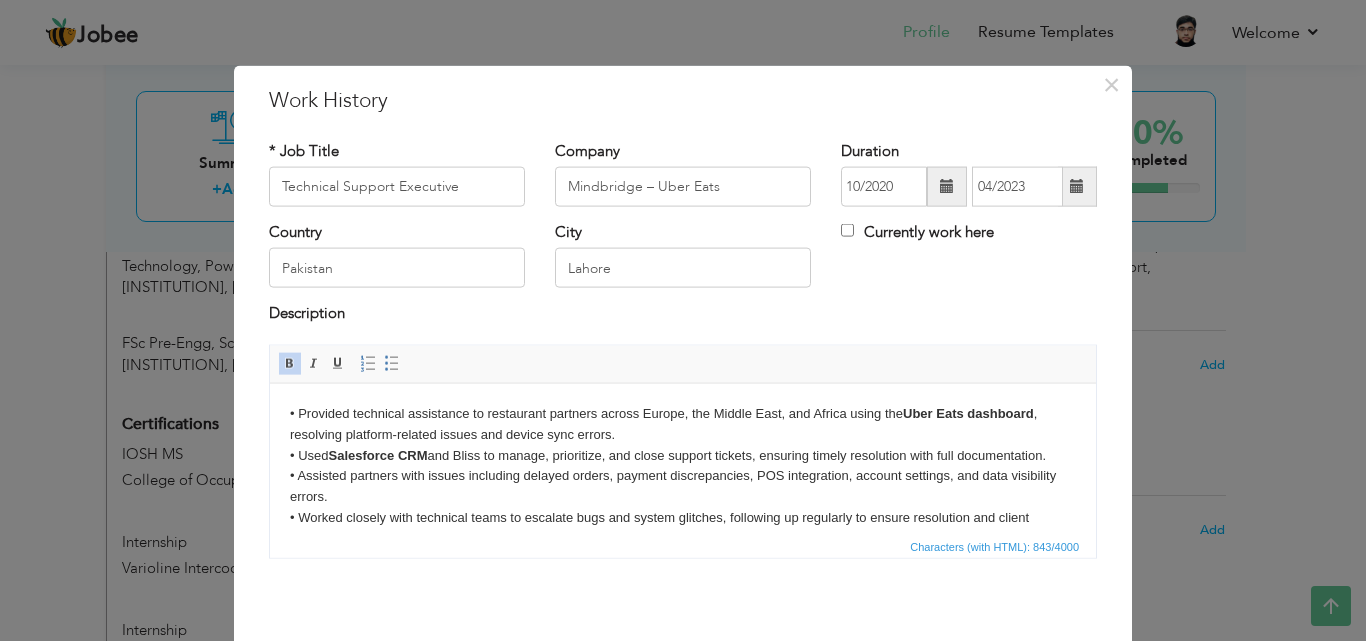 click on "• Provided technical assistance to restaurant partners across Europe, the Middle East, and Africa using the  Uber Eats dashboard , resolving platform-related issues and device sync errors. • Used  Salesforce CRM  and Bliss to manage, prioritize, and close support tickets, ensuring timely resolution with full documentation. • Assisted partners with issues including delayed orders, payment discrepancies, POS integration, account settings, and data visibility errors. • Worked closely with technical teams to escalate bugs and system glitches, following up regularly to ensure resolution and client communication. • Provided guidance on the Uber Eats platform setup, including installation, account configuration, tablet troubleshooting, and performance optimization." at bounding box center (683, 496) 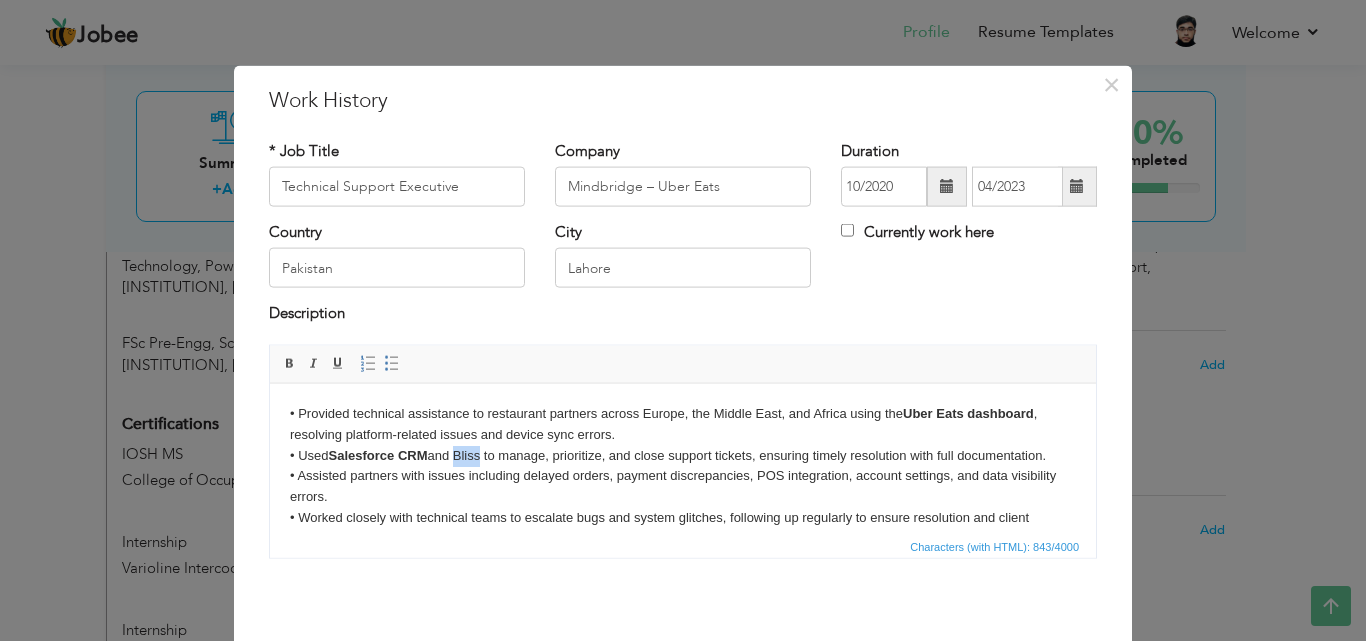 drag, startPoint x: 485, startPoint y: 454, endPoint x: 459, endPoint y: 456, distance: 26.076809 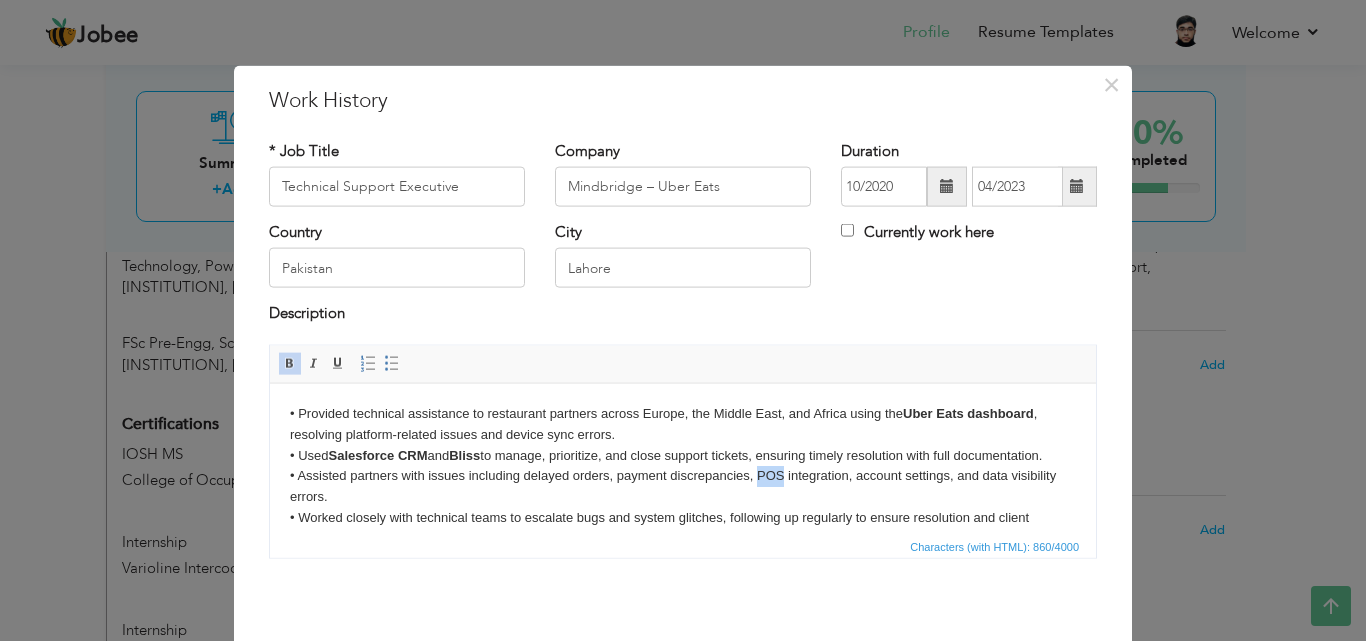 drag, startPoint x: 759, startPoint y: 473, endPoint x: 782, endPoint y: 471, distance: 23.086792 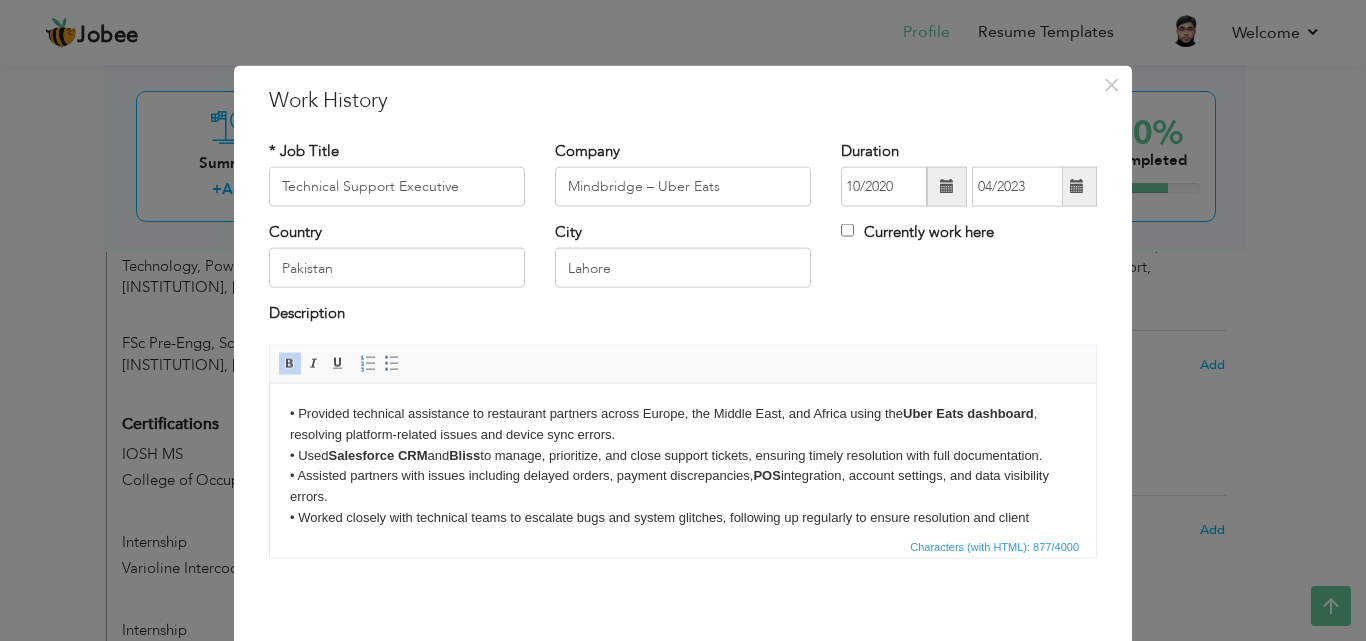 click on "• Provided technical assistance to restaurant partners across Europe, the Middle East, and Africa using the  Uber Eats dashboard , resolving platform-related issues and device sync errors. • Used  Salesforce CRM  and  Bliss  to manage, prioritize, and close support tickets, ensuring timely resolution with full documentation. • Assisted partners with issues including delayed orders, payment discrepancies,  POS  integration, account settings, and data visibility errors. • Worked closely with technical teams to escalate bugs and system glitches, following up regularly to ensure resolution and client communication. • Provided guidance on the Uber Eats platform setup, including installation, account configuration, tablet troubleshooting, and performance optimization." at bounding box center (683, 496) 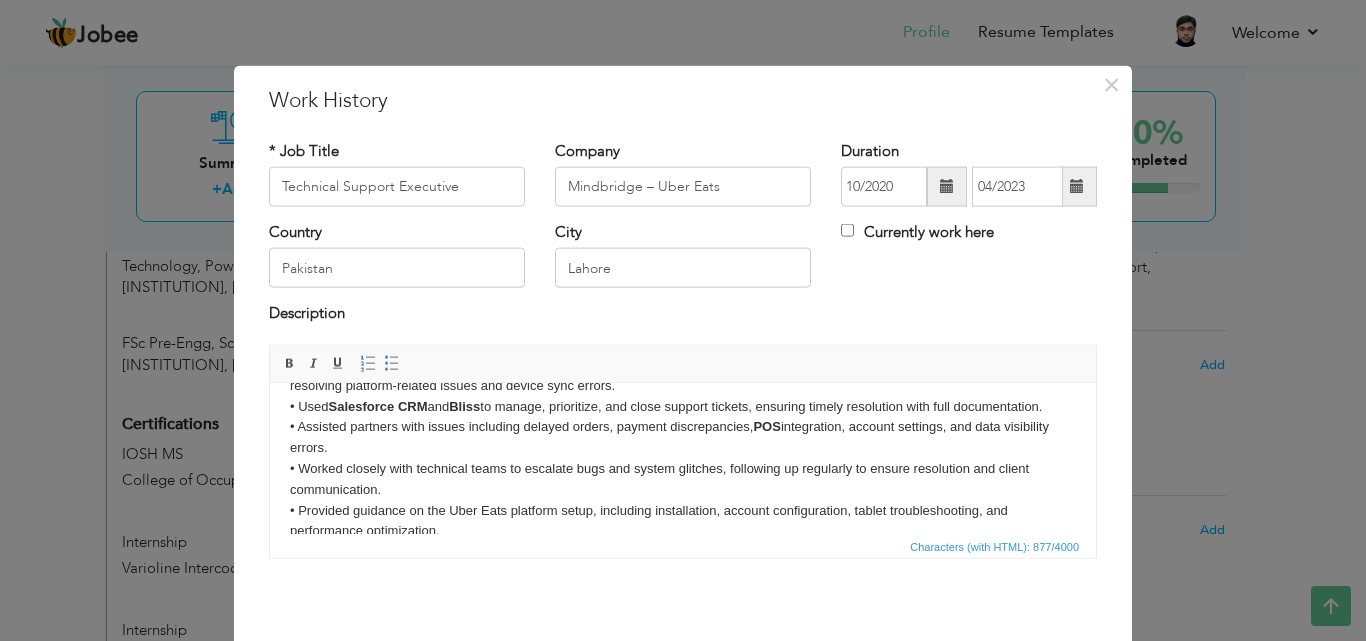 scroll, scrollTop: 57, scrollLeft: 0, axis: vertical 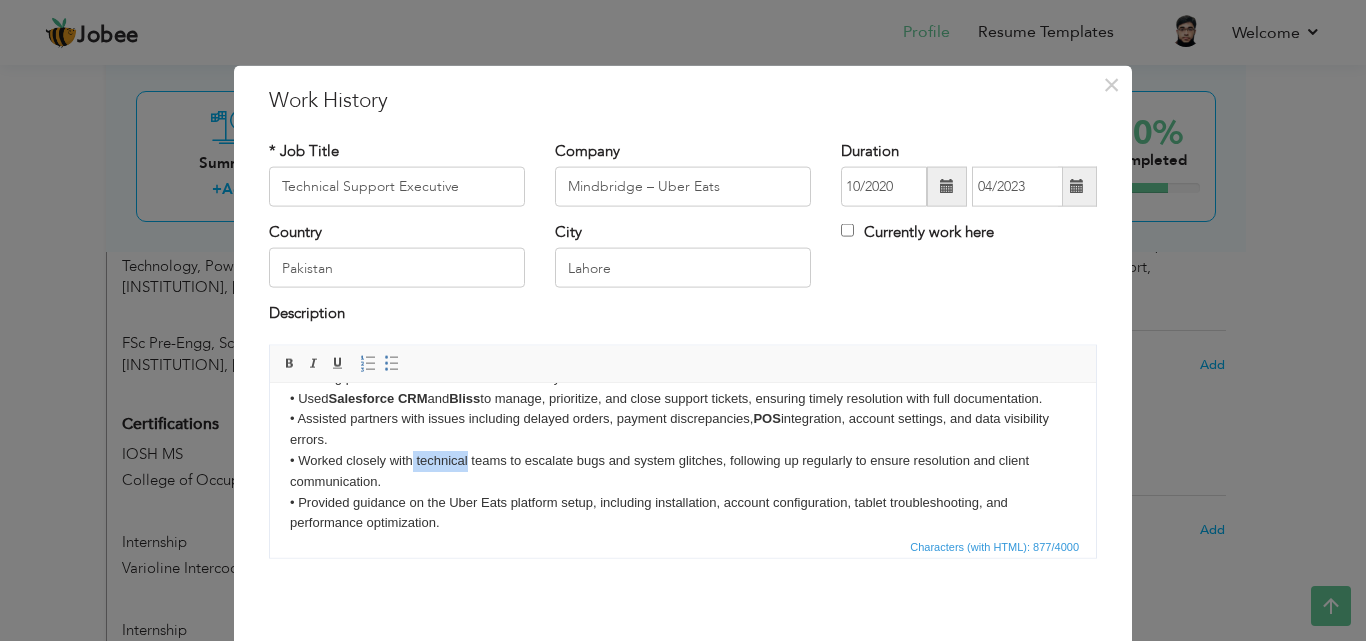 drag, startPoint x: 465, startPoint y: 462, endPoint x: 414, endPoint y: 456, distance: 51.351727 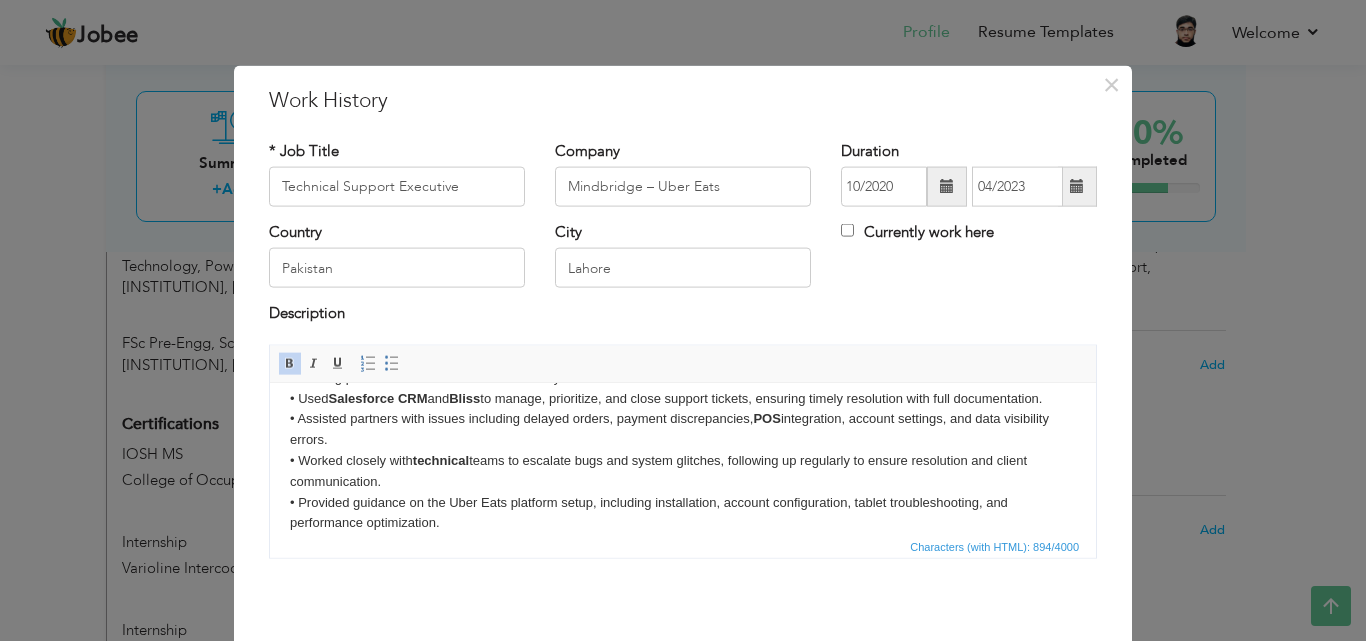 click on "• Provided technical assistance to restaurant partners across Europe, the Middle East, and Africa using the  Uber Eats dashboard , resolving platform-related issues and device sync errors. • Used  Salesforce CRM  and  Bliss  to manage, prioritize, and close support tickets, ensuring timely resolution with full documentation. • Assisted partners with issues including delayed orders, payment discrepancies,  POS  integration, account settings, and data visibility errors. • Worked closely with  technical  teams to escalate bugs and system glitches, following up regularly to ensure resolution and client communication. • Provided guidance on the Uber Eats platform setup, including installation, account configuration, tablet troubleshooting, and performance optimization." at bounding box center [683, 439] 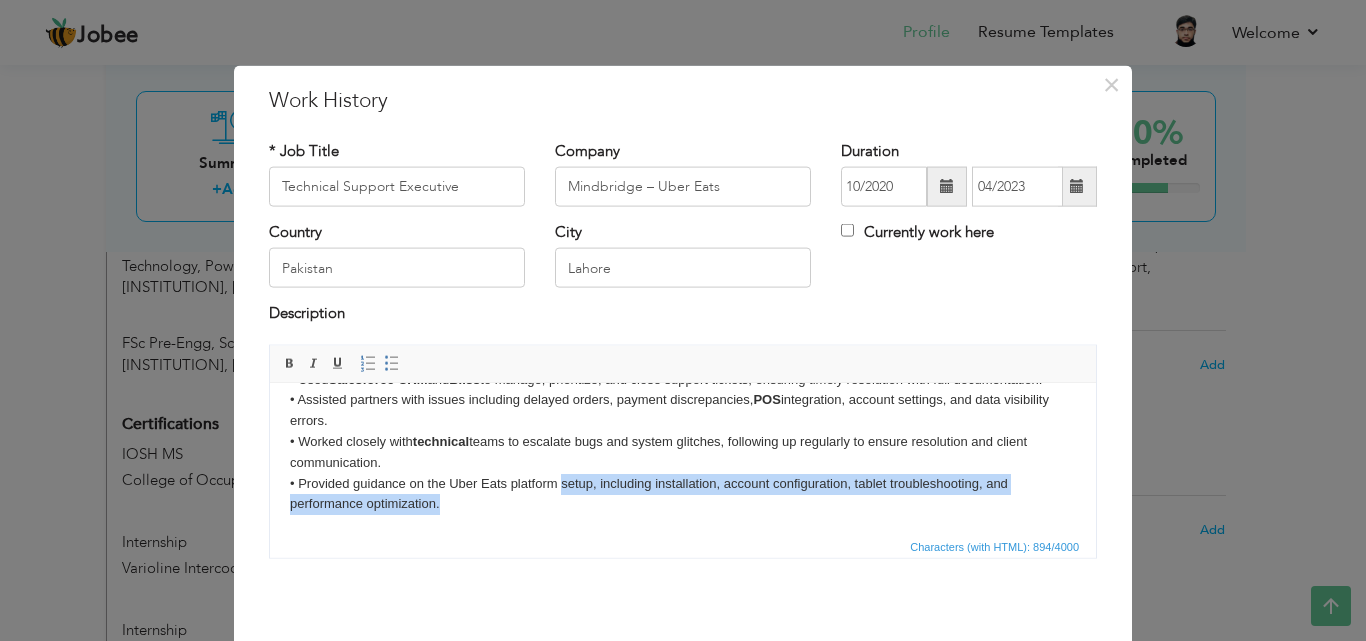 scroll, scrollTop: 77, scrollLeft: 0, axis: vertical 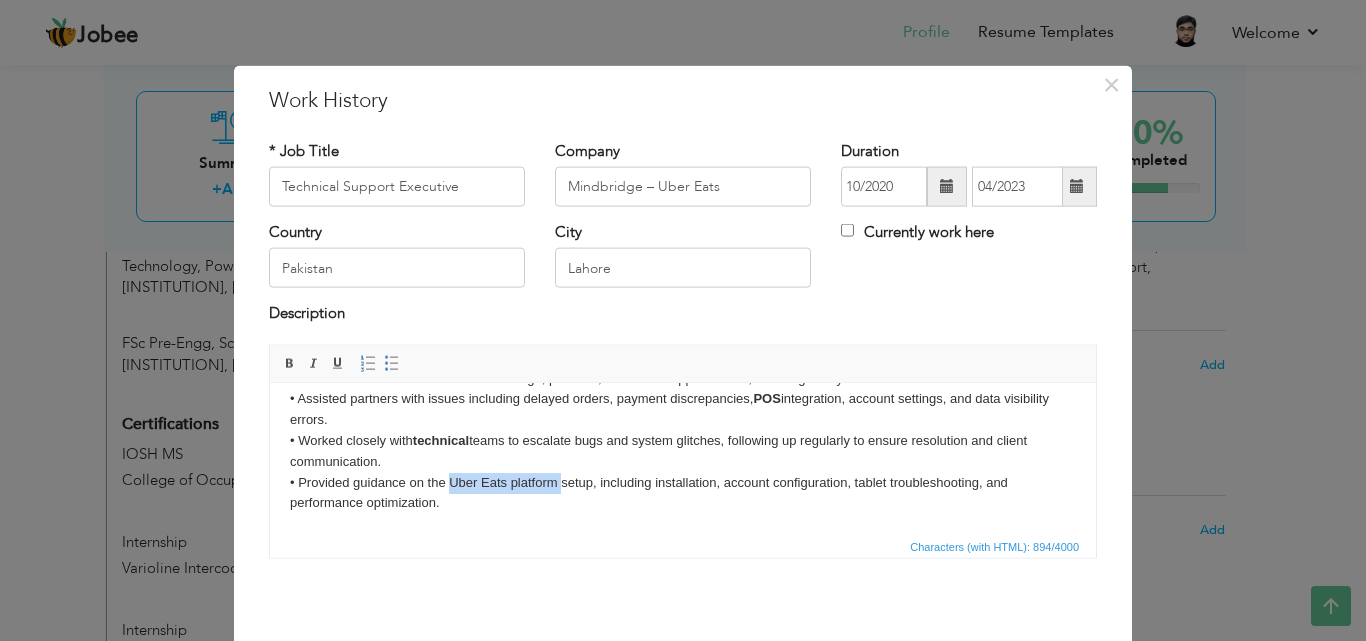 drag, startPoint x: 528, startPoint y: 507, endPoint x: 453, endPoint y: 487, distance: 77.62087 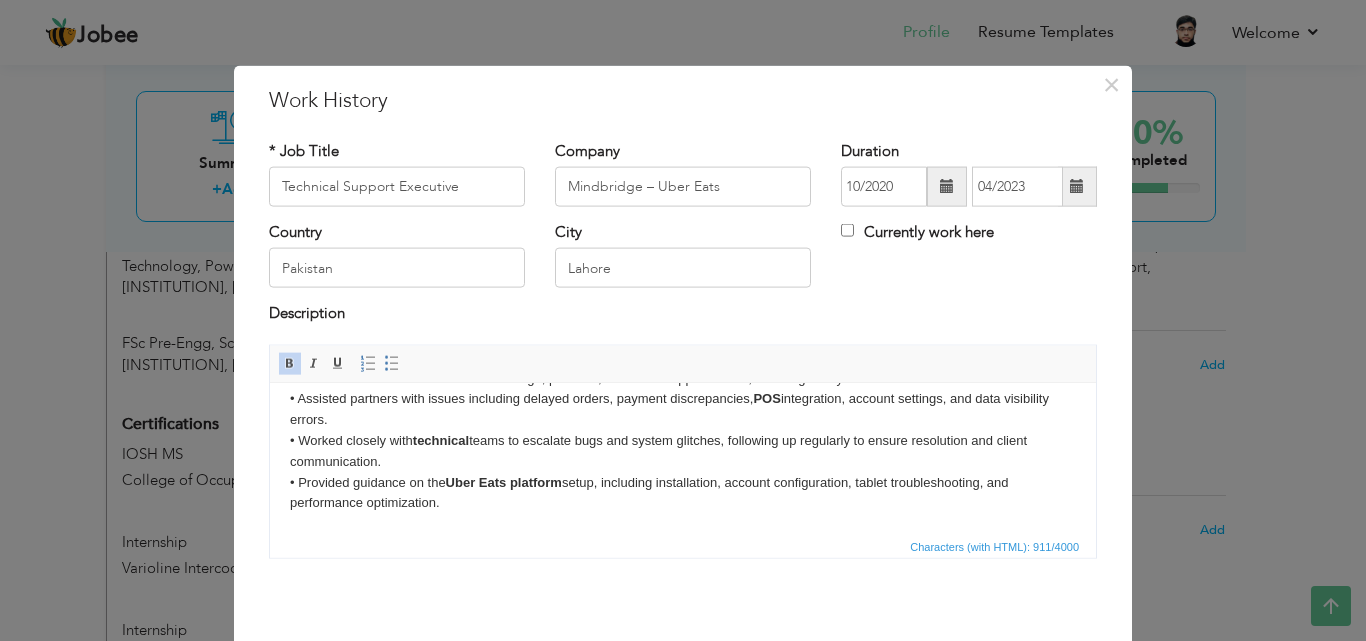 click on "• Provided technical assistance to restaurant partners across Europe, the Middle East, and Africa using the  Uber Eats dashboard , resolving platform-related issues and device sync errors. • Used  Salesforce CRM  and  Bliss  to manage, prioritize, and close support tickets, ensuring timely resolution with full documentation. • Assisted partners with issues including delayed orders, payment discrepancies,  POS  integration, account settings, and data visibility errors. • Worked closely with  technical  teams to escalate bugs and system glitches, following up regularly to ensure resolution and client communication. • Provided guidance on the  Uber Eats platform  setup, including installation, account configuration, tablet troubleshooting, and performance optimization." at bounding box center (683, 419) 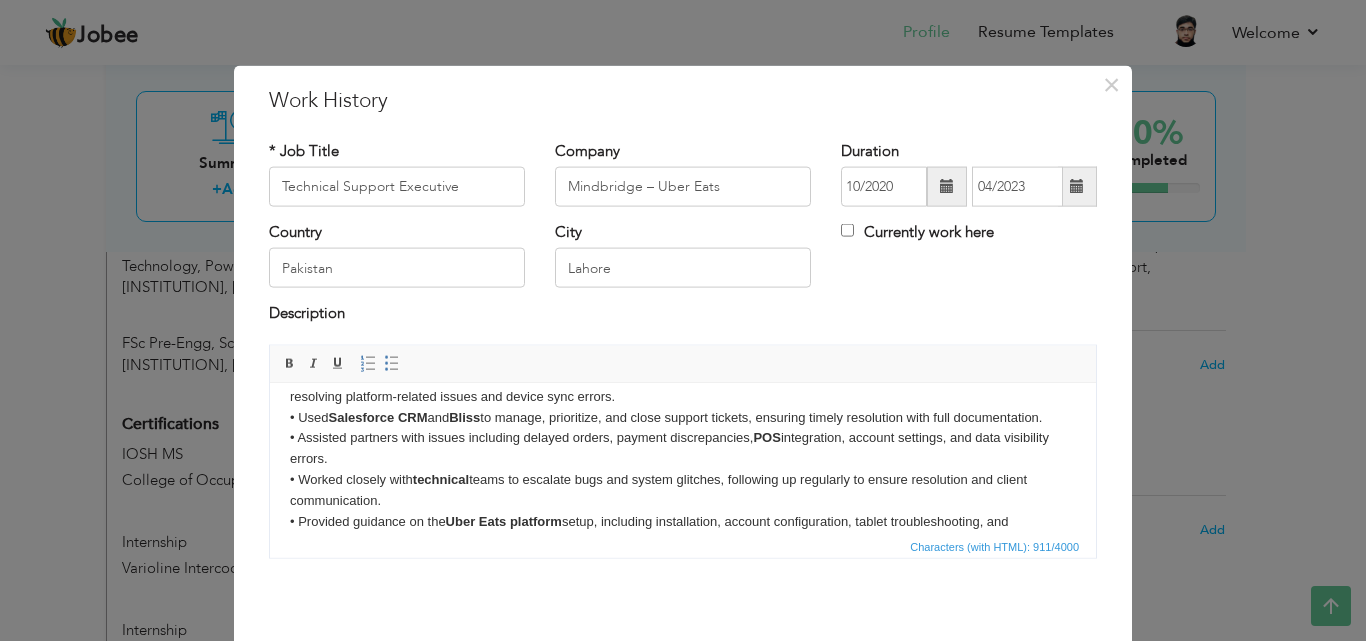 scroll, scrollTop: 0, scrollLeft: 0, axis: both 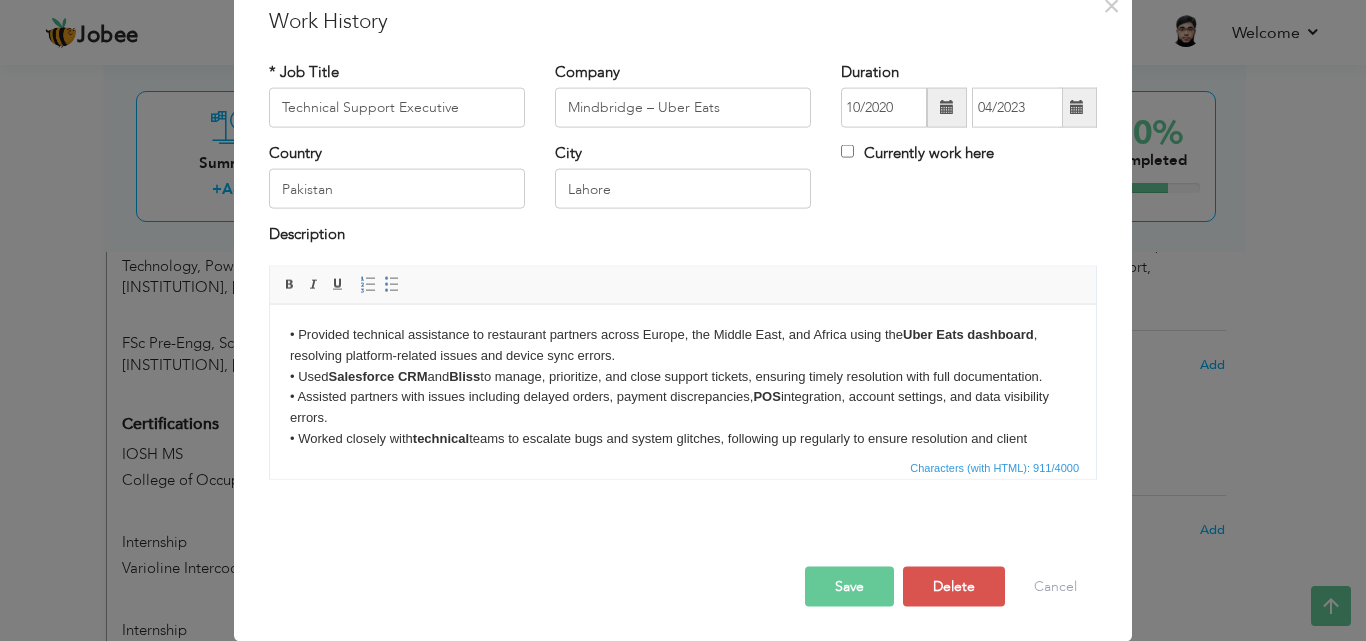 click on "Save" at bounding box center [849, 586] 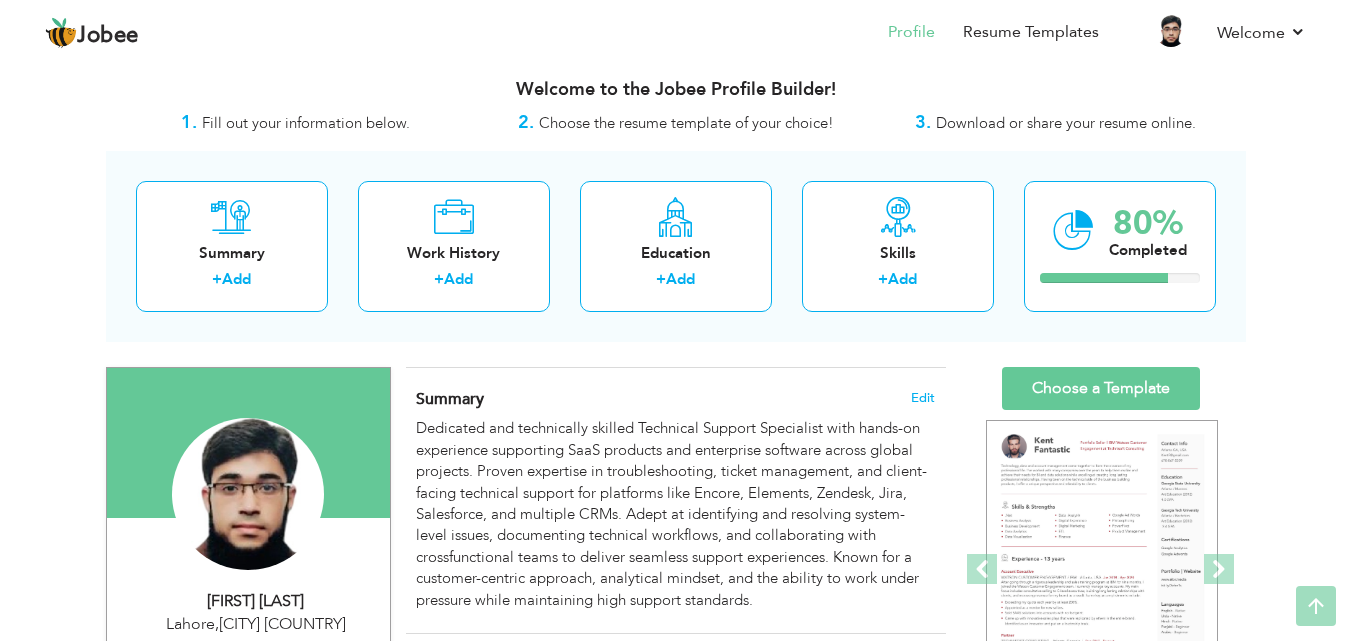 scroll, scrollTop: 0, scrollLeft: 0, axis: both 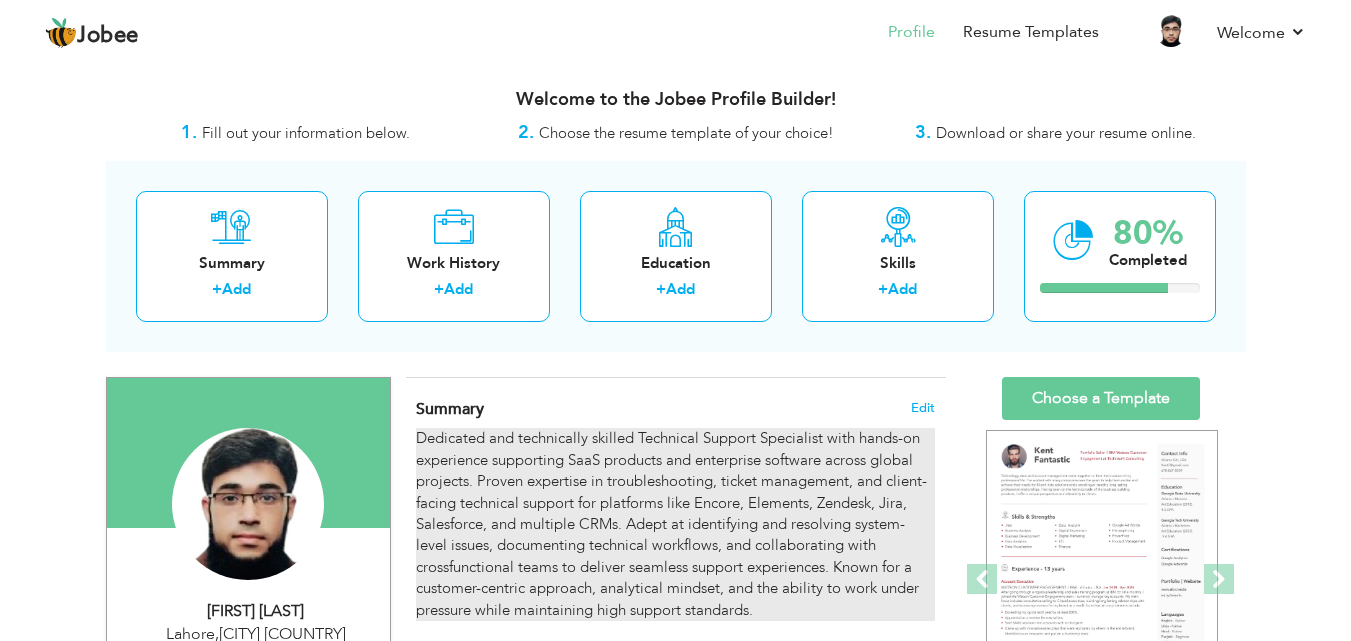click on "Dedicated and technically skilled Technical Support Specialist with hands-on experience supporting SaaS products and enterprise software across global projects. Proven expertise in troubleshooting, ticket management, and client-facing technical support for platforms like Encore, Elements, Zendesk, Jira, Salesforce, and multiple CRMs. Adept at identifying and resolving system-level issues, documenting technical workflows, and collaborating with crossfunctional teams to deliver seamless support experiences. Known for a customer-centric approach, analytical mindset, and the ability to work under pressure while maintaining high support standards." at bounding box center (675, 524) 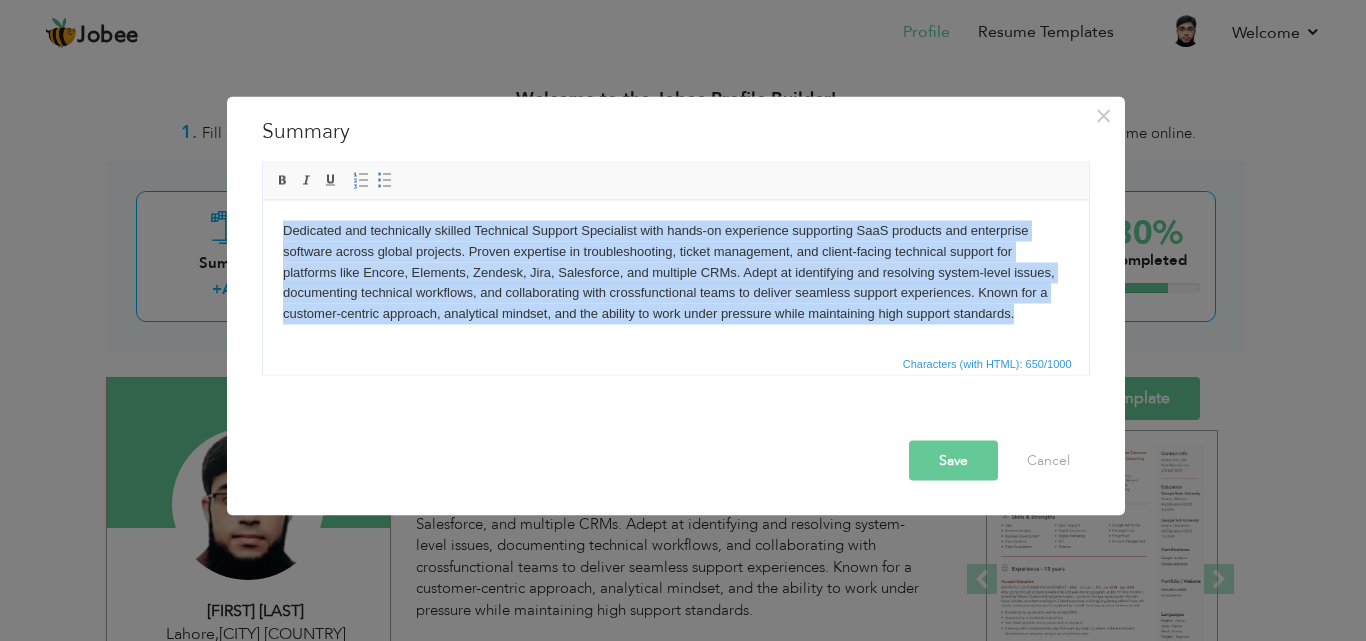 drag, startPoint x: 556, startPoint y: 341, endPoint x: 410, endPoint y: 384, distance: 152.20053 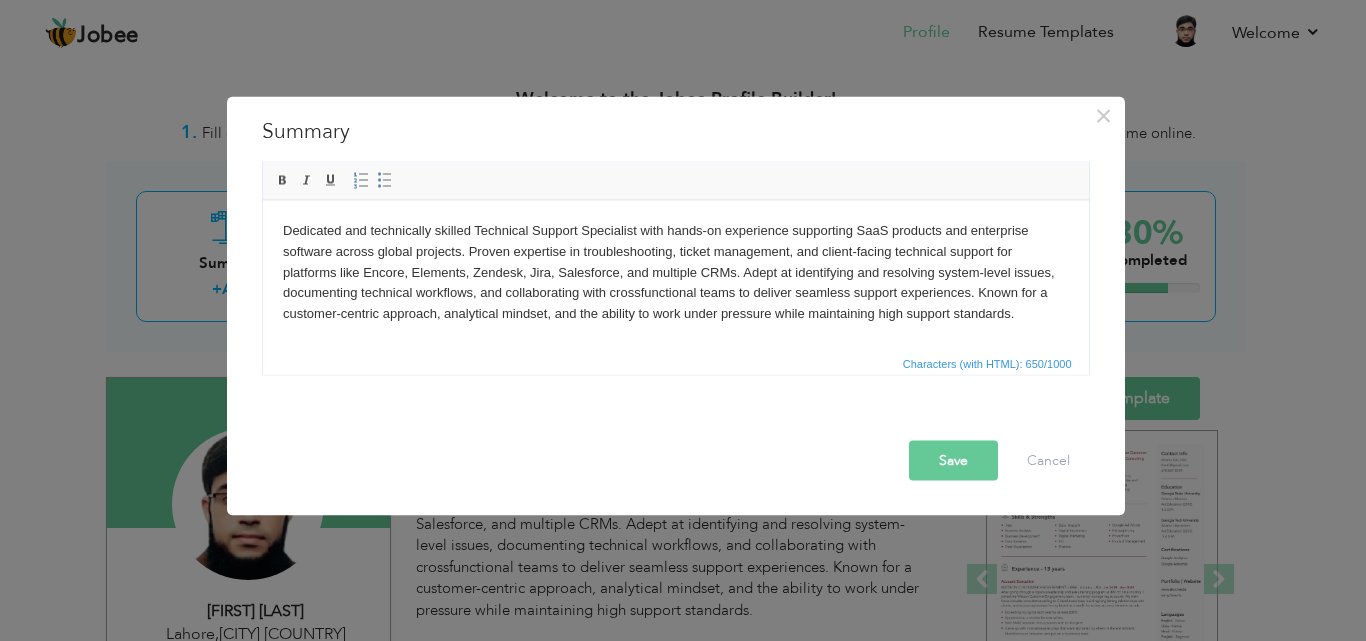 click on "Dedicated and technically skilled Technical Support Specialist with hands-on experience supporting SaaS products and enterprise software across global projects. Proven expertise in troubleshooting, ticket management, and client-facing technical support for platforms like Encore, Elements, Zendesk, Jira, Salesforce, and multiple CRMs. Adept at identifying and resolving system-level issues, documenting technical workflows, and collaborating with crossfunctional teams to deliver seamless support experiences. Known for a customer-centric approach, analytical mindset, and the ability to work under pressure while maintaining high support standards." at bounding box center [675, 272] 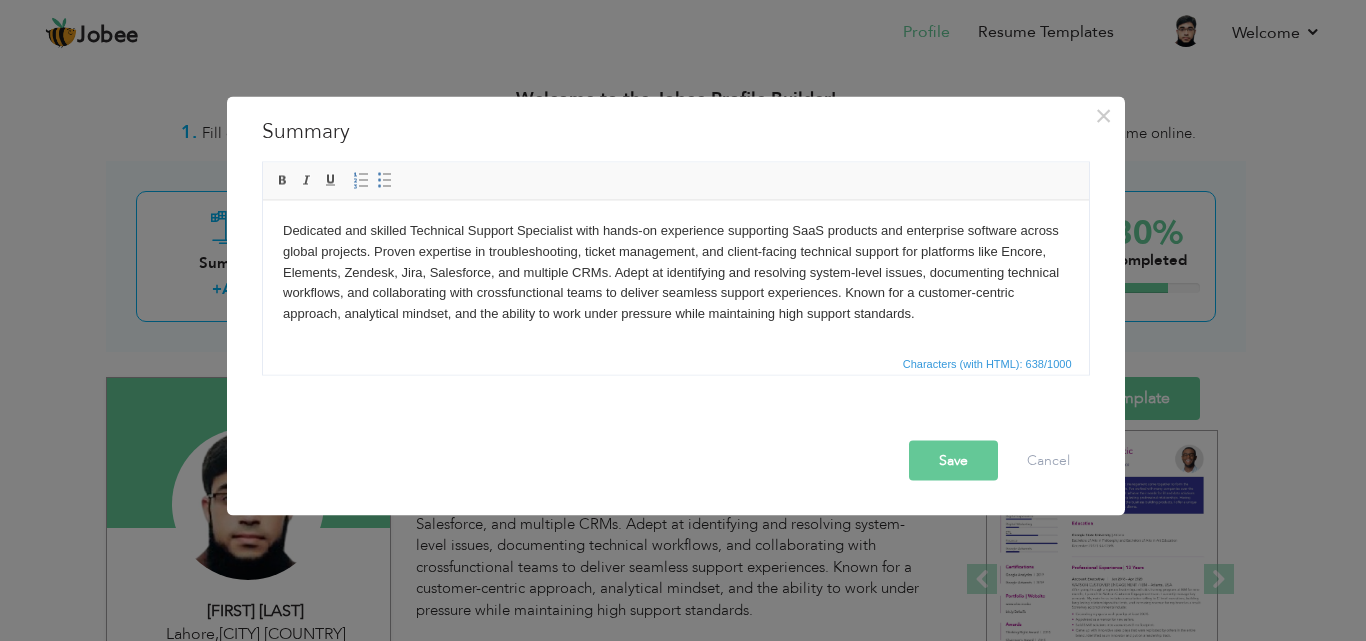 click on "Save" at bounding box center [953, 460] 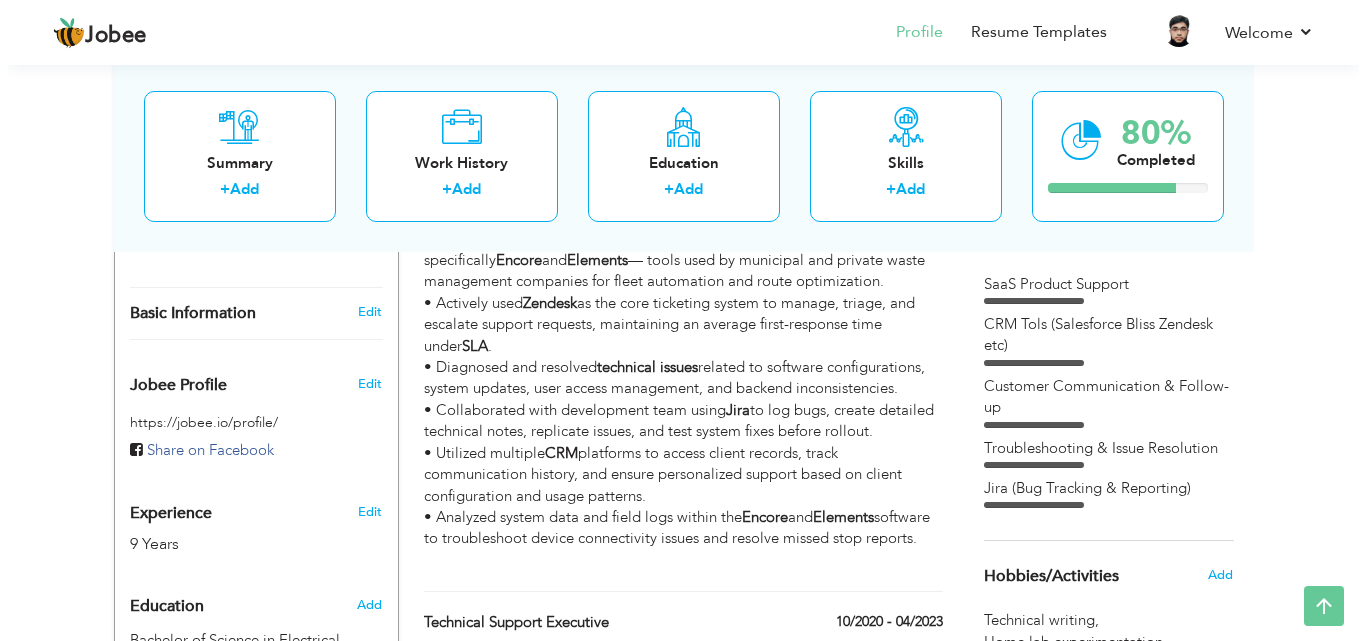 scroll, scrollTop: 563, scrollLeft: 0, axis: vertical 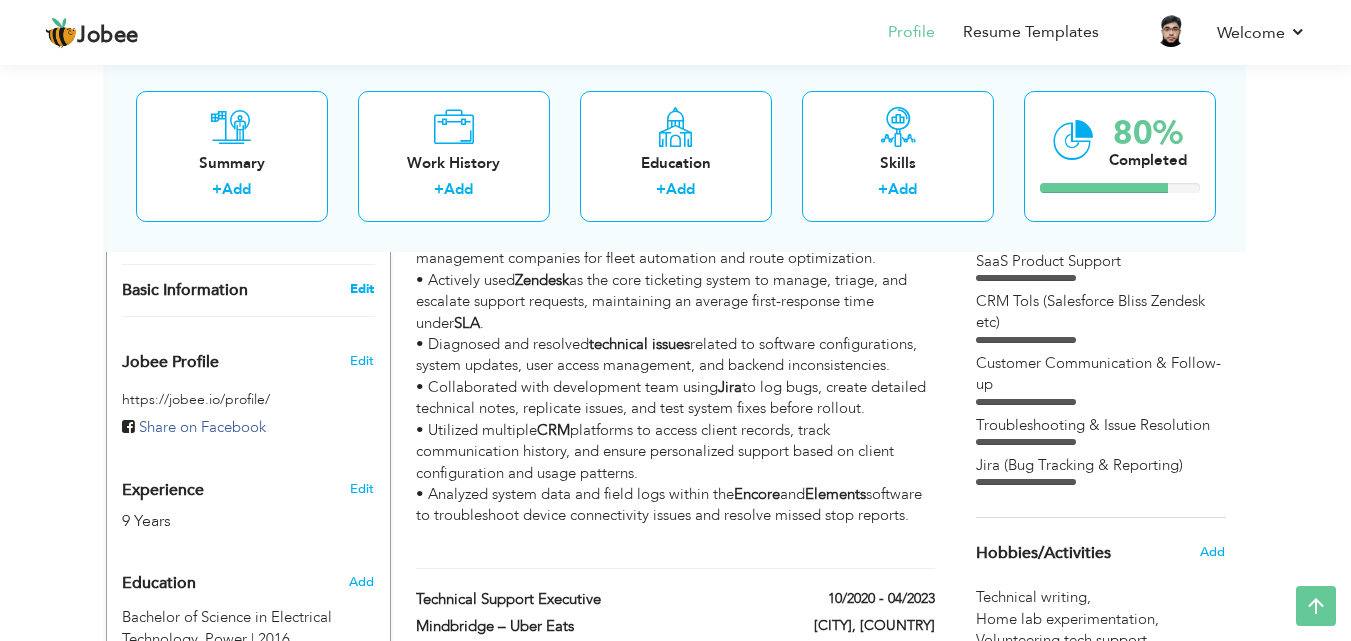 click on "Edit" at bounding box center (362, 289) 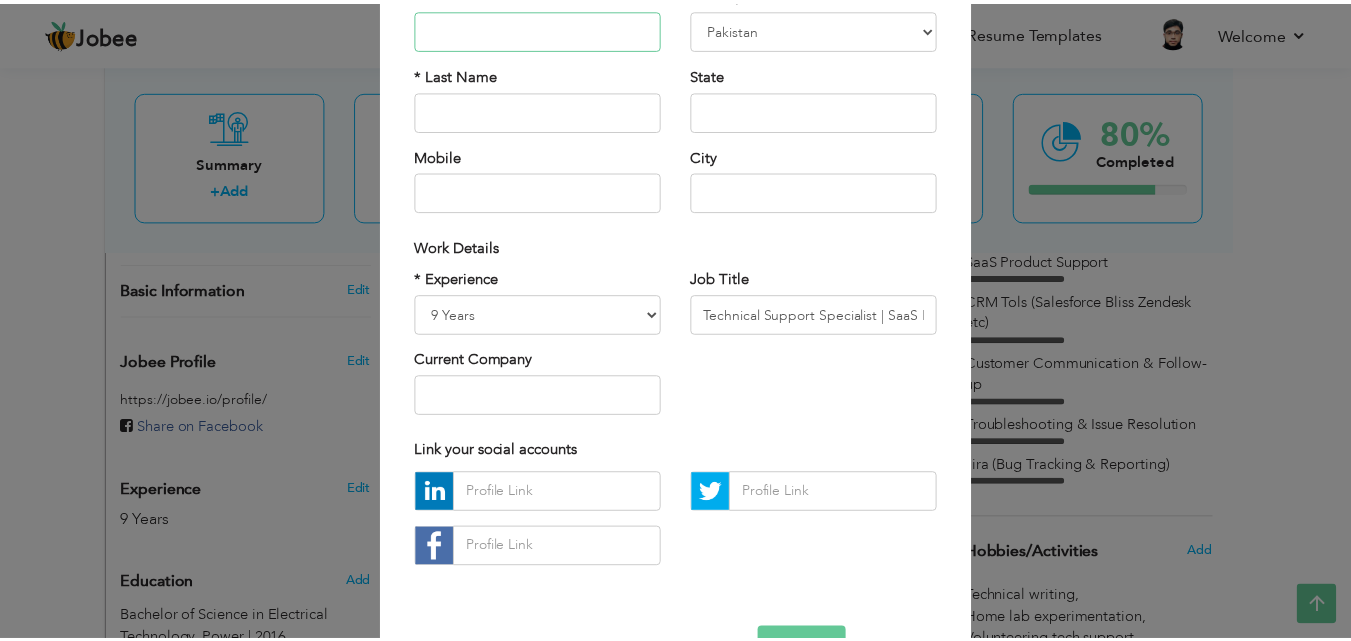 scroll, scrollTop: 261, scrollLeft: 0, axis: vertical 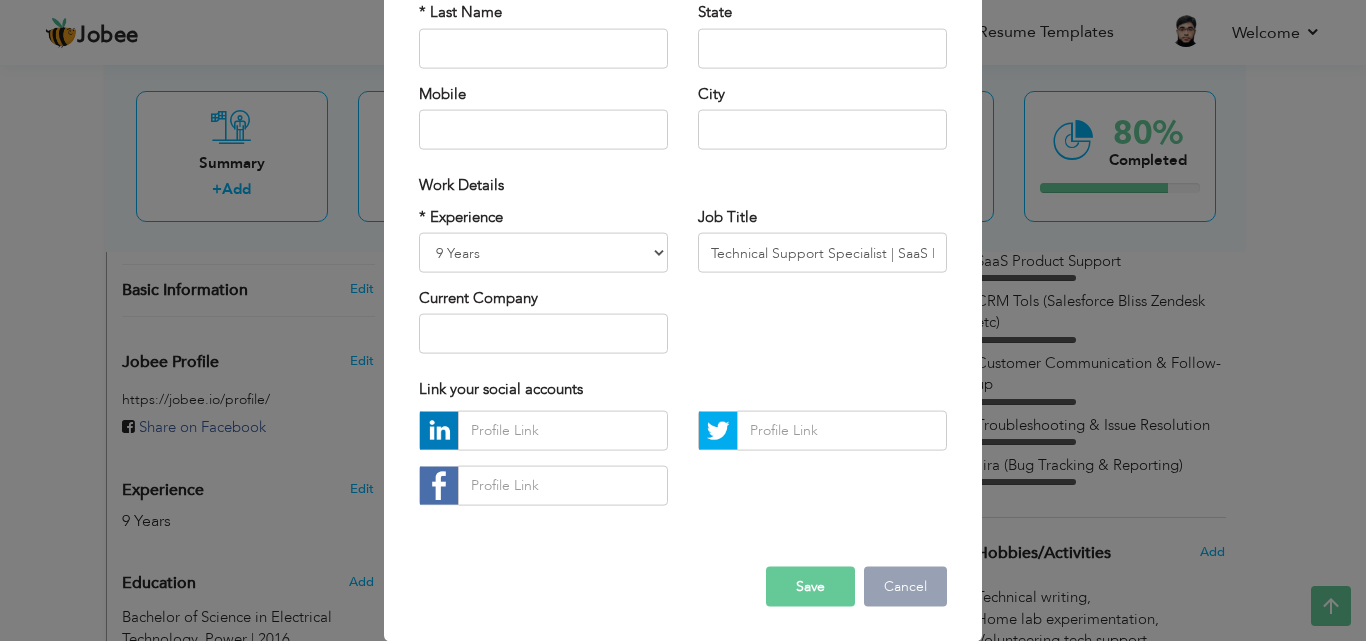 click on "Cancel" at bounding box center (905, 586) 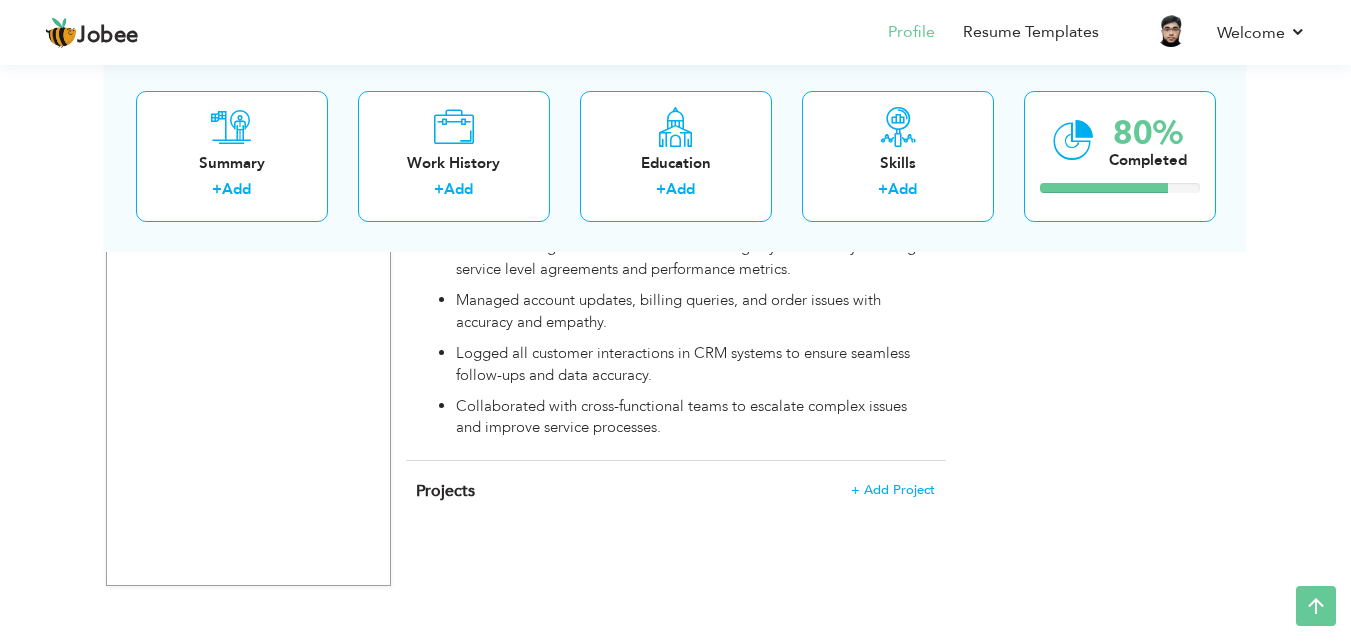 scroll, scrollTop: 1595, scrollLeft: 0, axis: vertical 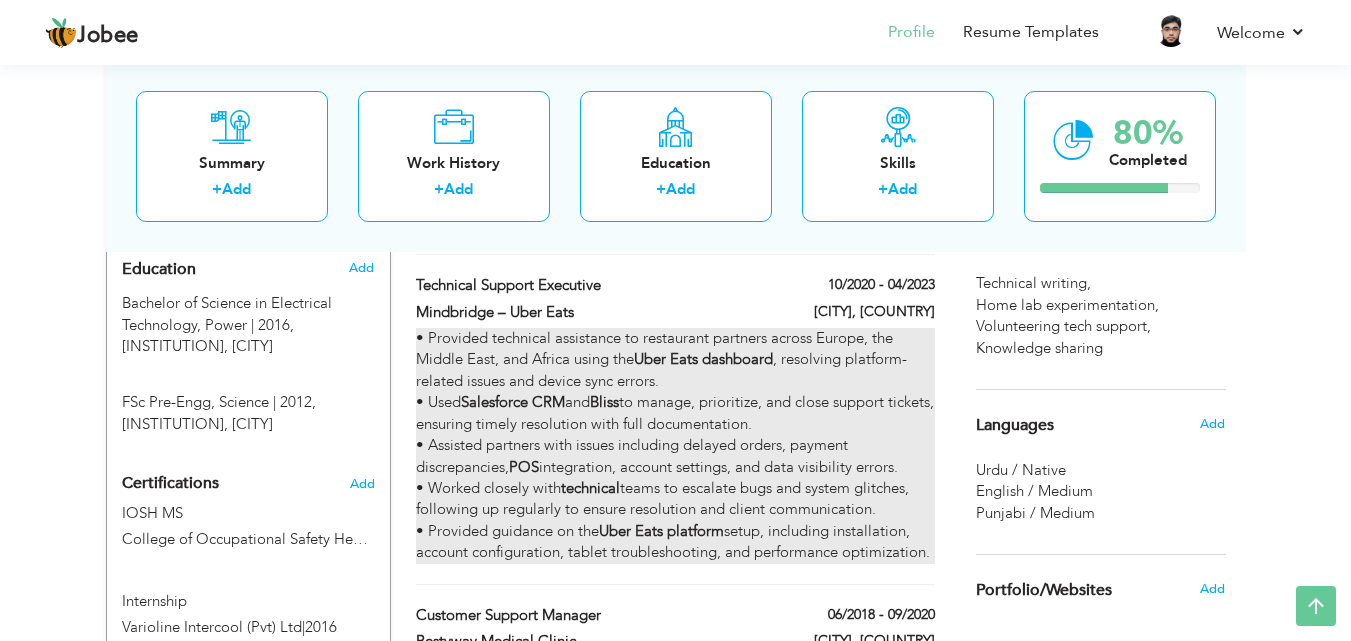 click on "• Provided technical assistance to restaurant partners across Europe, the Middle East, and Africa using the  Uber Eats dashboard , resolving platform-related issues and device sync errors.
• Used  Salesforce CRM  and  Bliss  to manage, prioritize, and close support tickets, ensuring timely resolution with full documentation.
• Assisted partners with issues including delayed orders, payment discrepancies,  POS  integration, account settings, and data visibility errors.
• Worked closely with  technical  teams to escalate bugs and system glitches, following up regularly to ensure resolution and client communication.
• Provided guidance on the  Uber Eats platform  setup, including installation, account configuration, tablet troubleshooting, and performance optimization." at bounding box center (675, 446) 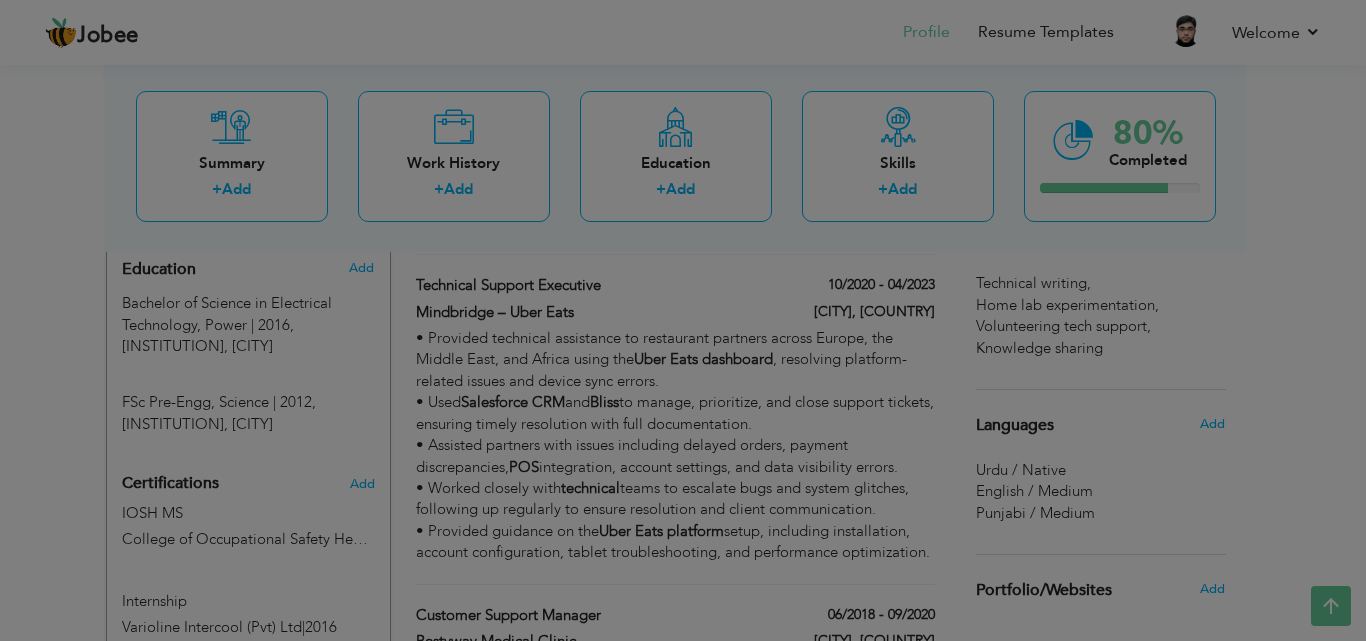scroll, scrollTop: 0, scrollLeft: 0, axis: both 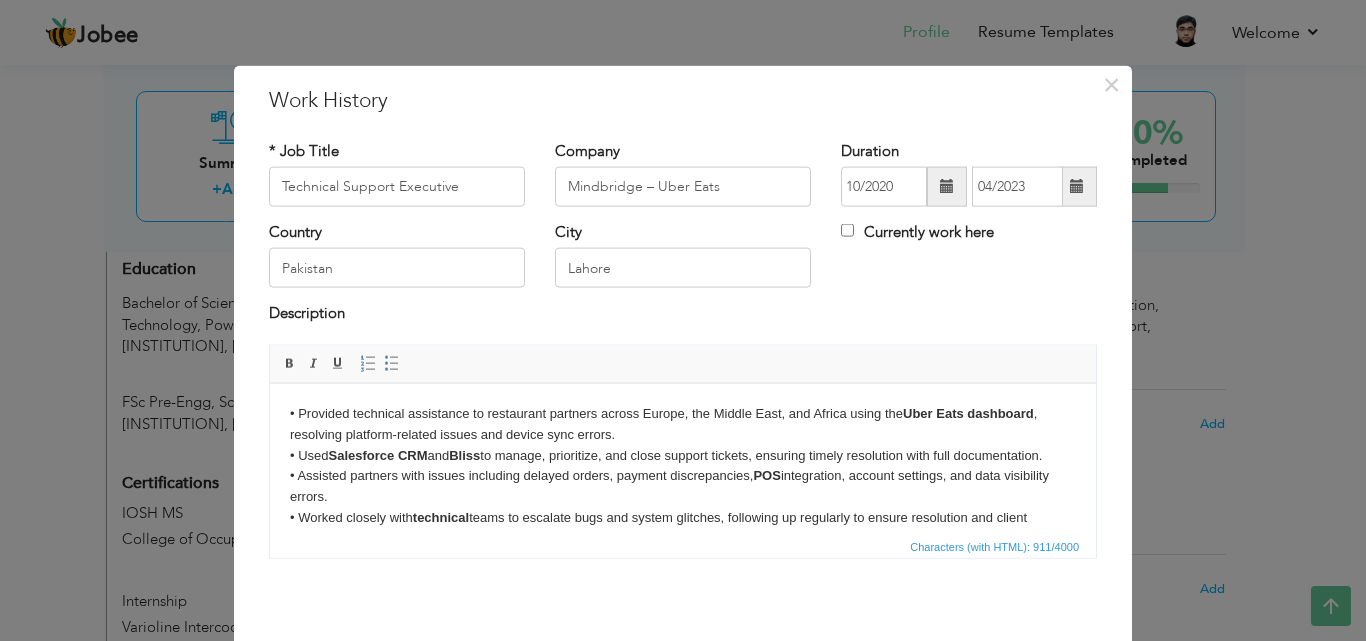 click on "• Provided technical assistance to restaurant partners across Europe, the Middle East, and Africa using the  Uber Eats dashboard , resolving platform-related issues and device sync errors. • Used  Salesforce CRM  and  Bliss  to manage, prioritize, and close support tickets, ensuring timely resolution with full documentation. • Assisted partners with issues including delayed orders, payment discrepancies,  POS  integration, account settings, and data visibility errors. • Worked closely with  technical  teams to escalate bugs and system glitches, following up regularly to ensure resolution and client communication. • Provided guidance on the  Uber Eats platform  setup, including installation, account configuration, tablet troubleshooting, and performance optimization." at bounding box center [683, 496] 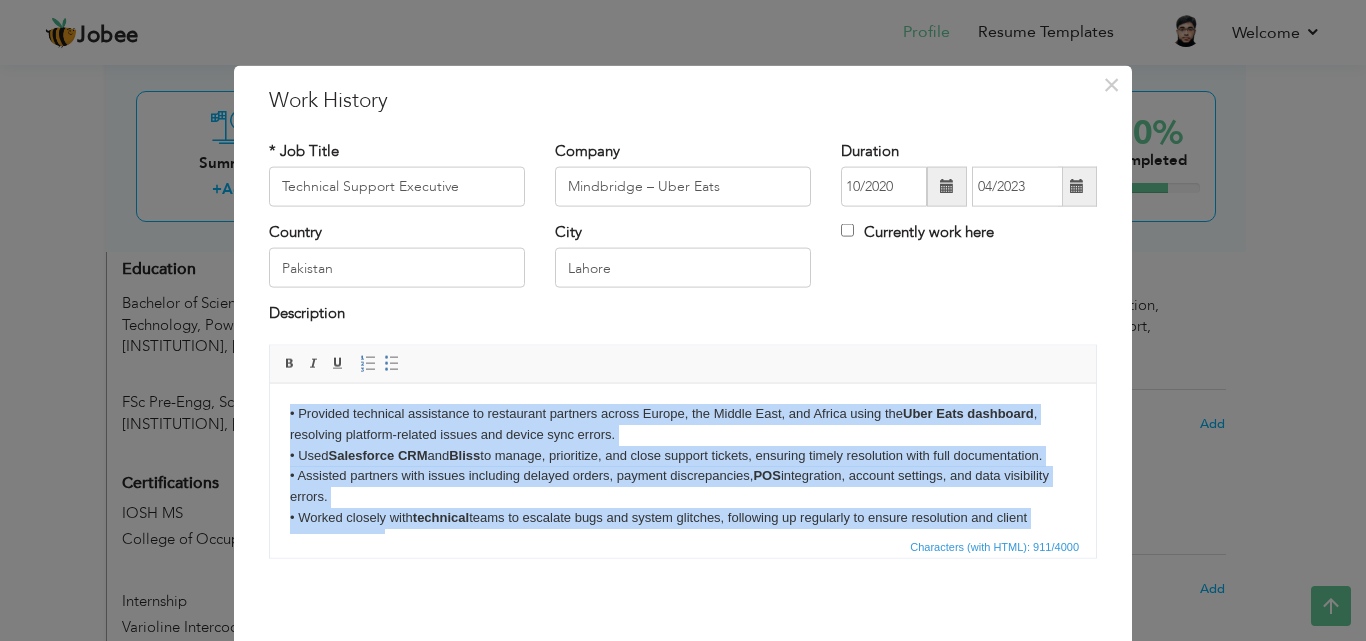 copy on "• Provided technical assistance to restaurant partners across Europe, the Middle East, and Africa using the  Uber Eats dashboard , resolving platform-related issues and device sync errors. • Used  Salesforce CRM  and  Bliss  to manage, prioritize, and close support tickets, ensuring timely resolution with full documentation. • Assisted partners with issues including delayed orders, payment discrepancies,  POS  integration, account settings, and data visibility errors. • Worked closely with  technical  teams to escalate bugs and system glitches, following up regularly to ensure resolution and client communication. • Provided guidance on the  Uber Eats platform  setup, including installation, account configuration, tablet troubleshooting, and performance optimization." 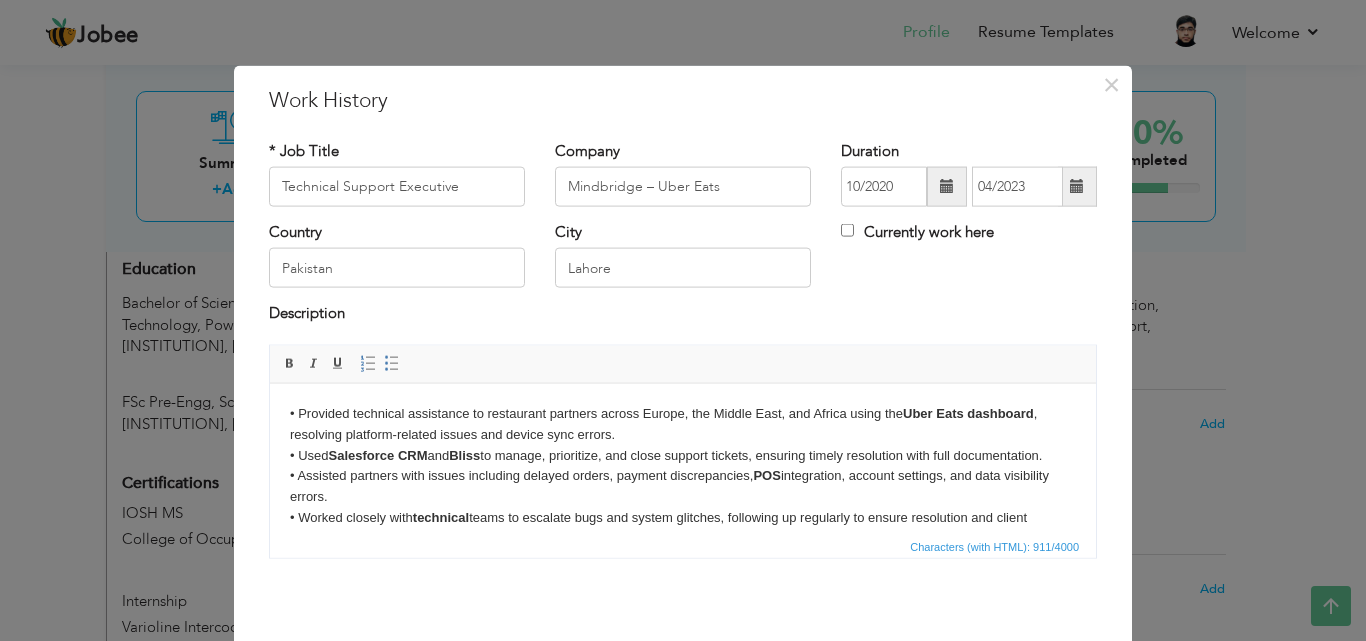 drag, startPoint x: 474, startPoint y: 515, endPoint x: 425, endPoint y: 517, distance: 49.0408 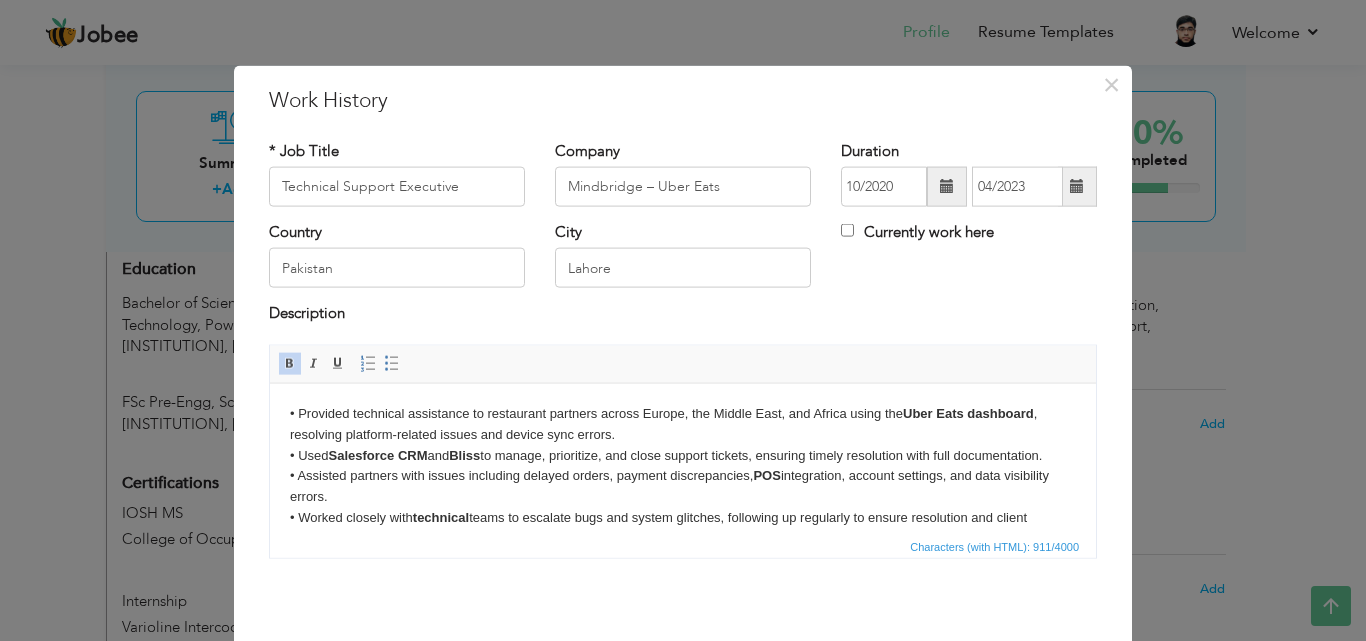 scroll, scrollTop: 8, scrollLeft: 0, axis: vertical 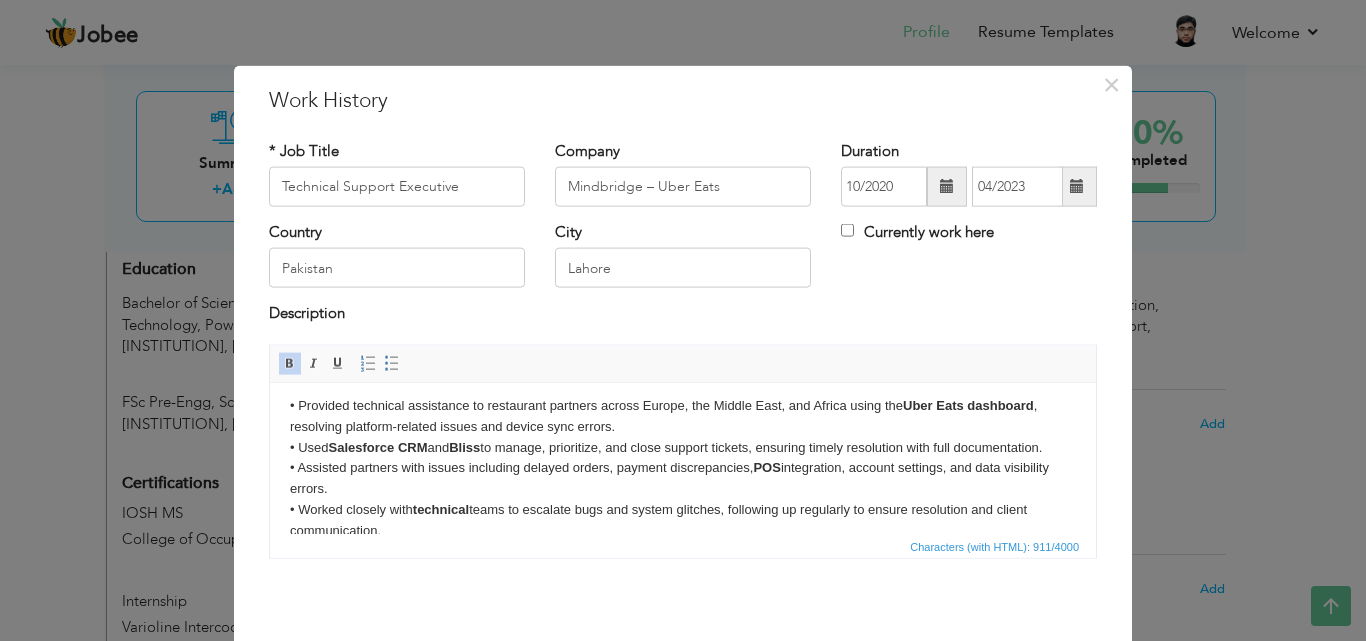 drag, startPoint x: 471, startPoint y: 516, endPoint x: 414, endPoint y: 507, distance: 57.706154 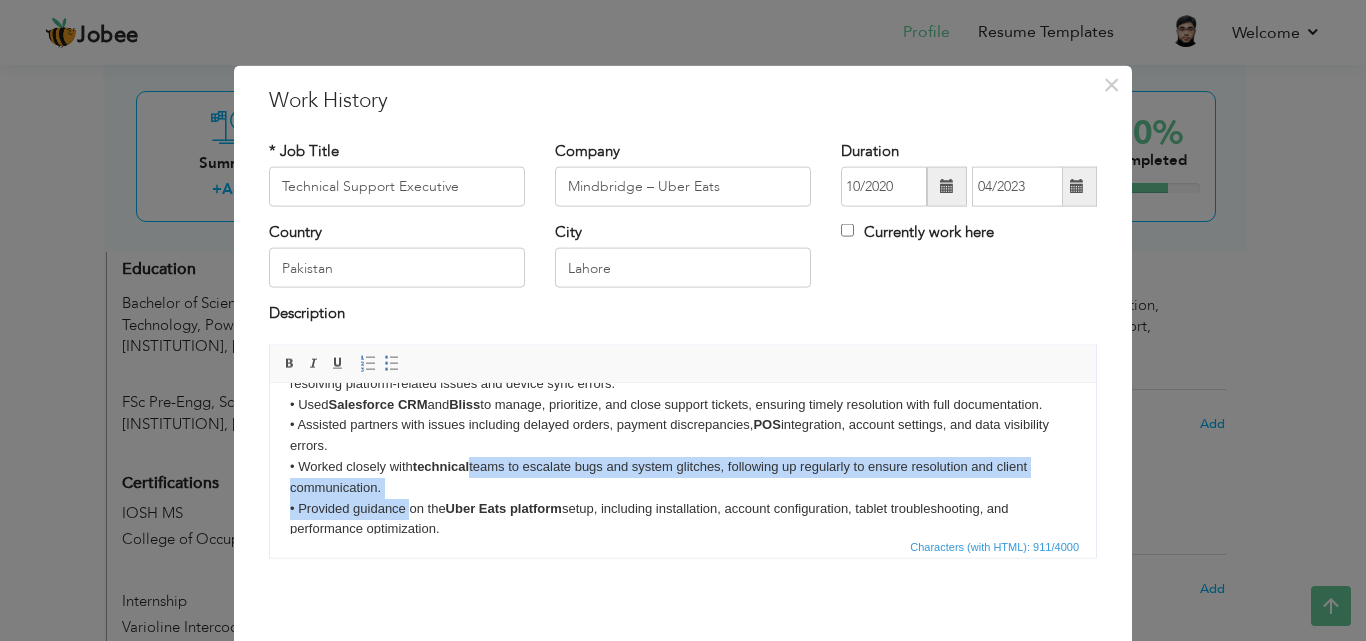 scroll, scrollTop: 59, scrollLeft: 0, axis: vertical 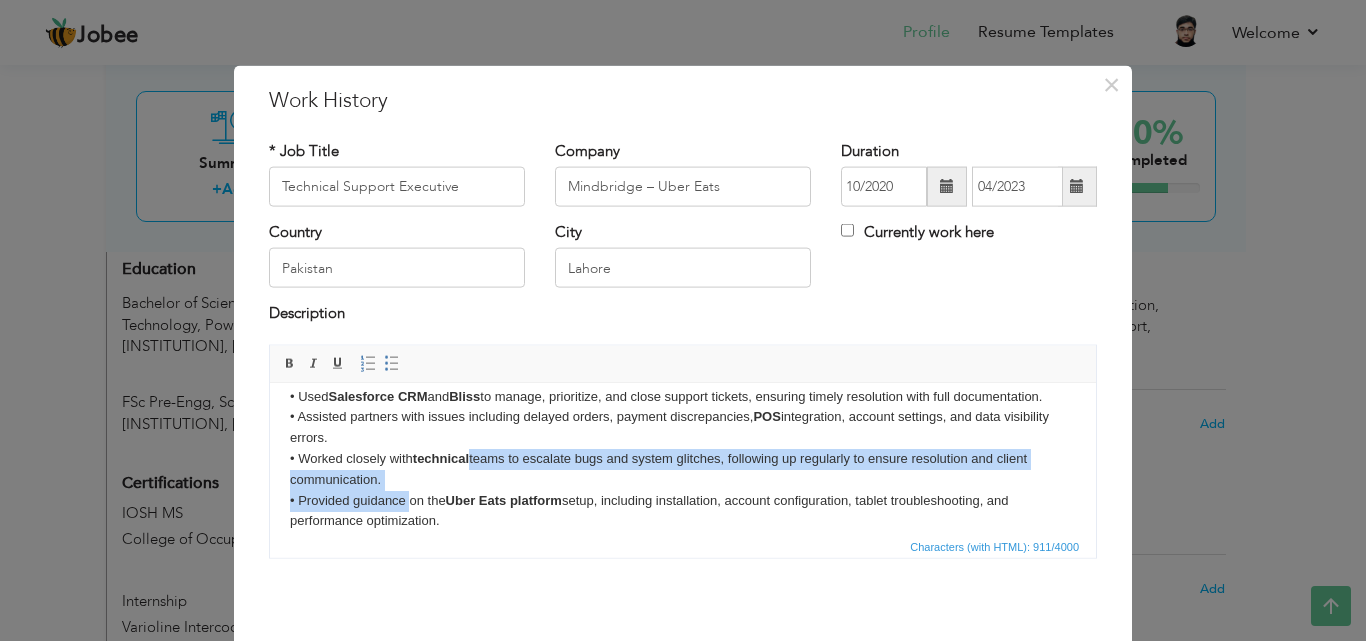 drag, startPoint x: 473, startPoint y: 506, endPoint x: 416, endPoint y: 451, distance: 79.20859 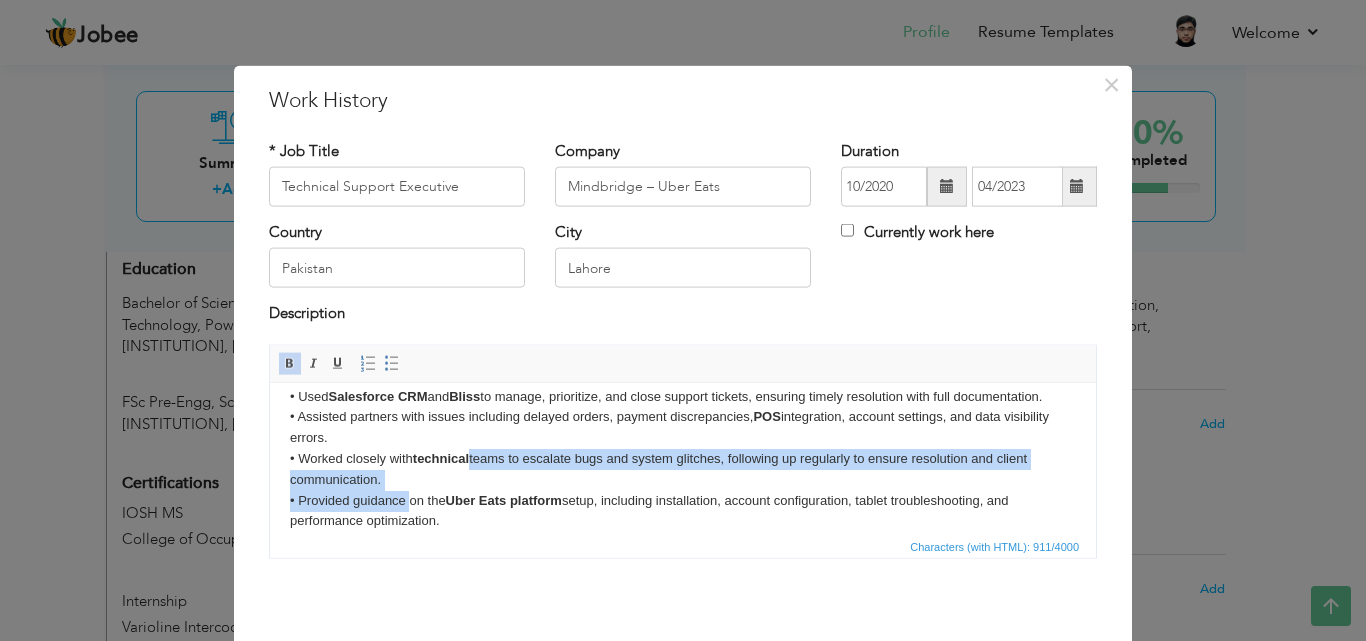 type 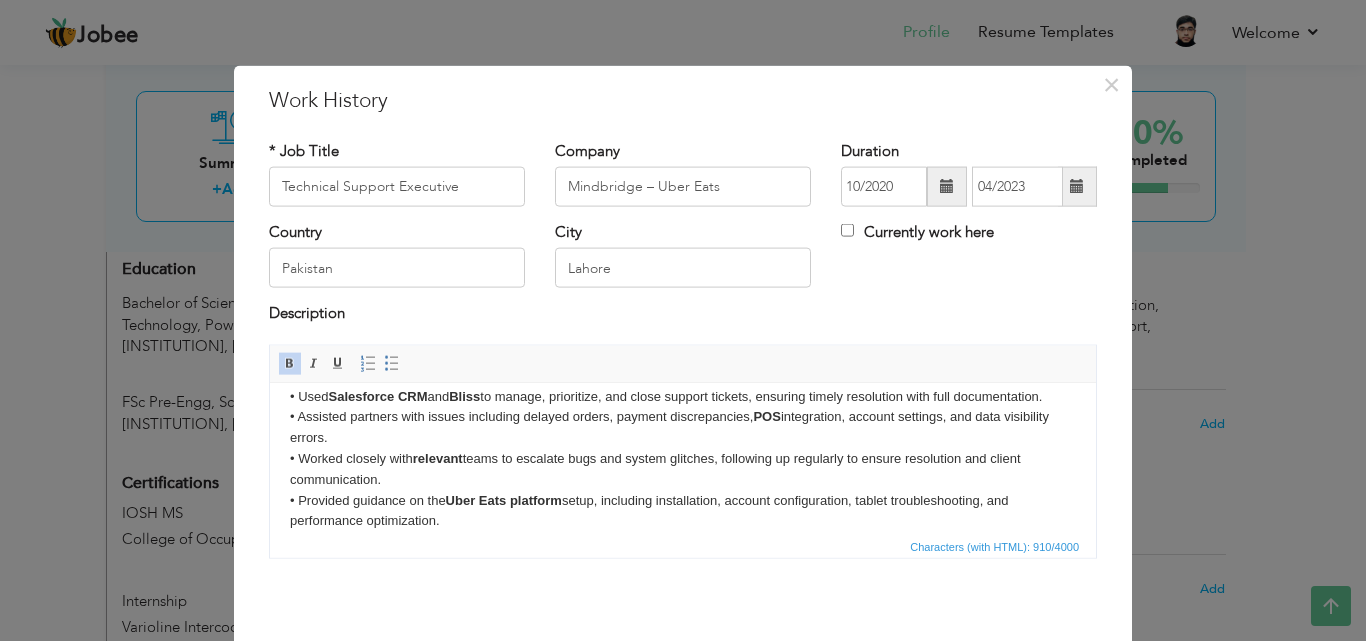 click on "relevant" at bounding box center [438, 457] 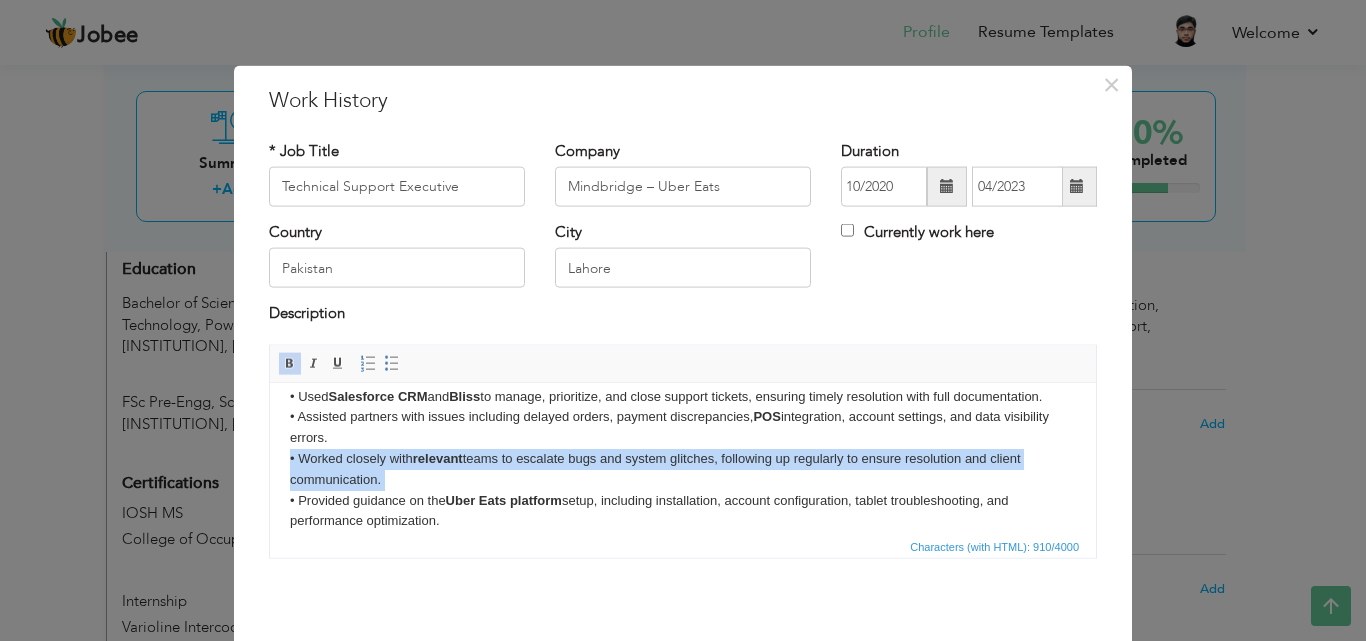 click on "relevant" at bounding box center (438, 457) 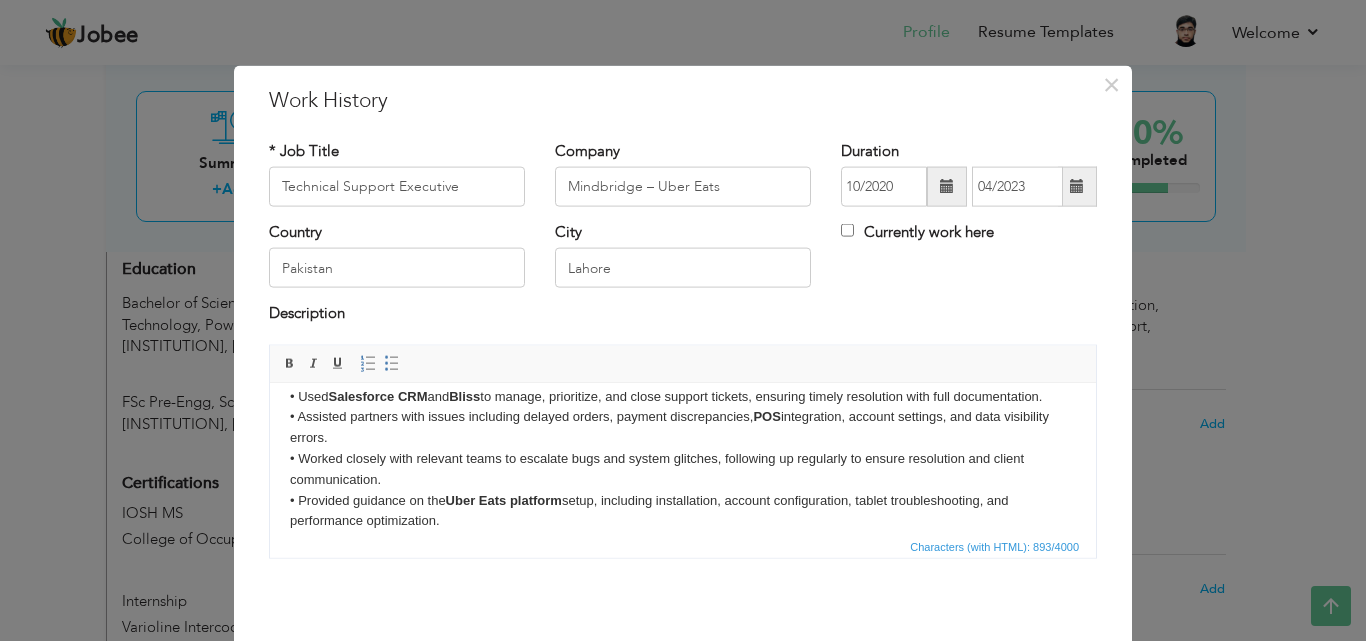 click on "• Provided technical assistance to restaurant partners across Europe, the Middle East, and Africa using the  Uber Eats dashboard , resolving platform-related issues and device sync errors. • Used  Salesforce CRM  and  Bliss  to manage, prioritize, and close support tickets, ensuring timely resolution with full documentation. • Assisted partners with issues including delayed orders, payment discrepancies,  POS  integration, account settings, and data visibility errors. • Worked closely with relevant teams to escalate bugs and system glitches, following up regularly to ensure resolution and client communication. • Provided guidance on the  Uber Eats platform  setup, including installation, account configuration, tablet troubleshooting, and performance optimization." at bounding box center (683, 437) 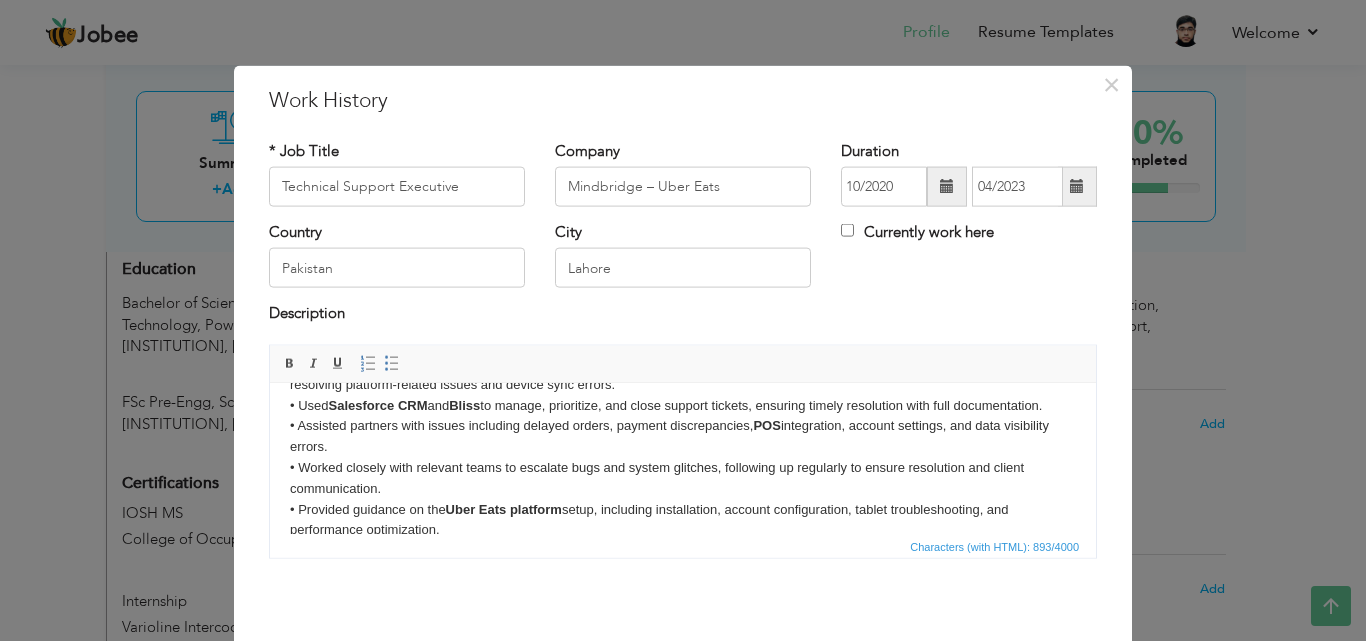scroll, scrollTop: 77, scrollLeft: 0, axis: vertical 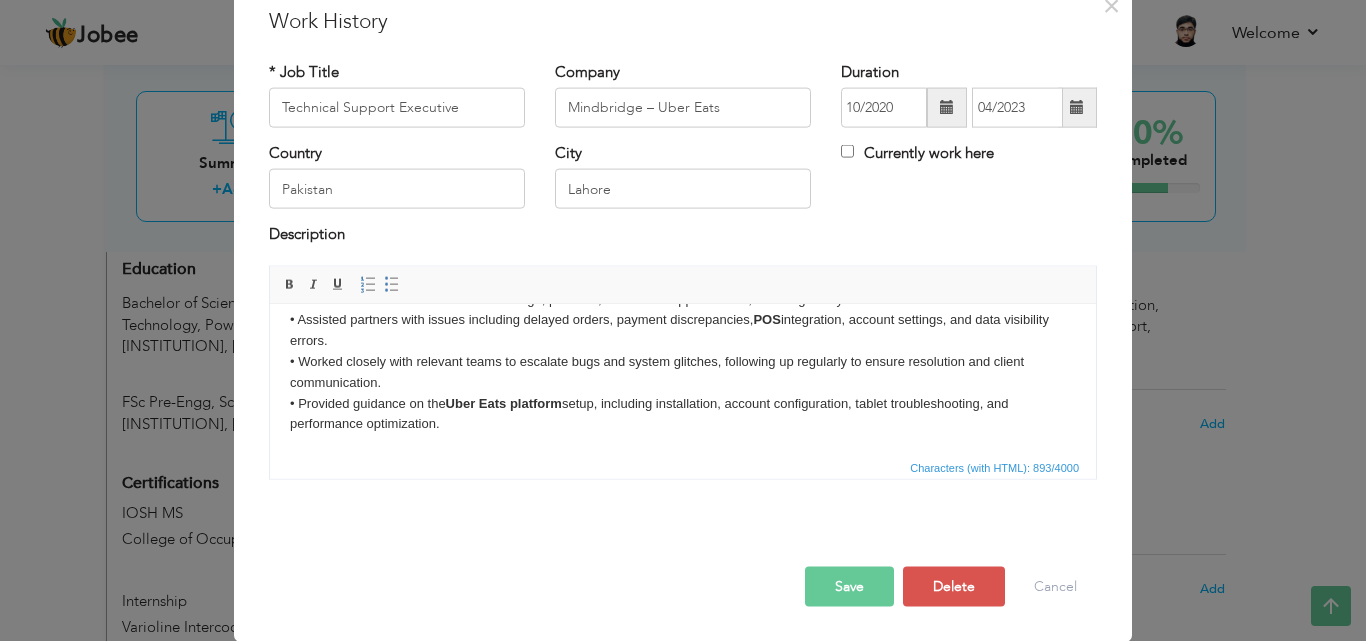 click on "Save" at bounding box center [849, 586] 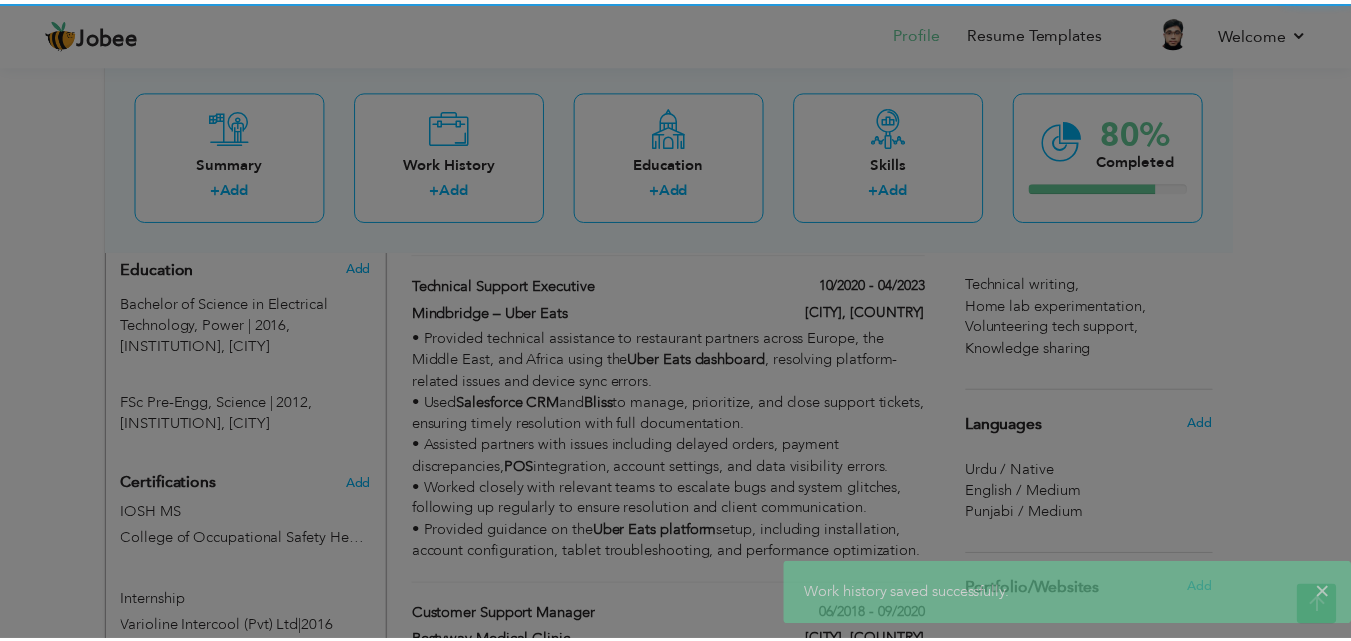 scroll, scrollTop: 0, scrollLeft: 0, axis: both 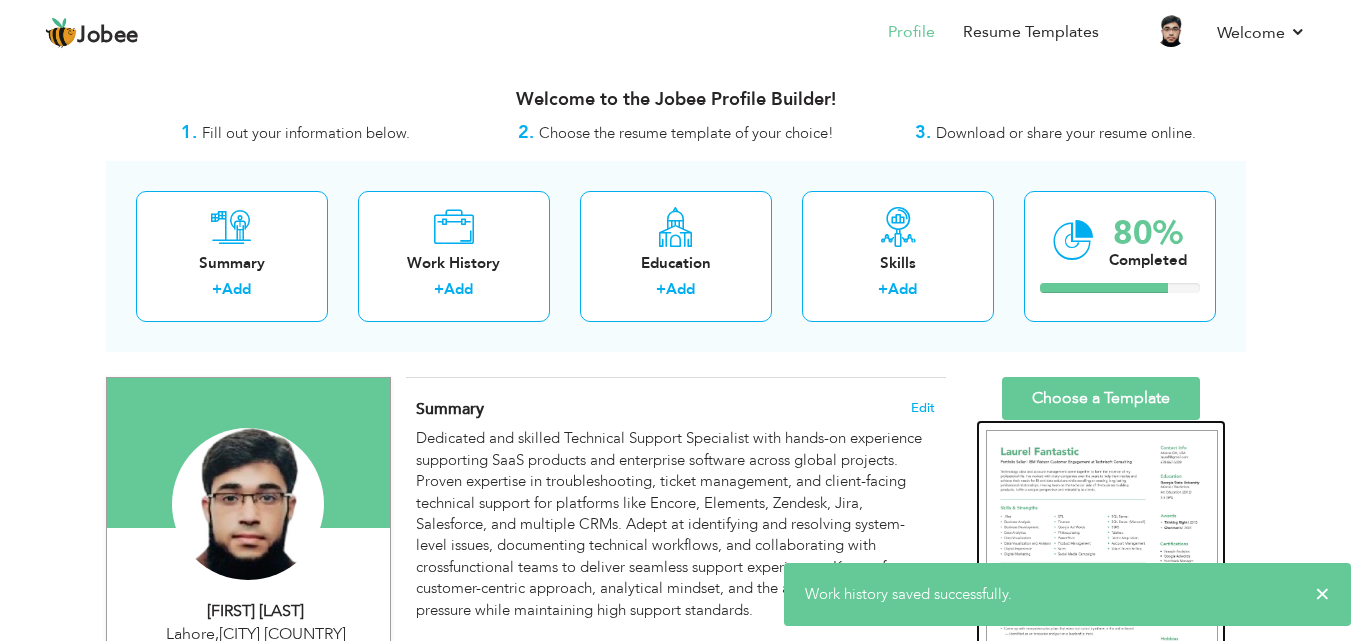 click at bounding box center (1102, 580) 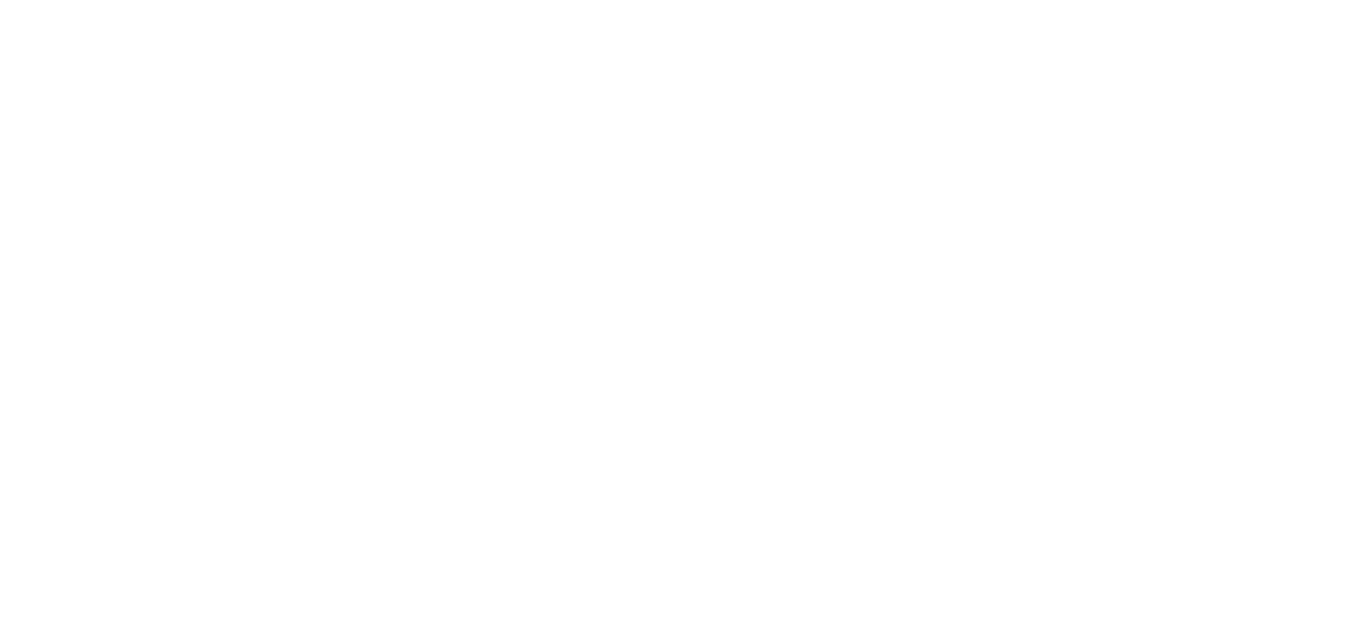 scroll, scrollTop: 0, scrollLeft: 0, axis: both 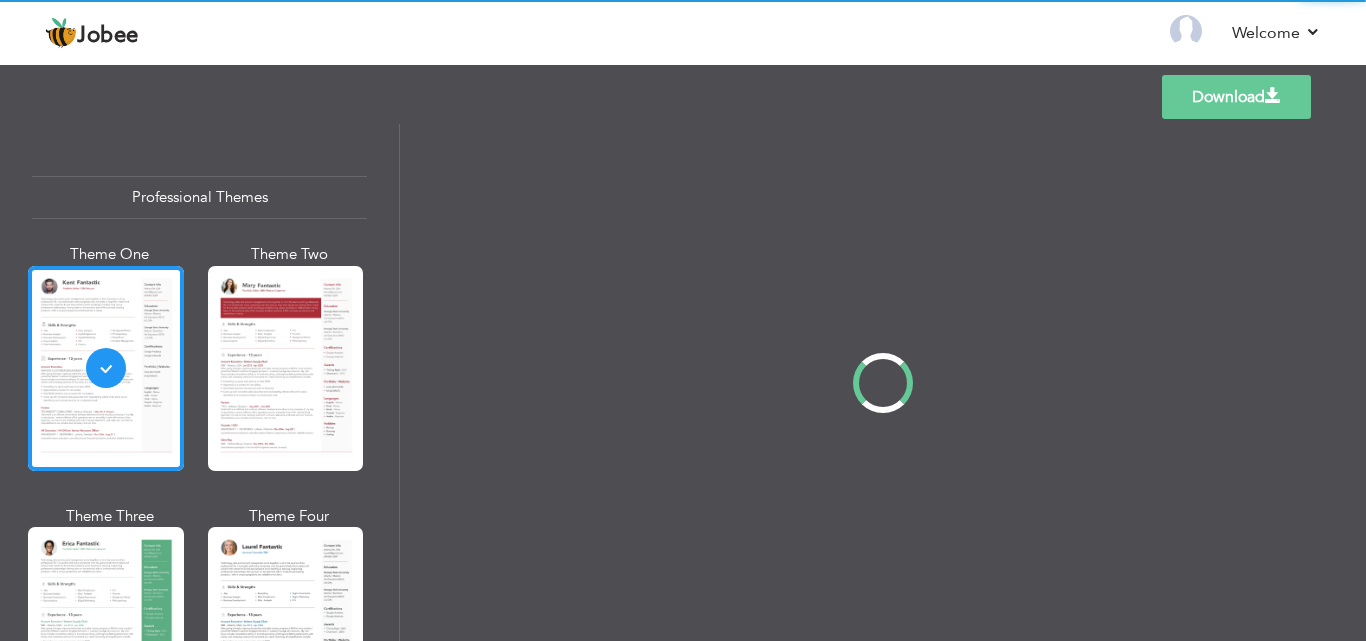 click on "Professional Themes
Theme One
Theme Two
Theme Three
Theme Four" at bounding box center [683, 382] 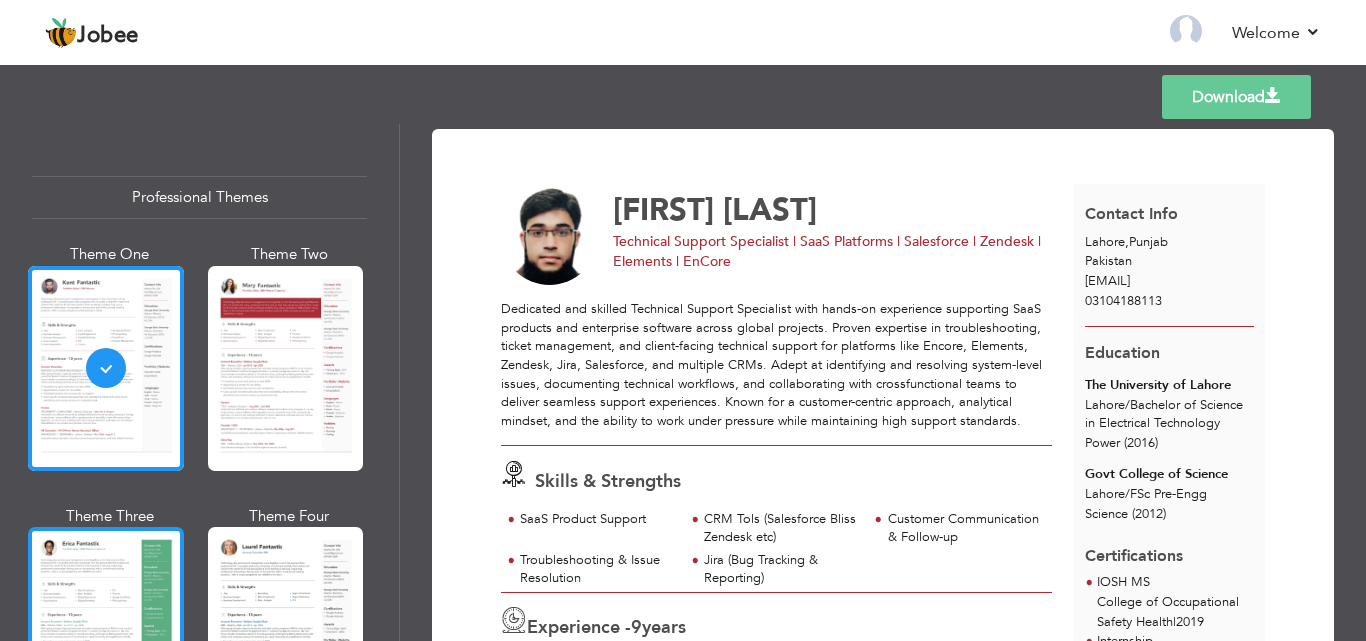click at bounding box center [106, 629] 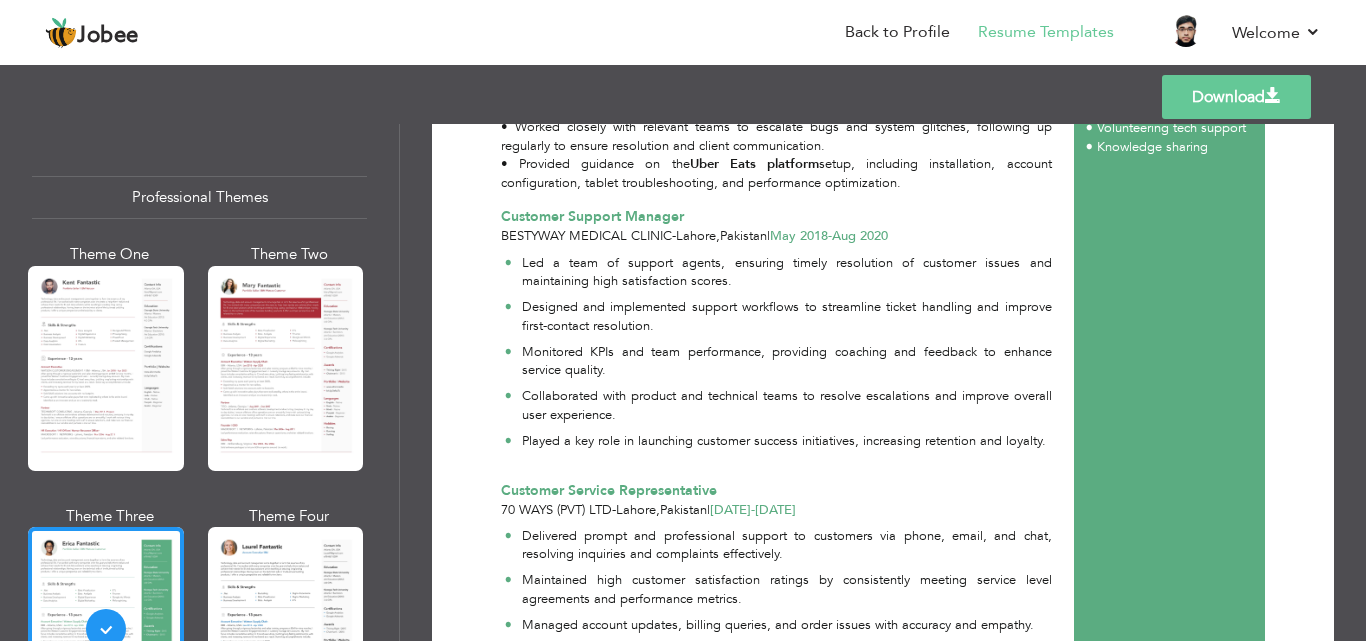 scroll, scrollTop: 1056, scrollLeft: 0, axis: vertical 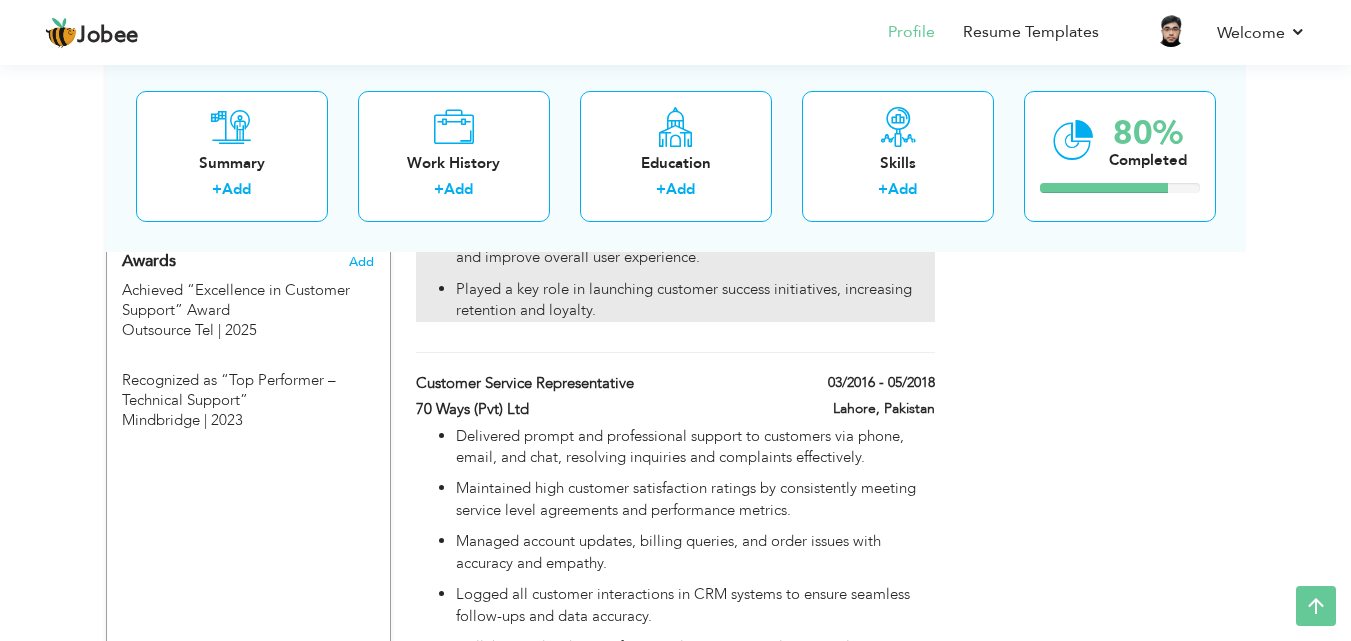 click on "Played a key role in launching customer success initiatives, increasing retention and loyalty." at bounding box center [695, 300] 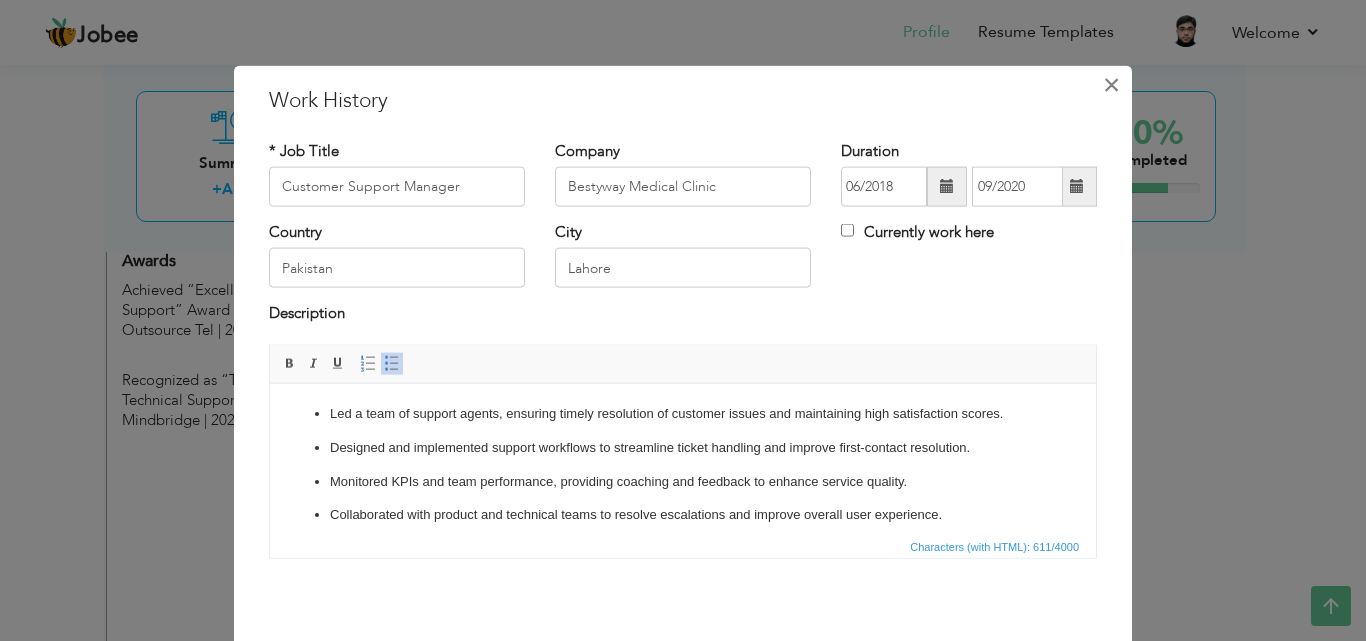 click on "×" at bounding box center (1111, 84) 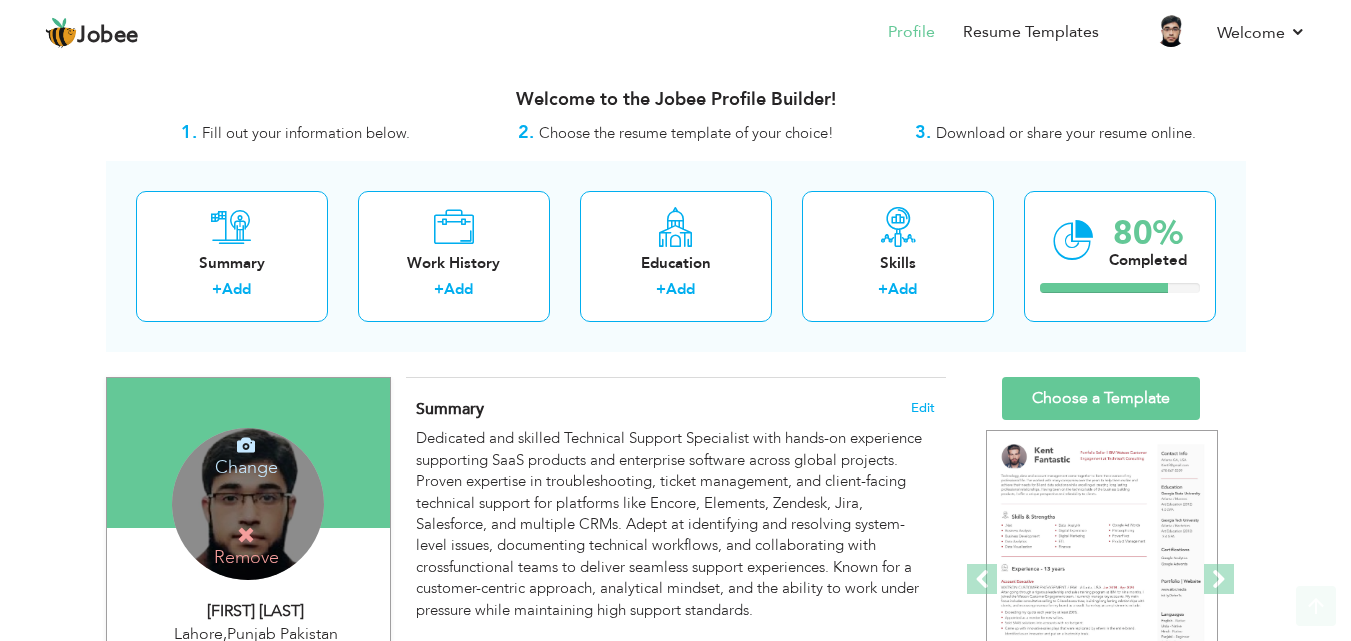 scroll, scrollTop: 733, scrollLeft: 0, axis: vertical 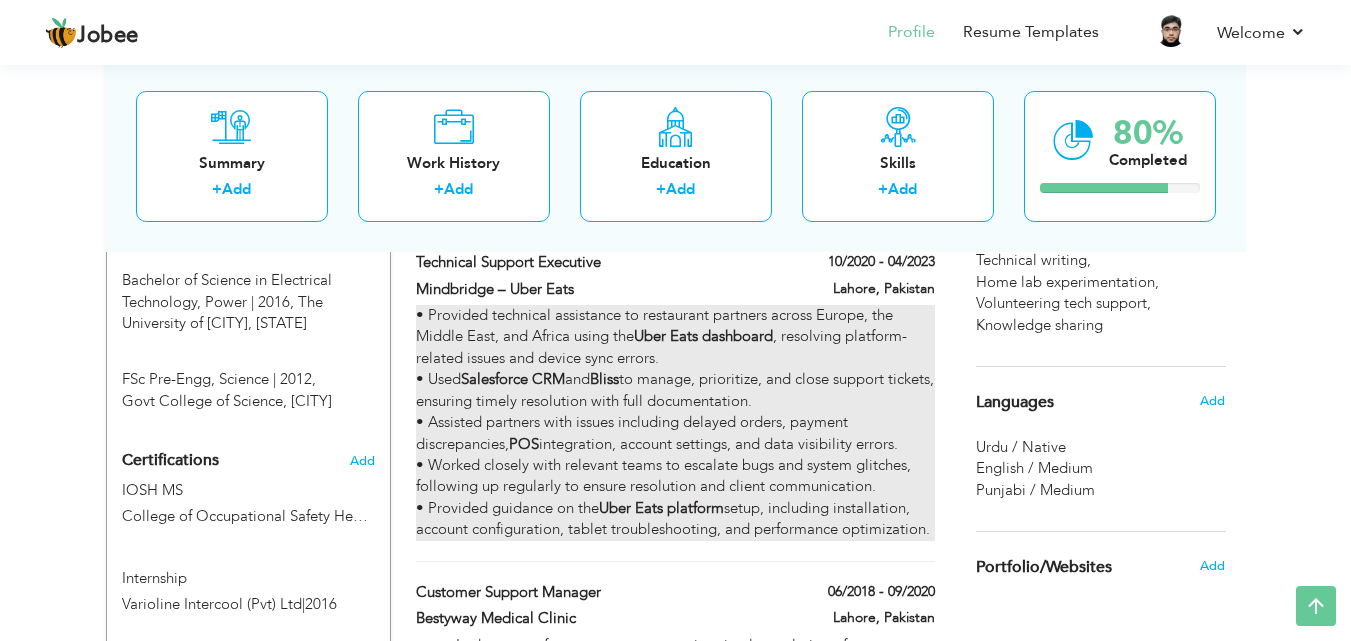 click on "• Provided technical assistance to restaurant partners across Europe, the Middle East, and Africa using the  Uber Eats dashboard , resolving platform-related issues and device sync errors.
• Used  Salesforce CRM  and  Bliss  to manage, prioritize, and close support tickets, ensuring timely resolution with full documentation.
• Assisted partners with issues including delayed orders, payment discrepancies,  POS  integration, account settings, and data visibility errors.
• Worked closely with relevant teams to escalate bugs and system glitches, following up regularly to ensure resolution and client communication.
• Provided guidance on the  Uber Eats platform  setup, including installation, account configuration, tablet troubleshooting, and performance optimization." at bounding box center (675, 423) 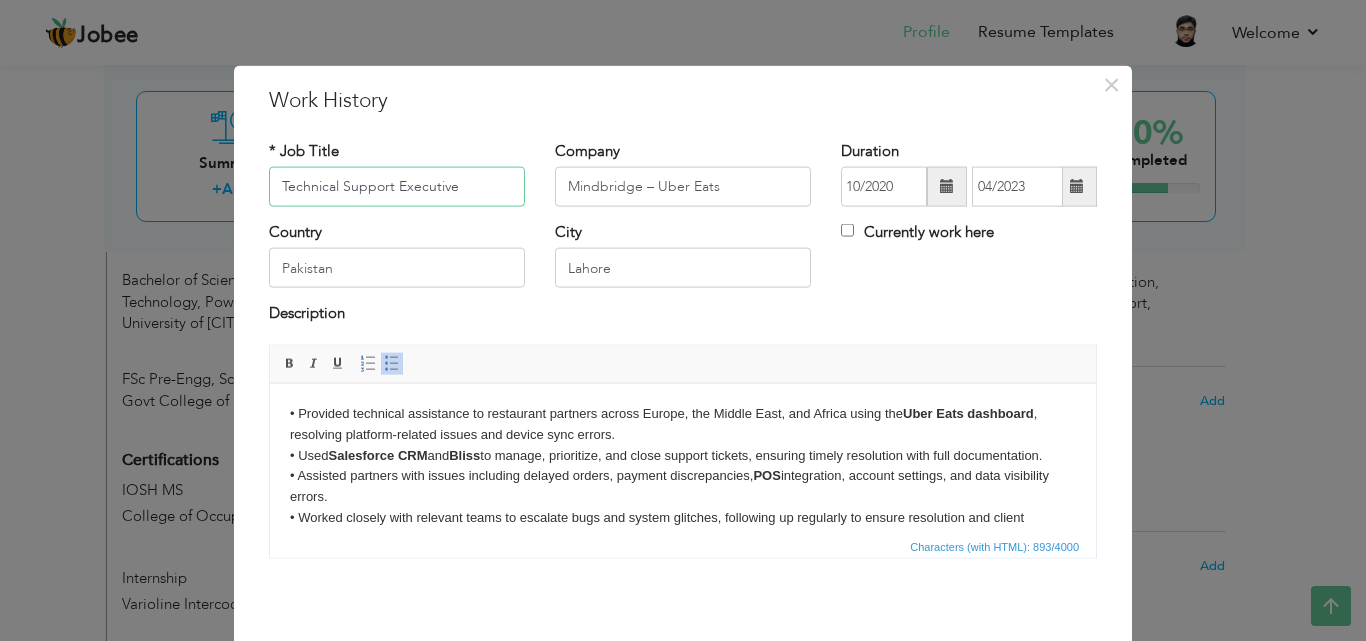 scroll, scrollTop: 77, scrollLeft: 0, axis: vertical 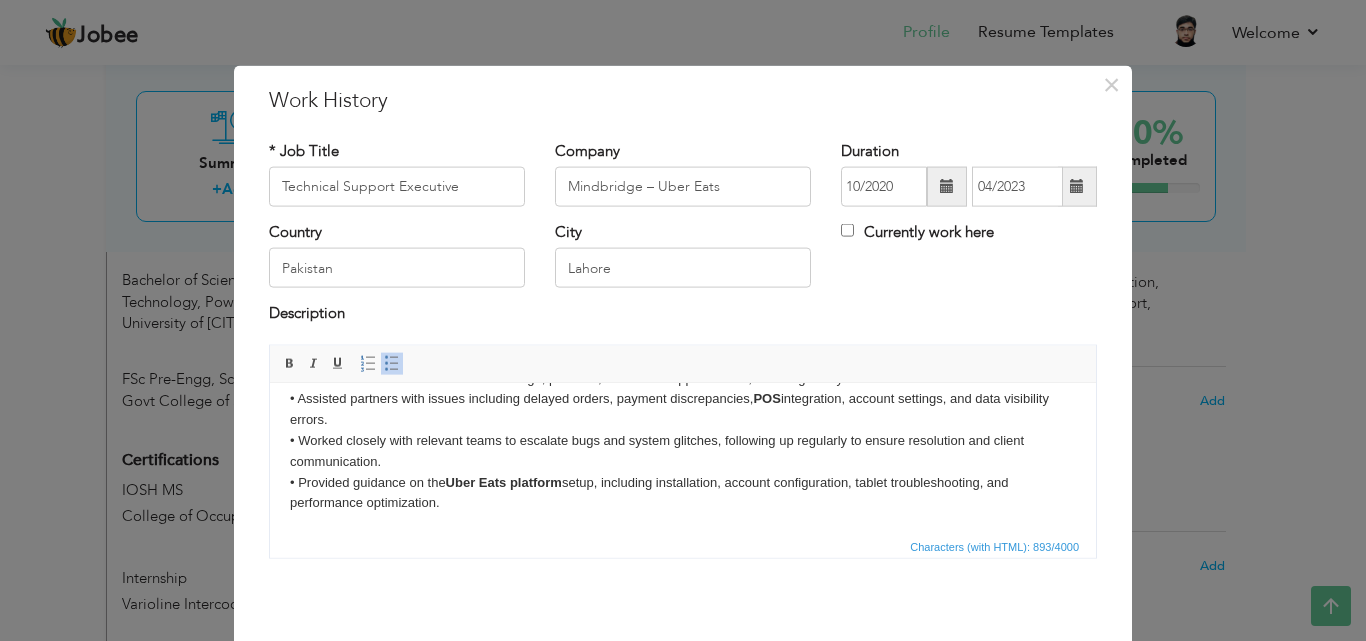 click on "• Provided technical assistance to restaurant partners across Europe, the Middle East, and Africa using the  Uber Eats dashboard , resolving platform-related issues and device sync errors. • Used  Salesforce CRM  and  Bliss  to manage, prioritize, and close support tickets, ensuring timely resolution with full documentation. • Assisted partners with issues including delayed orders, payment discrepancies,  POS  integration, account settings, and data visibility errors. • Worked closely with relevant teams to escalate bugs and system glitches, following up regularly to ensure resolution and client communication. • Provided guidance on the  Uber Eats platform  setup, including installation, account configuration, tablet troubleshooting, and performance optimization." at bounding box center (683, 419) 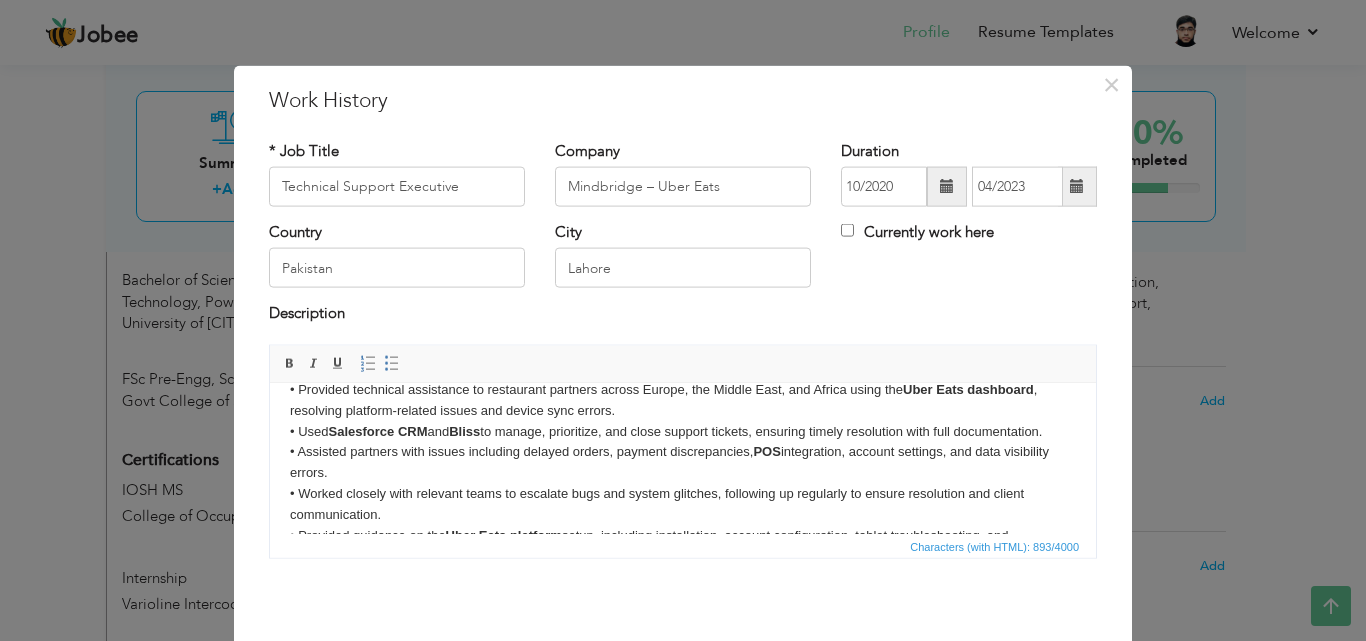 scroll, scrollTop: 0, scrollLeft: 0, axis: both 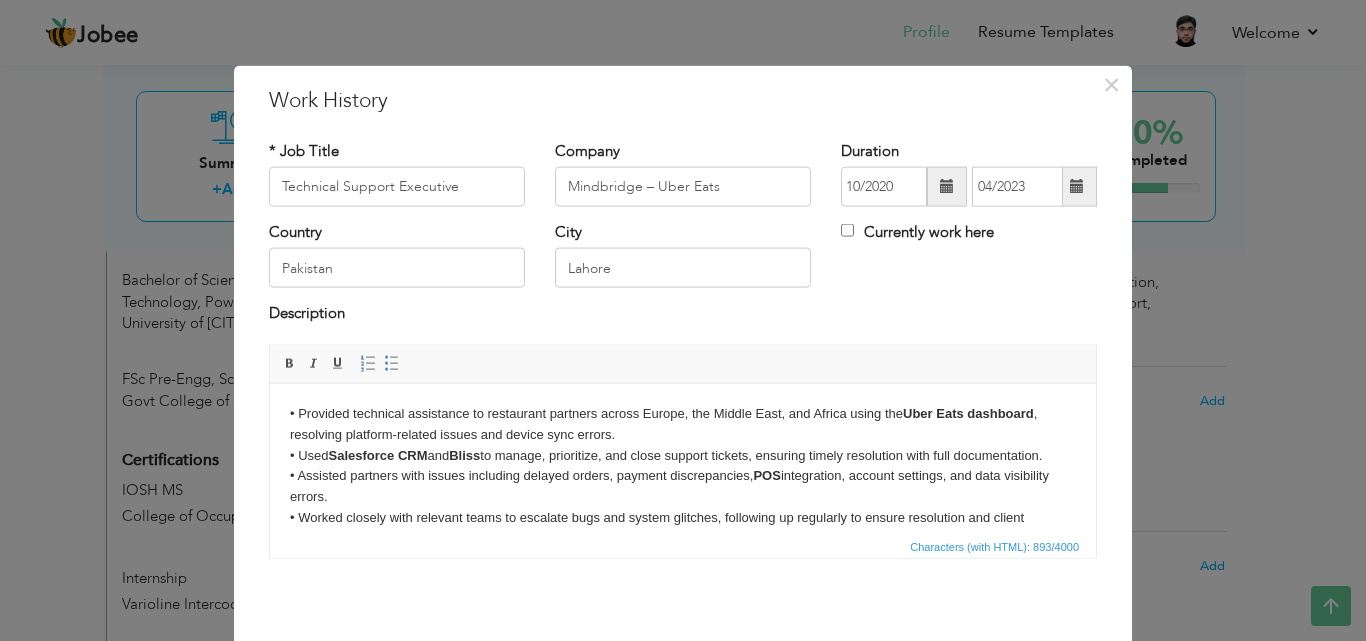 click on "• Provided technical assistance to restaurant partners across Europe, the Middle East, and Africa using the  Uber Eats dashboard , resolving platform-related issues and device sync errors. • Used  Salesforce CRM  and  Bliss  to manage, prioritize, and close support tickets, ensuring timely resolution with full documentation. • Assisted partners with issues including delayed orders, payment discrepancies,  POS  integration, account settings, and data visibility errors. • Worked closely with relevant teams to escalate bugs and system glitches, following up regularly to ensure resolution and client communication. • Provided guidance on the  Uber Eats platform  setup, including installation, account configuration, tablet troubleshooting, and performance optimization." at bounding box center (683, 496) 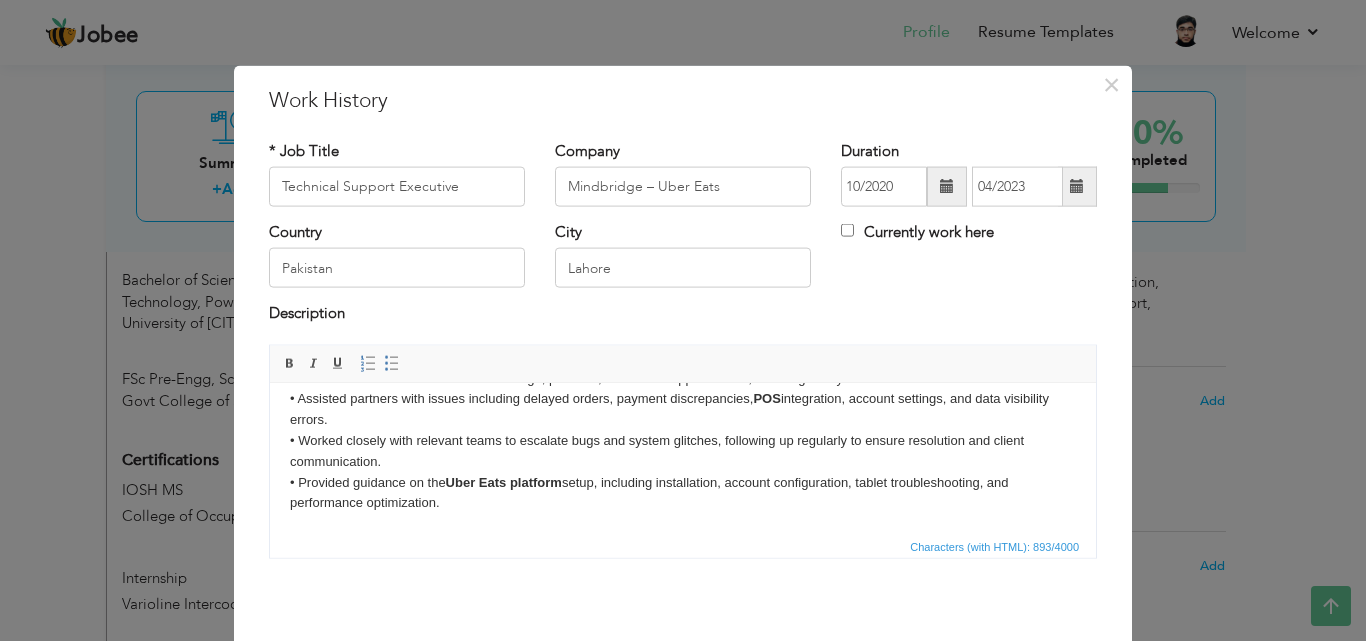 click on "• Provided technical assistance to restaurant partners across Europe, the Middle East, and Africa using the  Uber Eats dashboard , resolving platform-related issues and device sync errors. • Used  Salesforce CRM  and  Bliss  to manage, prioritize, and close support tickets, ensuring timely resolution with full documentation. • Assisted partners with issues including delayed orders, payment discrepancies,  POS  integration, account settings, and data visibility errors. • Worked closely with relevant teams to escalate bugs and system glitches, following up regularly to ensure resolution and client communication. • Provided guidance on the  Uber Eats platform  setup, including installation, account configuration, tablet troubleshooting, and performance optimization." at bounding box center [683, 419] 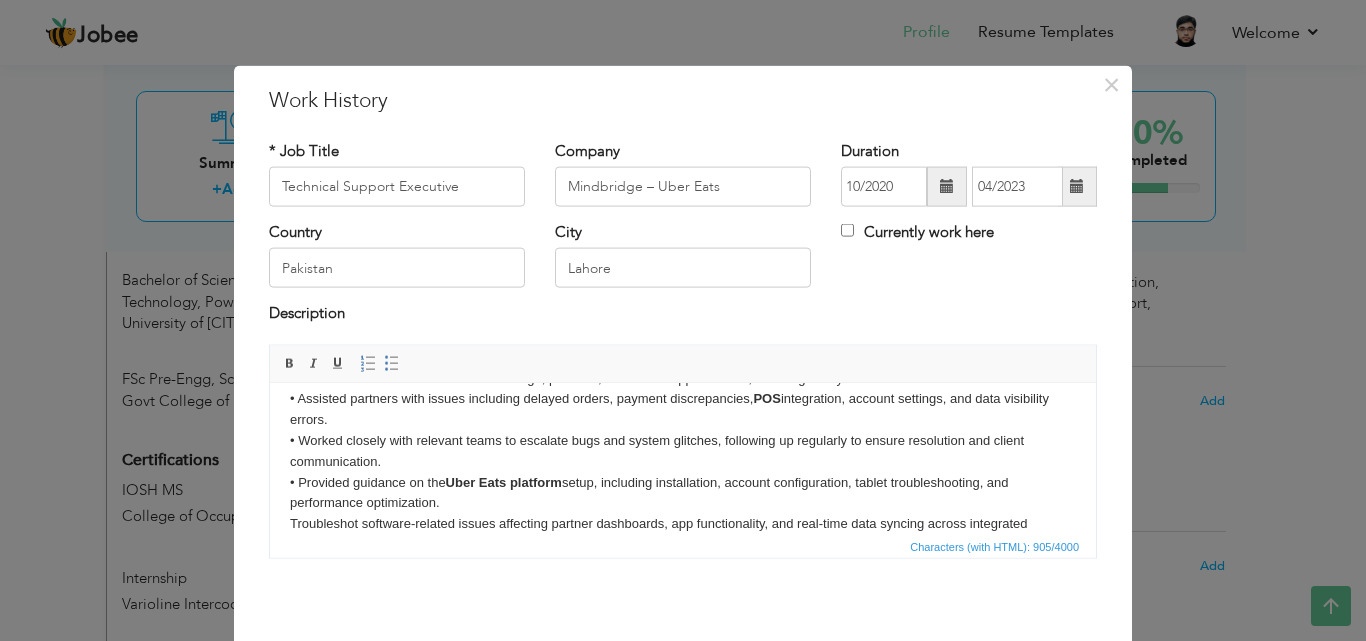 scroll, scrollTop: 95, scrollLeft: 0, axis: vertical 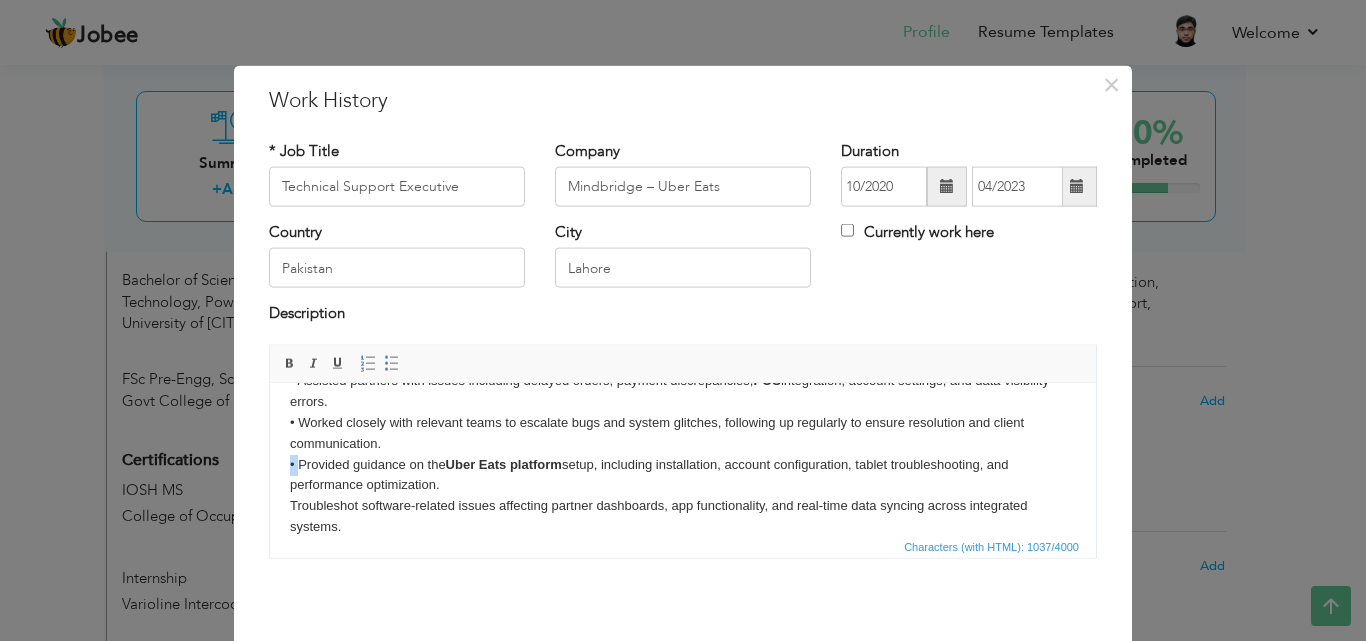 drag, startPoint x: 296, startPoint y: 466, endPoint x: 283, endPoint y: 468, distance: 13.152946 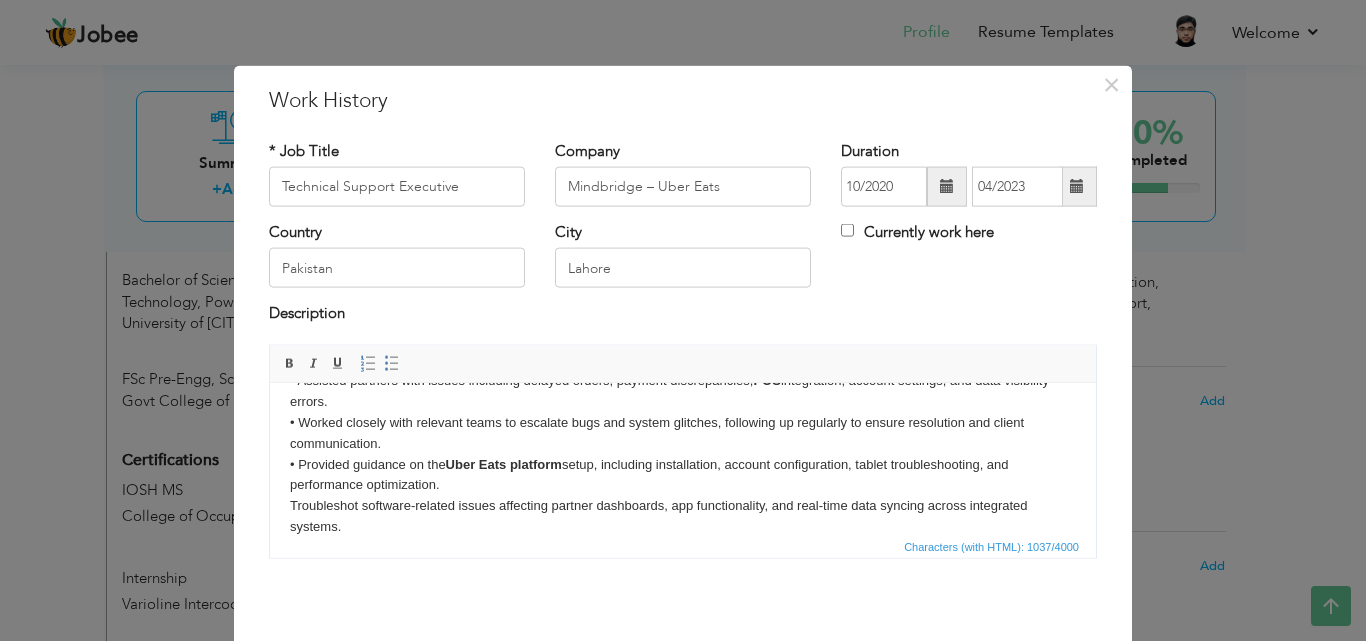 click on "• Provided technical assistance to restaurant partners across Europe, the Middle East, and Africa using the  Uber Eats dashboard , resolving platform-related issues and device sync errors. • Used  Salesforce CRM  and  Bliss  to manage, prioritize, and close support tickets, ensuring timely resolution with full documentation. • Assisted partners with issues including delayed orders, payment discrepancies,  POS  integration, account settings, and data visibility errors. • Worked closely with relevant teams to escalate bugs and system glitches, following up regularly to ensure resolution and client communication. • Provided guidance on the  Uber Eats platform  setup, including installation, account configuration, tablet troubleshooting, and performance optimization. ​​​​​​​ Troubleshot software-related issues affecting partner dashboards, app functionality, and real-time data syncing across integrated systems." at bounding box center (683, 422) 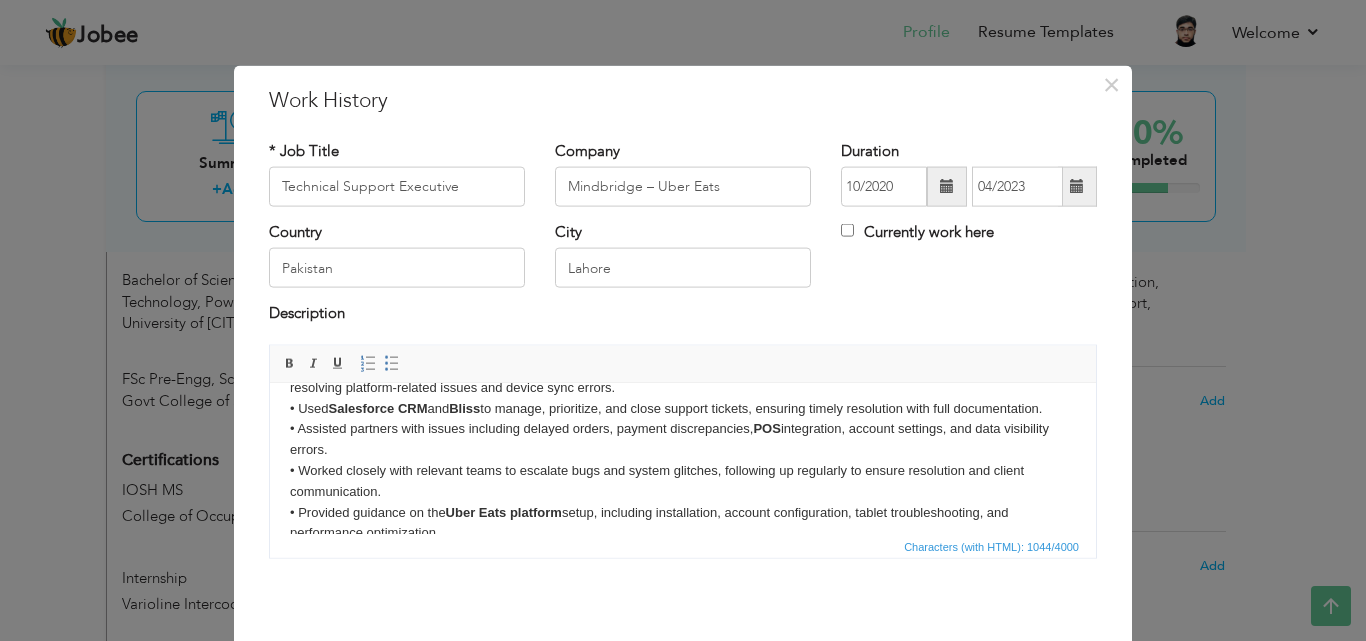scroll, scrollTop: 0, scrollLeft: 0, axis: both 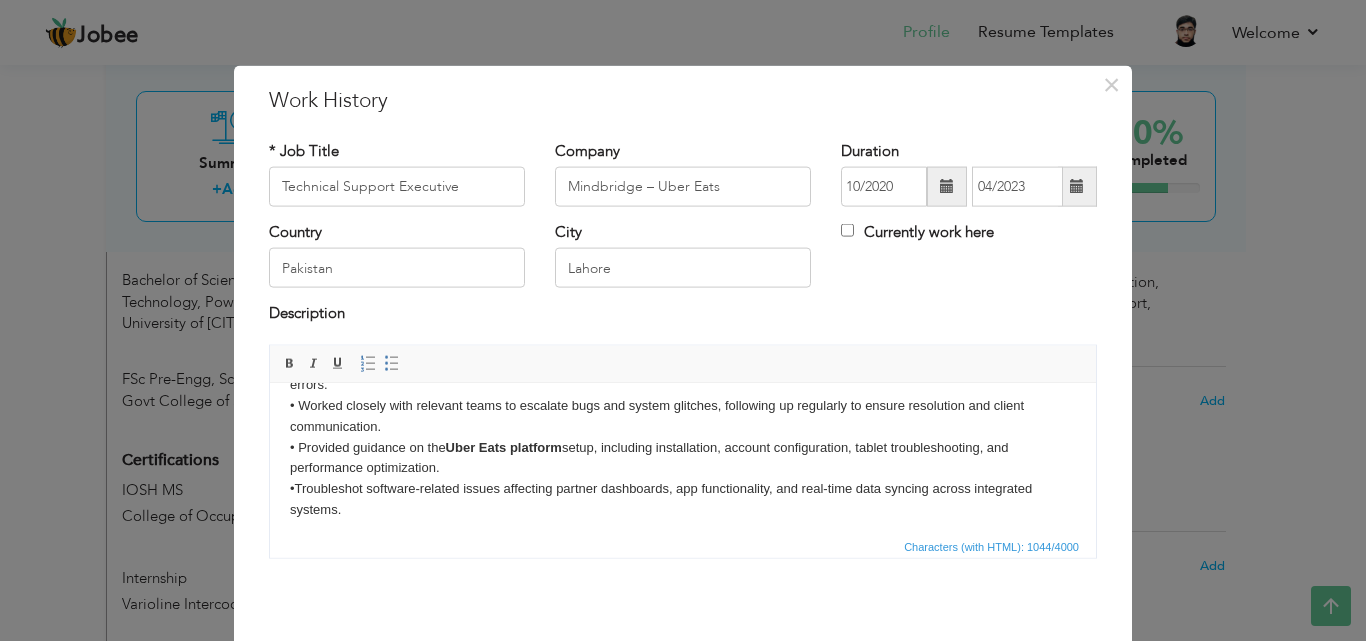 drag, startPoint x: 1088, startPoint y: 440, endPoint x: 1370, endPoint y: 868, distance: 512.5505 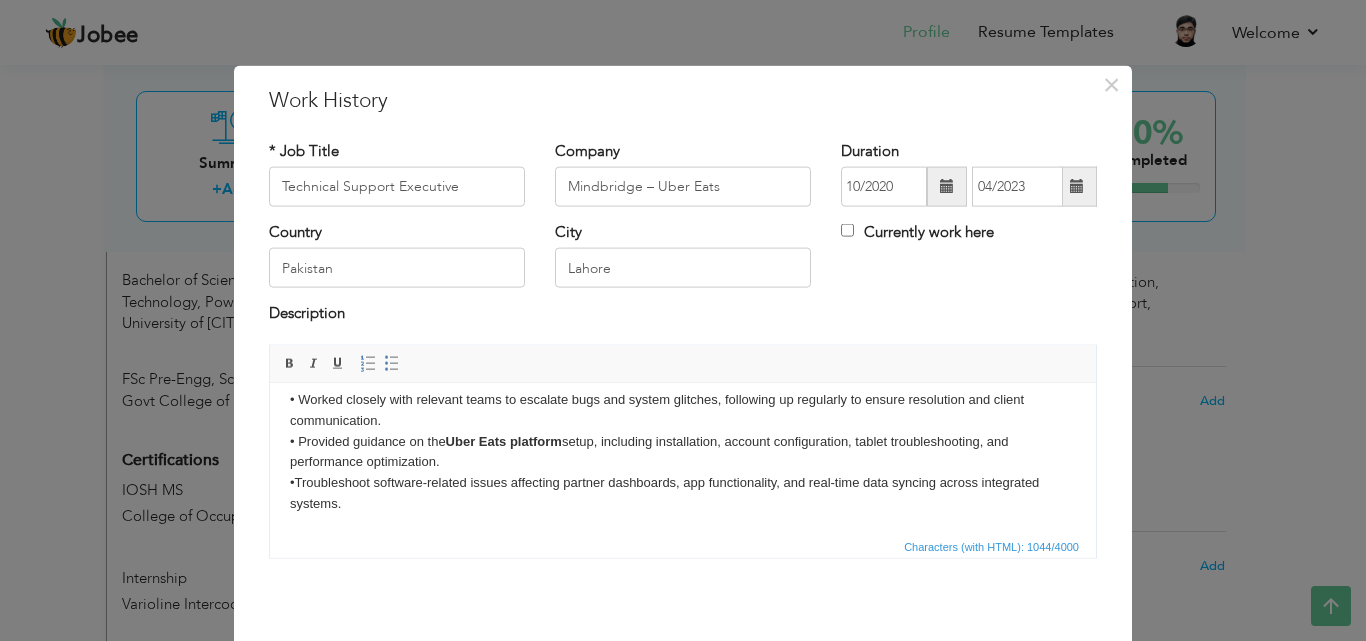 scroll, scrollTop: 119, scrollLeft: 0, axis: vertical 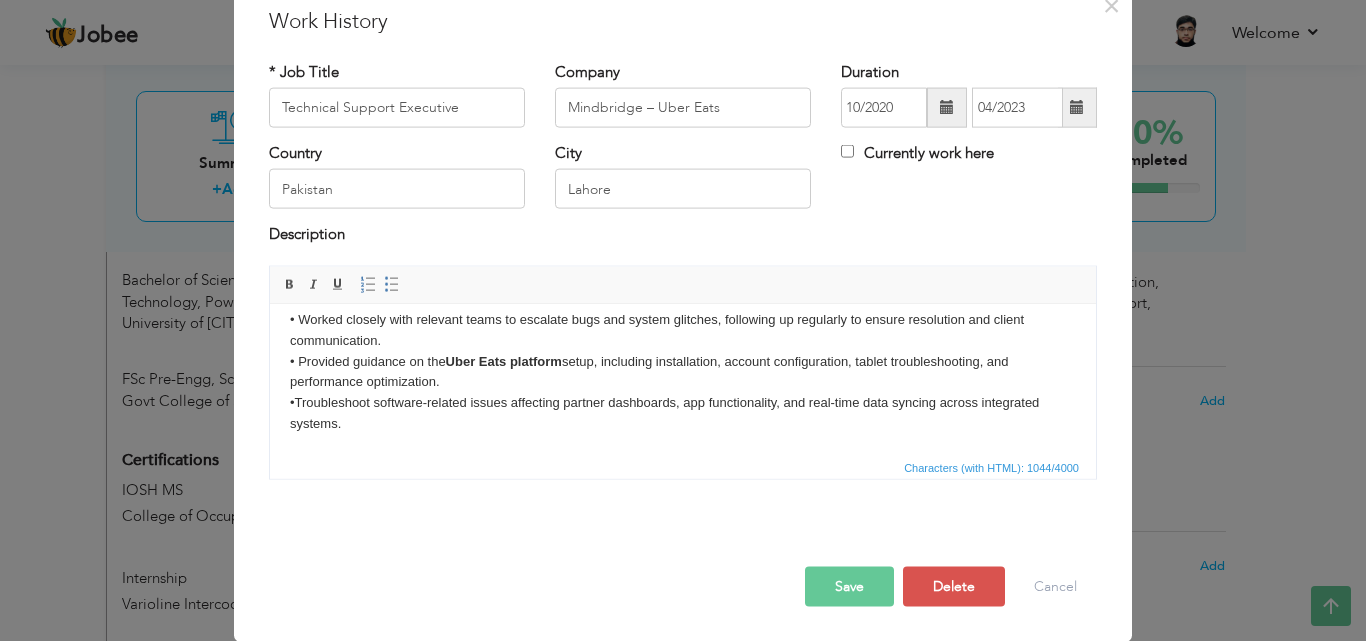 click on "Save" at bounding box center [849, 586] 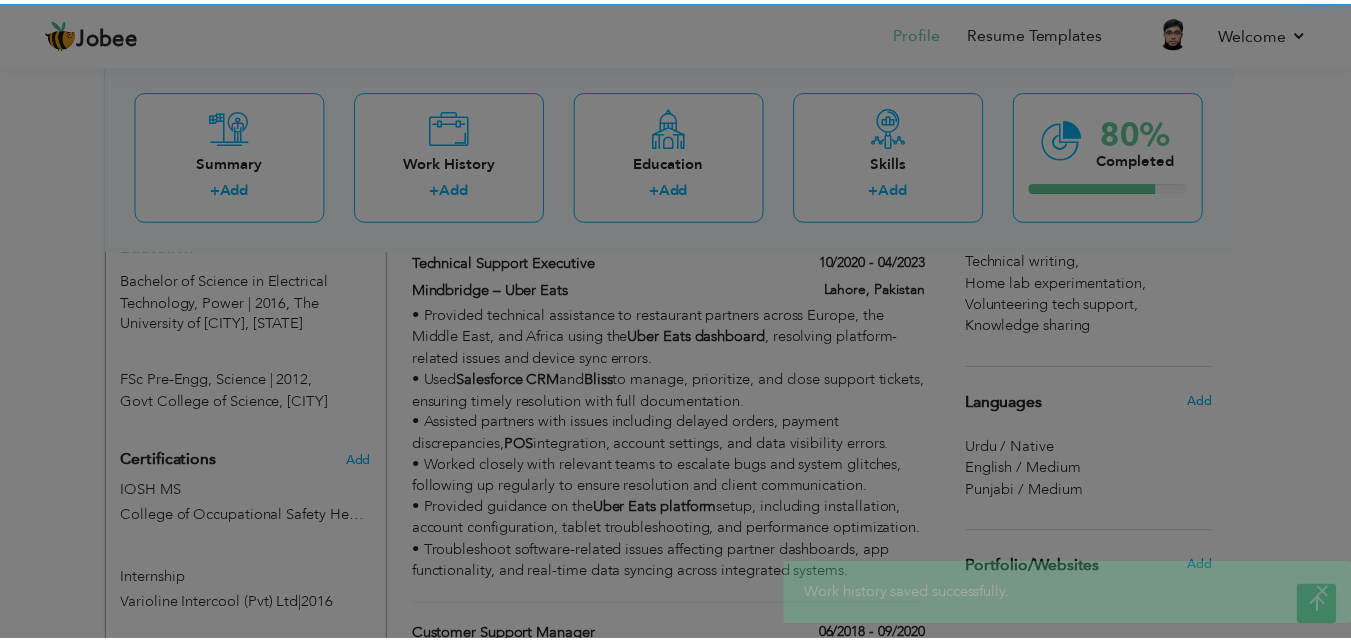 scroll, scrollTop: 0, scrollLeft: 0, axis: both 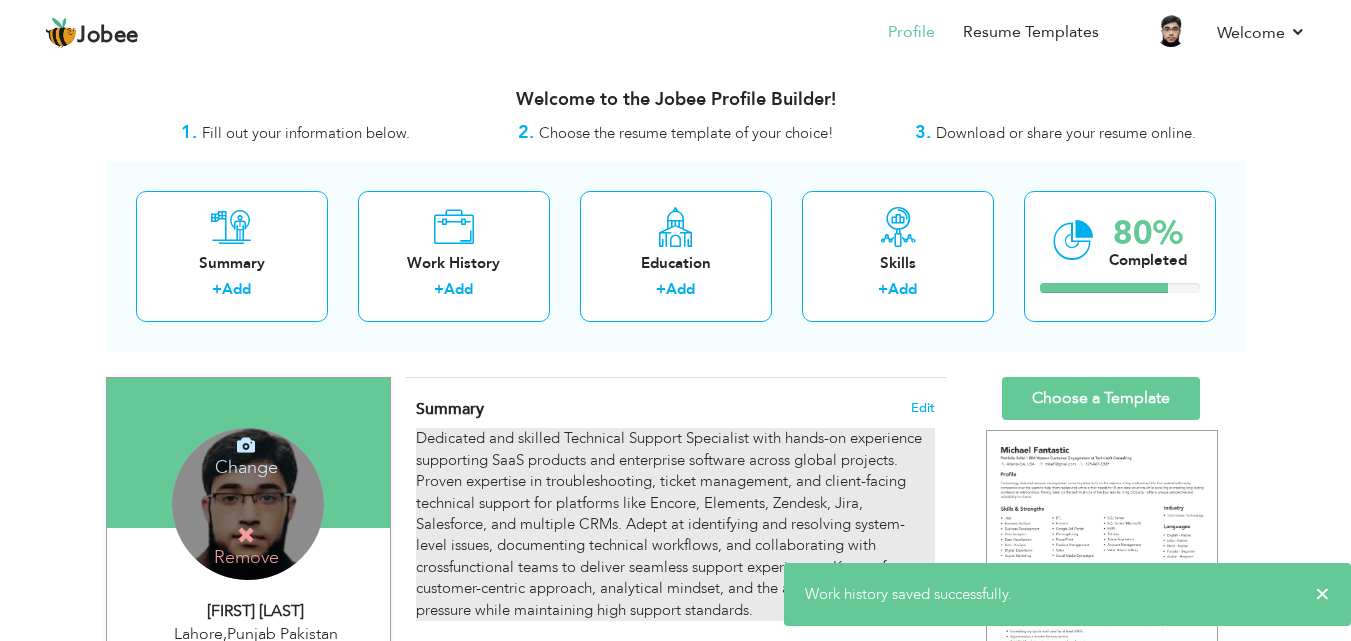 click on "Dedicated and skilled Technical Support Specialist with hands-on experience supporting SaaS products and enterprise software across global projects. Proven expertise in troubleshooting, ticket management, and client-facing technical support for platforms like Encore, Elements, Zendesk, Jira, Salesforce, and multiple CRMs. Adept at identifying and resolving system-level issues, documenting technical workflows, and collaborating with crossfunctional teams to deliver seamless support experiences. Known for a customer-centric approach, analytical mindset, and the ability to work under pressure while maintaining high support standards." at bounding box center [675, 524] 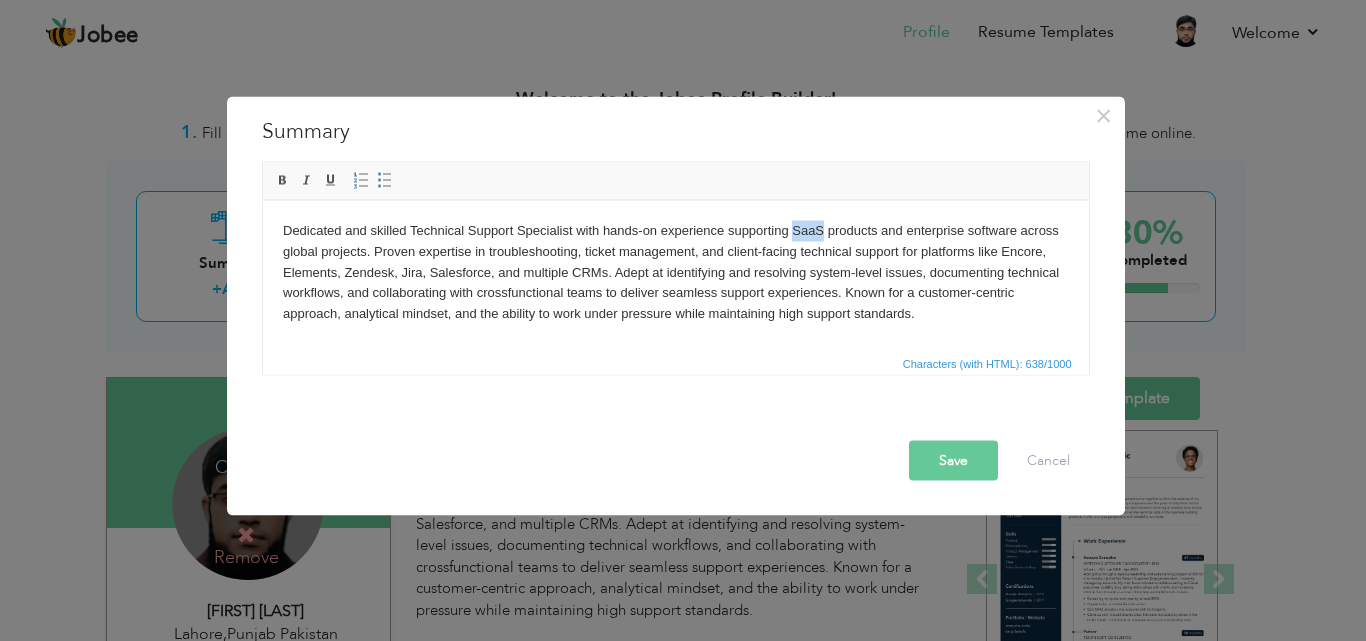 drag, startPoint x: 823, startPoint y: 230, endPoint x: 789, endPoint y: 234, distance: 34.234486 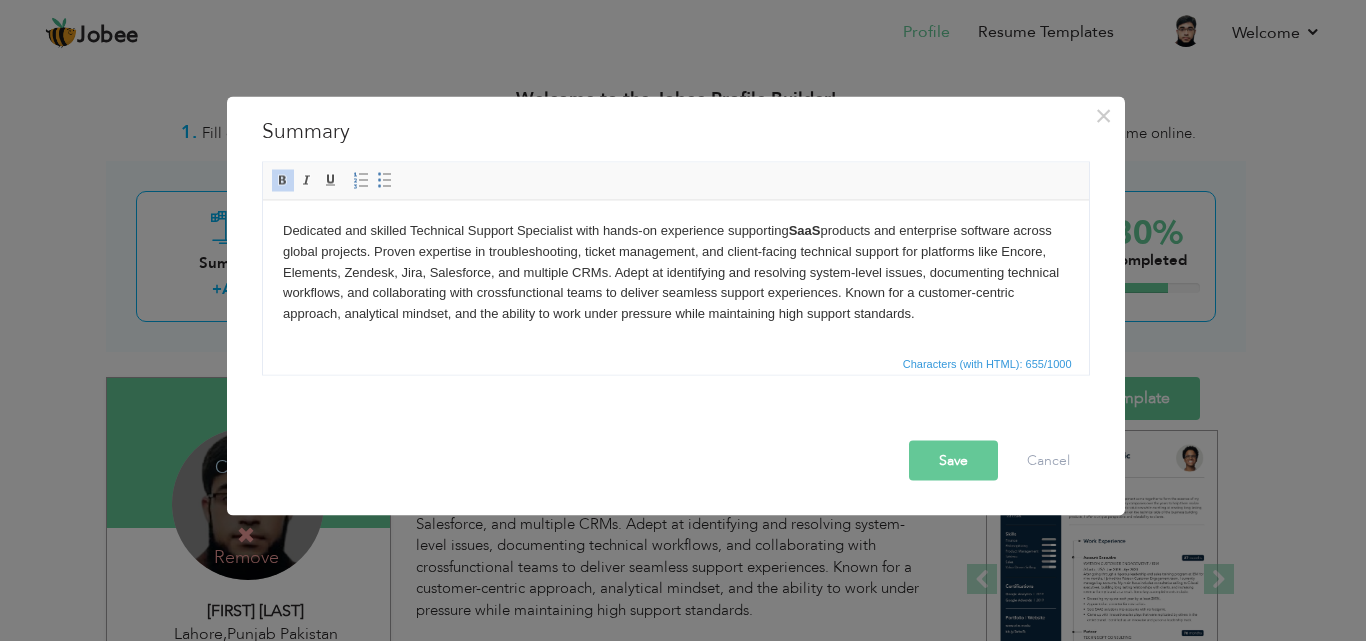 click on "Dedicated and skilled Technical Support Specialist with hands-on experience supporting  SaaS  products and enterprise software across global projects. Proven expertise in troubleshooting, ticket management, and client-facing technical support for platforms like Encore, Elements, Zendesk, Jira, Salesforce, and multiple CRMs. Adept at identifying and resolving system-level issues, documenting technical workflows, and collaborating with crossfunctional teams to deliver seamless support experiences. Known for a customer-centric approach, analytical mindset, and the ability to work under pressure while maintaining high support standards." at bounding box center (675, 272) 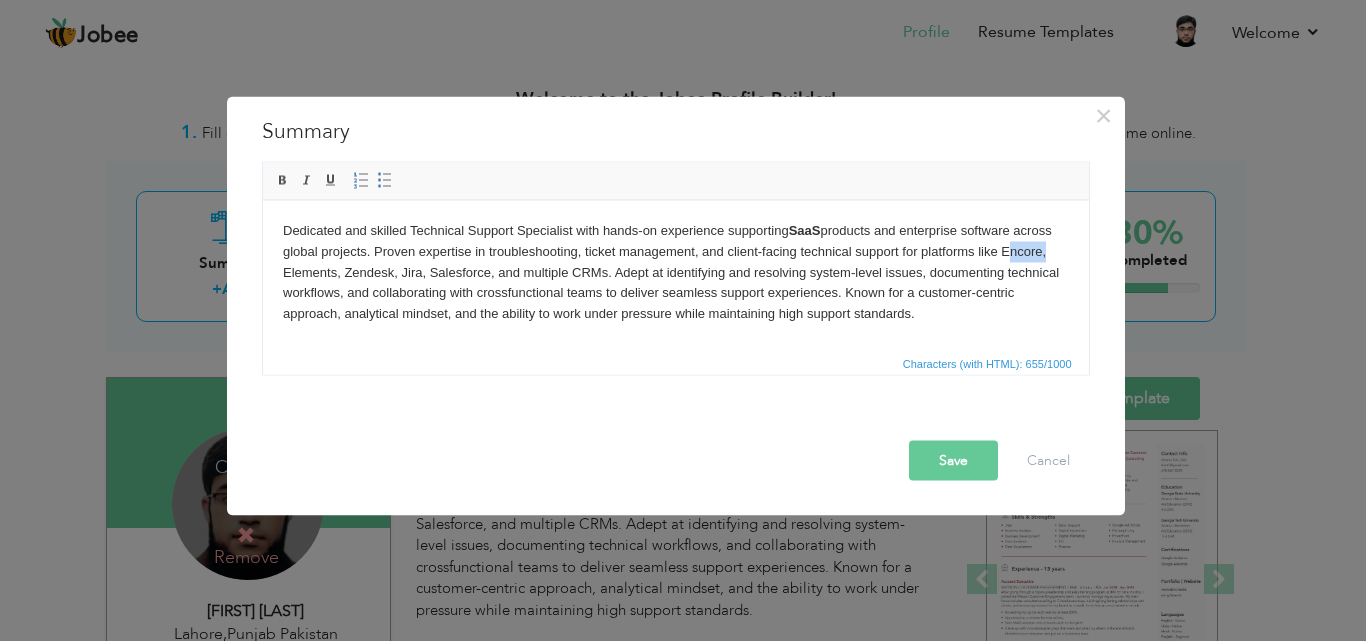 drag, startPoint x: 1041, startPoint y: 252, endPoint x: 1001, endPoint y: 253, distance: 40.012497 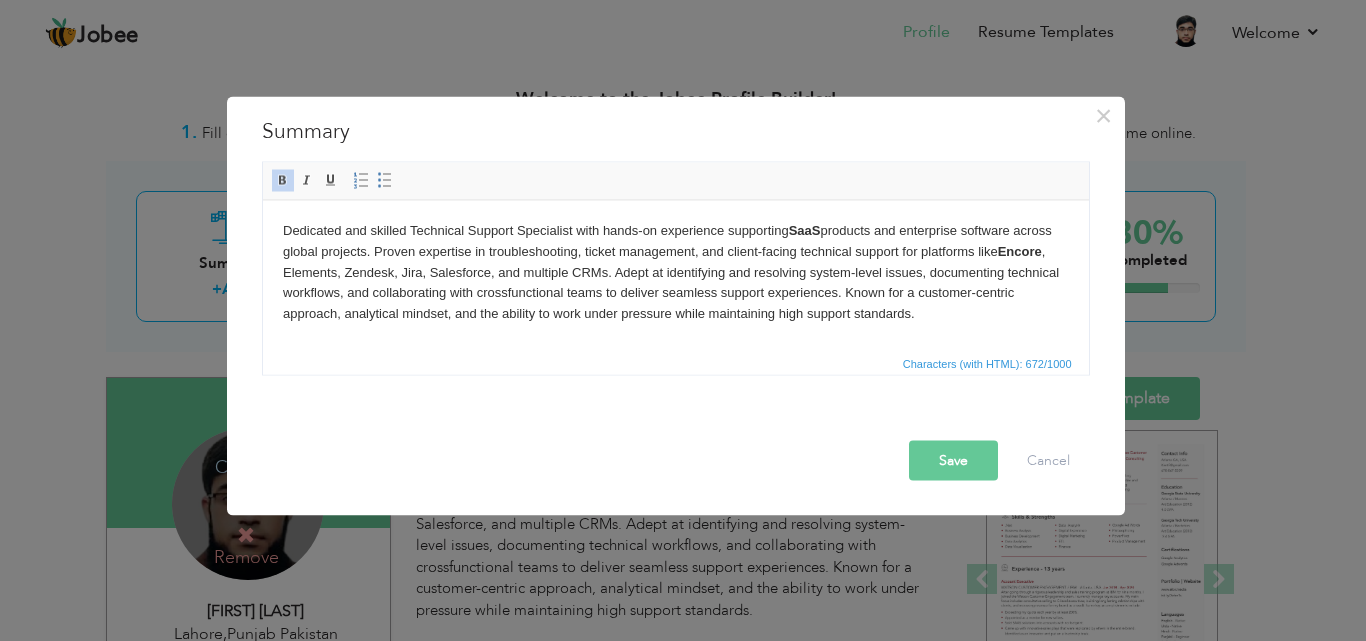 click on "Dedicated and skilled Technical Support Specialist with hands-on experience supporting  SaaS  products and enterprise software across global projects. Proven expertise in troubleshooting, ticket management, and client-facing technical support for platforms like  Encore , Elements, Zendesk, Jira, Salesforce, and multiple CRMs. Adept at identifying and resolving system-level issues, documenting technical workflows, and collaborating with crossfunctional teams to deliver seamless support experiences. Known for a customer-centric approach, analytical mindset, and the ability to work under pressure while maintaining high support standards." at bounding box center [675, 272] 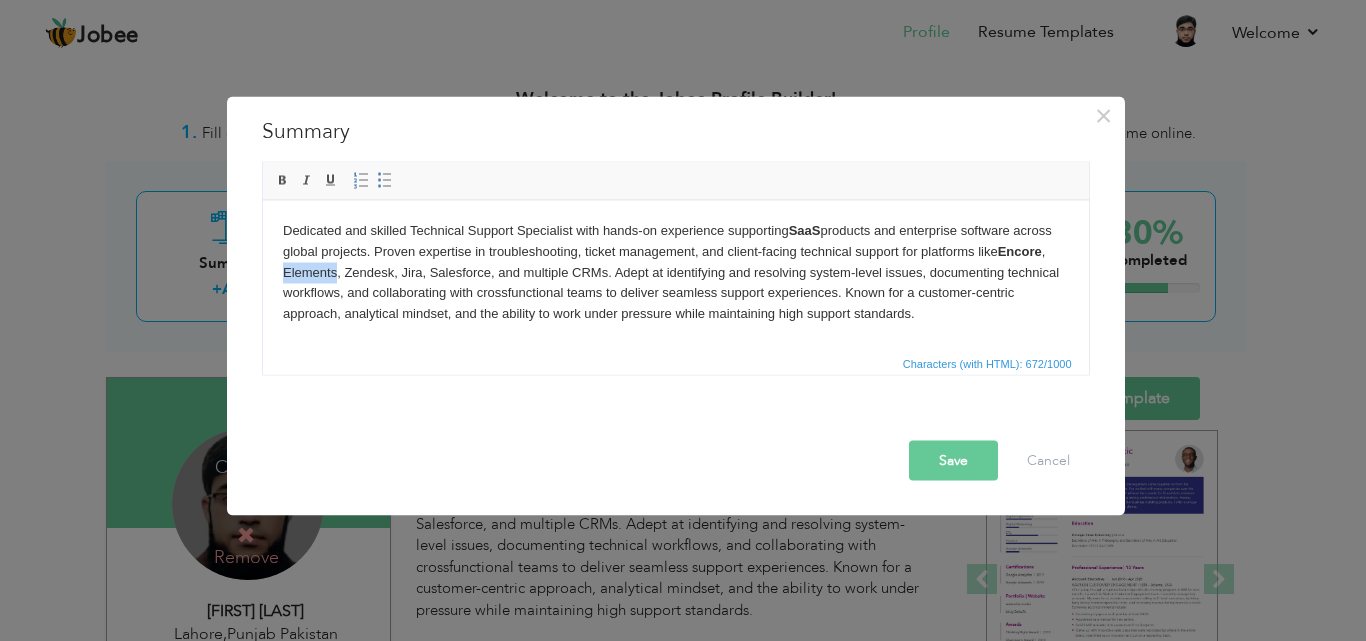 drag, startPoint x: 334, startPoint y: 269, endPoint x: 282, endPoint y: 276, distance: 52.46904 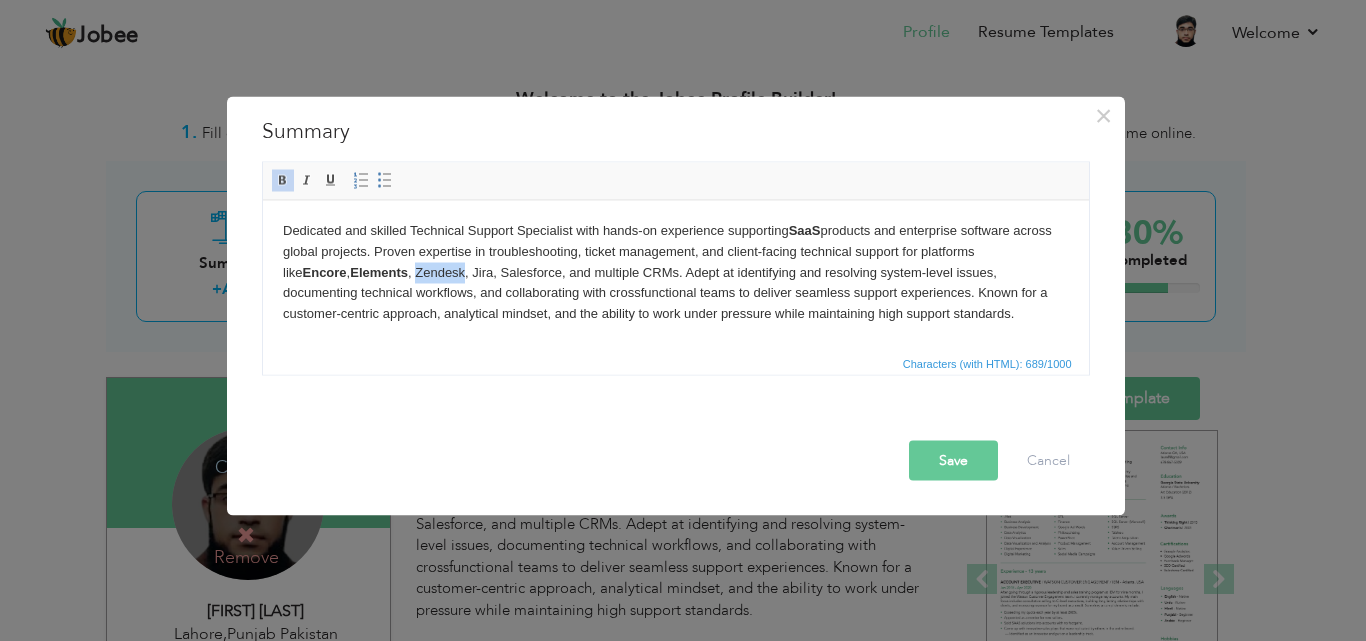 drag, startPoint x: 397, startPoint y: 272, endPoint x: 348, endPoint y: 268, distance: 49.162994 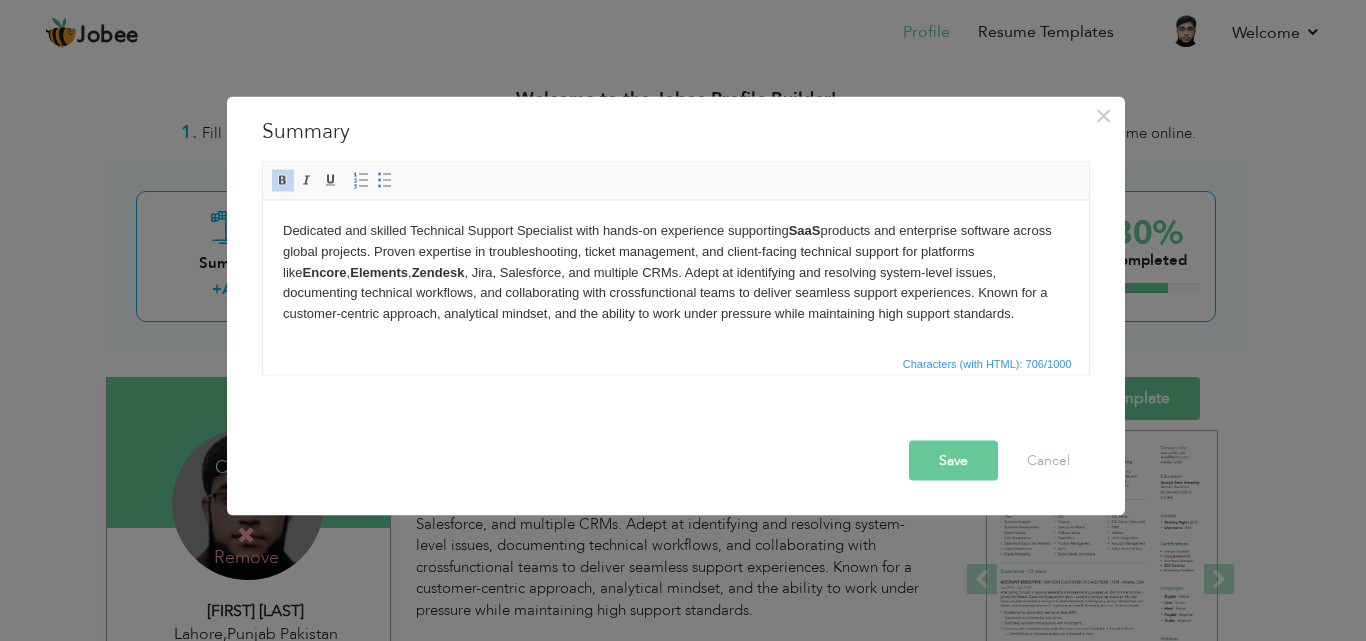 click on "Dedicated and skilled Technical Support Specialist with hands-on experience supporting  SaaS  products and enterprise software across global projects. Proven expertise in troubleshooting, ticket management, and client-facing technical support for platforms like  Encore ,  Elements ,  Zendesk , Jira, Salesforce, and multiple CRMs. Adept at identifying and resolving system-level issues, documenting technical workflows, and collaborating with crossfunctional teams to deliver seamless support experiences. Known for a customer-centric approach, analytical mindset, and the ability to work under pressure while maintaining high support standards." at bounding box center [675, 272] 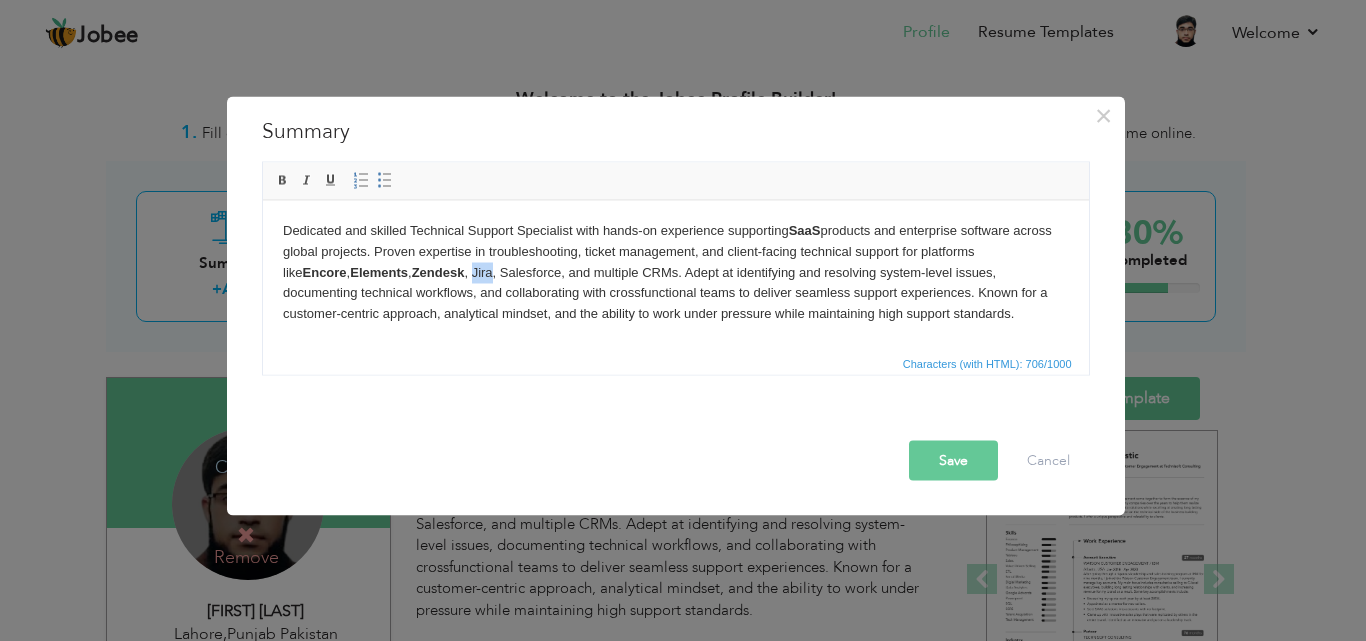 drag, startPoint x: 426, startPoint y: 274, endPoint x: 407, endPoint y: 274, distance: 19 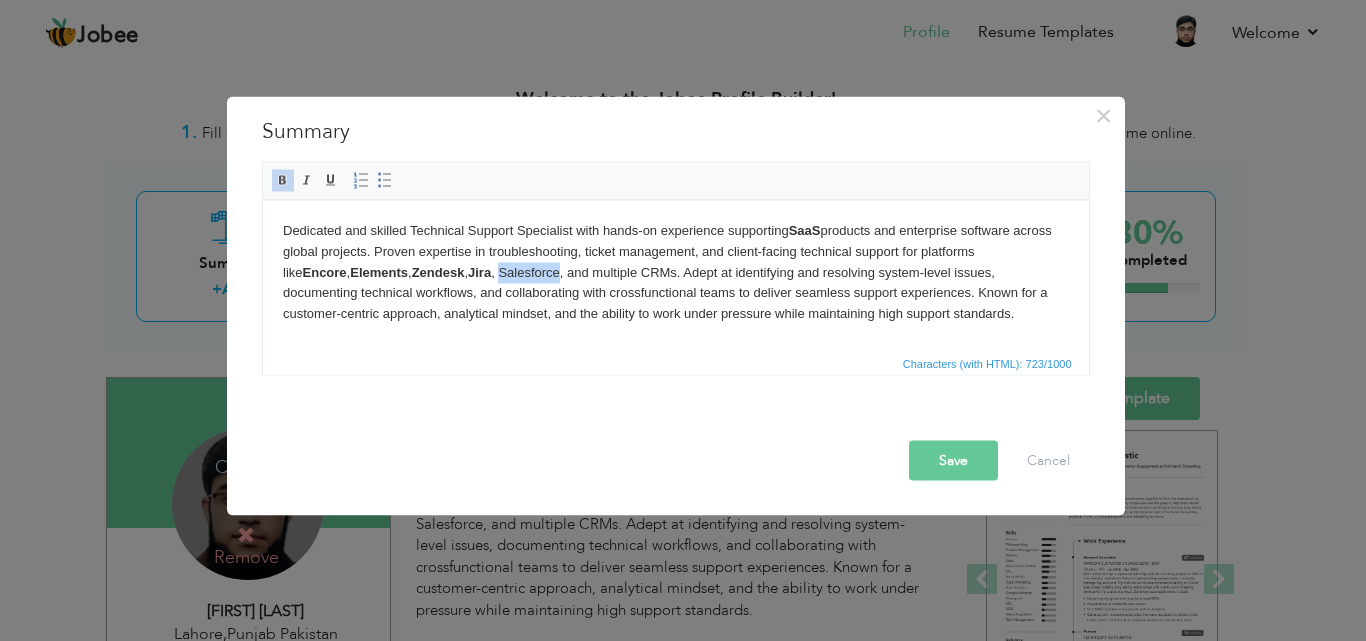 drag, startPoint x: 498, startPoint y: 272, endPoint x: 438, endPoint y: 277, distance: 60.207973 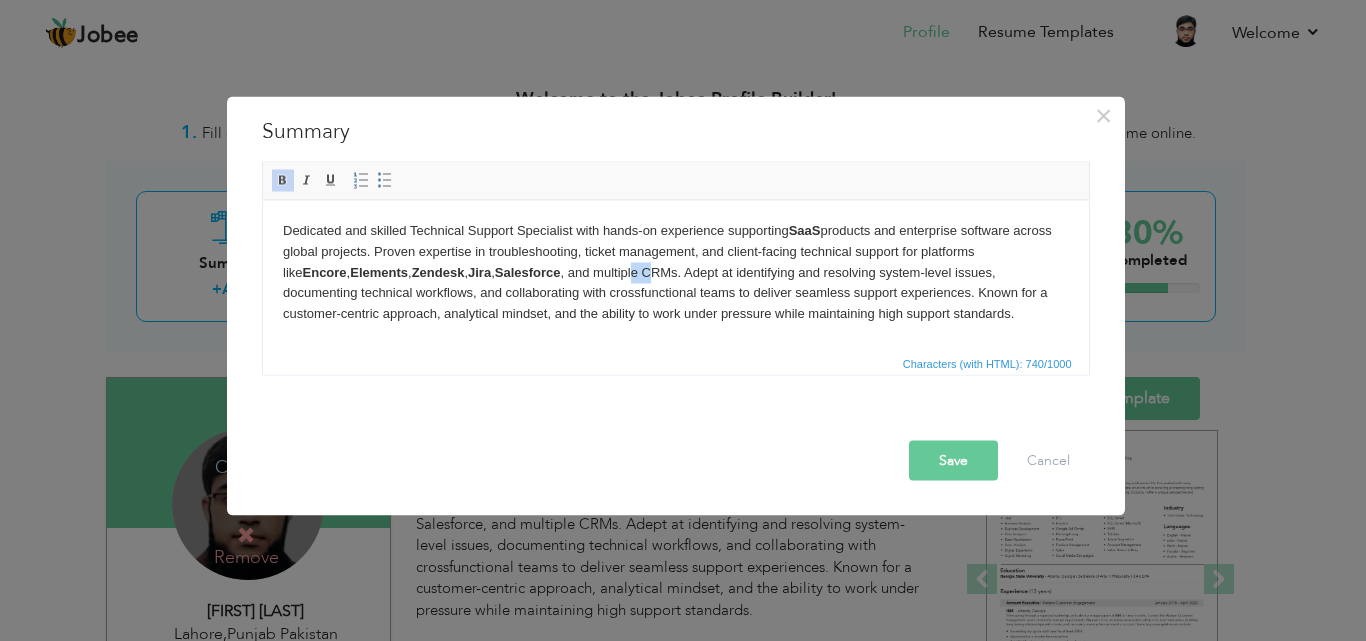 drag, startPoint x: 581, startPoint y: 273, endPoint x: 605, endPoint y: 270, distance: 24.186773 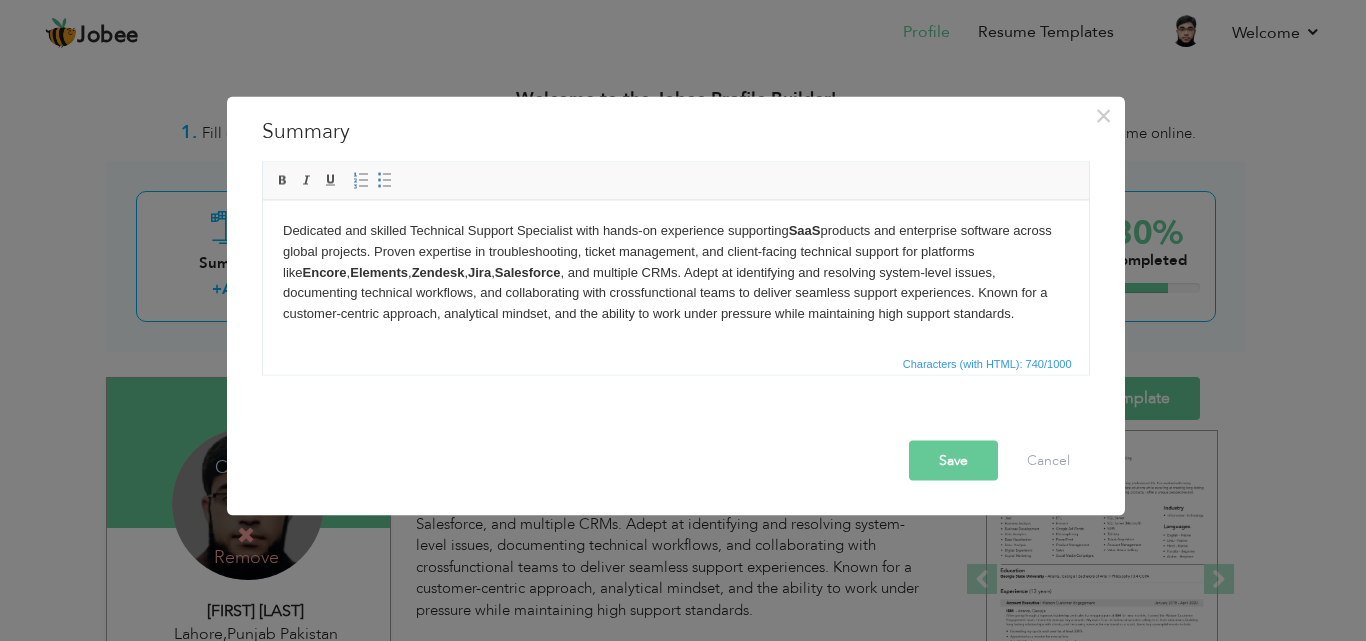 click on "Dedicated and skilled Technical Support Specialist with hands-on experience supporting  SaaS  products and enterprise software across global projects. Proven expertise in troubleshooting, ticket management, and client-facing technical support for platforms like  Encore ,  Elements ,  Zendesk ,  Jira ,  Salesforce , and multiple CRMs. Adept at identifying and resolving system-level issues, documenting technical workflows, and collaborating with crossfunctional teams to deliver seamless support experiences. Known for a customer-centric approach, analytical mindset, and the ability to work under pressure while maintaining high support standards." at bounding box center (675, 272) 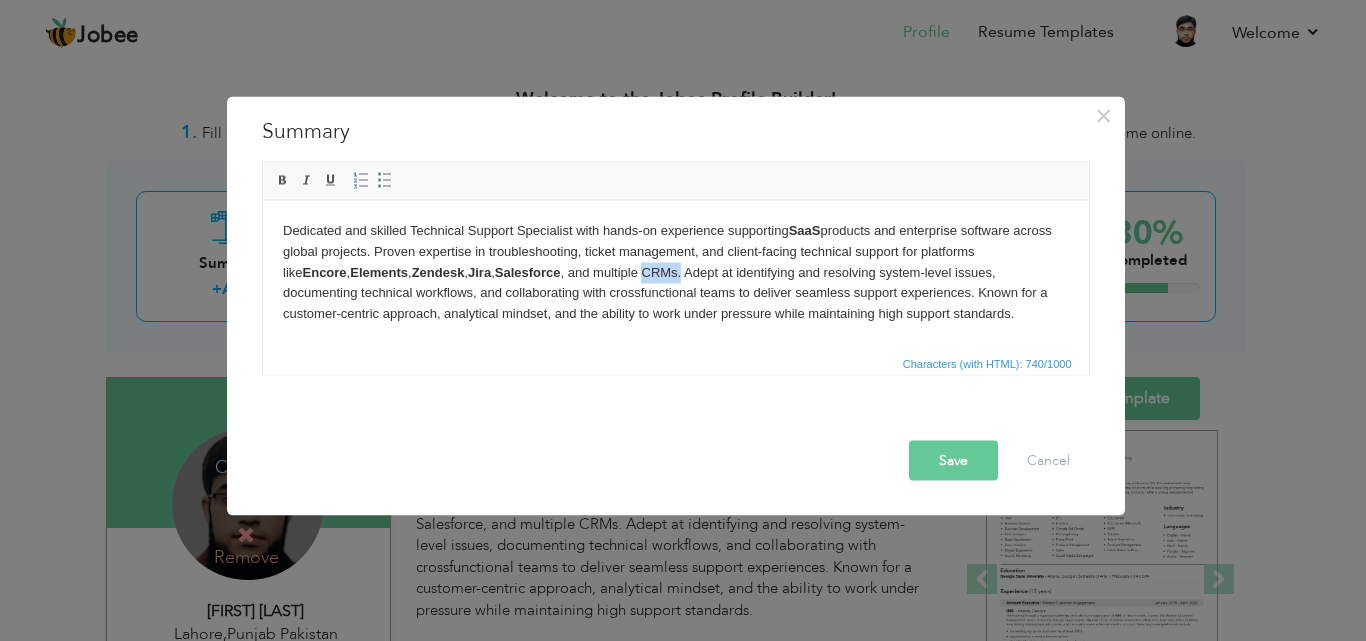 drag, startPoint x: 618, startPoint y: 269, endPoint x: 586, endPoint y: 273, distance: 32.24903 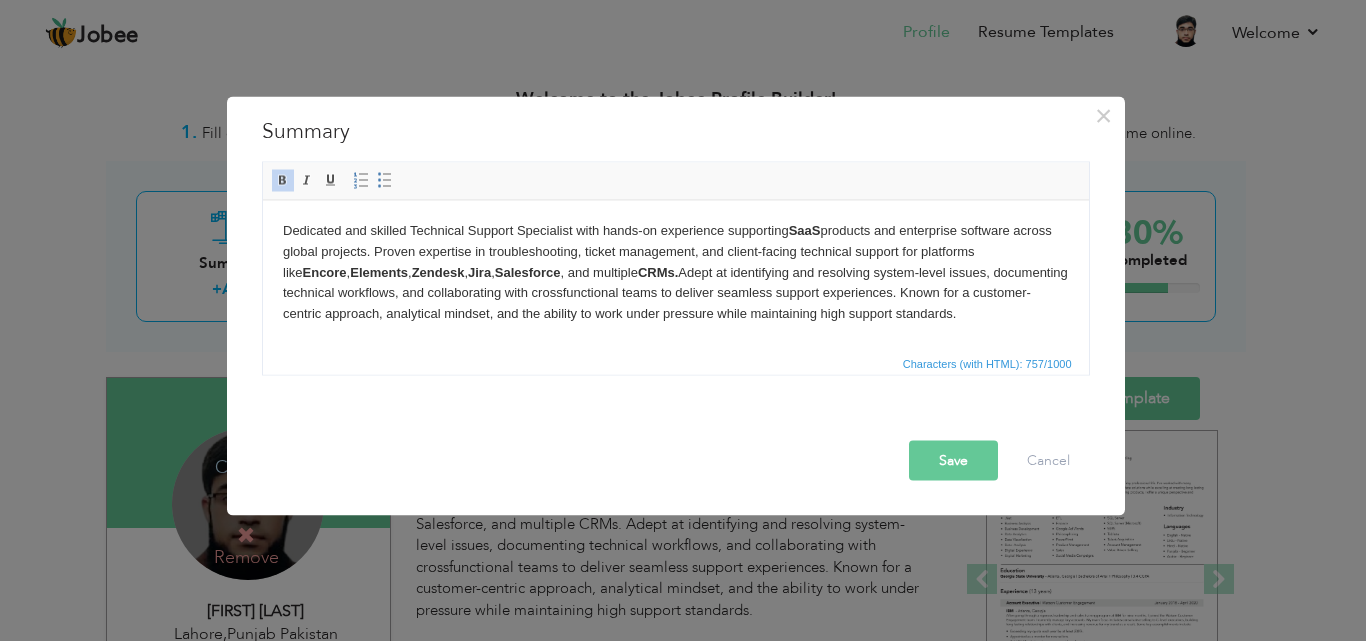 click on "Dedicated and skilled Technical Support Specialist with hands-on experience supporting  SaaS  products and enterprise software across global projects. Proven expertise in troubleshooting, ticket management, and client-facing technical support for platforms like  Encore ,  Elements ,  Zendesk ,  Jira ,  Salesforce , and multiple  CRMs.  Adept at identifying and resolving system-level issues, documenting technical workflows, and collaborating with crossfunctional teams to deliver seamless support experiences. Known for a customer-centric approach, analytical mindset, and the ability to work under pressure while maintaining high support standards." at bounding box center [675, 272] 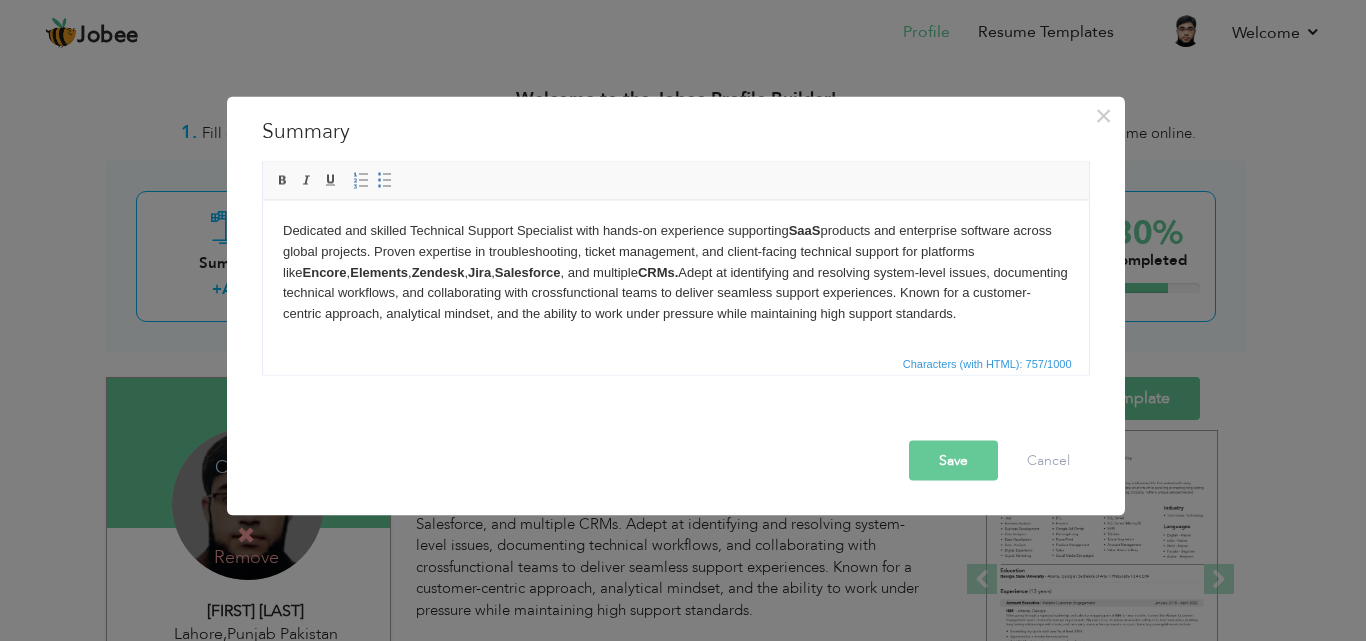 click on "Save" at bounding box center (953, 460) 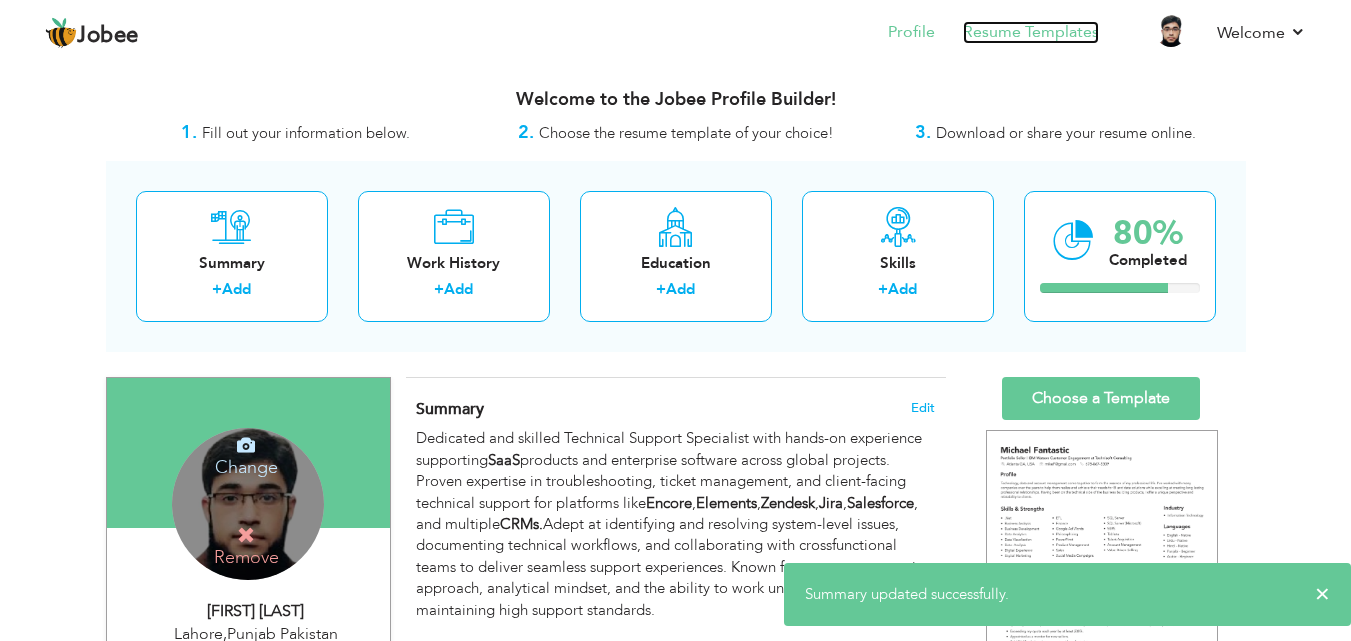 click on "Resume Templates" at bounding box center [1031, 32] 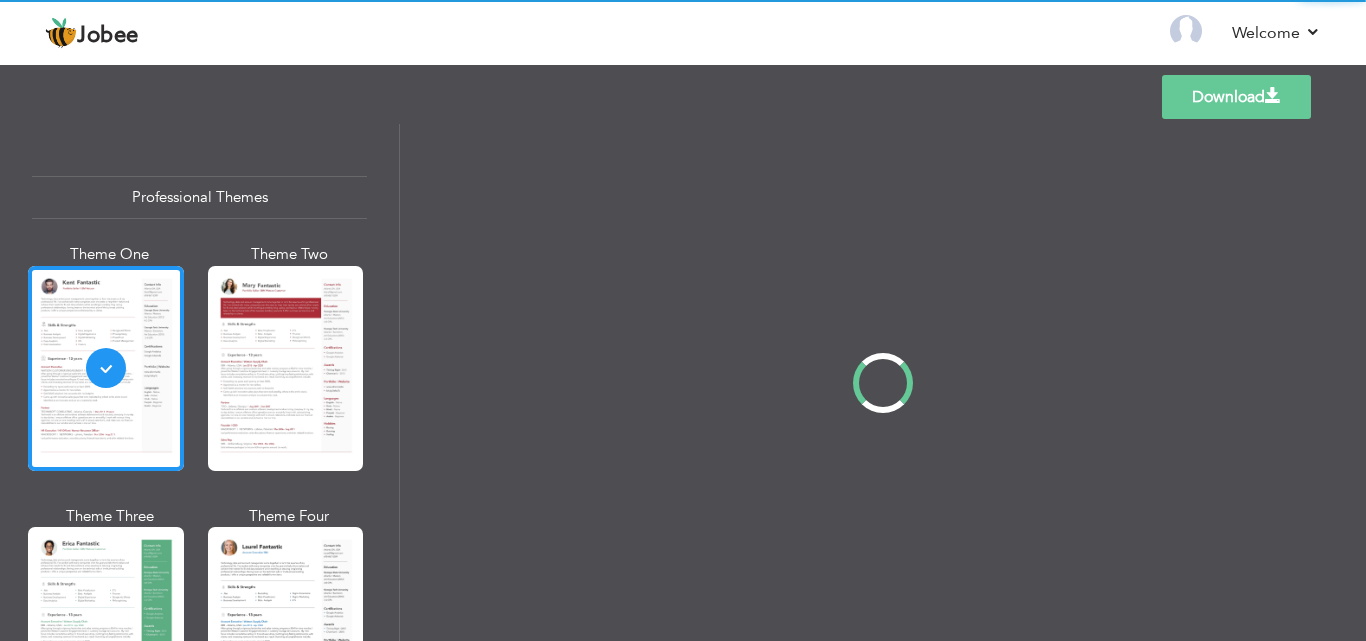 scroll, scrollTop: 0, scrollLeft: 0, axis: both 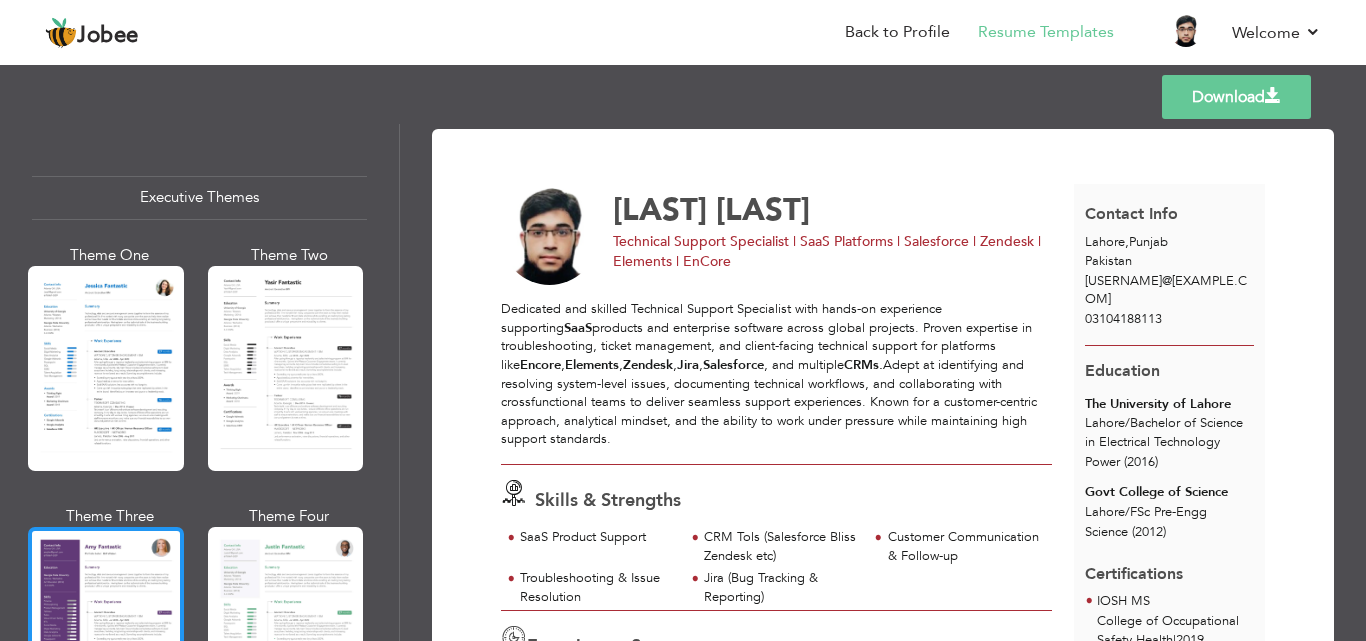 click at bounding box center (106, 629) 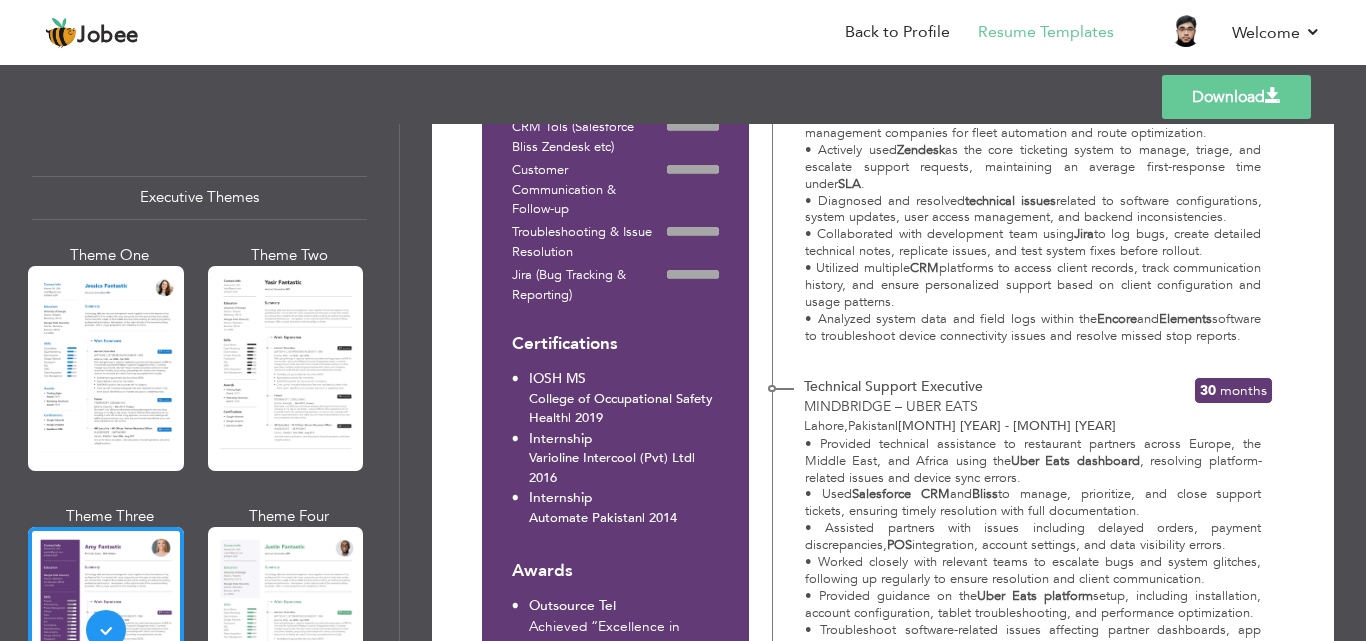 scroll, scrollTop: 508, scrollLeft: 0, axis: vertical 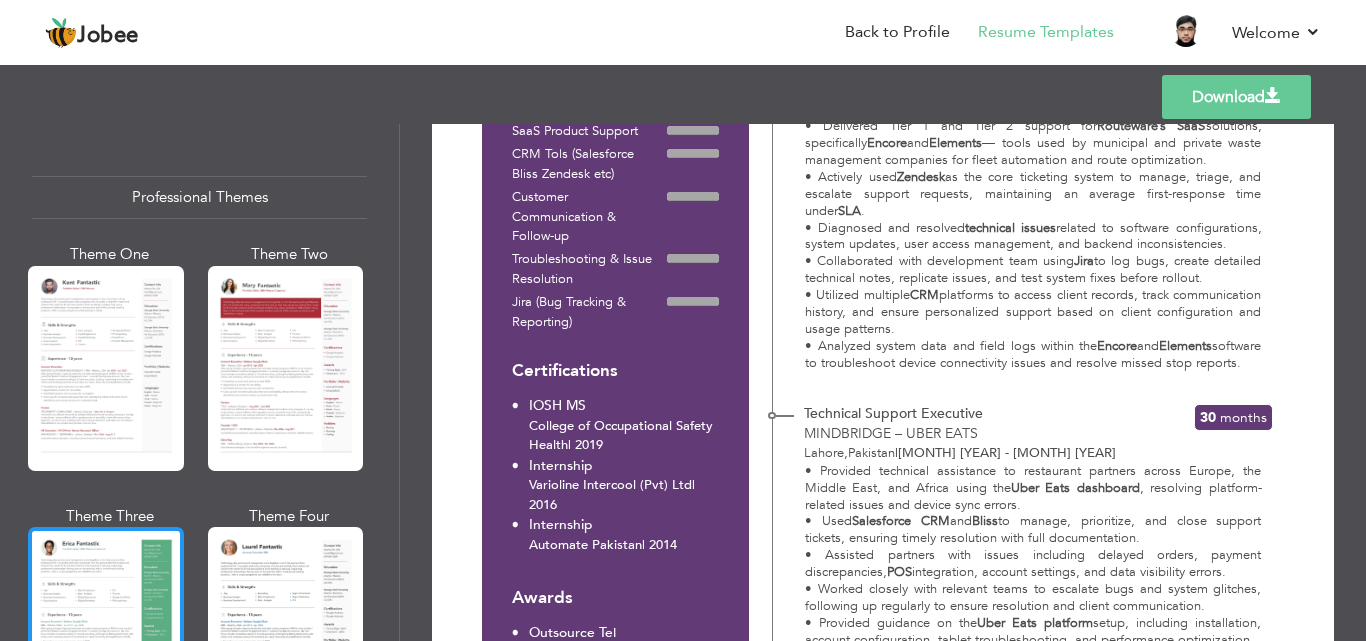 click at bounding box center [106, 629] 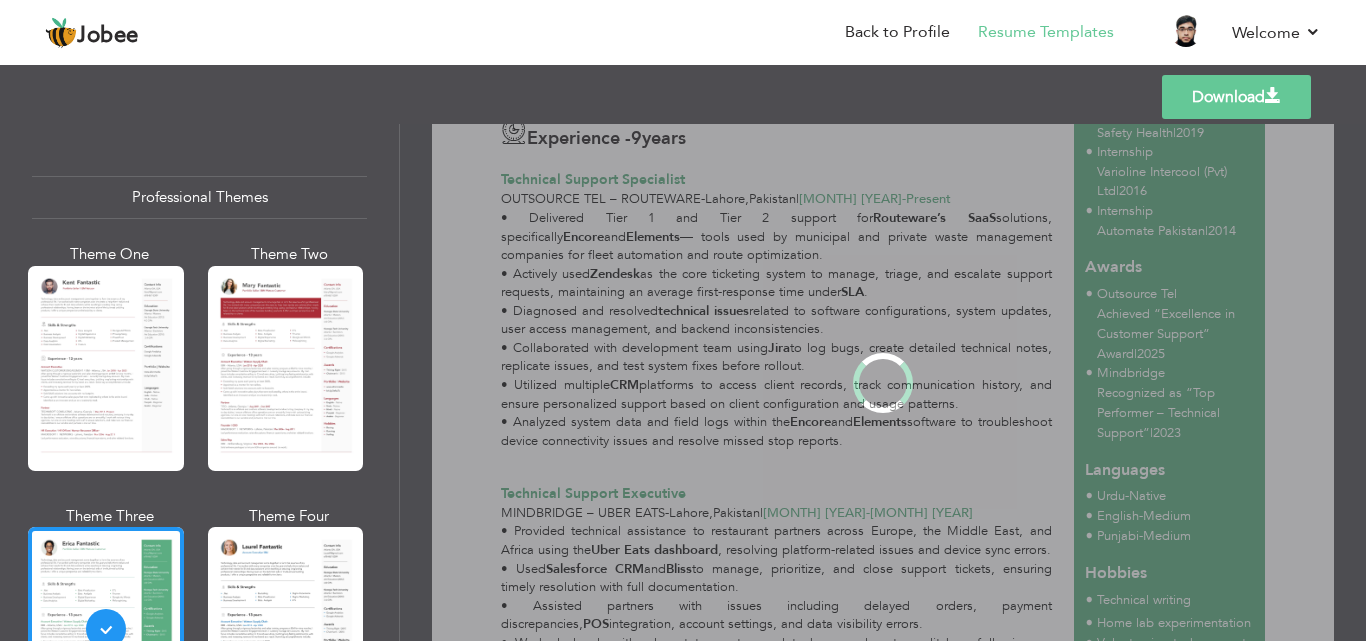 scroll, scrollTop: 0, scrollLeft: 0, axis: both 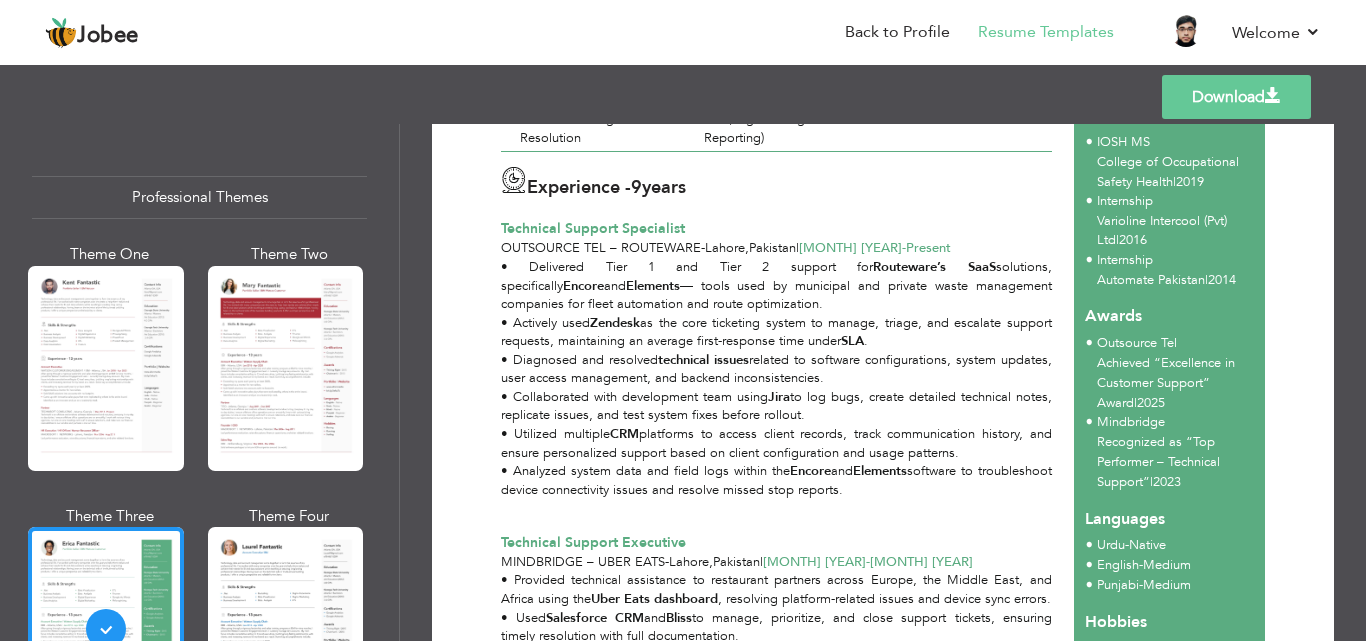 click on "Download" at bounding box center (1236, 97) 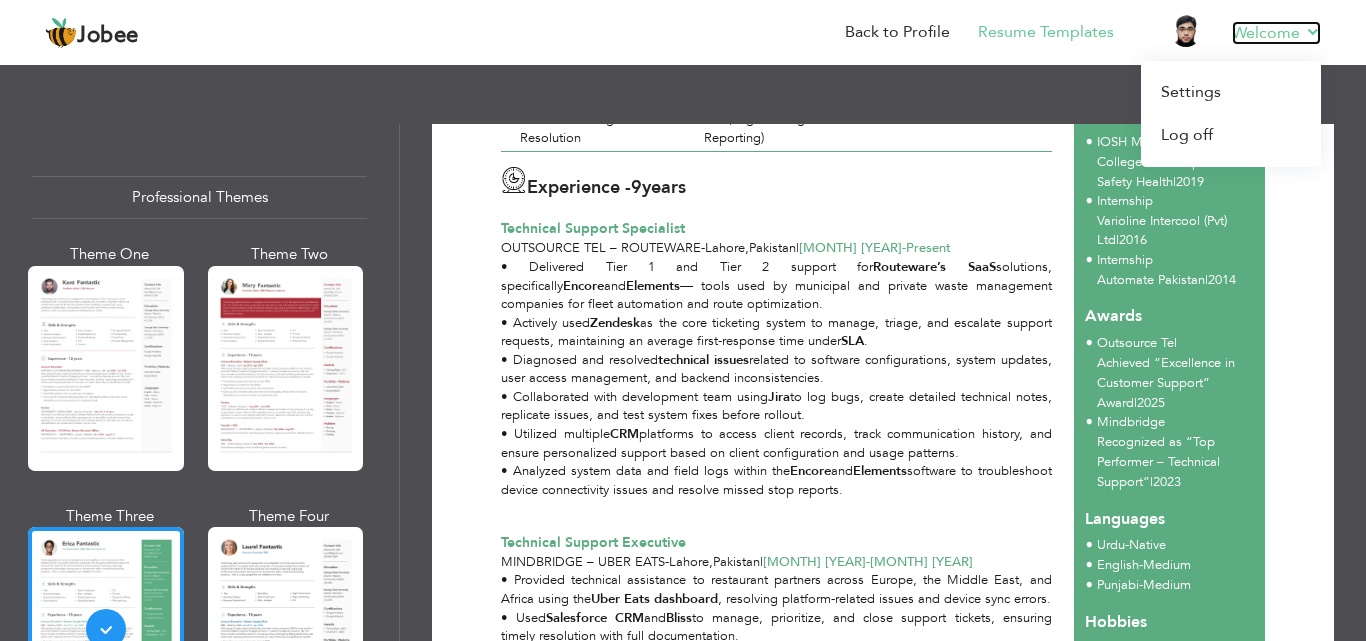 click on "Welcome" at bounding box center (1276, 33) 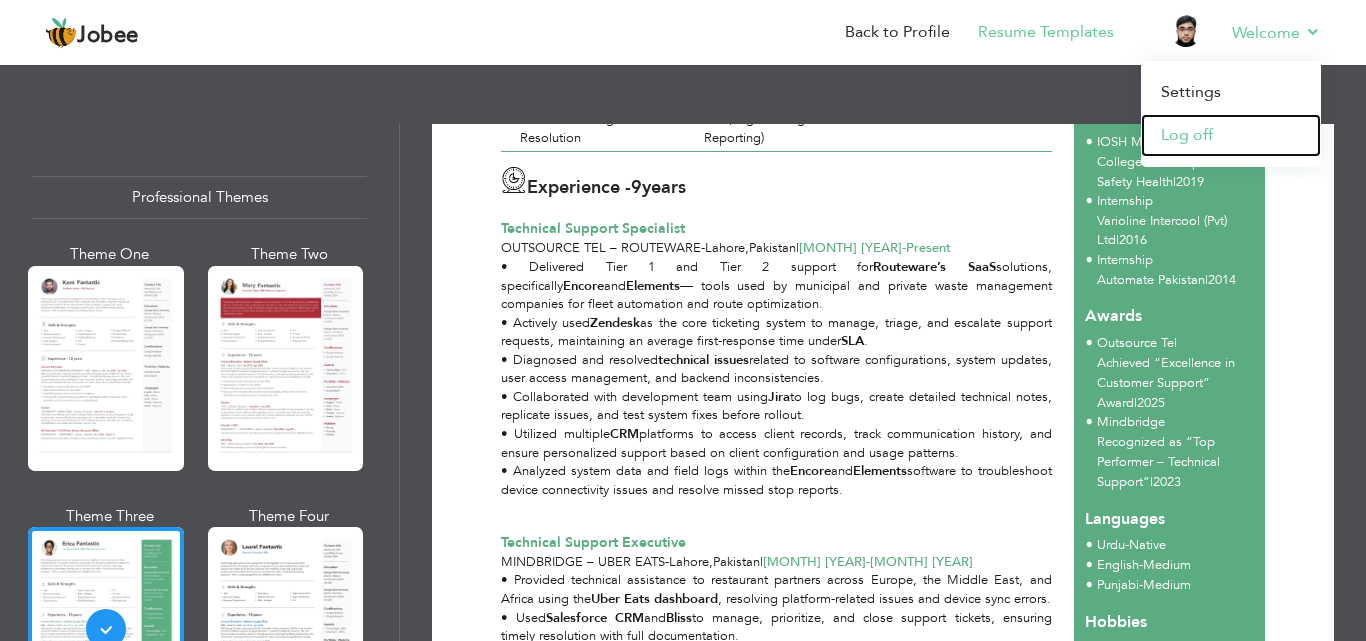 click on "Log off" at bounding box center [1231, 135] 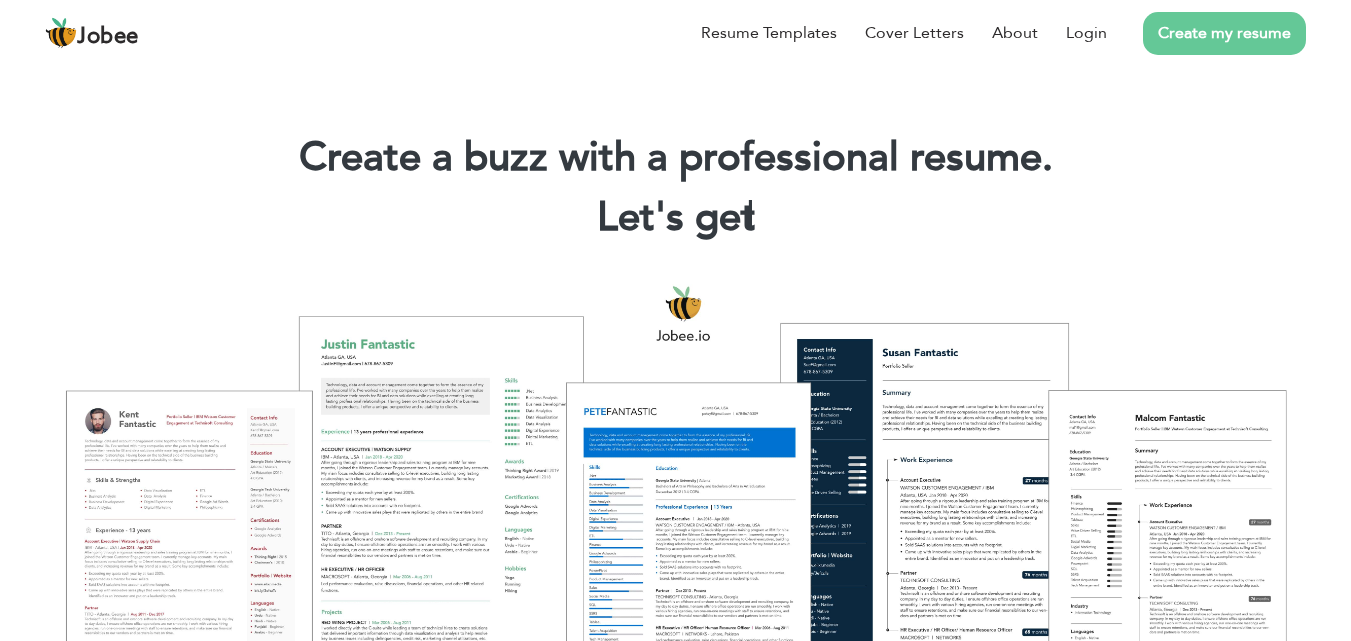 scroll, scrollTop: 0, scrollLeft: 0, axis: both 